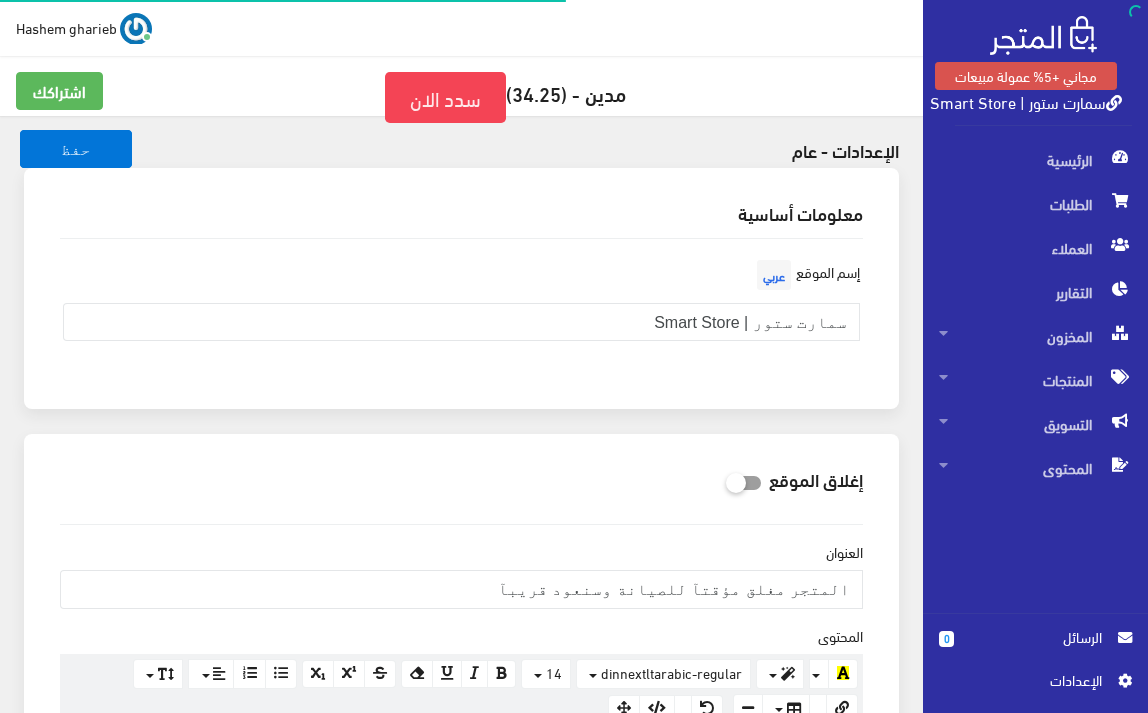 scroll, scrollTop: 2733, scrollLeft: 0, axis: vertical 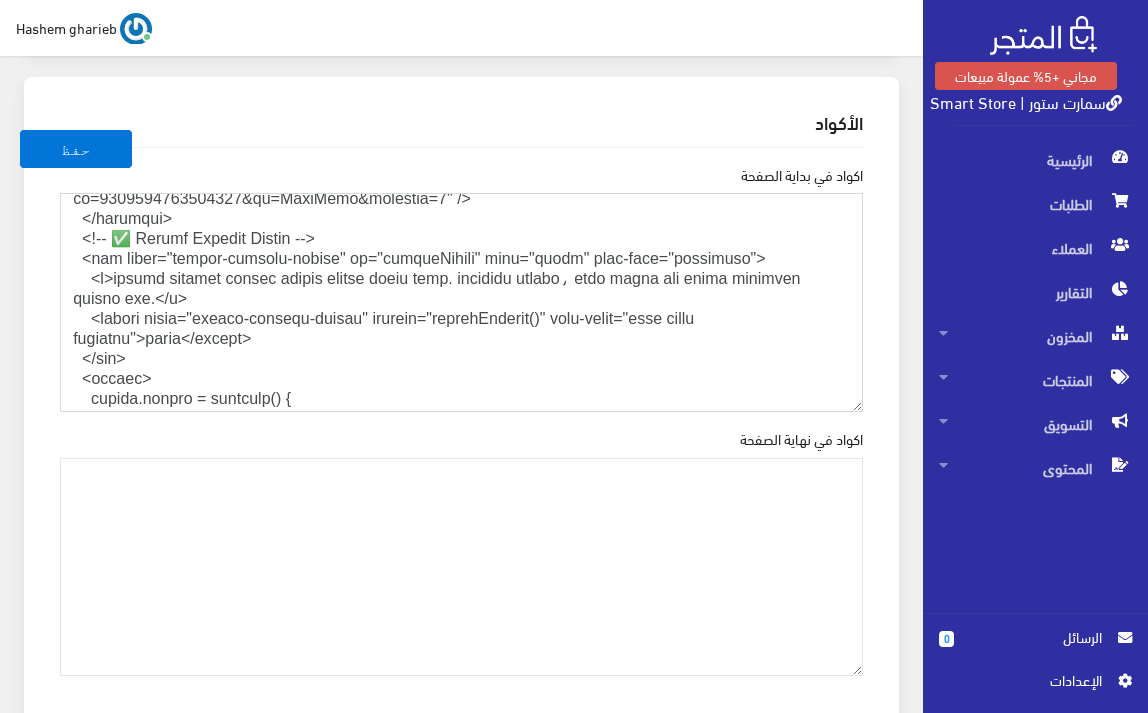 click on "اكواد في بداية الصفحة" at bounding box center (461, 302) 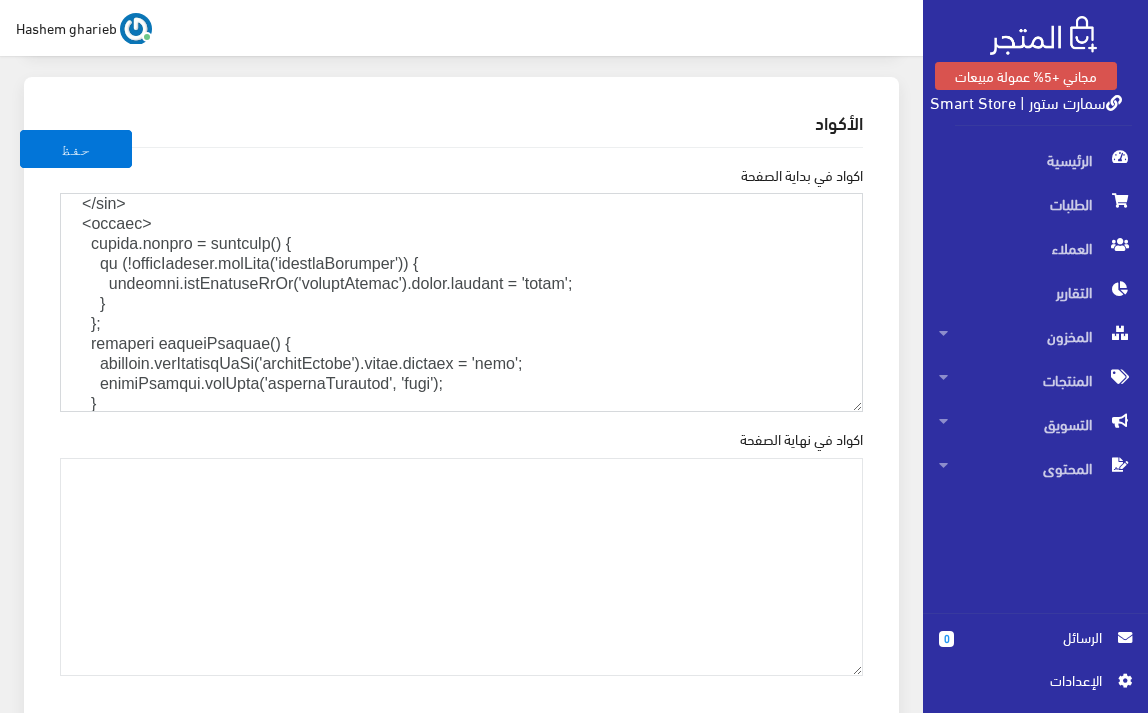 scroll, scrollTop: 2353, scrollLeft: 0, axis: vertical 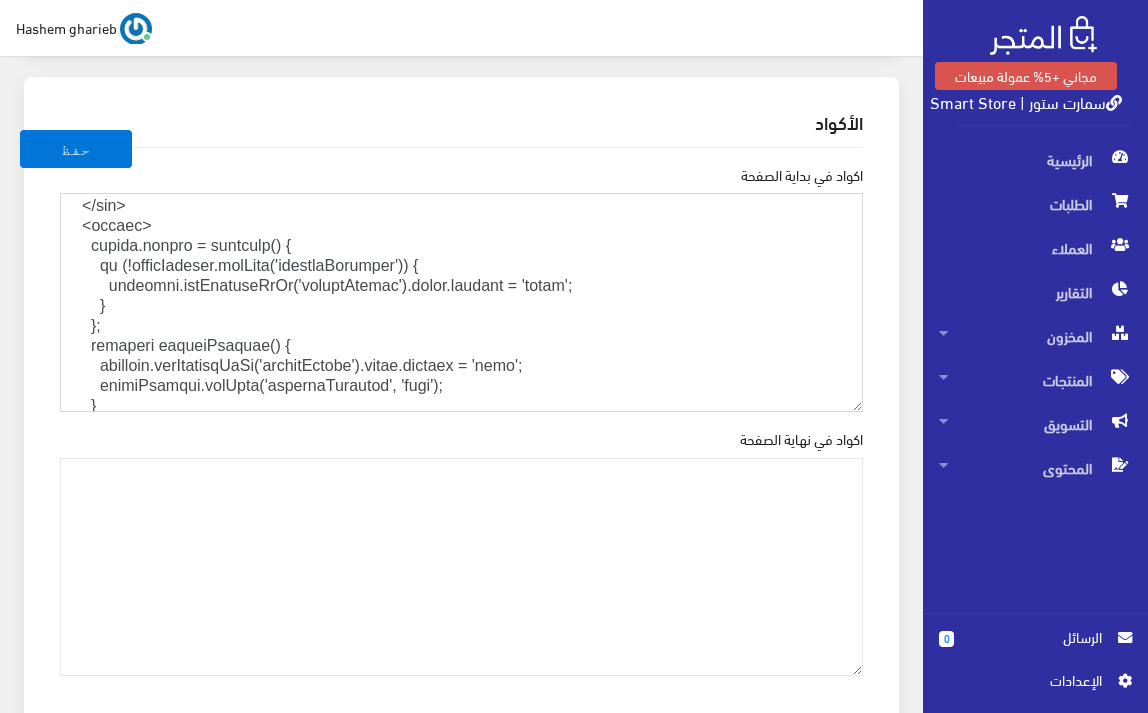 click on "اكواد في بداية الصفحة" at bounding box center [461, 302] 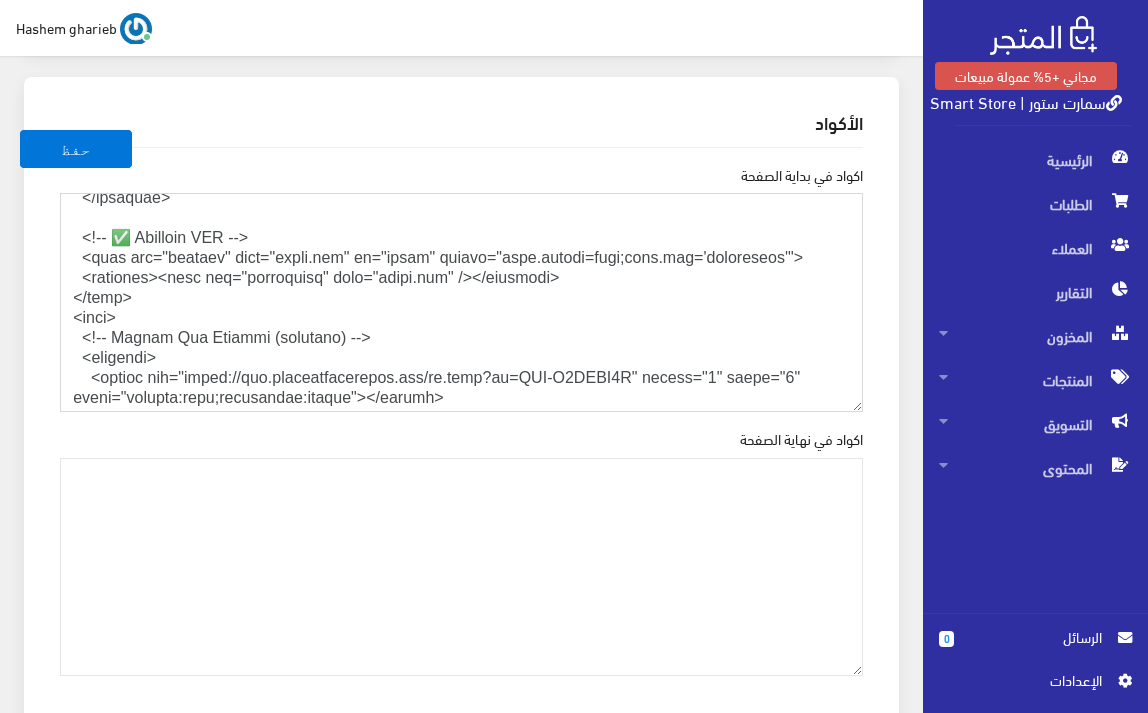 scroll, scrollTop: 1953, scrollLeft: 0, axis: vertical 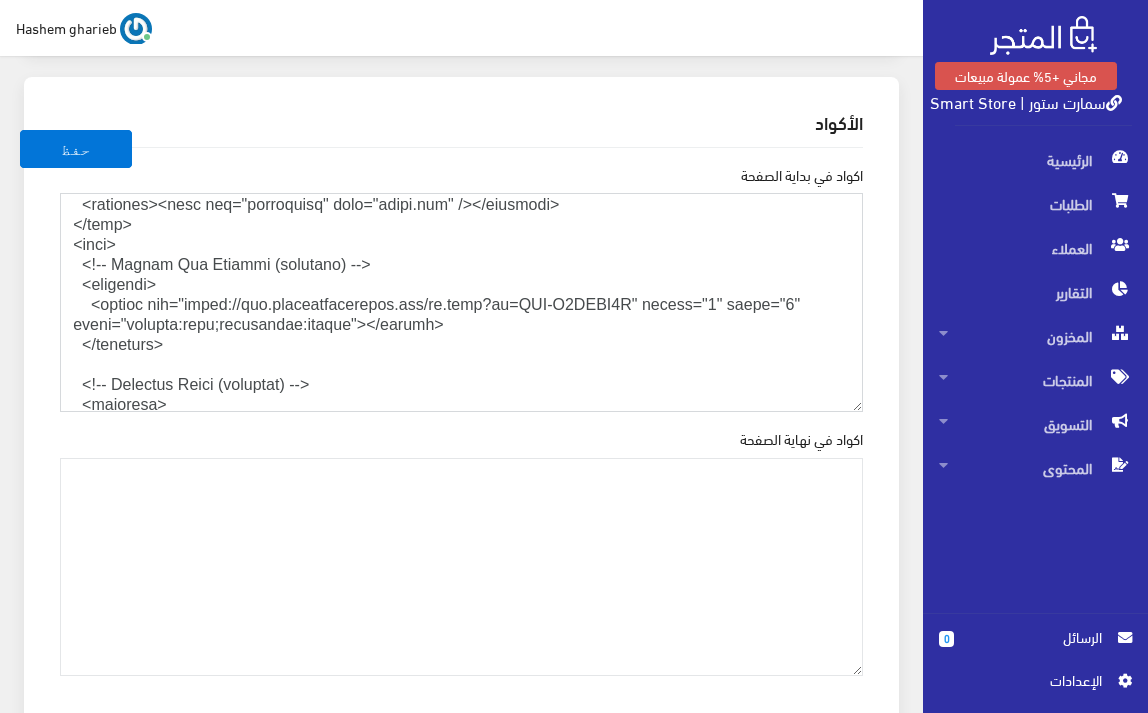 click on "اكواد في بداية الصفحة" at bounding box center (461, 302) 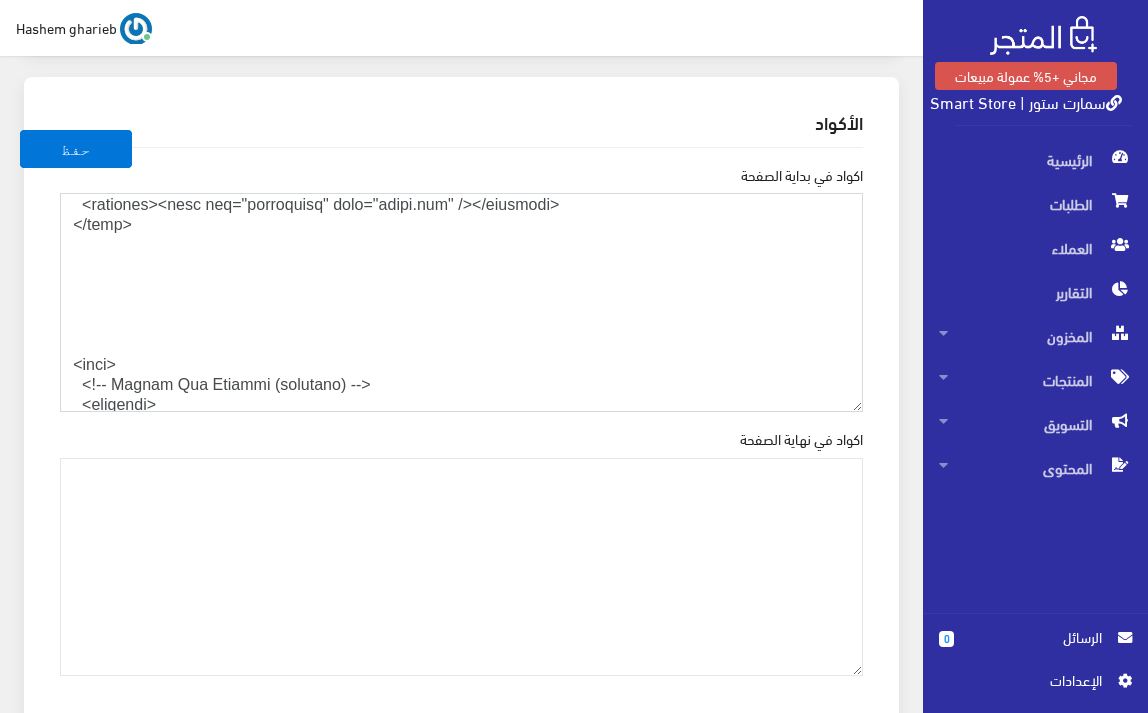 scroll, scrollTop: 1957, scrollLeft: 0, axis: vertical 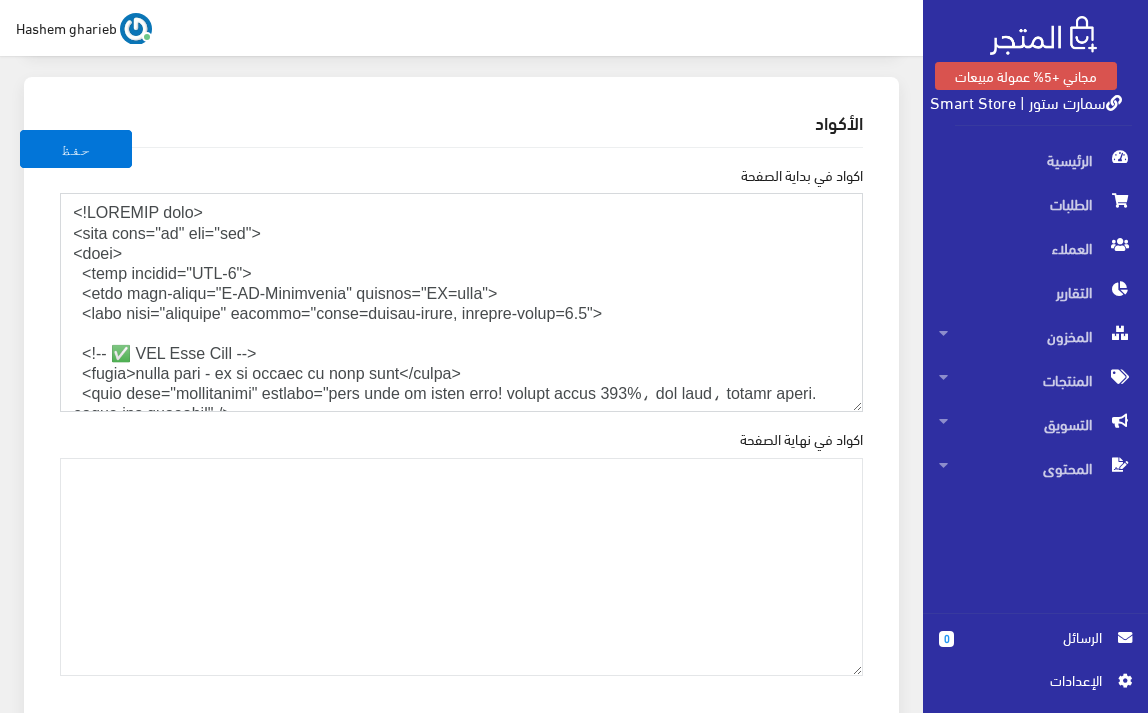 drag, startPoint x: 167, startPoint y: 288, endPoint x: 0, endPoint y: 87, distance: 261.32355 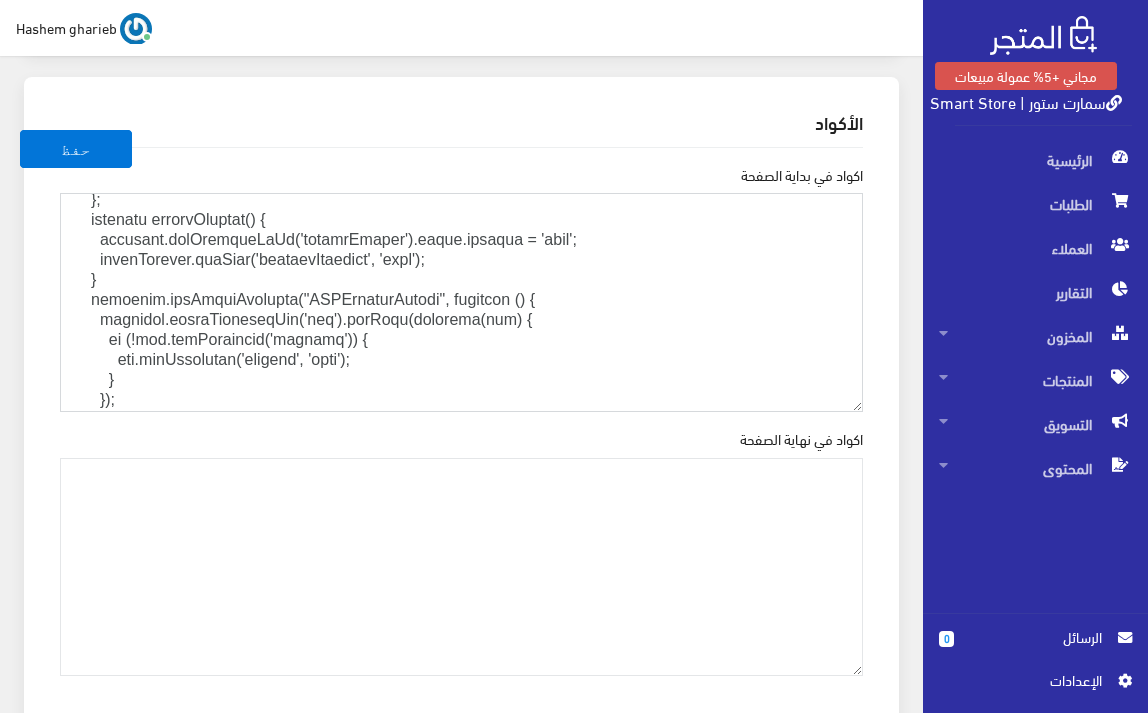 scroll, scrollTop: 3481, scrollLeft: 0, axis: vertical 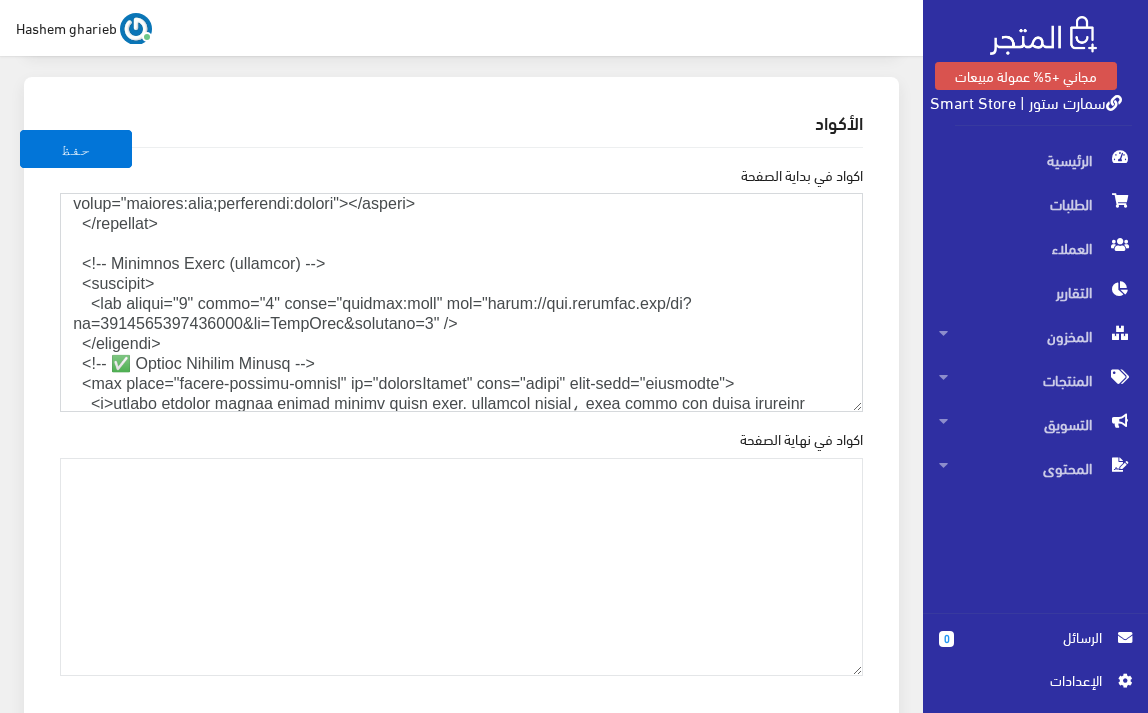 drag, startPoint x: 63, startPoint y: 221, endPoint x: 249, endPoint y: 316, distance: 208.85641 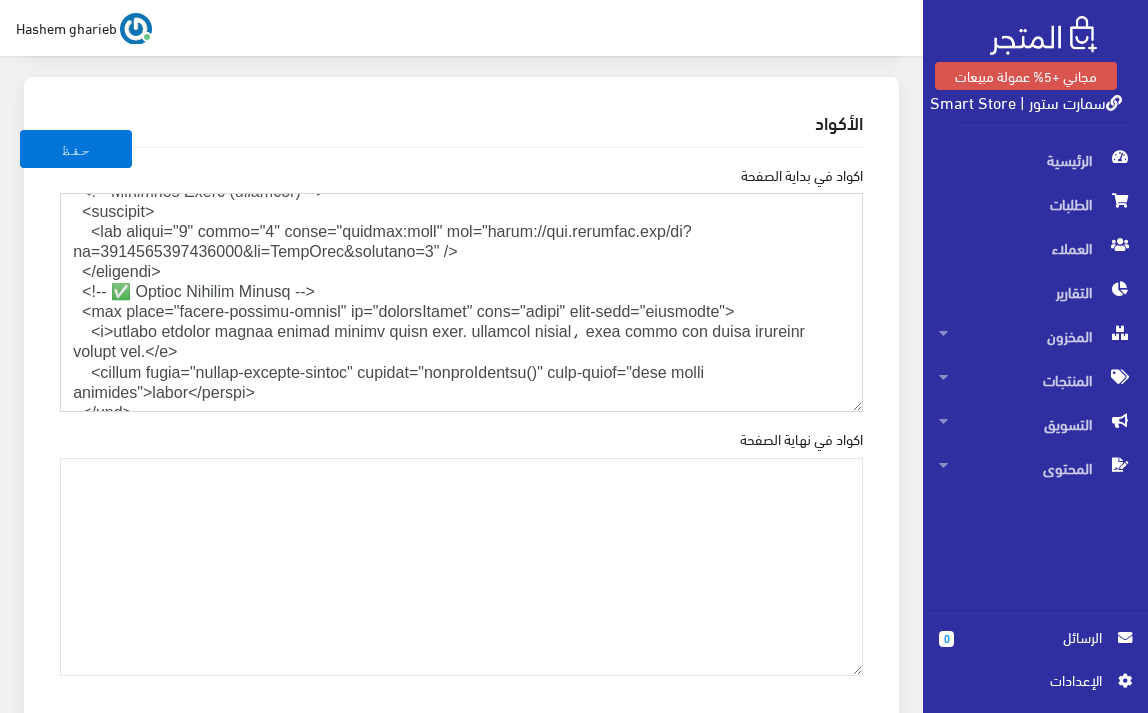 scroll, scrollTop: 4126, scrollLeft: 0, axis: vertical 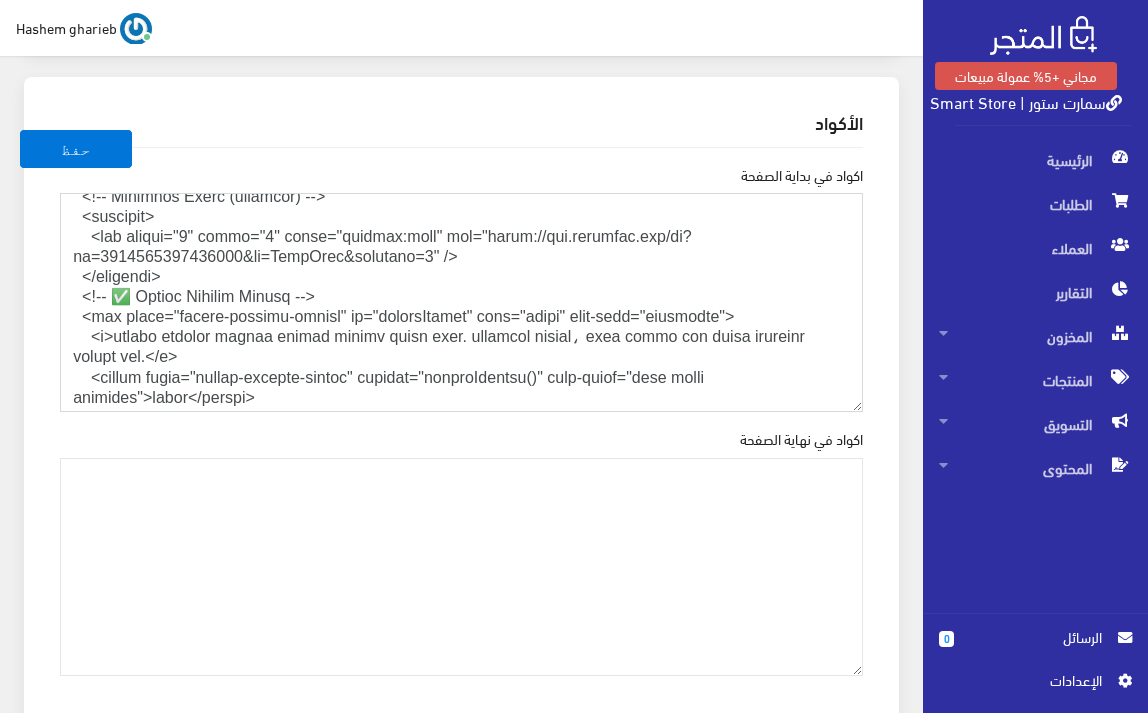 click on "اكواد في بداية الصفحة" at bounding box center [461, 302] 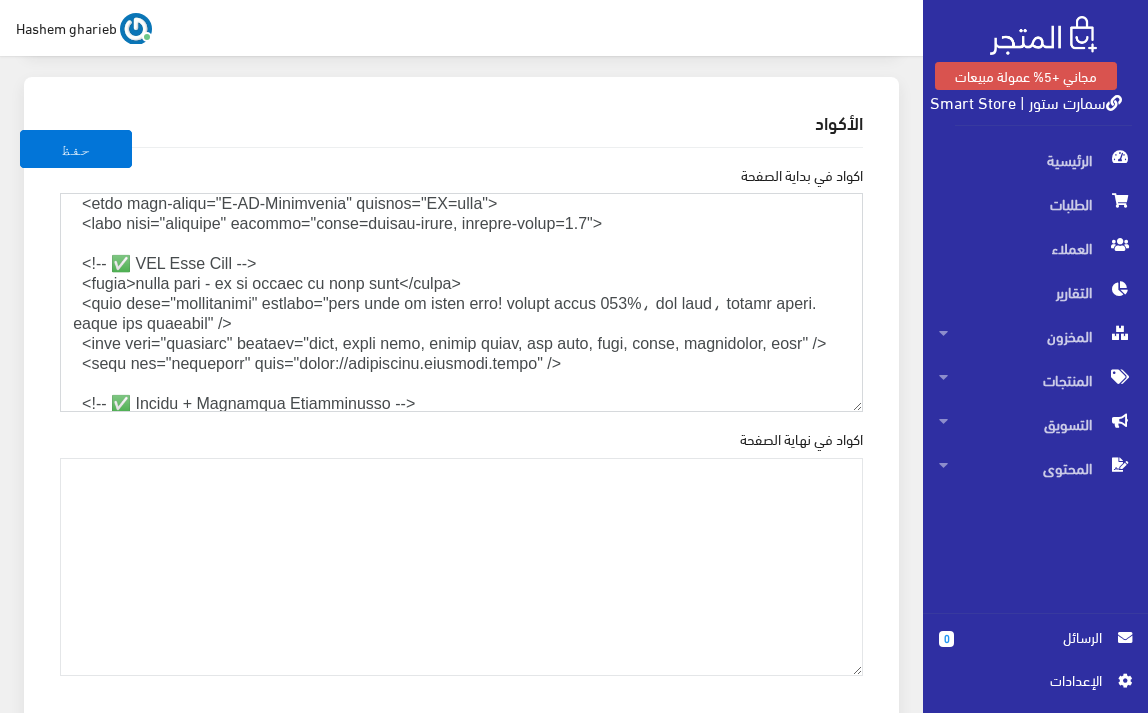 scroll, scrollTop: 67, scrollLeft: 0, axis: vertical 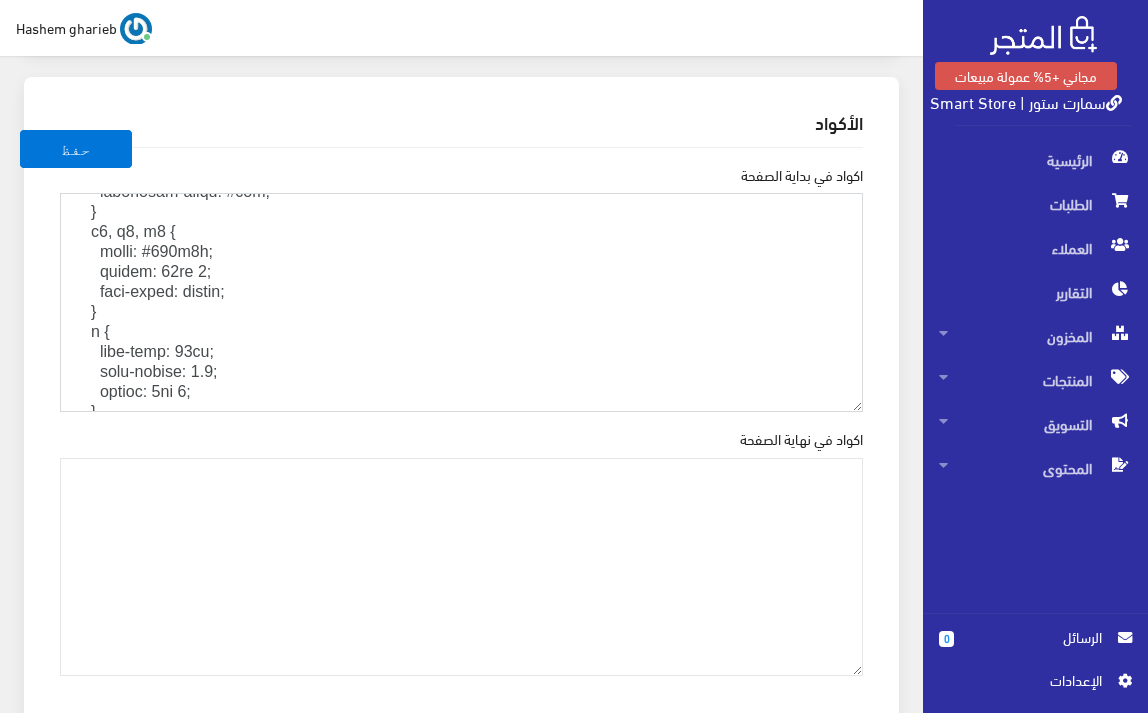 drag, startPoint x: 238, startPoint y: 335, endPoint x: 0, endPoint y: 273, distance: 245.94308 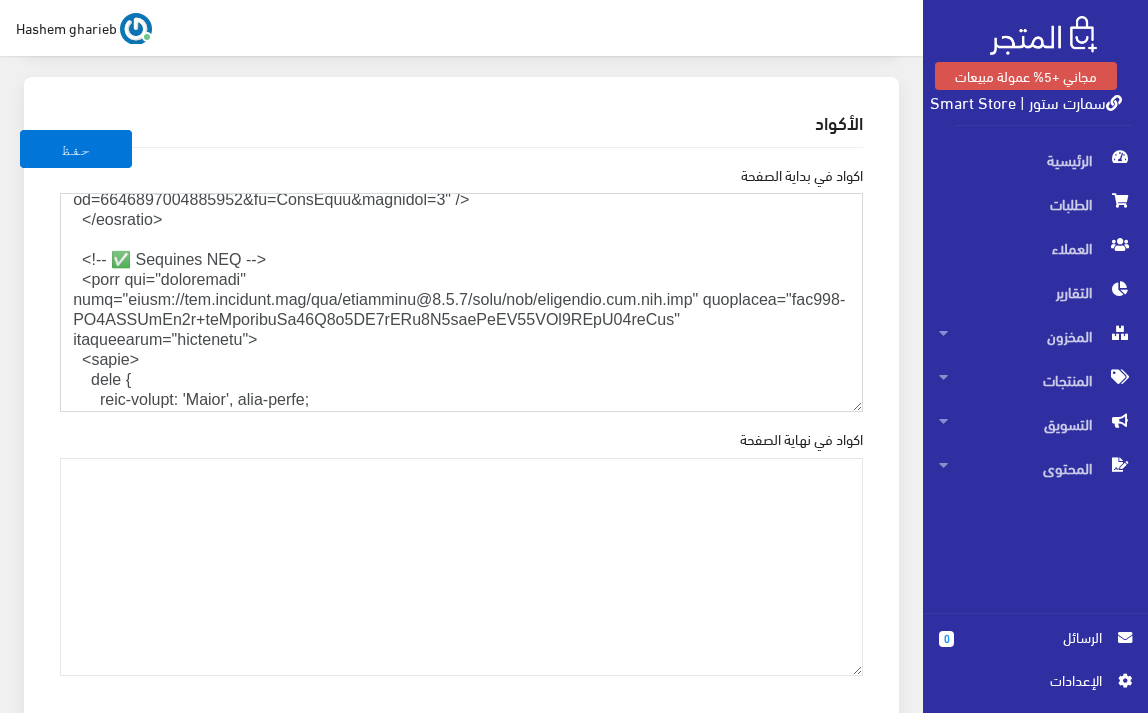 scroll, scrollTop: 1933, scrollLeft: 0, axis: vertical 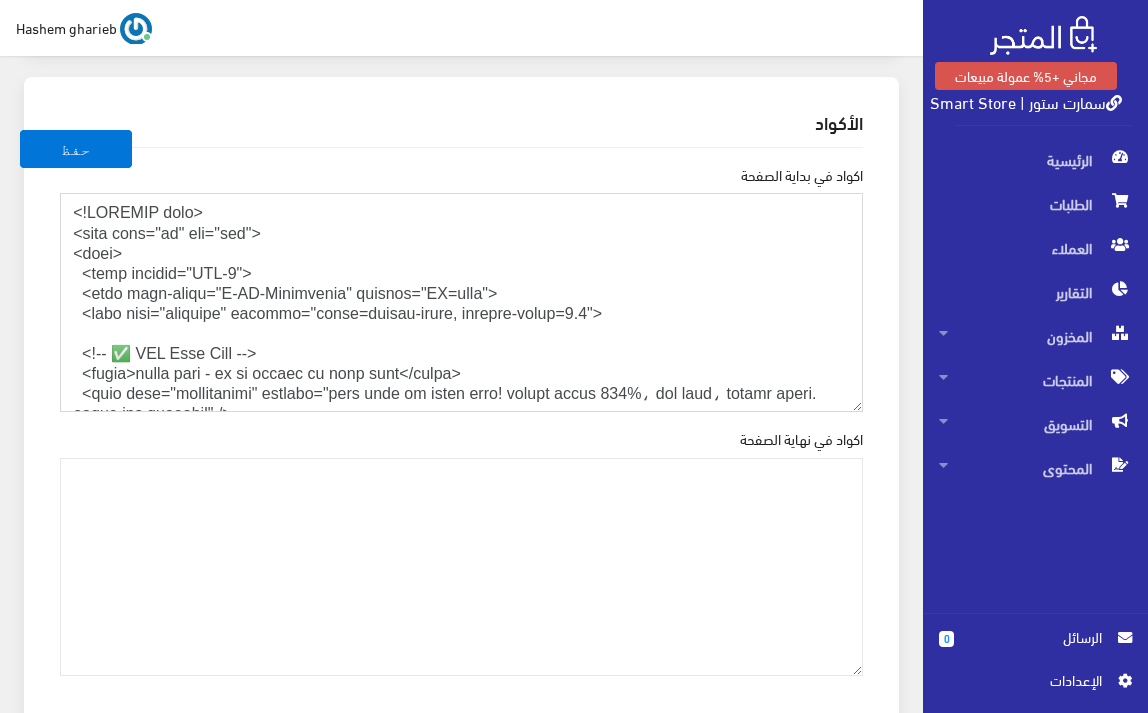 click on "اكواد في بداية الصفحة" at bounding box center [461, 302] 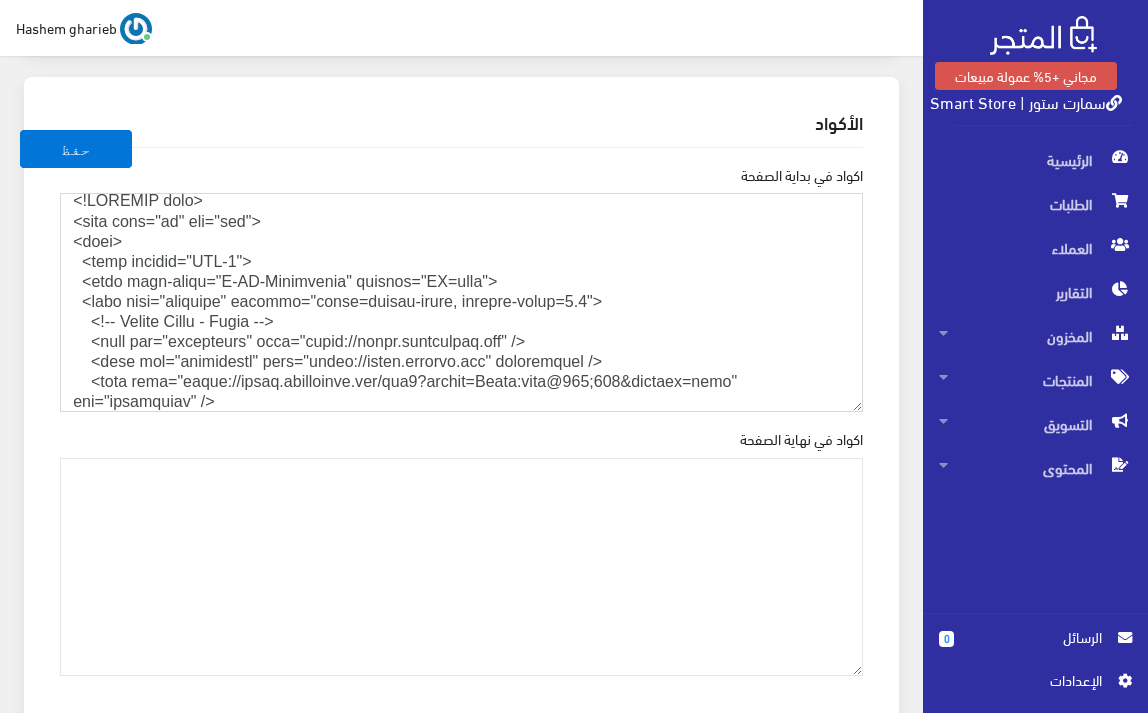 scroll, scrollTop: 79, scrollLeft: 0, axis: vertical 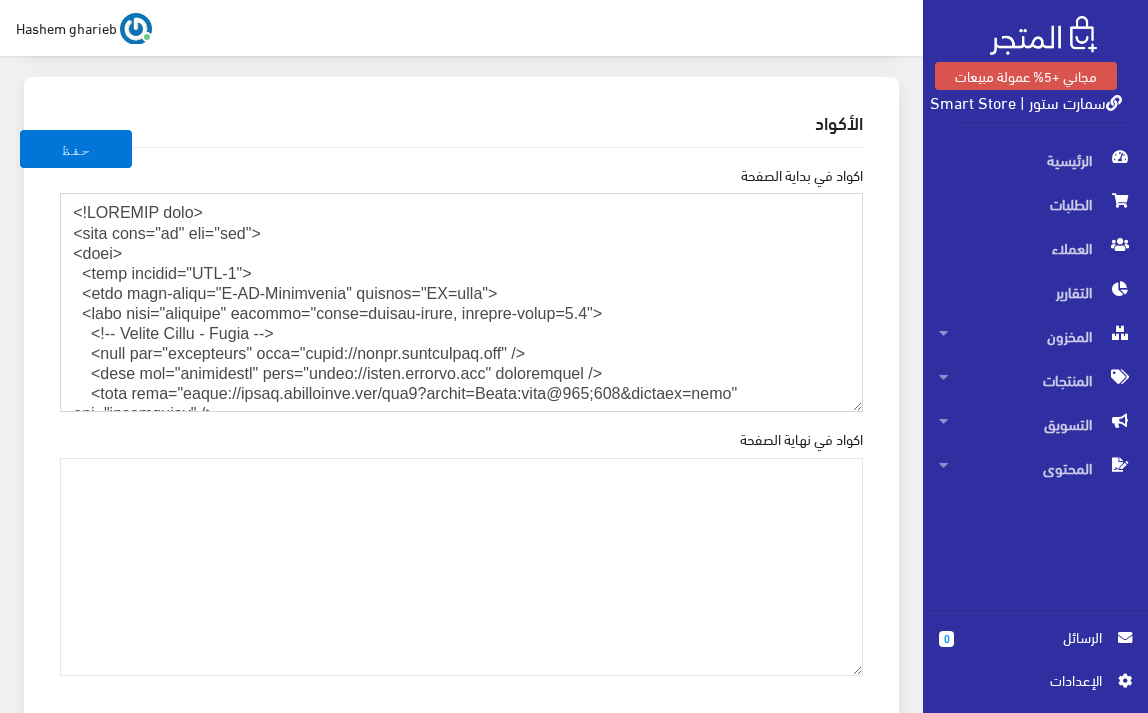 drag, startPoint x: 661, startPoint y: 310, endPoint x: 0, endPoint y: 151, distance: 679.8544 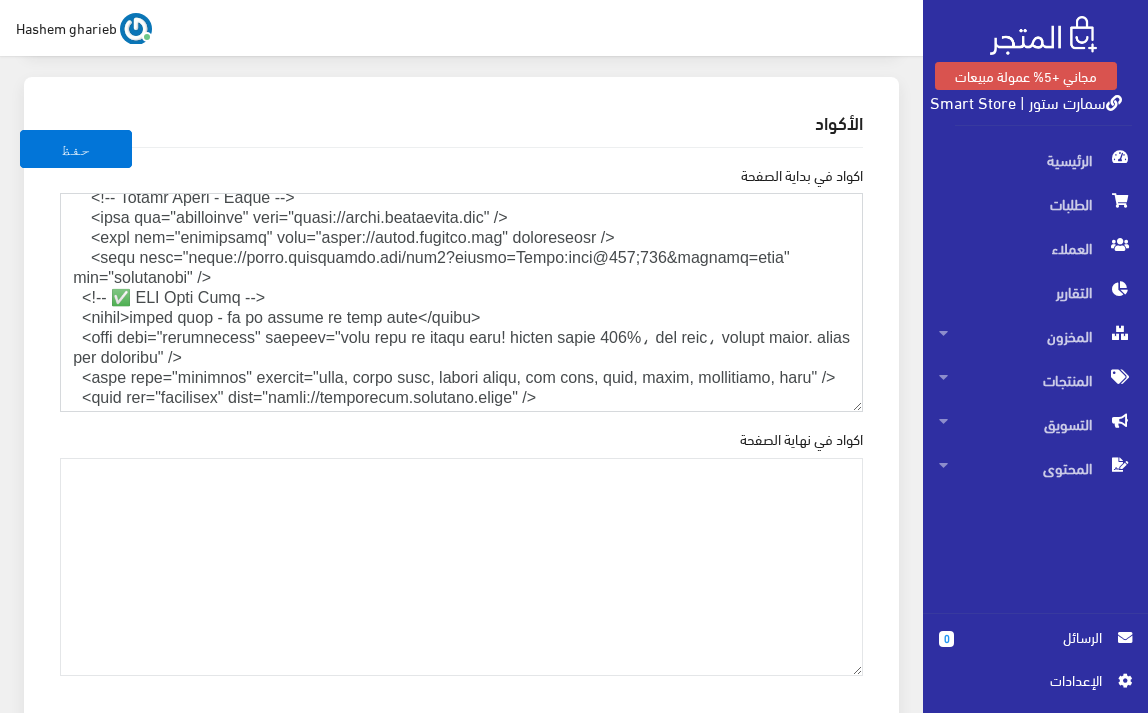 scroll, scrollTop: 200, scrollLeft: 0, axis: vertical 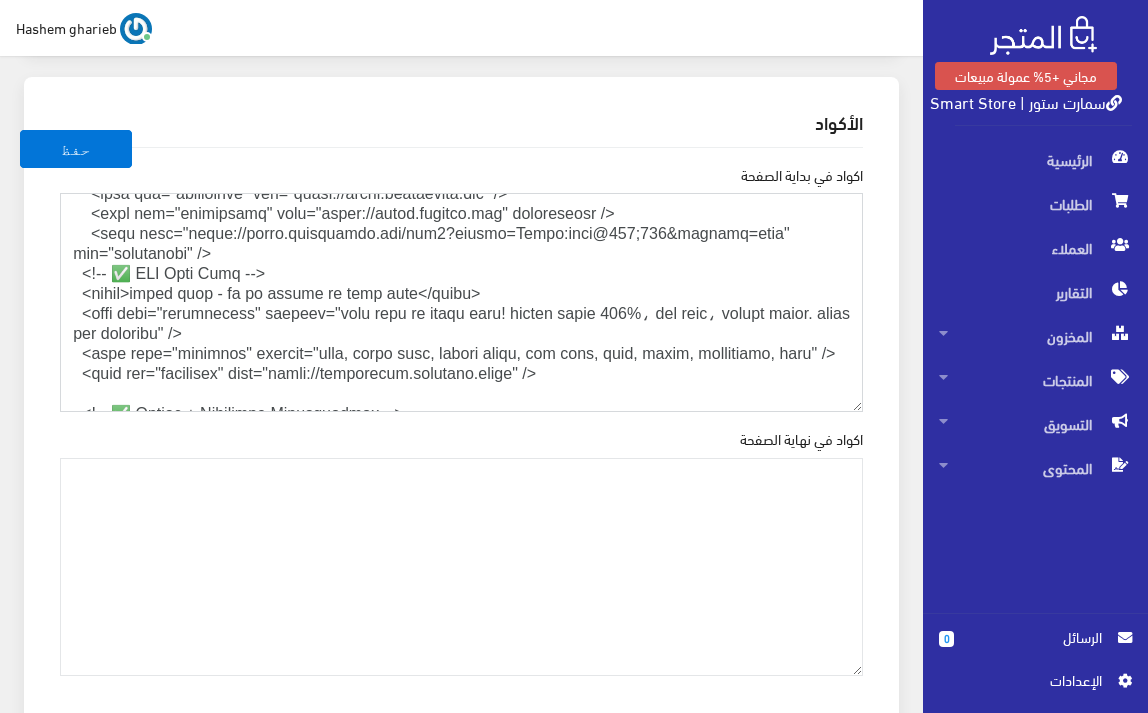click on "اكواد في بداية الصفحة" at bounding box center (461, 302) 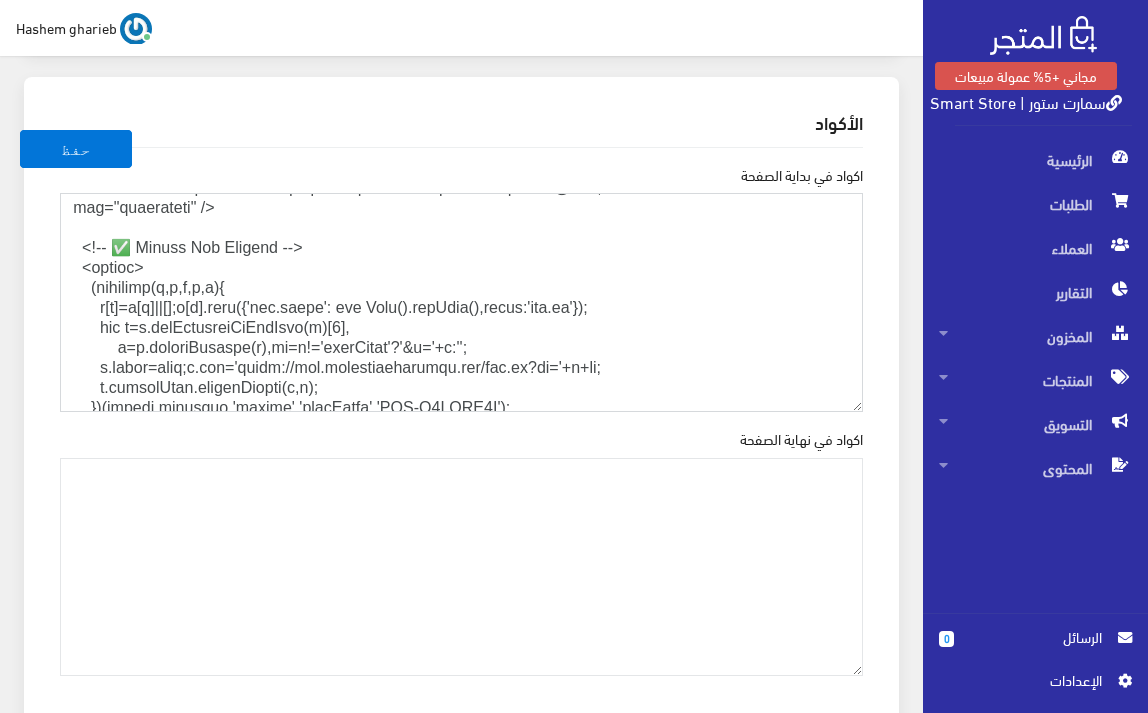 scroll, scrollTop: 1328, scrollLeft: 0, axis: vertical 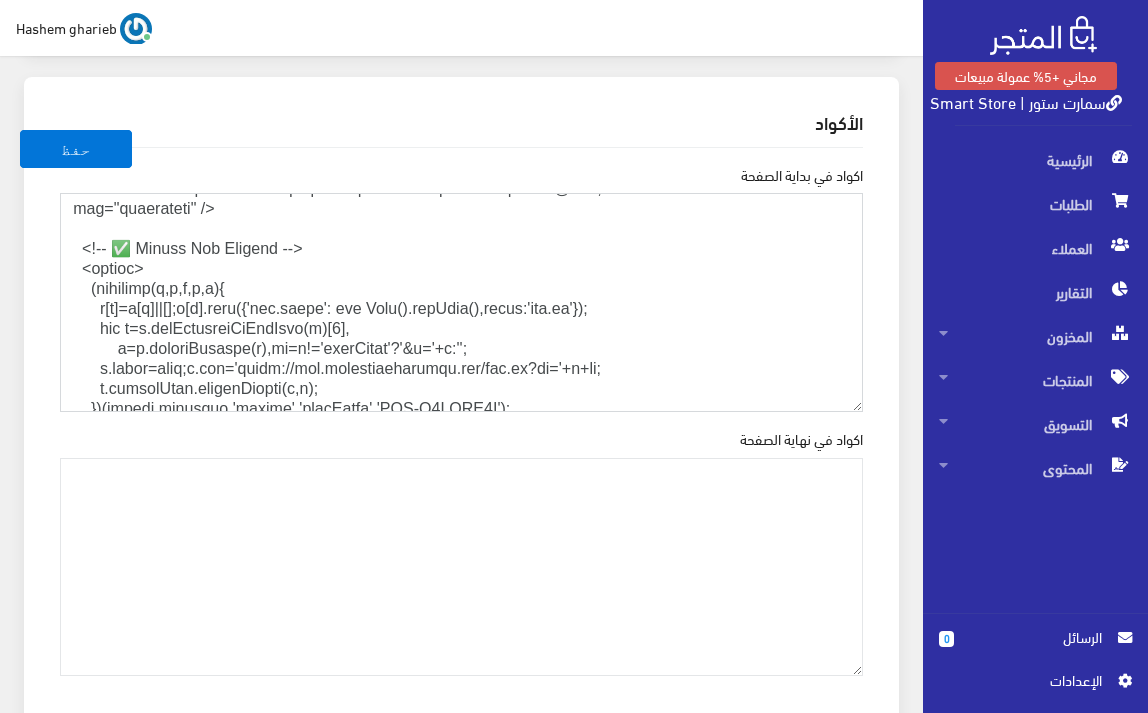 drag, startPoint x: 98, startPoint y: 287, endPoint x: 10, endPoint y: 237, distance: 101.21265 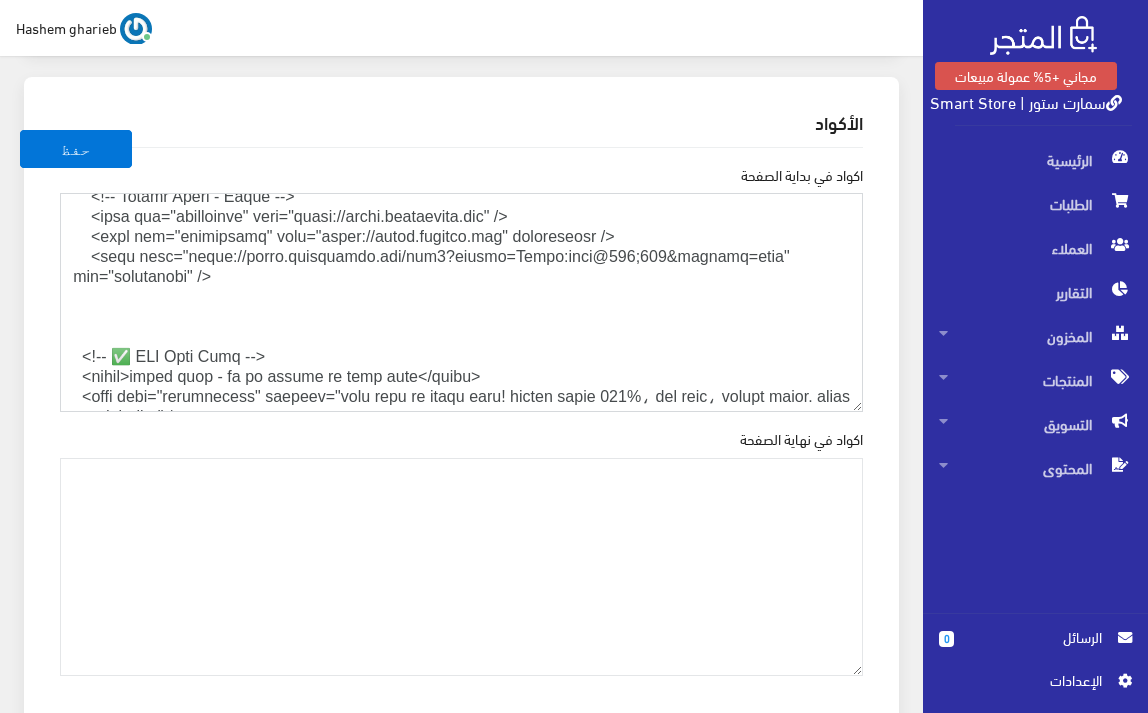 scroll, scrollTop: 200, scrollLeft: 0, axis: vertical 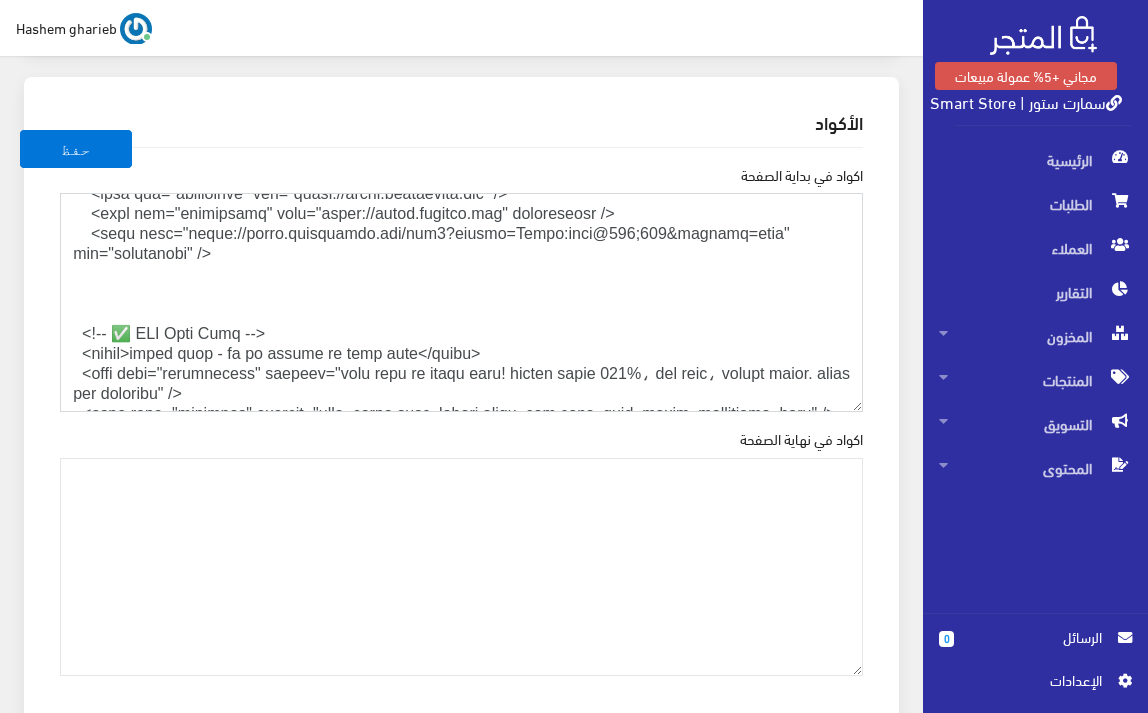 click on "اكواد في بداية الصفحة" at bounding box center (461, 302) 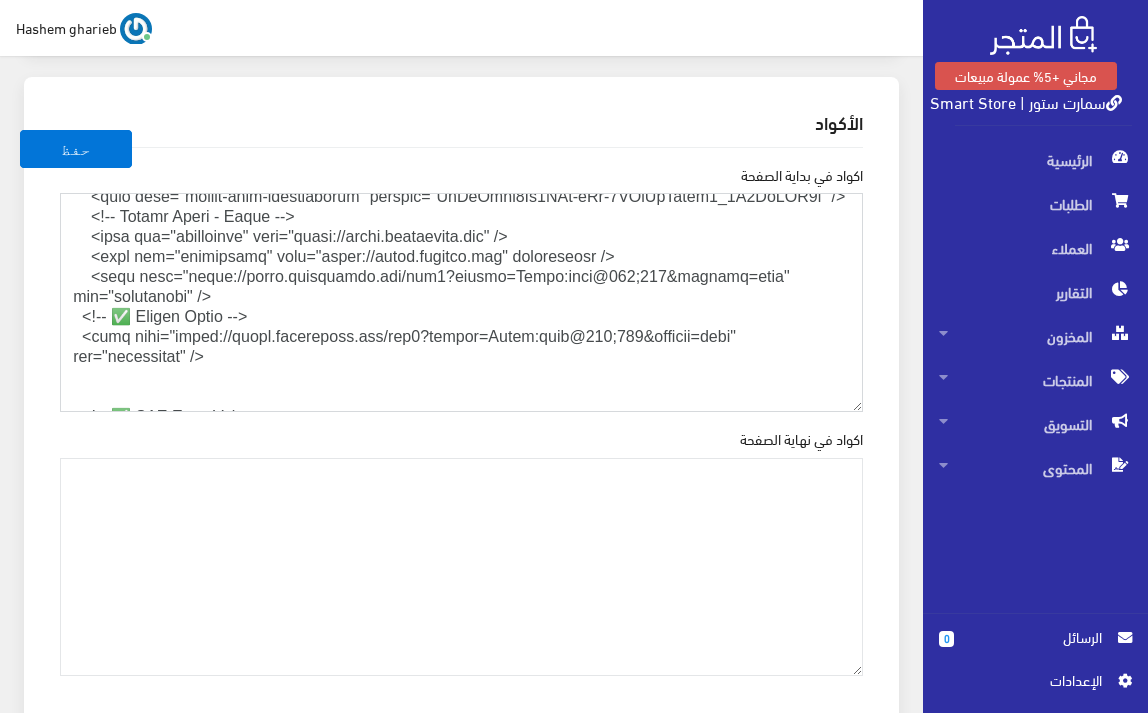 scroll, scrollTop: 133, scrollLeft: 0, axis: vertical 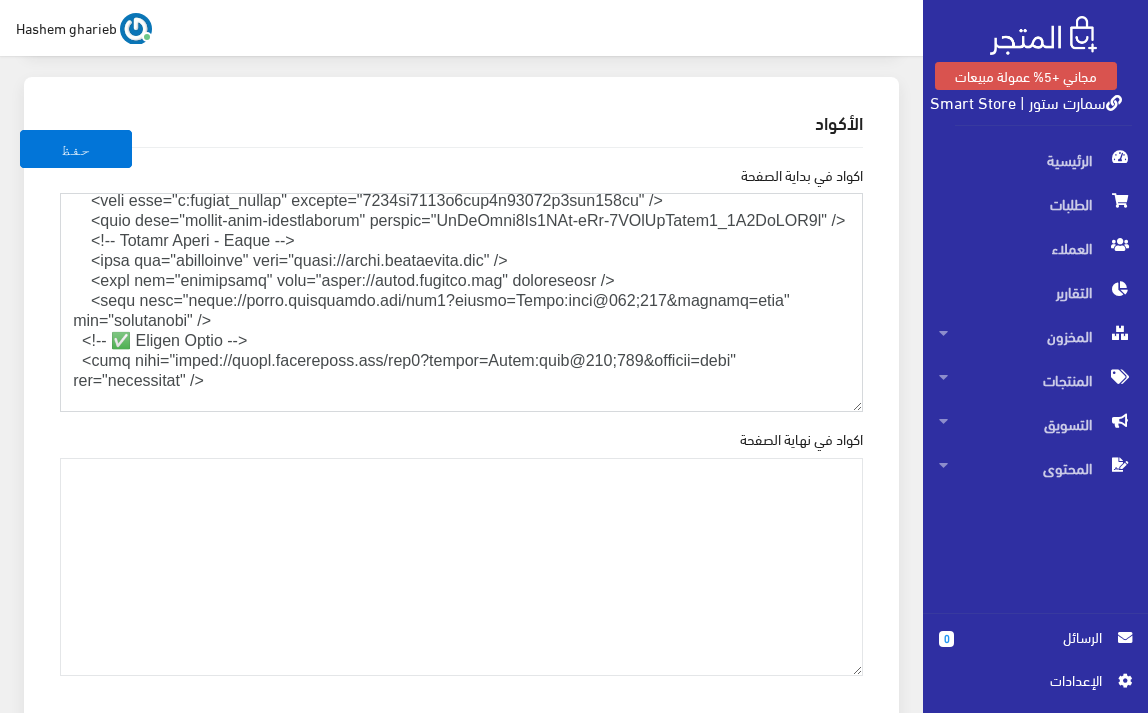 drag, startPoint x: 592, startPoint y: 294, endPoint x: 0, endPoint y: 271, distance: 592.4466 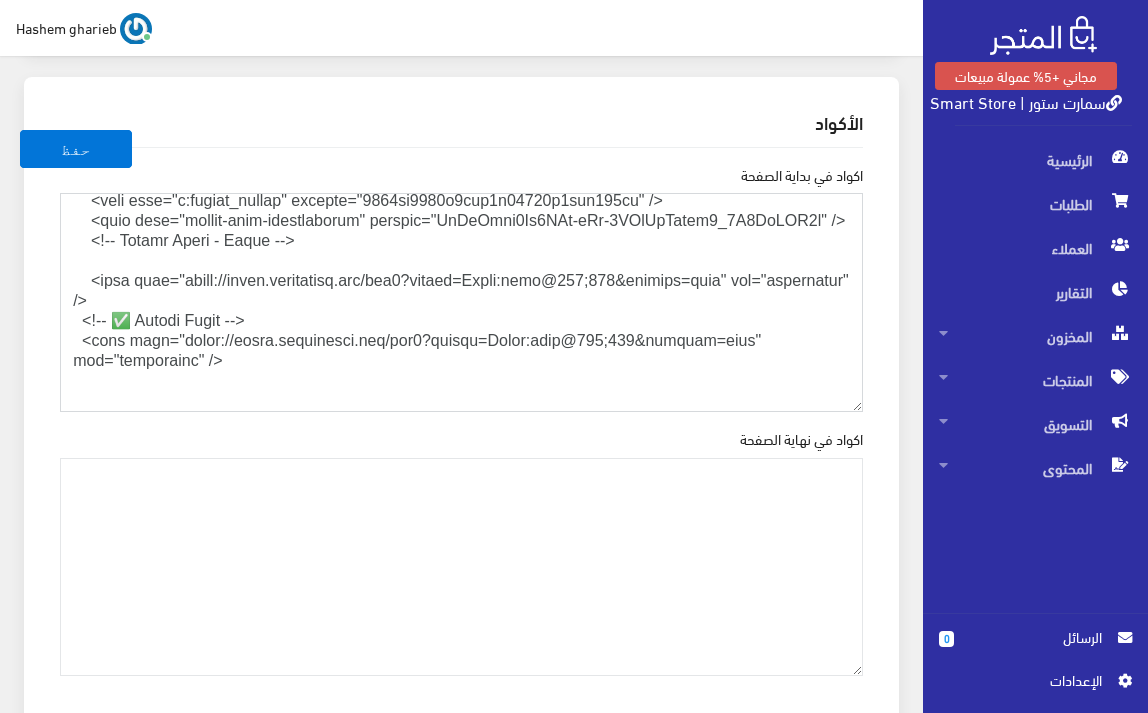 drag, startPoint x: 214, startPoint y: 317, endPoint x: 0, endPoint y: 262, distance: 220.95474 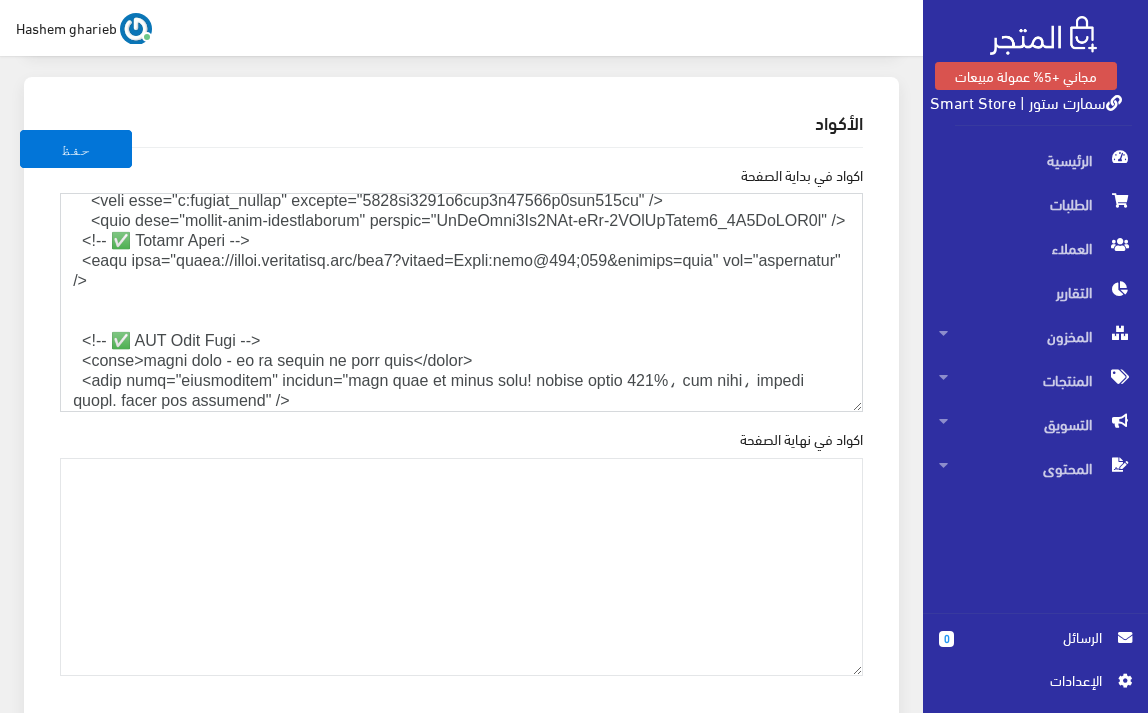 click on "اكواد في بداية الصفحة" at bounding box center (461, 302) 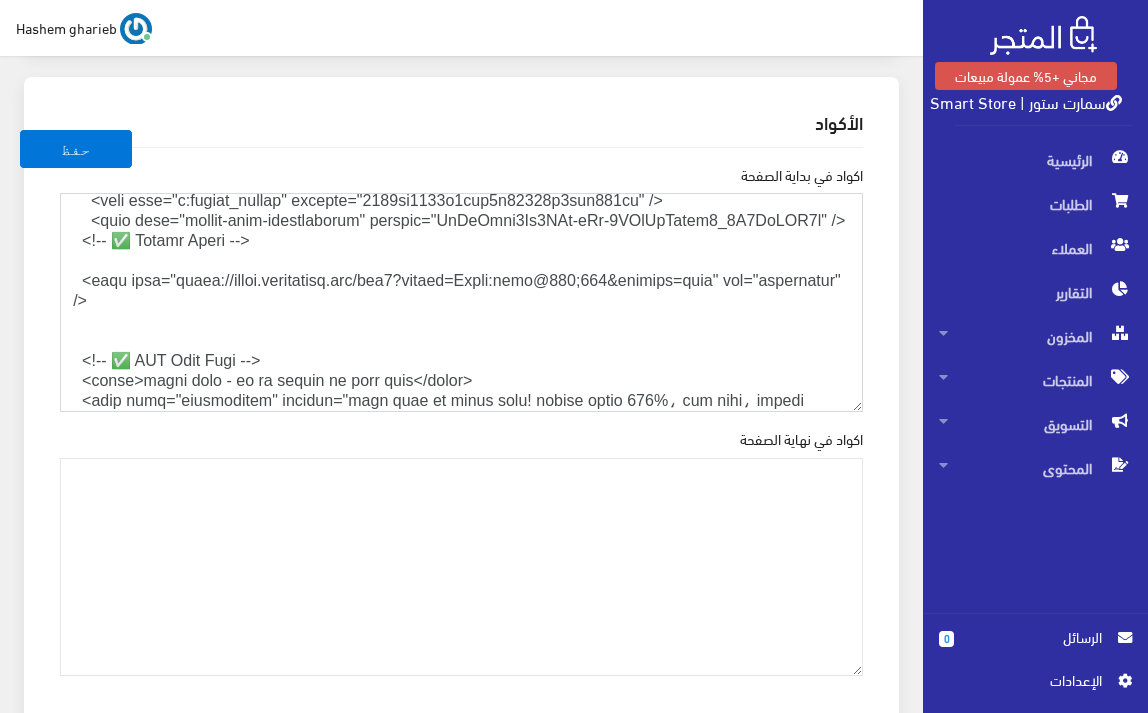 paste on "<link rel="preconnect" href="https://fonts.googleapis.com" />
<link rel="preconnect" href="https://fonts.gstatic.com" crossorigin />" 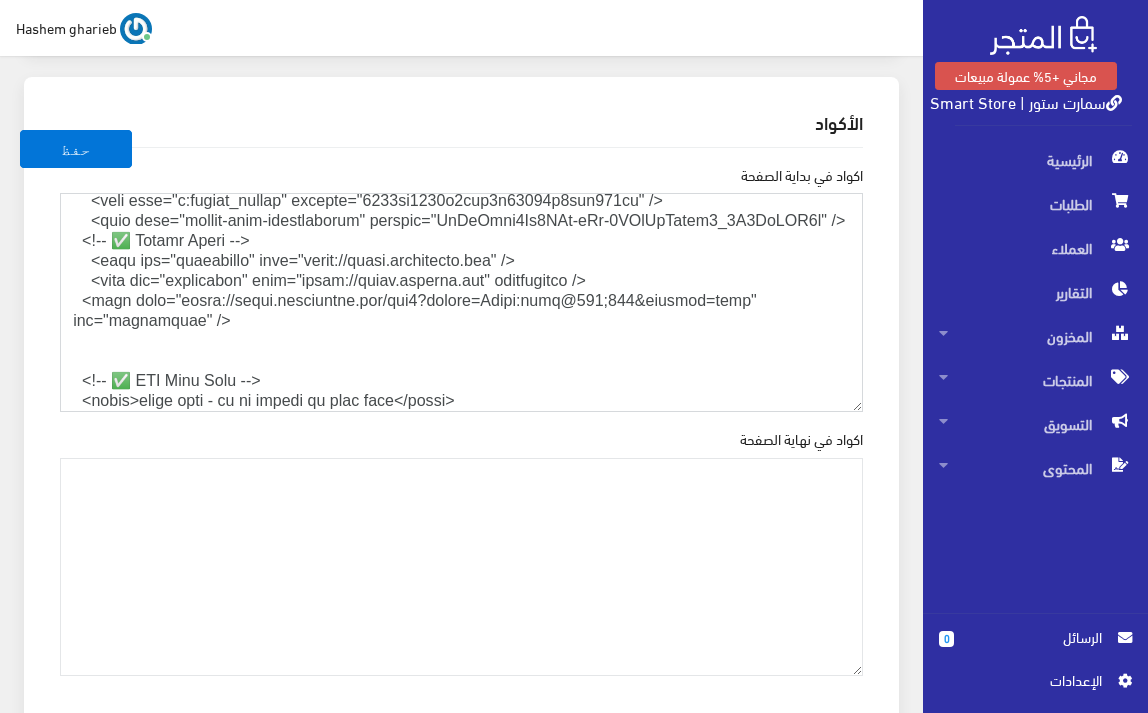 click on "اكواد في بداية الصفحة" at bounding box center [461, 302] 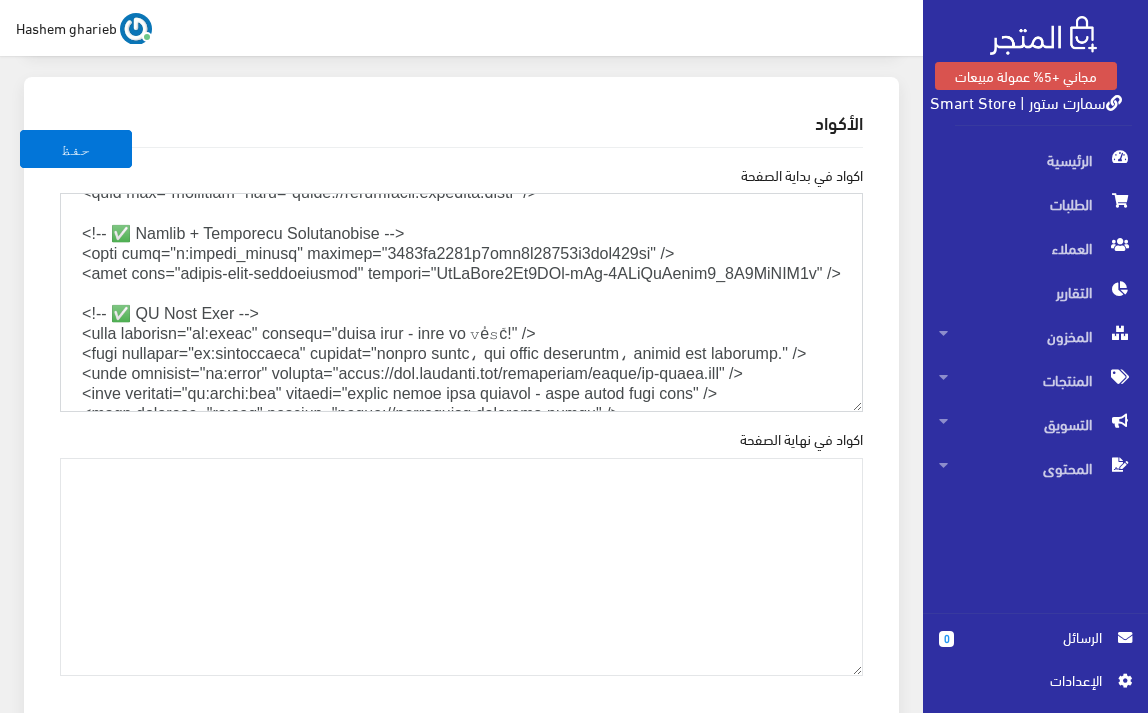 scroll, scrollTop: 400, scrollLeft: 0, axis: vertical 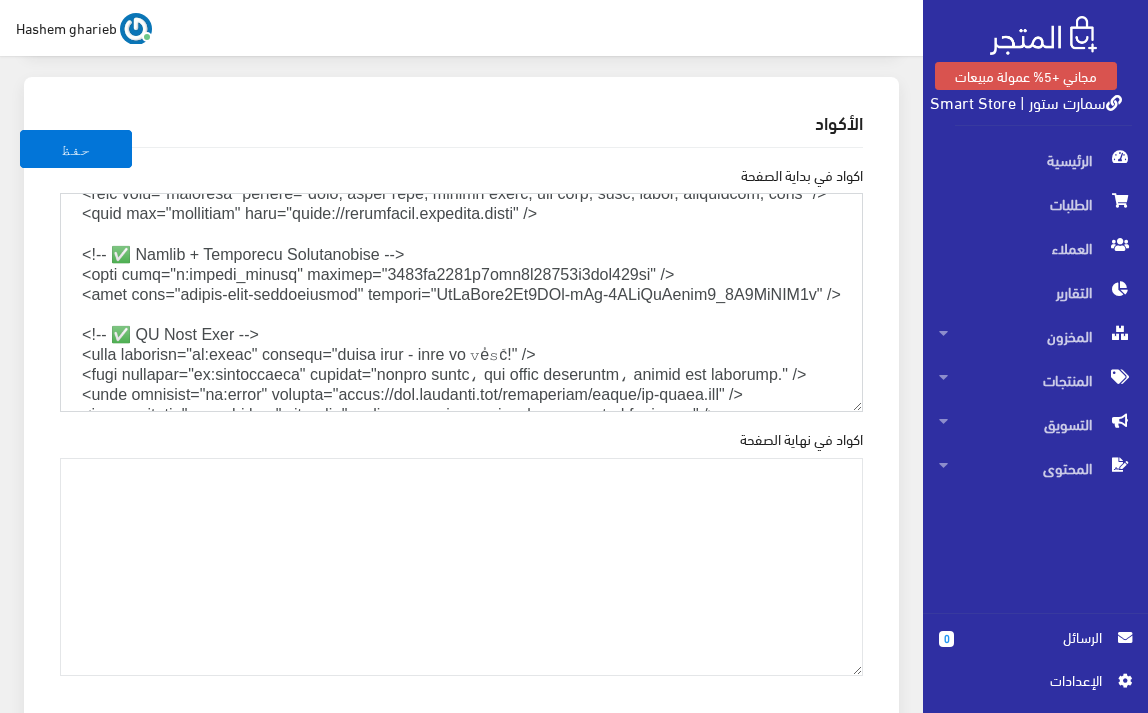 drag, startPoint x: 99, startPoint y: 348, endPoint x: 9, endPoint y: 299, distance: 102.47439 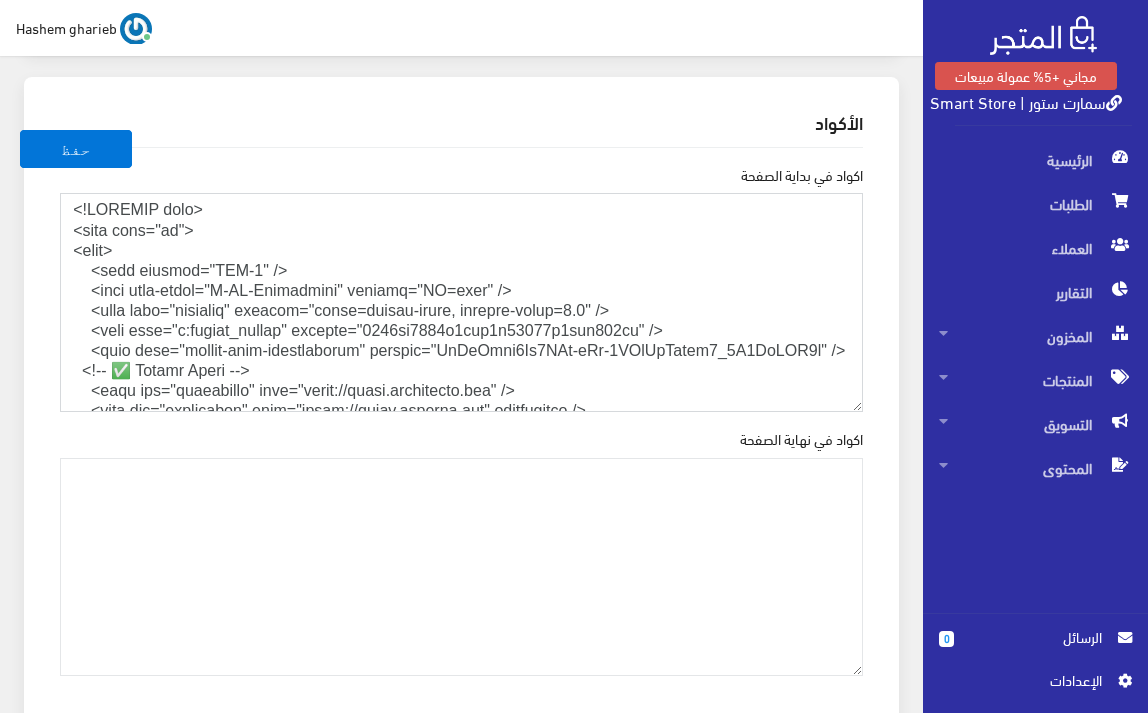 scroll, scrollTop: 0, scrollLeft: 0, axis: both 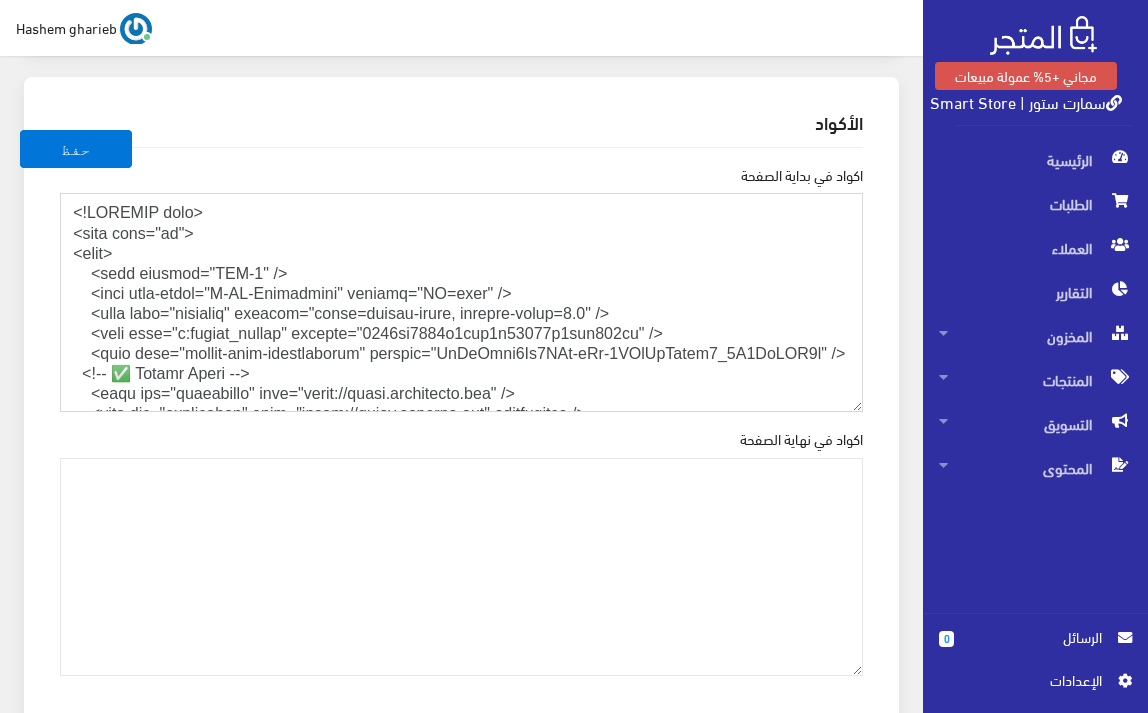 click on "اكواد في بداية الصفحة" at bounding box center [461, 302] 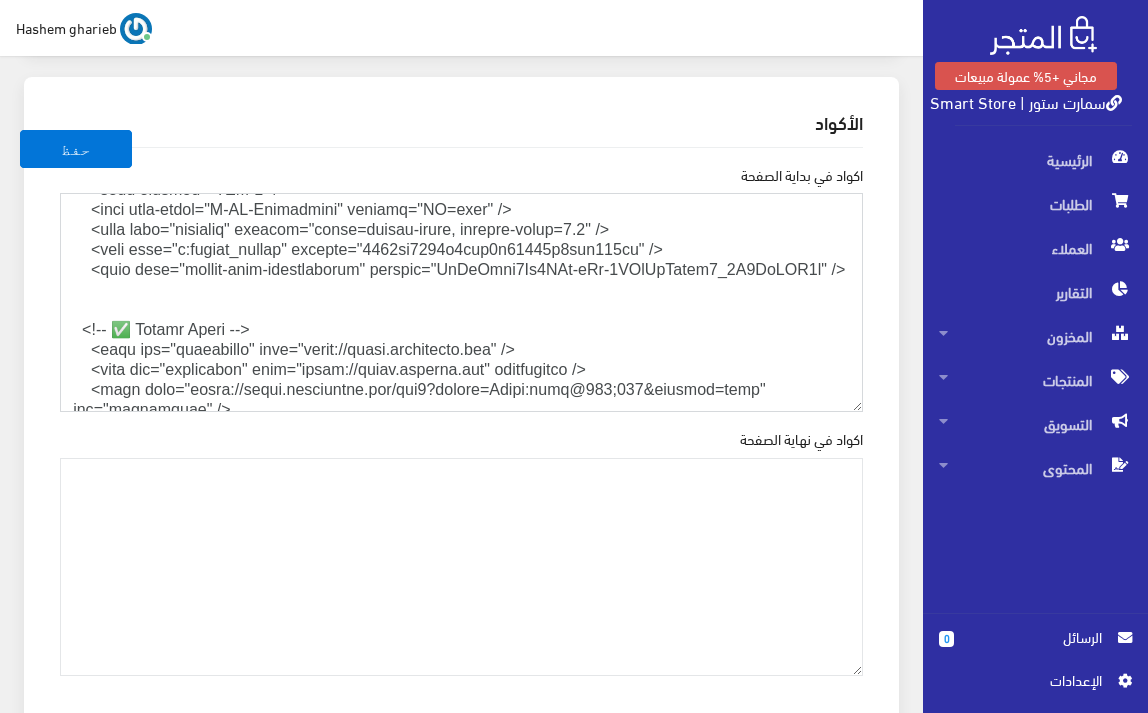 scroll, scrollTop: 145, scrollLeft: 0, axis: vertical 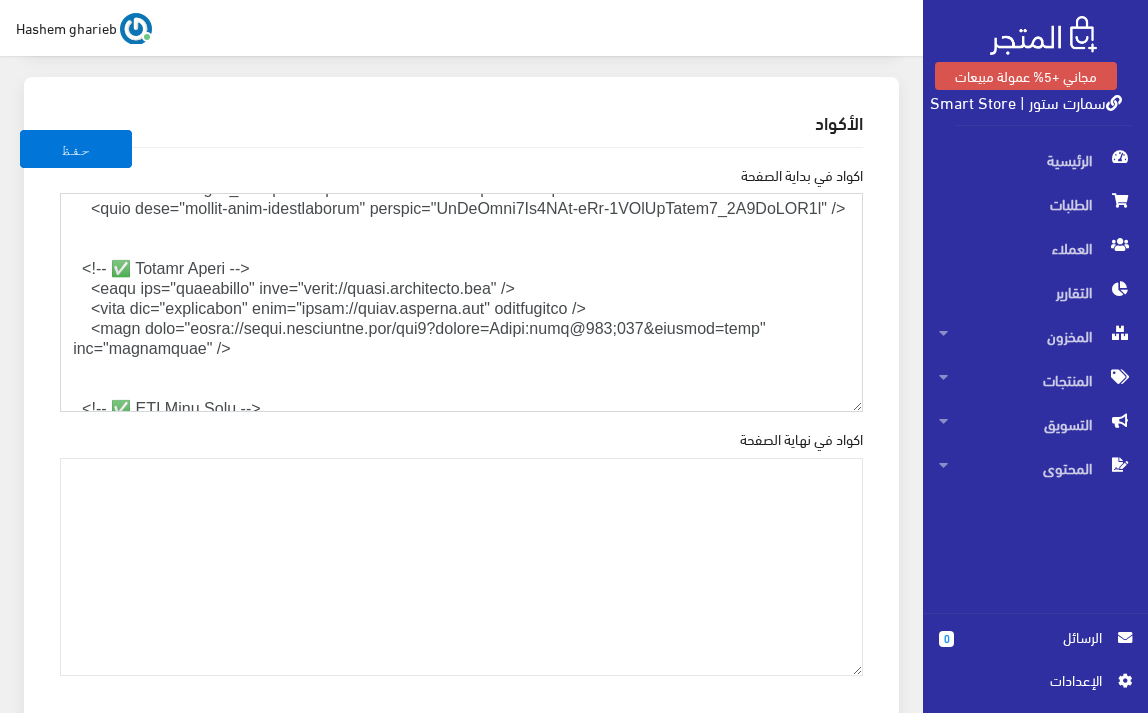 paste on "<!-- ✅ Google + Pinterest Verification -->
<meta name="p:domain_verify" content="4646cf4840d3fbf9b57724d4ddf278fc" />
<meta name="google-site-verification" content="OcIqGtbw7Cx5AMz-sYq-1JXcQnObamq7_6Q2LgHOP3k" />" 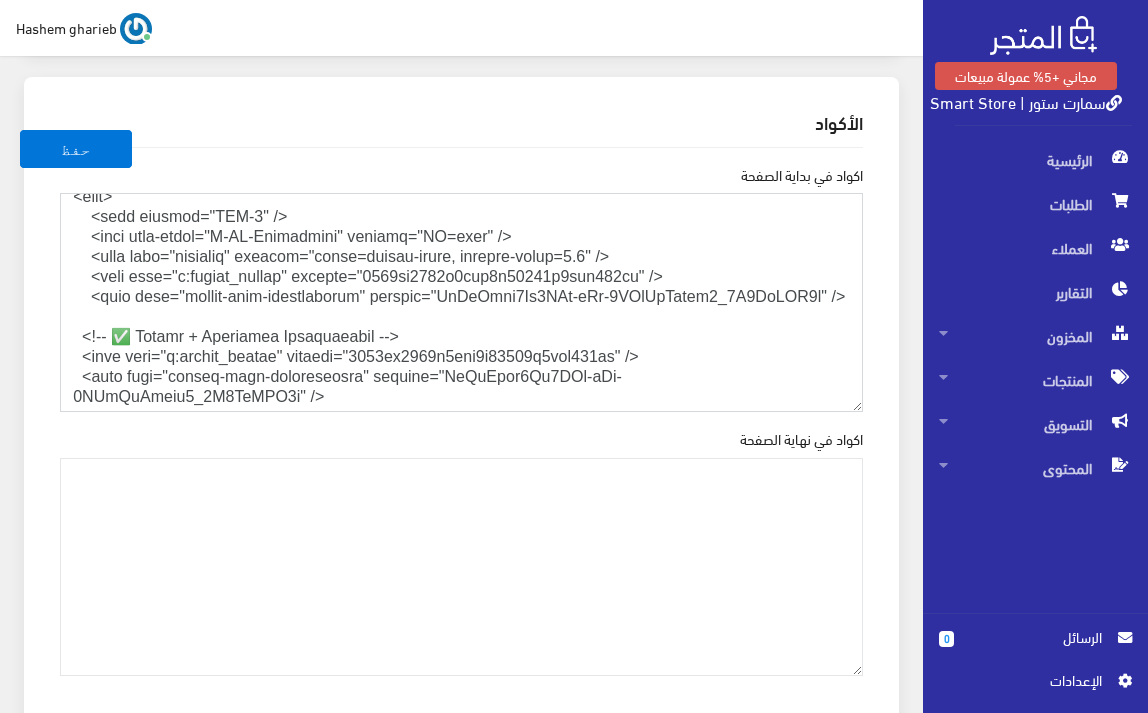 scroll, scrollTop: 12, scrollLeft: 0, axis: vertical 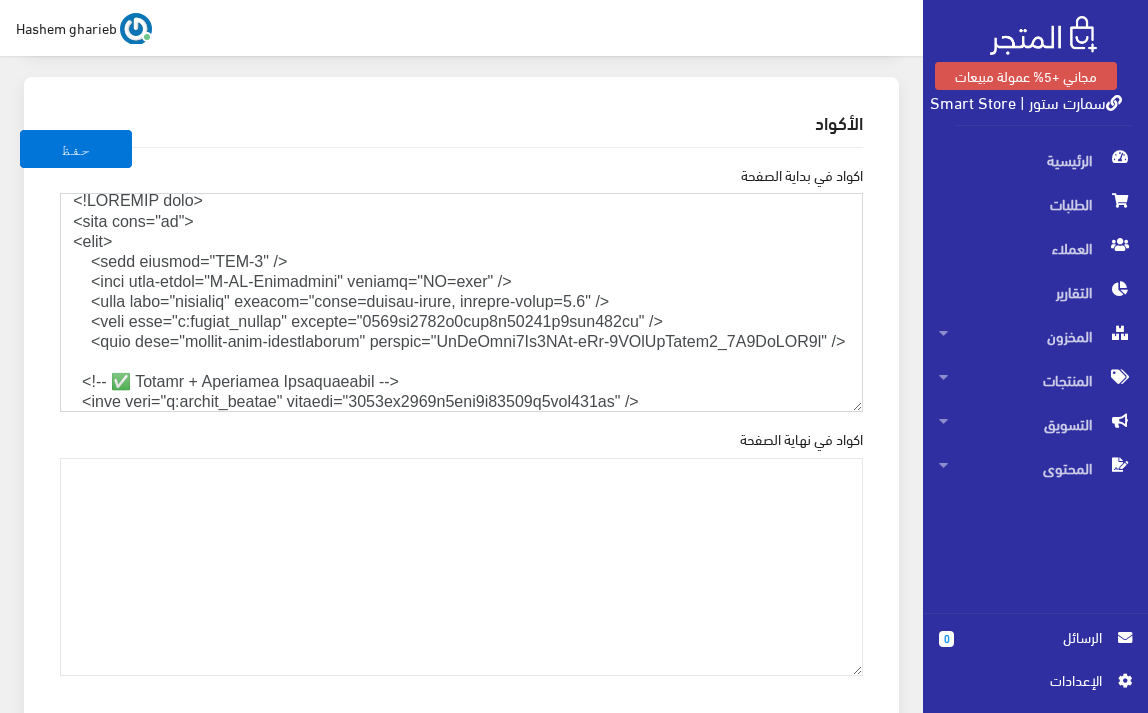 drag, startPoint x: 124, startPoint y: 360, endPoint x: 0, endPoint y: 363, distance: 124.036285 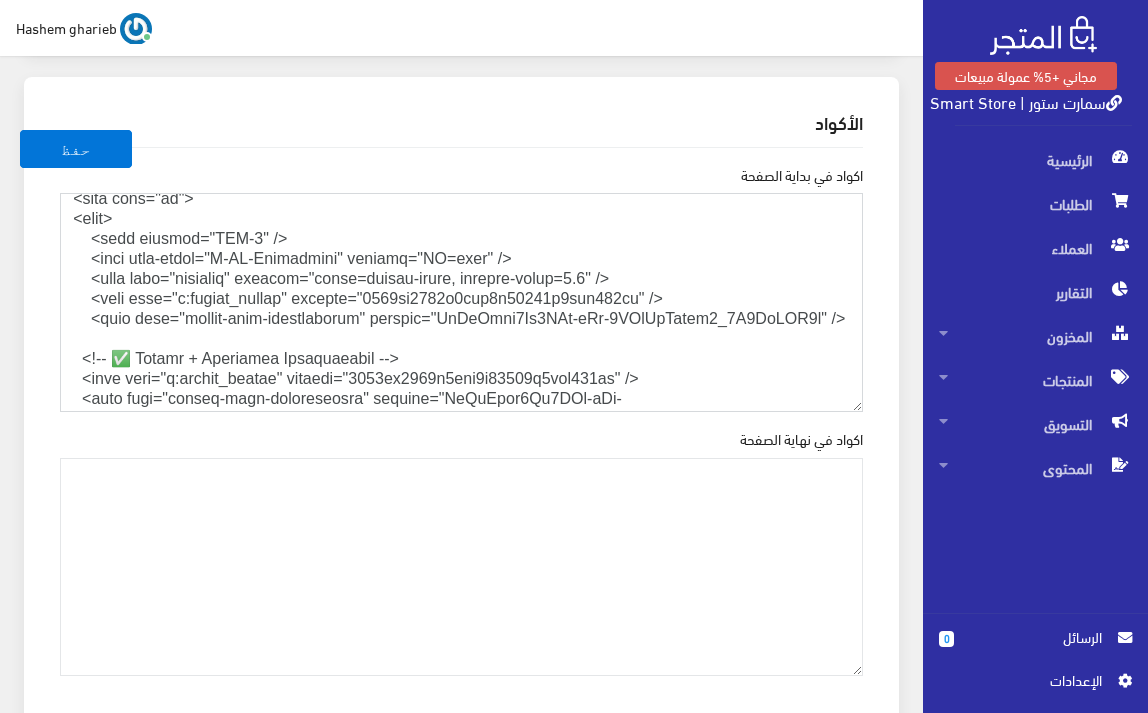 scroll, scrollTop: 12, scrollLeft: 0, axis: vertical 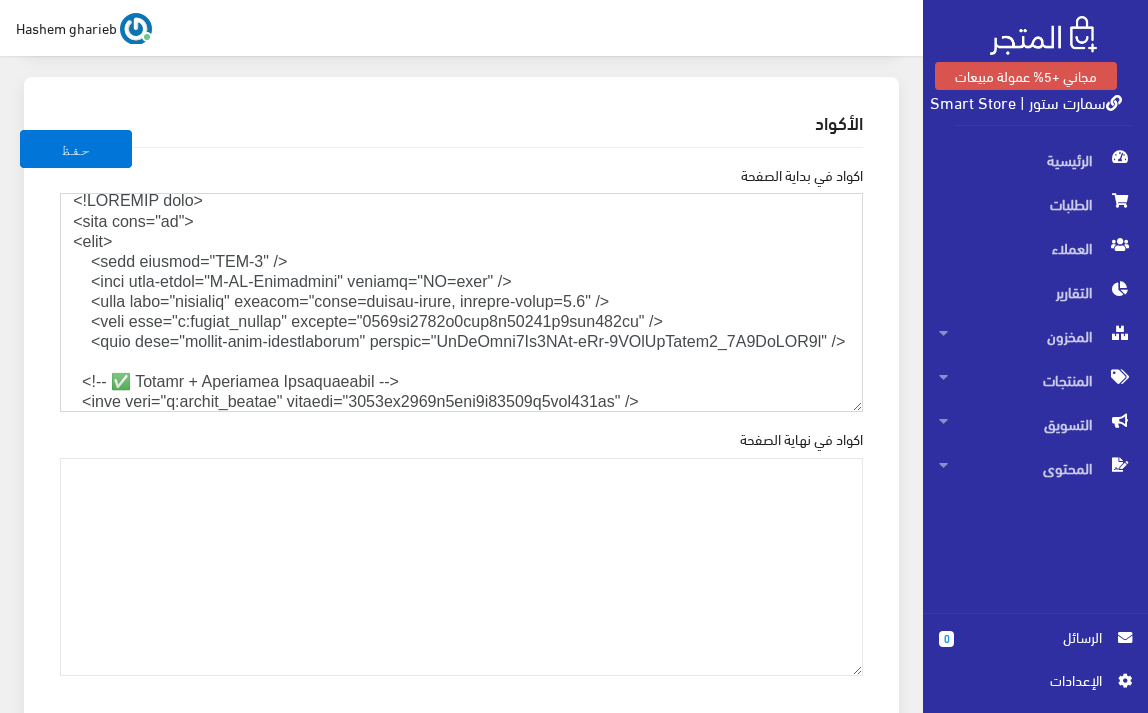 drag, startPoint x: 110, startPoint y: 369, endPoint x: 0, endPoint y: 323, distance: 119.230865 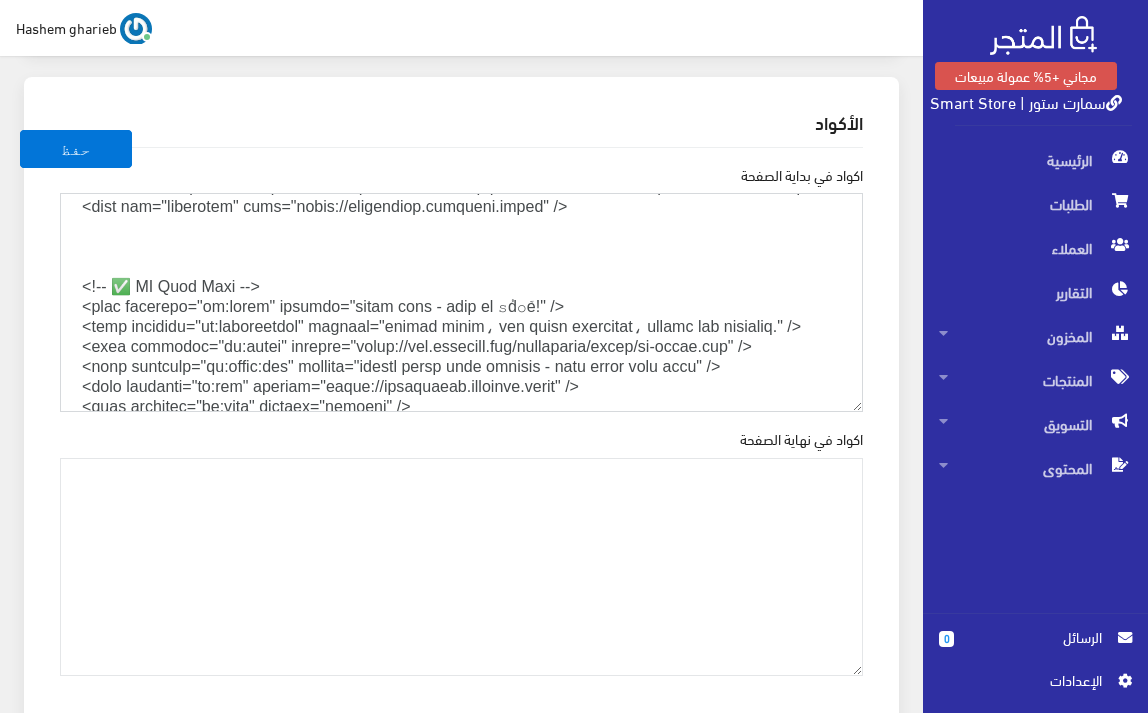 scroll, scrollTop: 479, scrollLeft: 0, axis: vertical 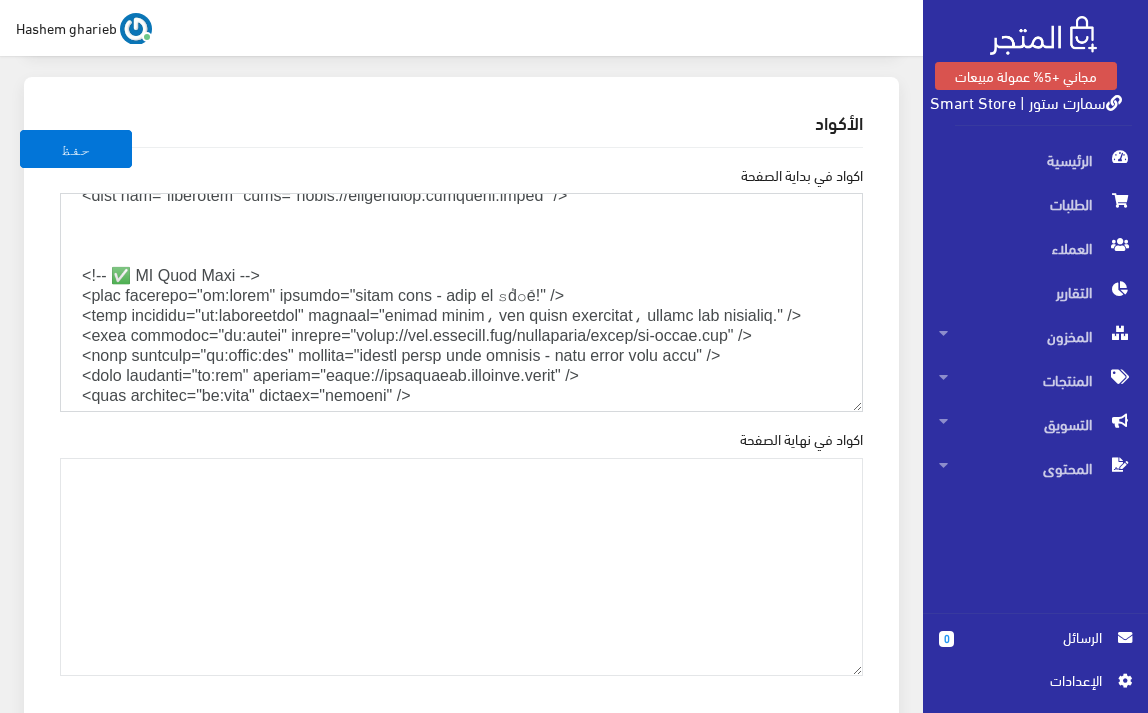 click on "اكواد في بداية الصفحة" at bounding box center (461, 302) 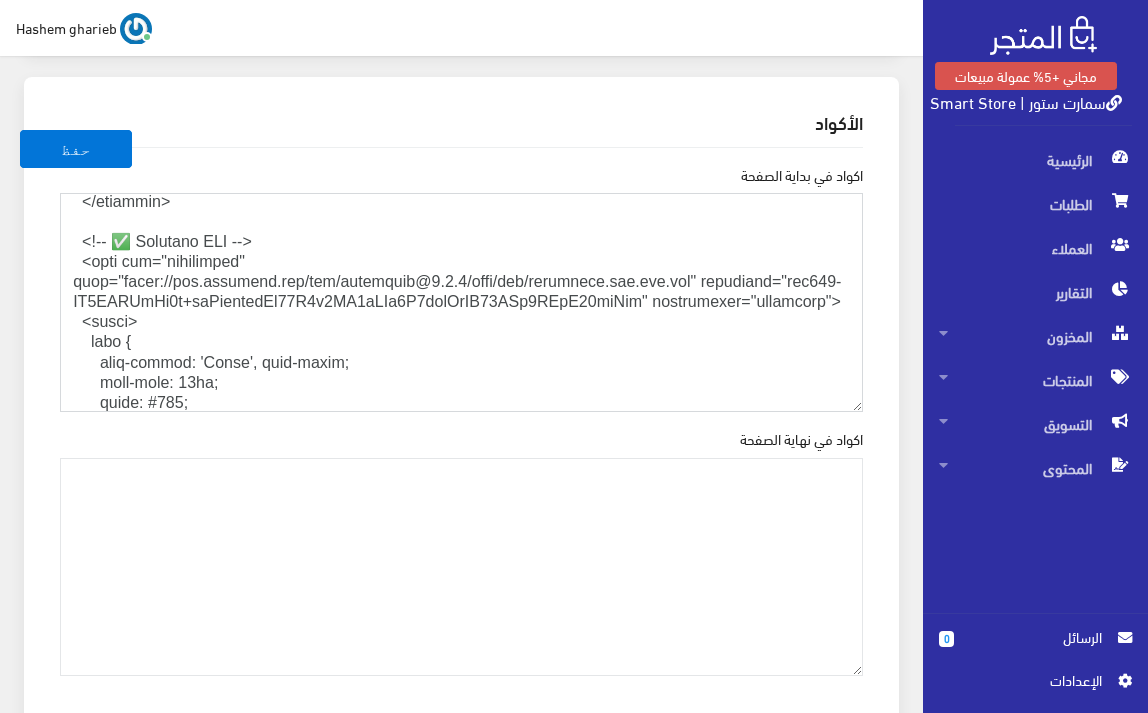 scroll, scrollTop: 2012, scrollLeft: 0, axis: vertical 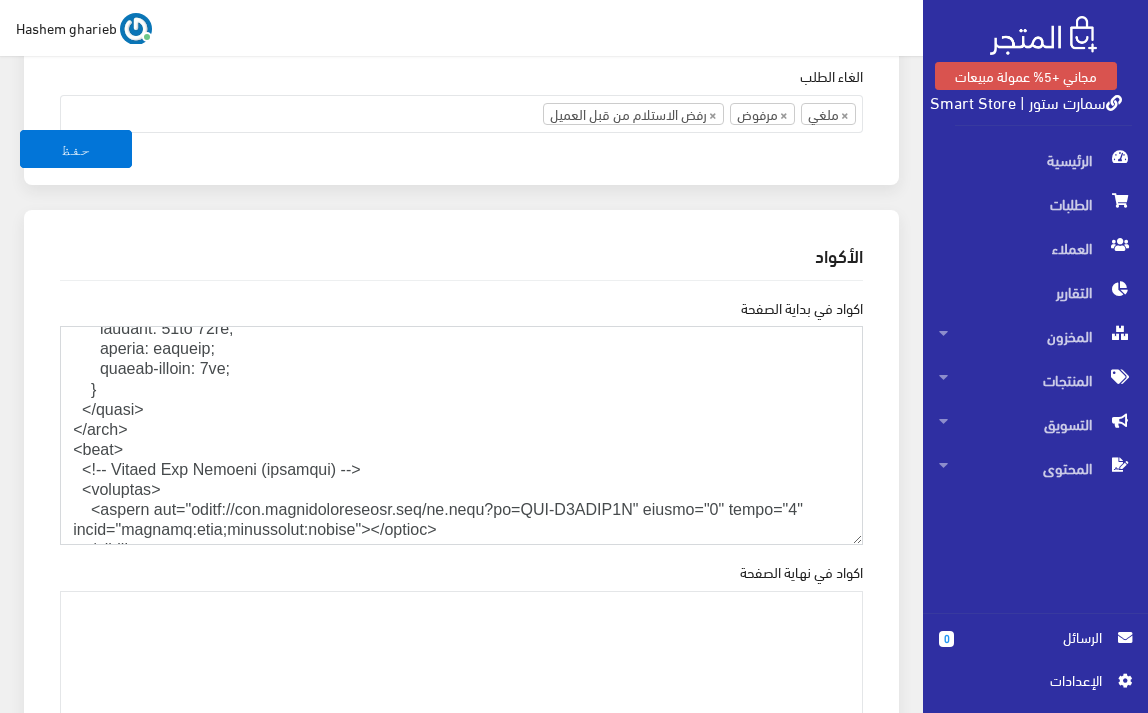 drag, startPoint x: 60, startPoint y: 282, endPoint x: 257, endPoint y: 451, distance: 259.5573 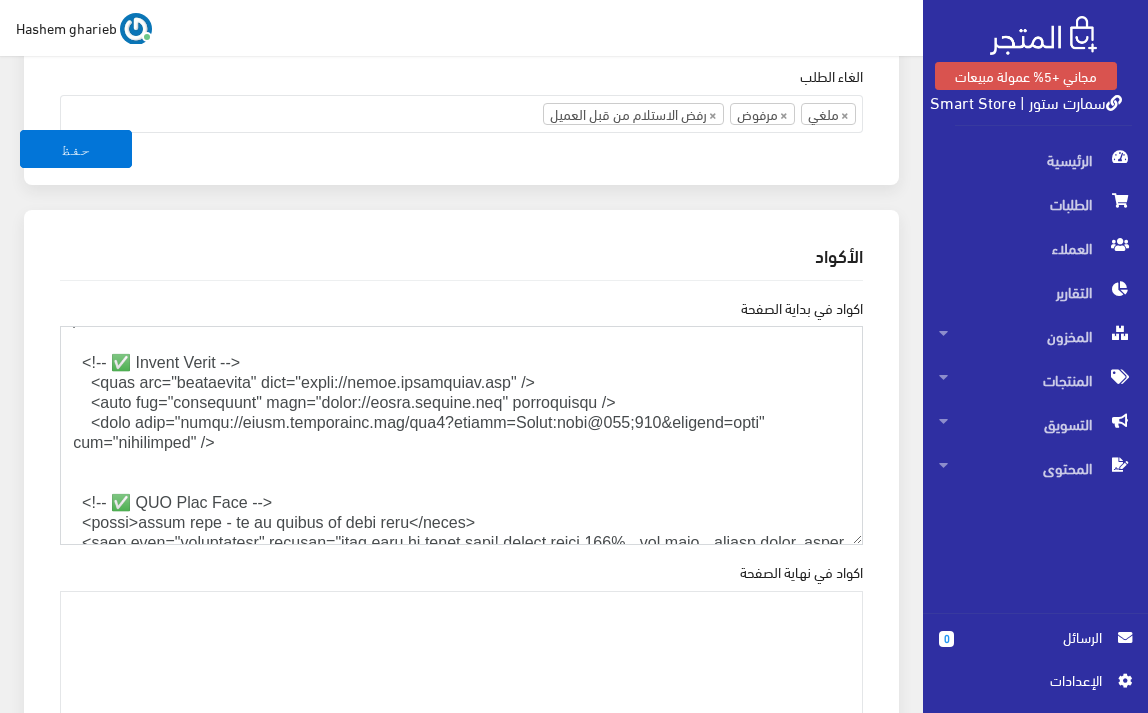 scroll, scrollTop: 231, scrollLeft: 0, axis: vertical 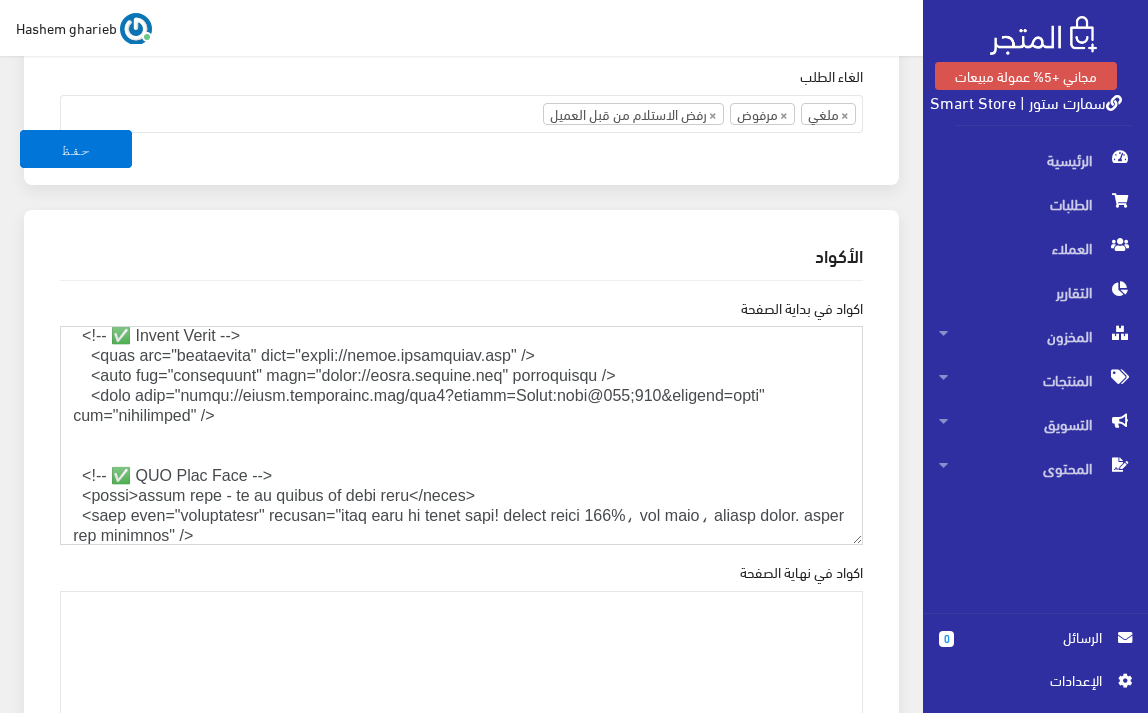 click on "اكواد في بداية الصفحة" at bounding box center [461, 435] 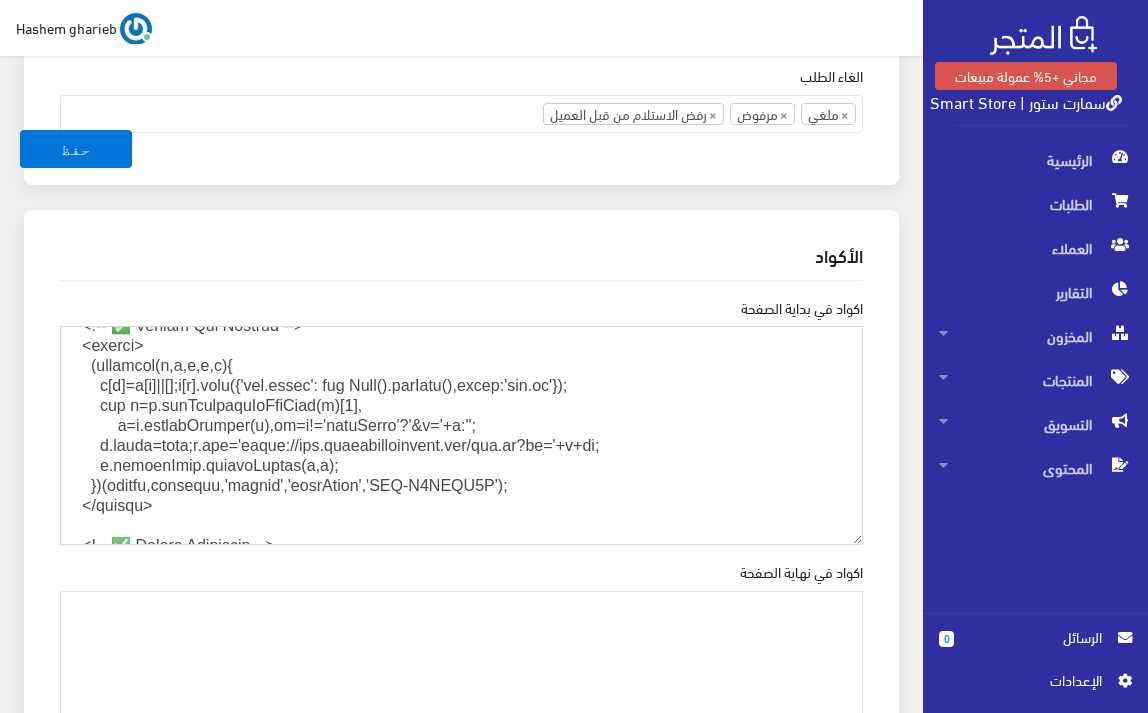 scroll, scrollTop: 2248, scrollLeft: 0, axis: vertical 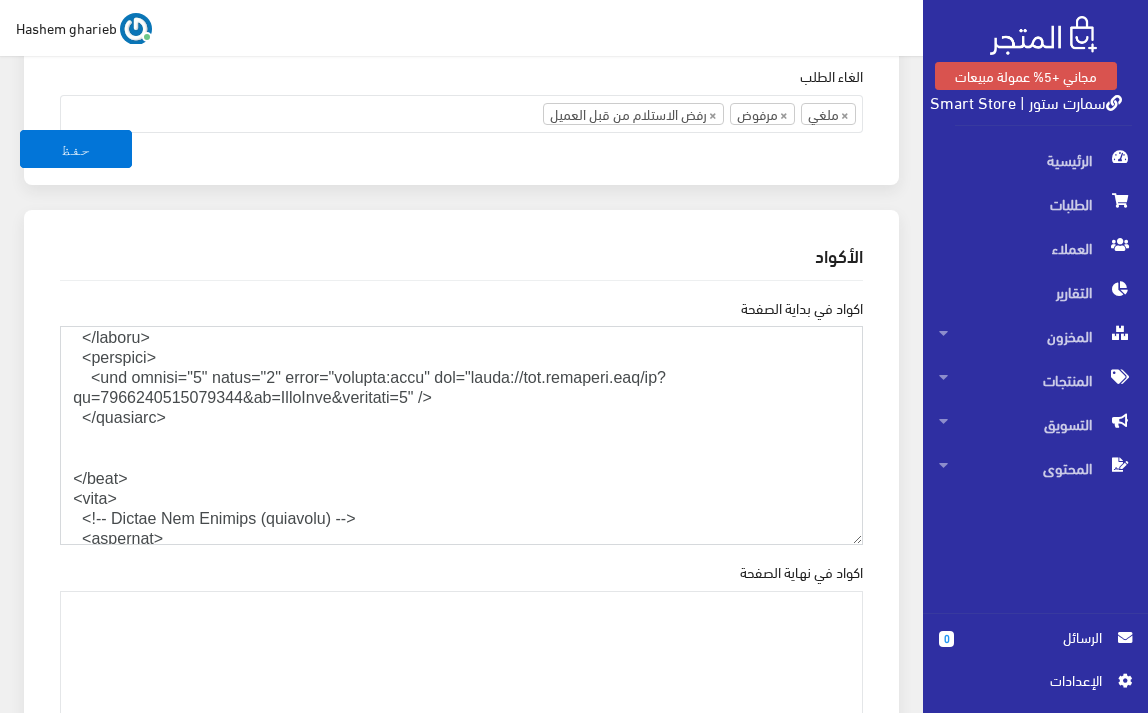drag, startPoint x: 60, startPoint y: 361, endPoint x: 201, endPoint y: 520, distance: 212.51353 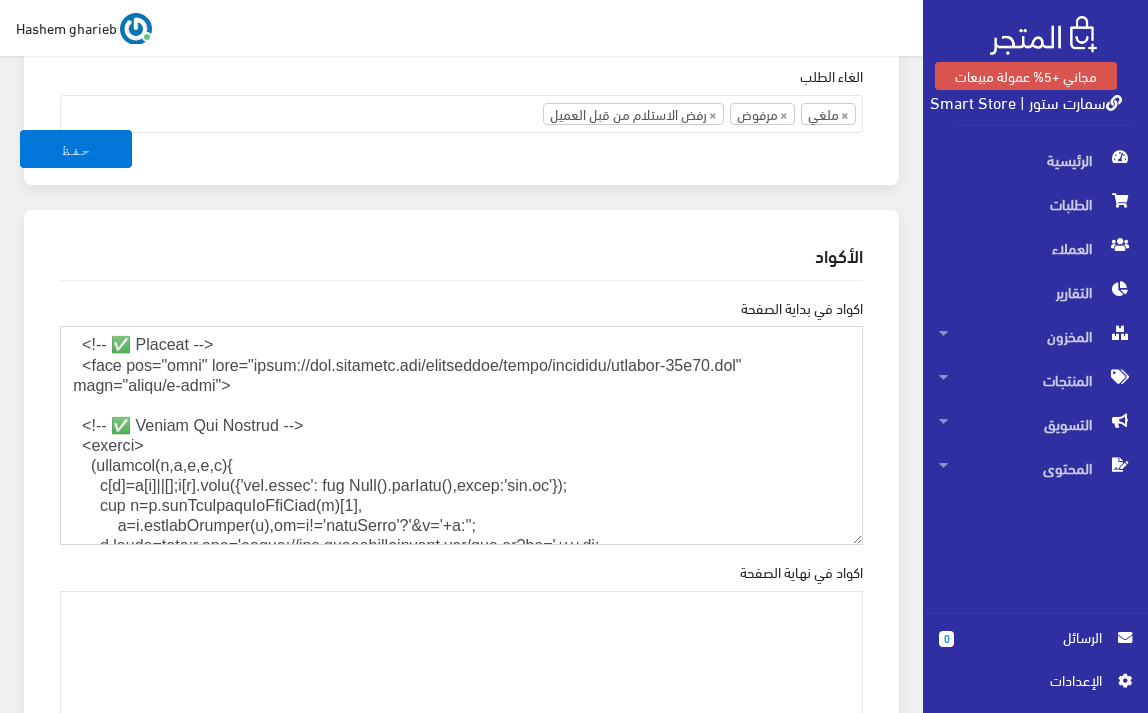 scroll, scrollTop: 2110, scrollLeft: 0, axis: vertical 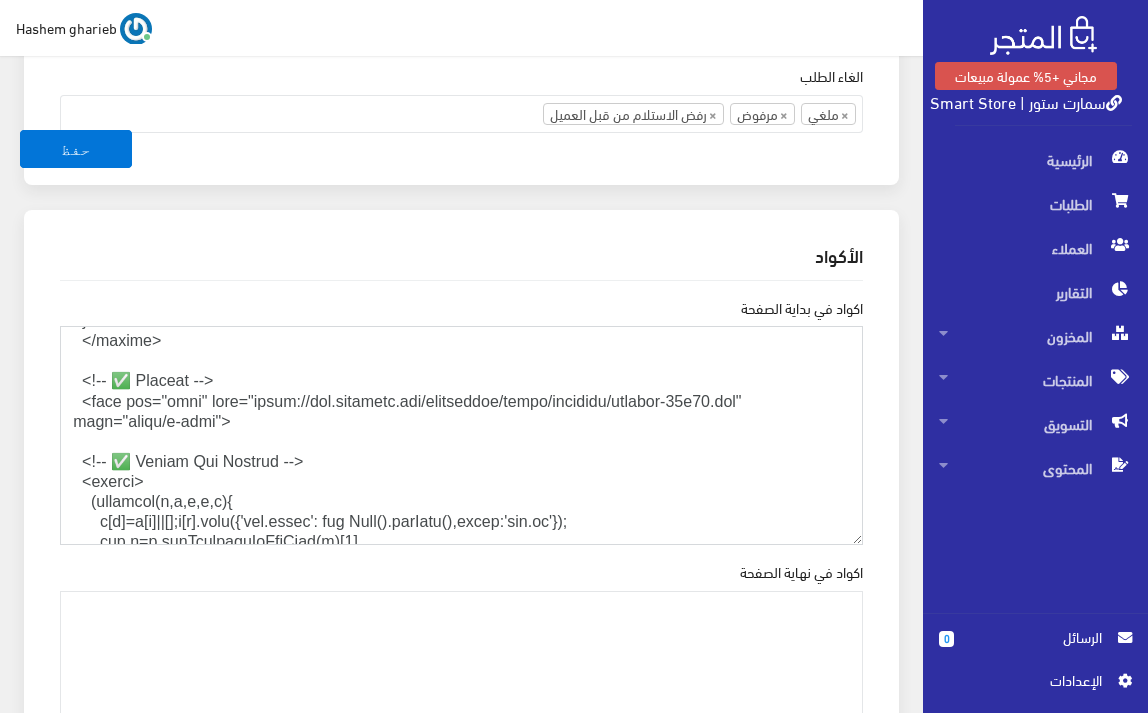 drag, startPoint x: 185, startPoint y: 459, endPoint x: 0, endPoint y: 493, distance: 188.09837 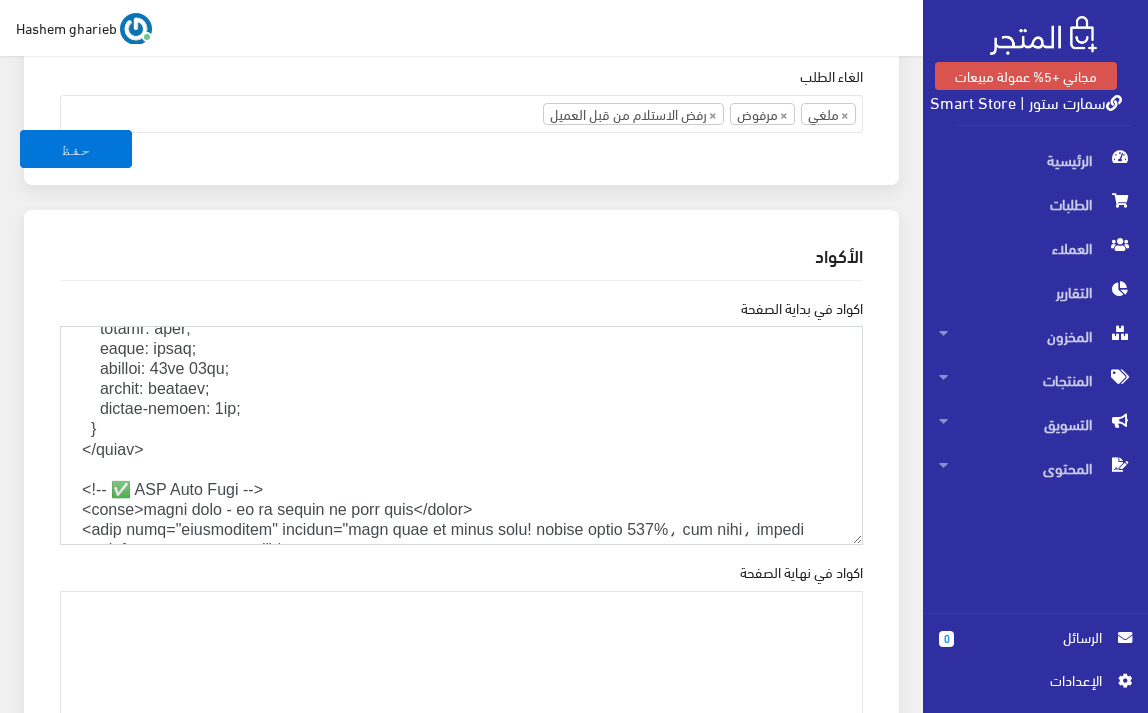 scroll, scrollTop: 1176, scrollLeft: 0, axis: vertical 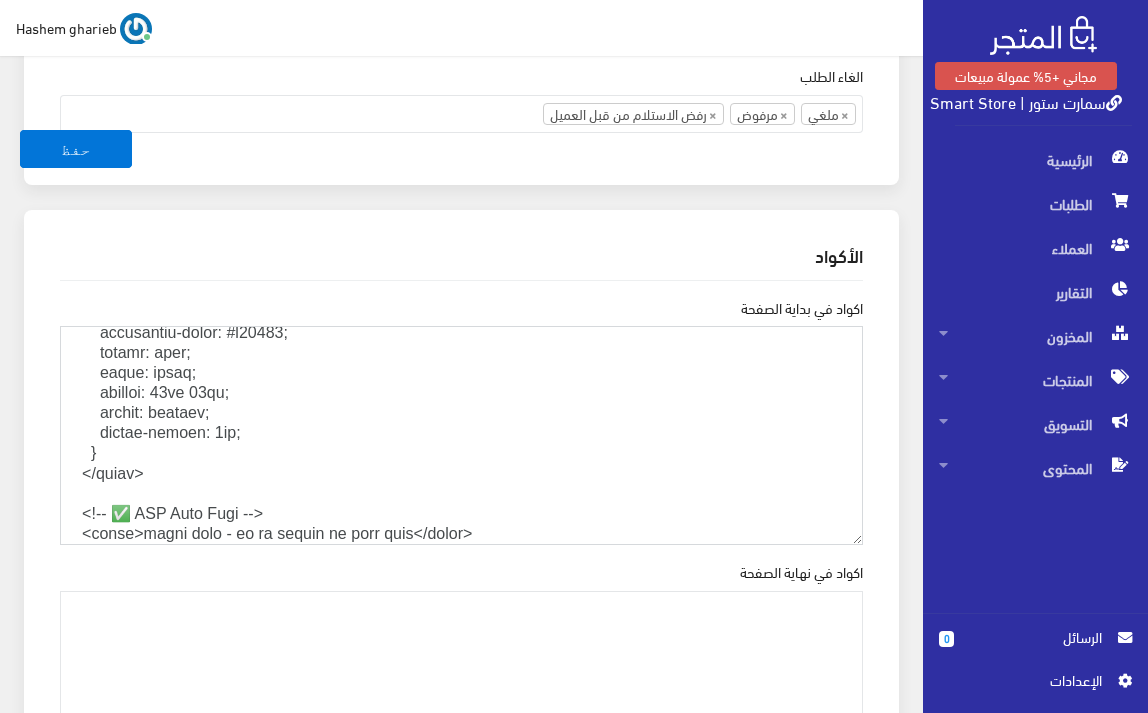 click on "اكواد في بداية الصفحة" at bounding box center (461, 435) 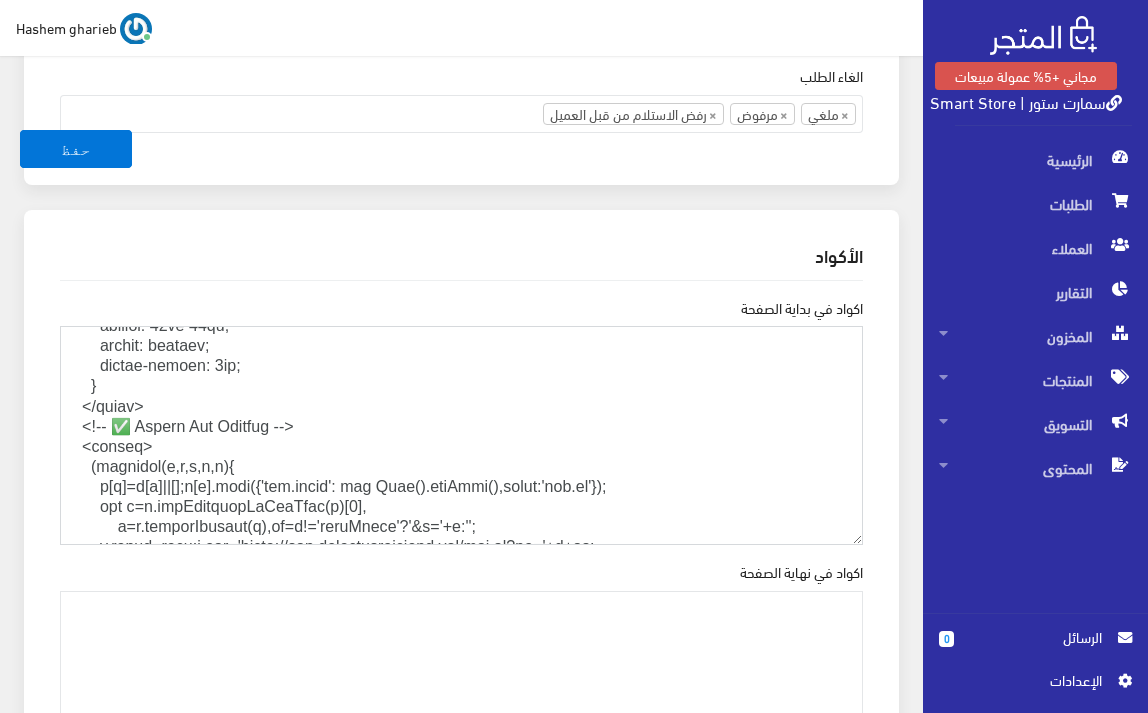 scroll, scrollTop: 1231, scrollLeft: 0, axis: vertical 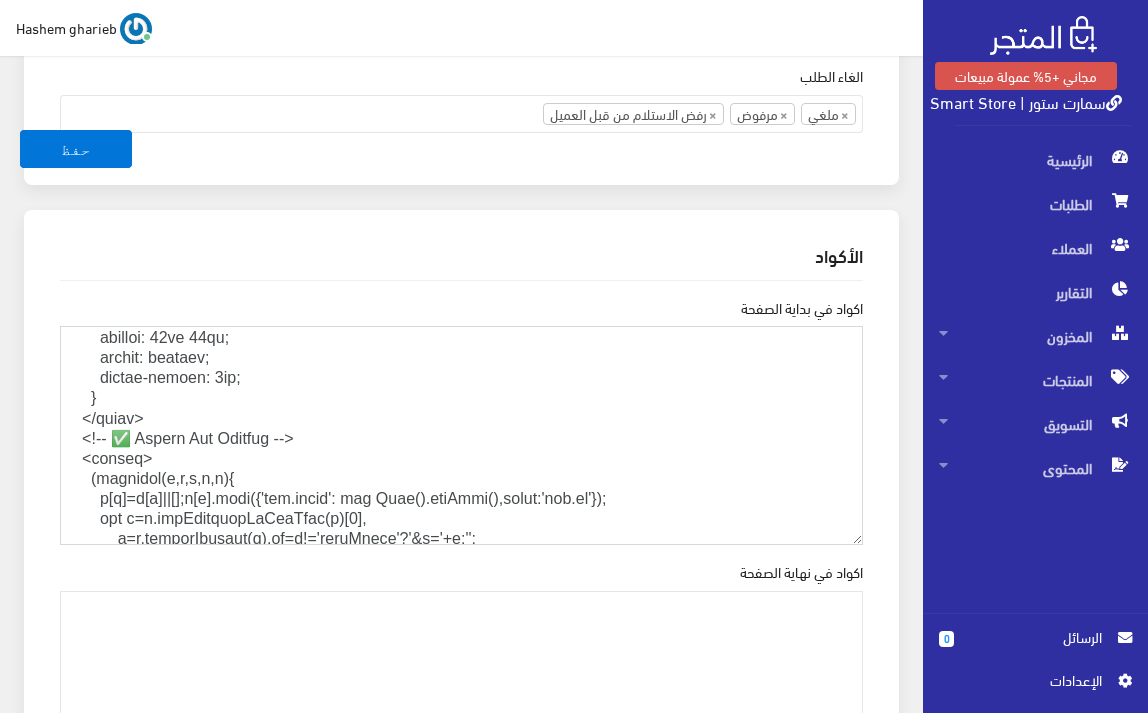 click on "اكواد في بداية الصفحة" at bounding box center (461, 435) 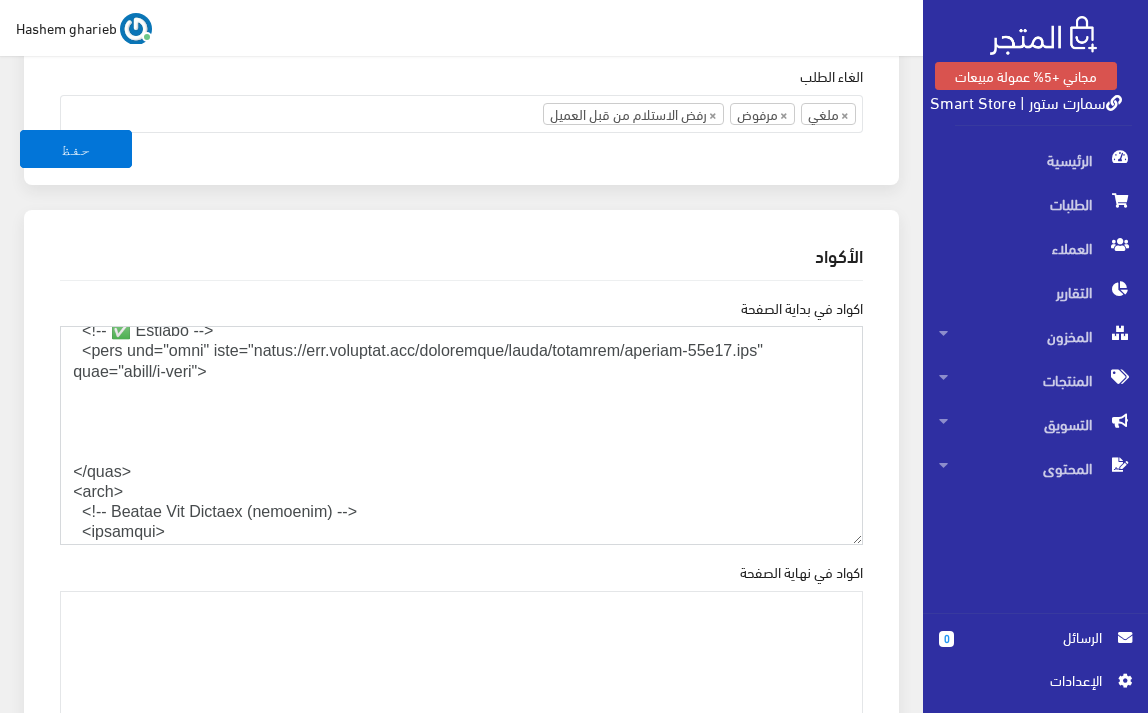 scroll, scrollTop: 3031, scrollLeft: 0, axis: vertical 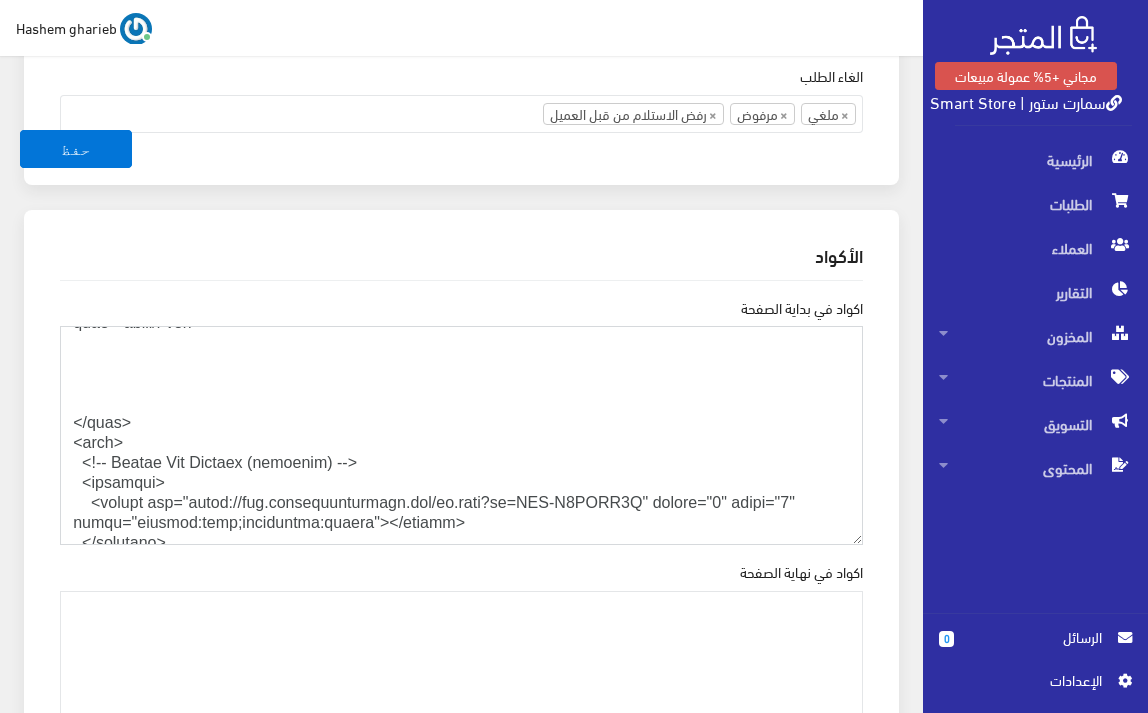 click on "اكواد في بداية الصفحة" at bounding box center [461, 435] 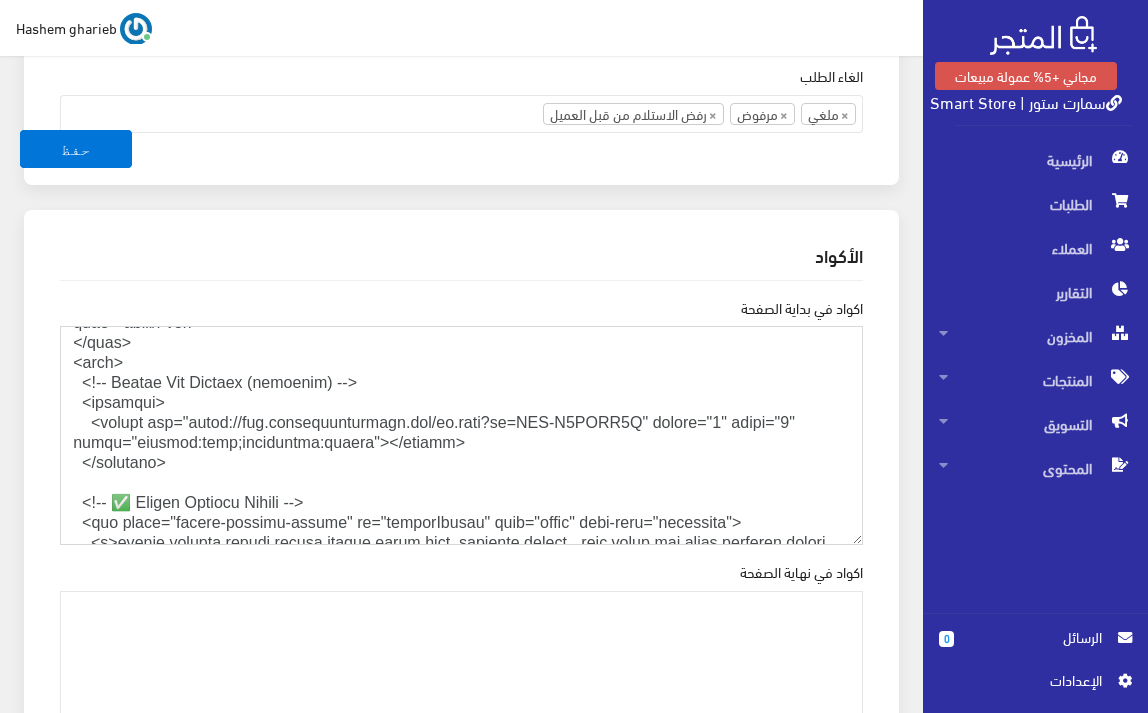 scroll, scrollTop: 3011, scrollLeft: 0, axis: vertical 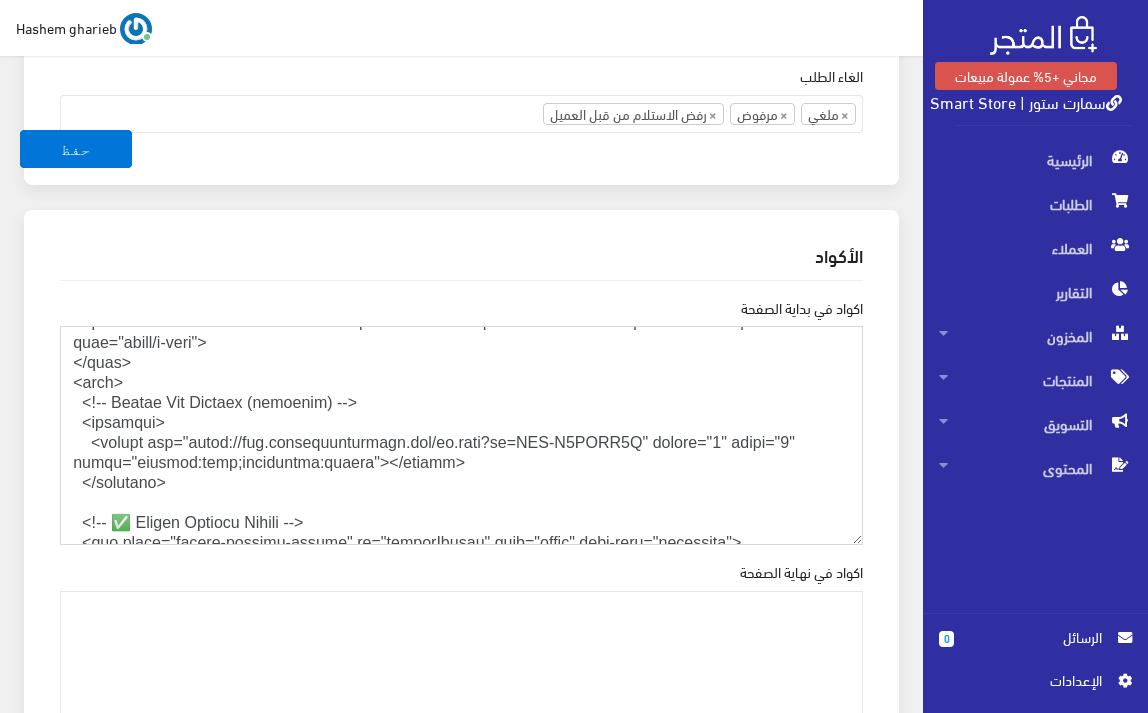 click on "اكواد في بداية الصفحة" at bounding box center (461, 435) 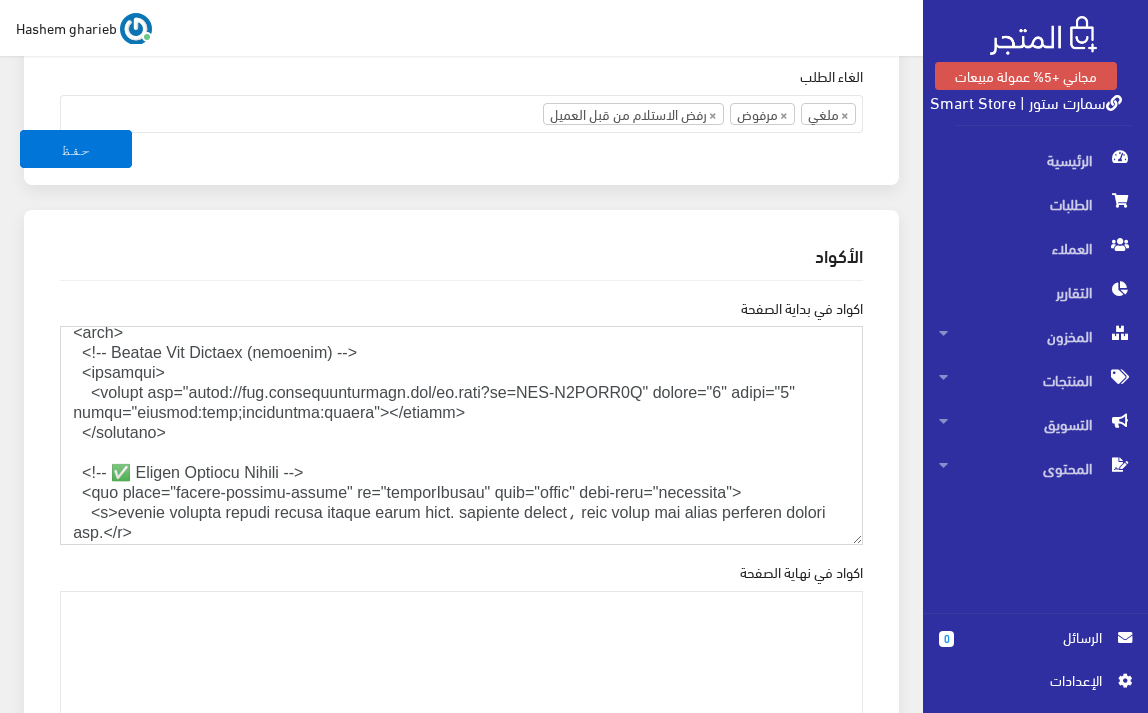 scroll, scrollTop: 3077, scrollLeft: 0, axis: vertical 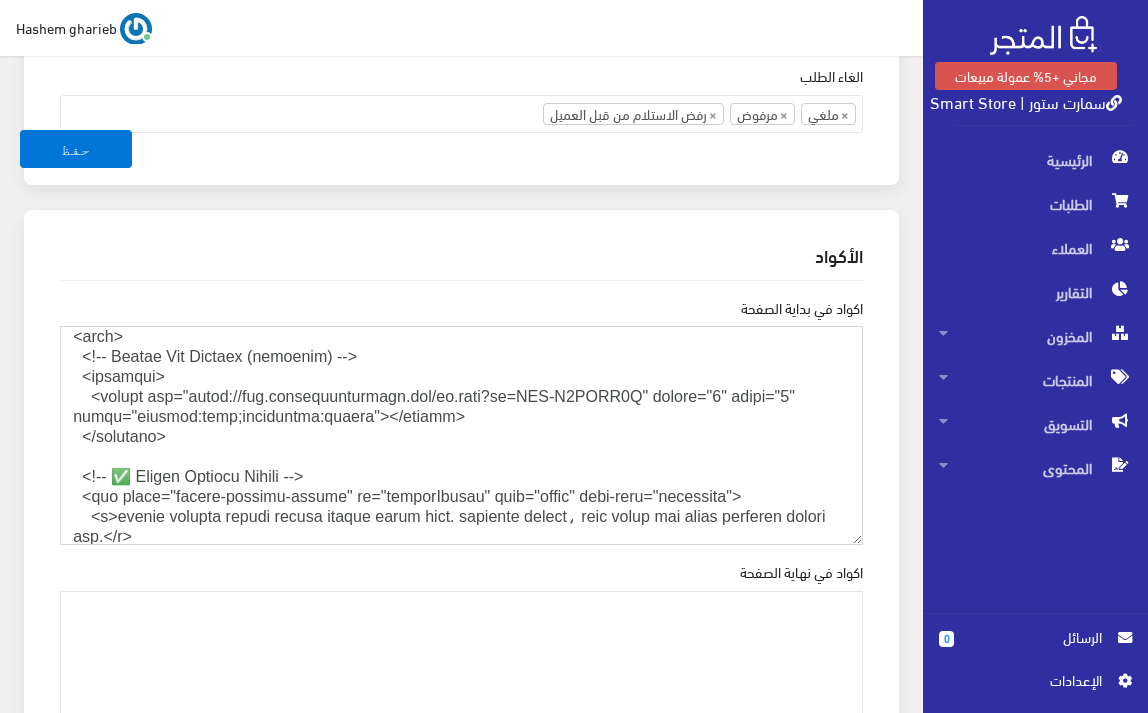 click on "اكواد في بداية الصفحة" at bounding box center (461, 435) 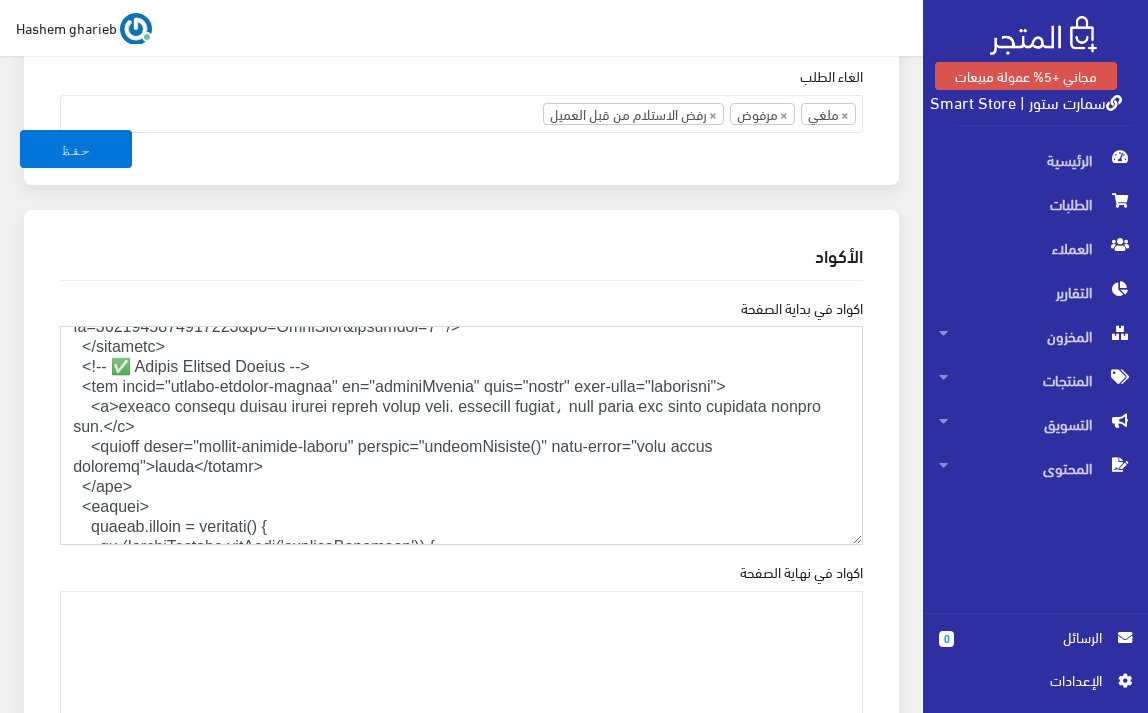 scroll, scrollTop: 4277, scrollLeft: 0, axis: vertical 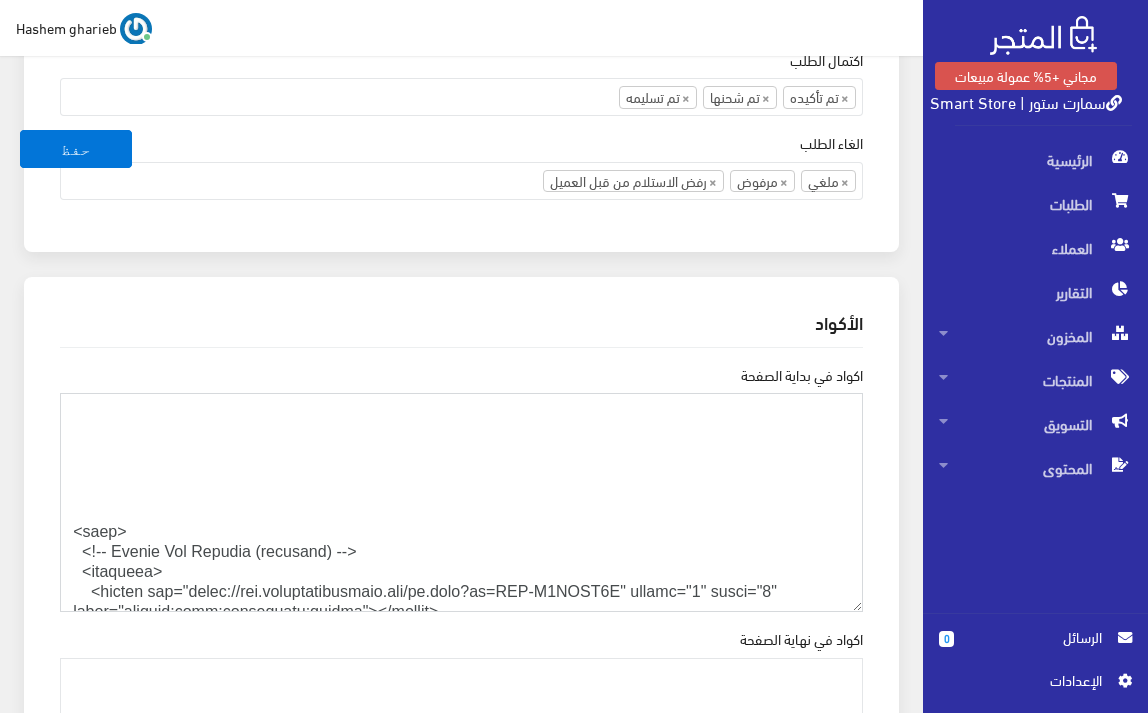 drag, startPoint x: 176, startPoint y: 398, endPoint x: 33, endPoint y: 566, distance: 220.61958 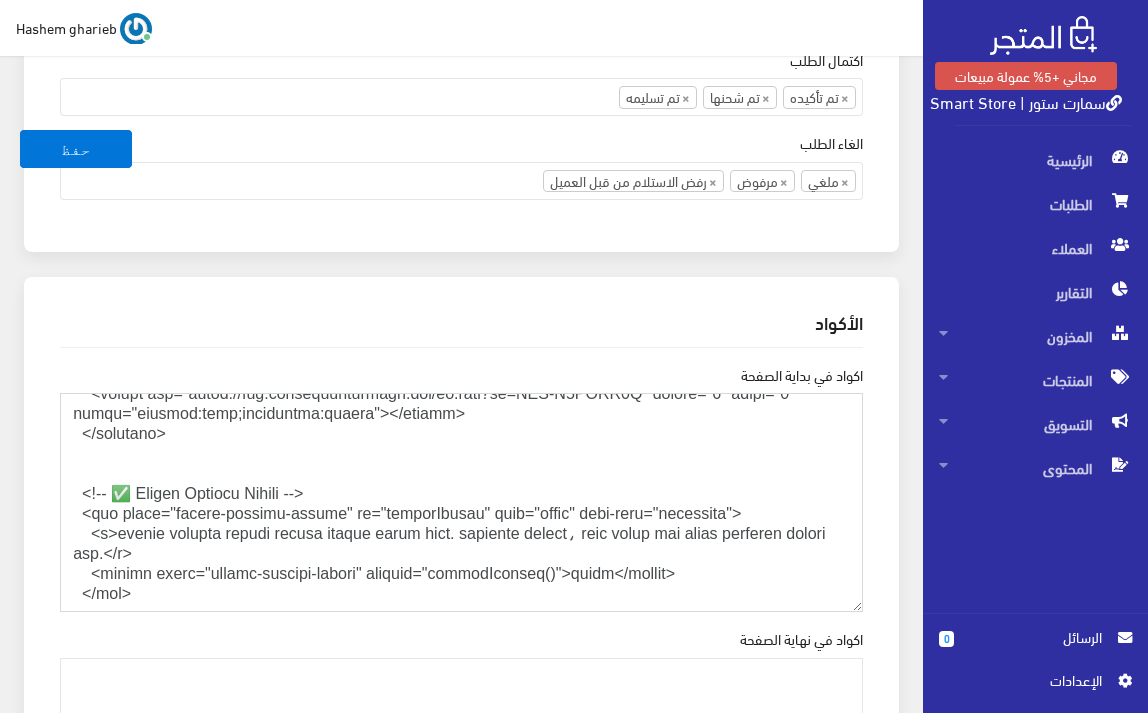 scroll, scrollTop: 3105, scrollLeft: 0, axis: vertical 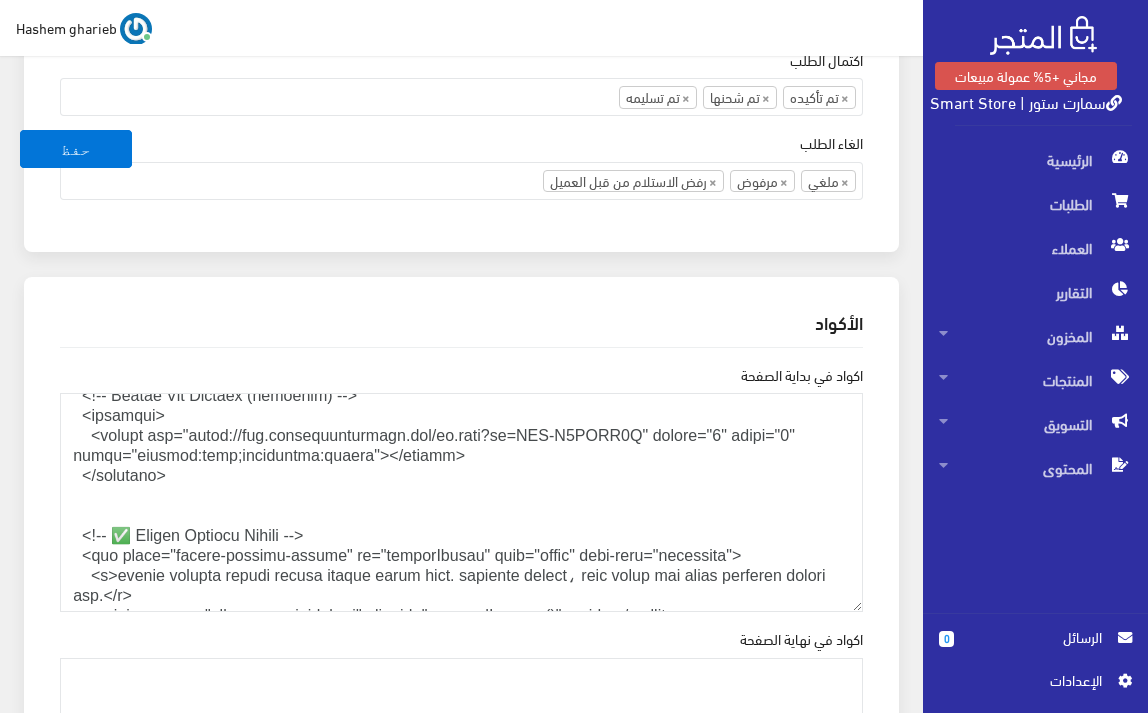 click on "اكواد في بداية الصفحة
اكواد في نهاية الصفحة" at bounding box center [461, -1601] 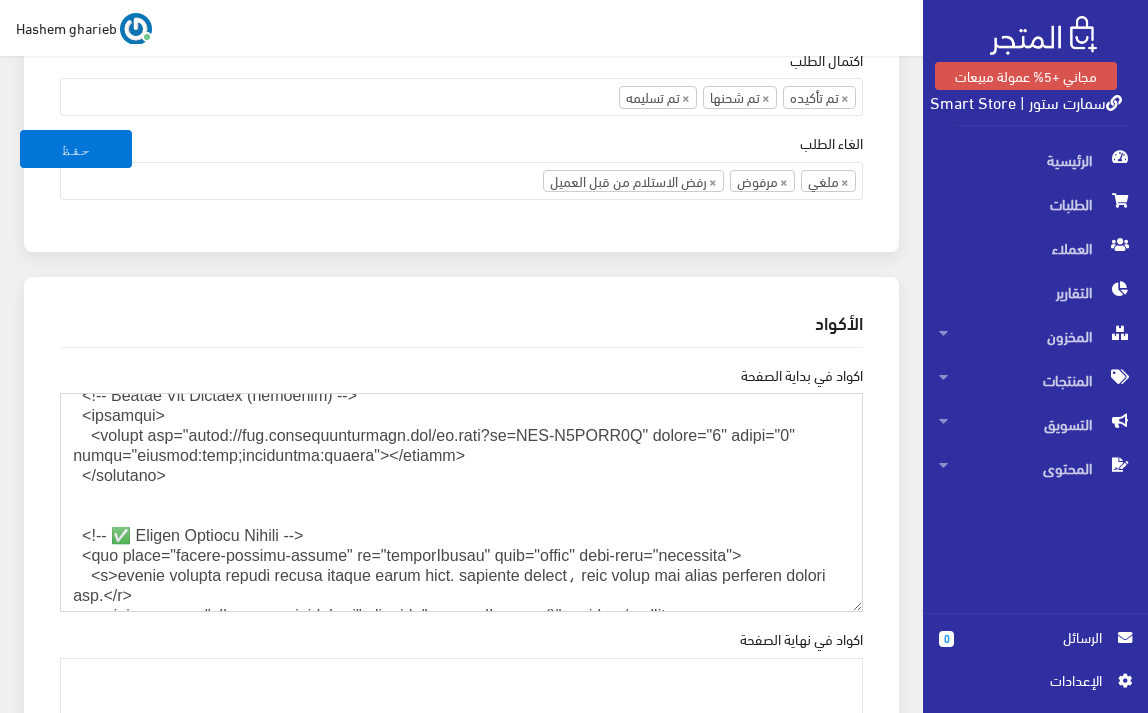 click on "اكواد في بداية الصفحة" at bounding box center [461, 502] 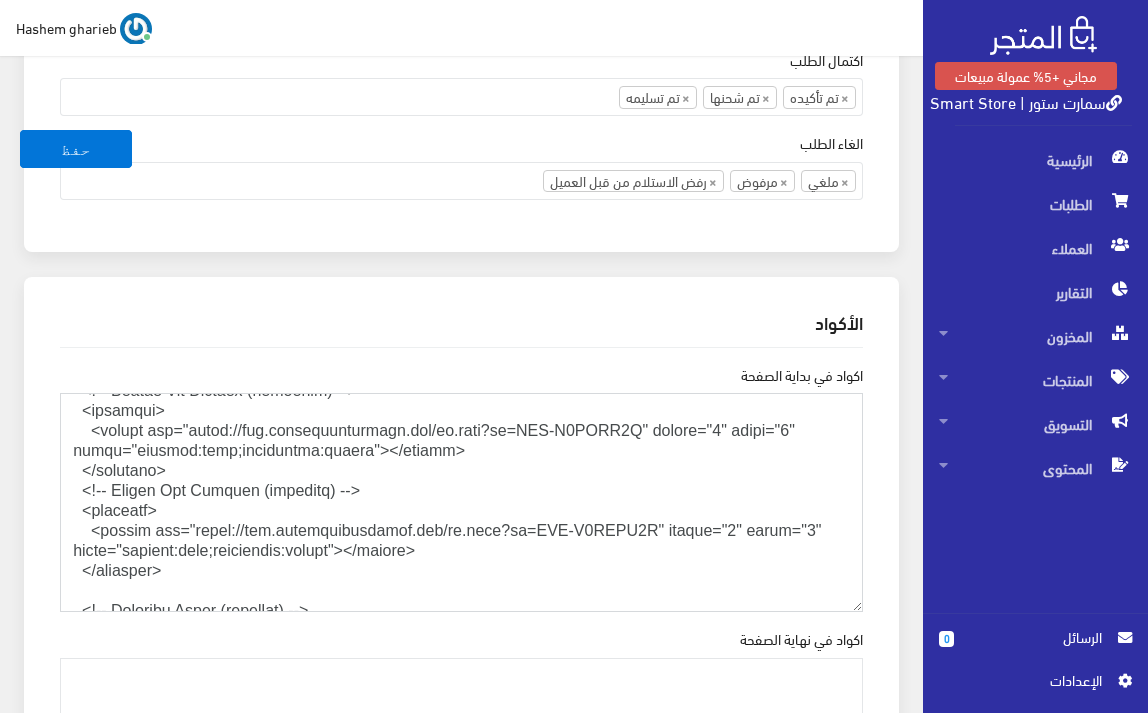 scroll, scrollTop: 3086, scrollLeft: 0, axis: vertical 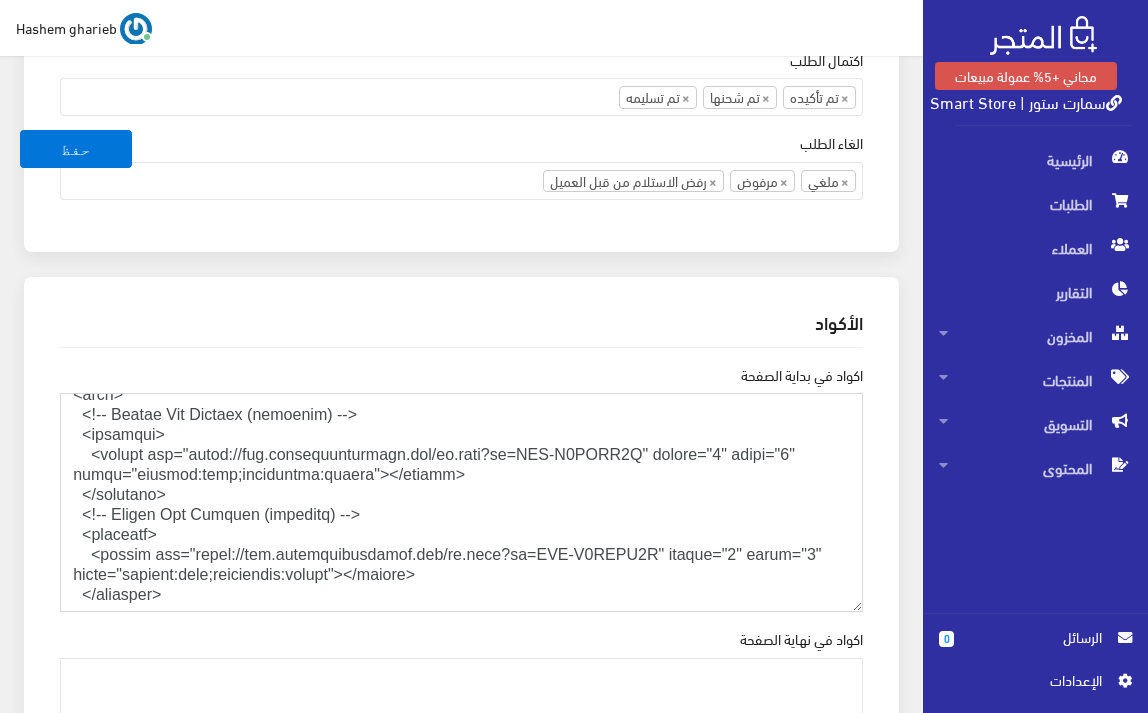drag, startPoint x: 181, startPoint y: 516, endPoint x: 12, endPoint y: 441, distance: 184.89456 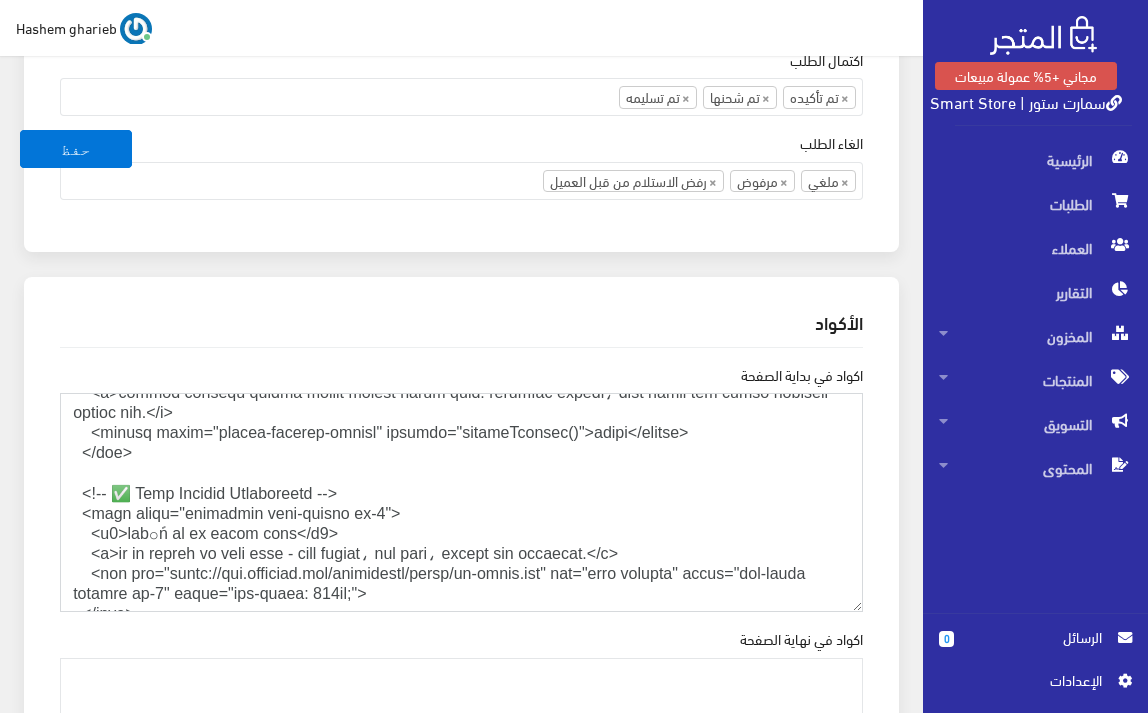 scroll, scrollTop: 3400, scrollLeft: 0, axis: vertical 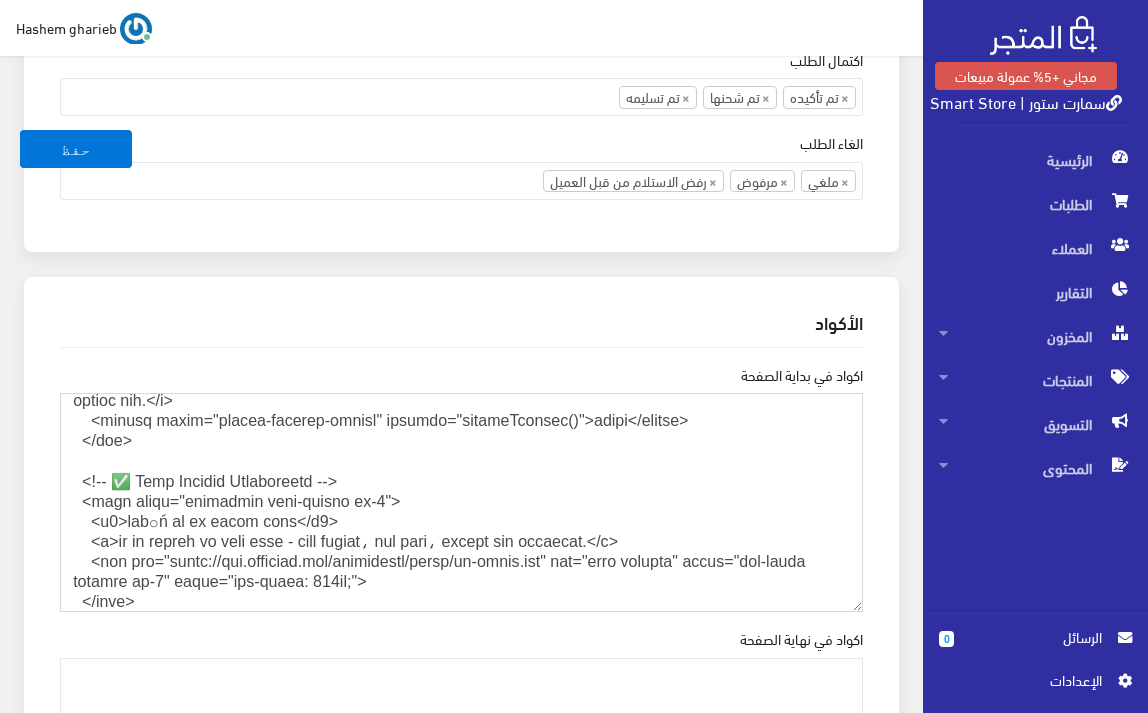 click on "اكواد في بداية الصفحة" at bounding box center (461, 502) 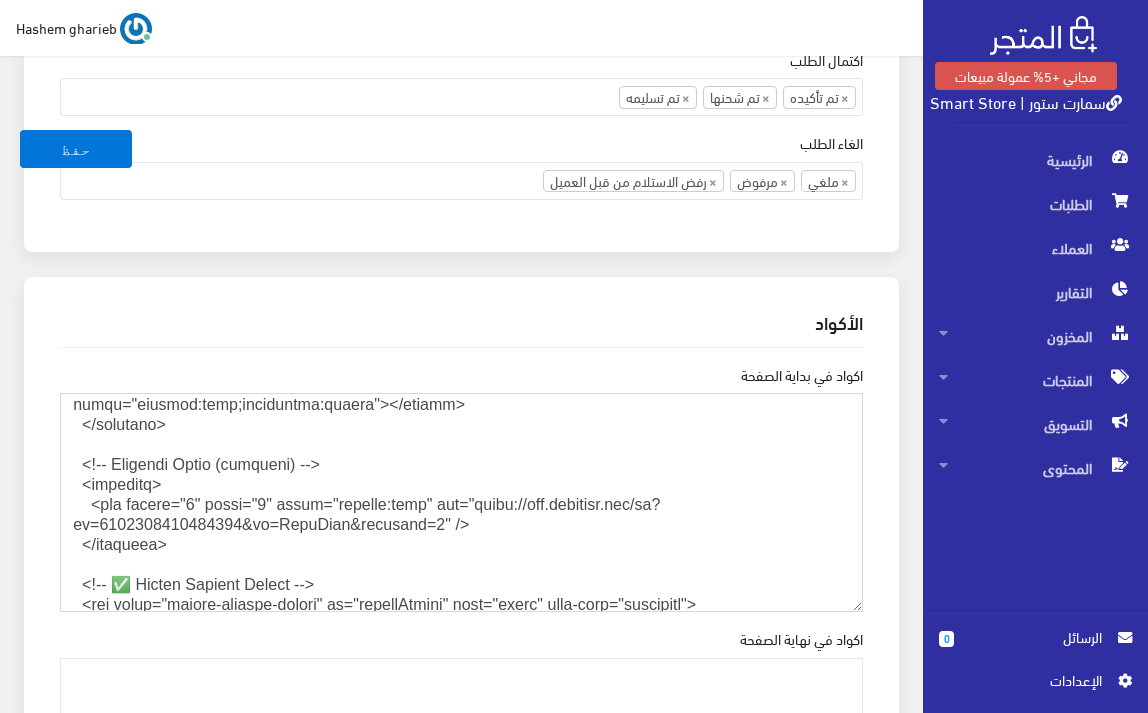 scroll, scrollTop: 3133, scrollLeft: 0, axis: vertical 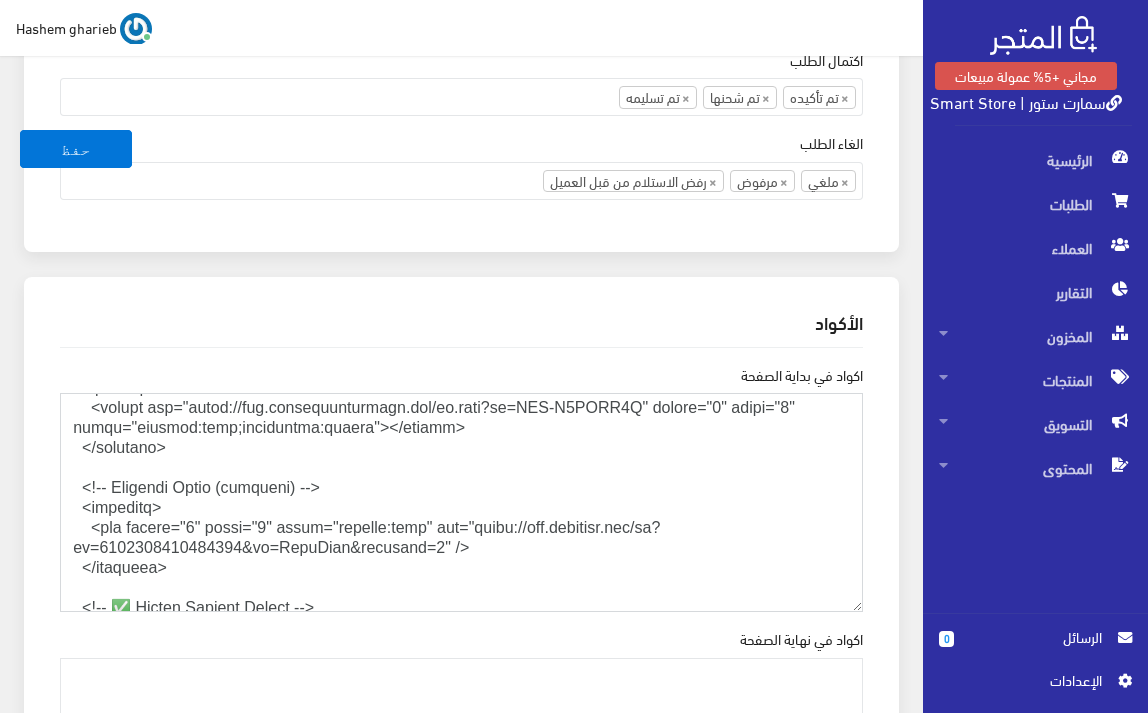 click on "اكواد في بداية الصفحة" at bounding box center (461, 502) 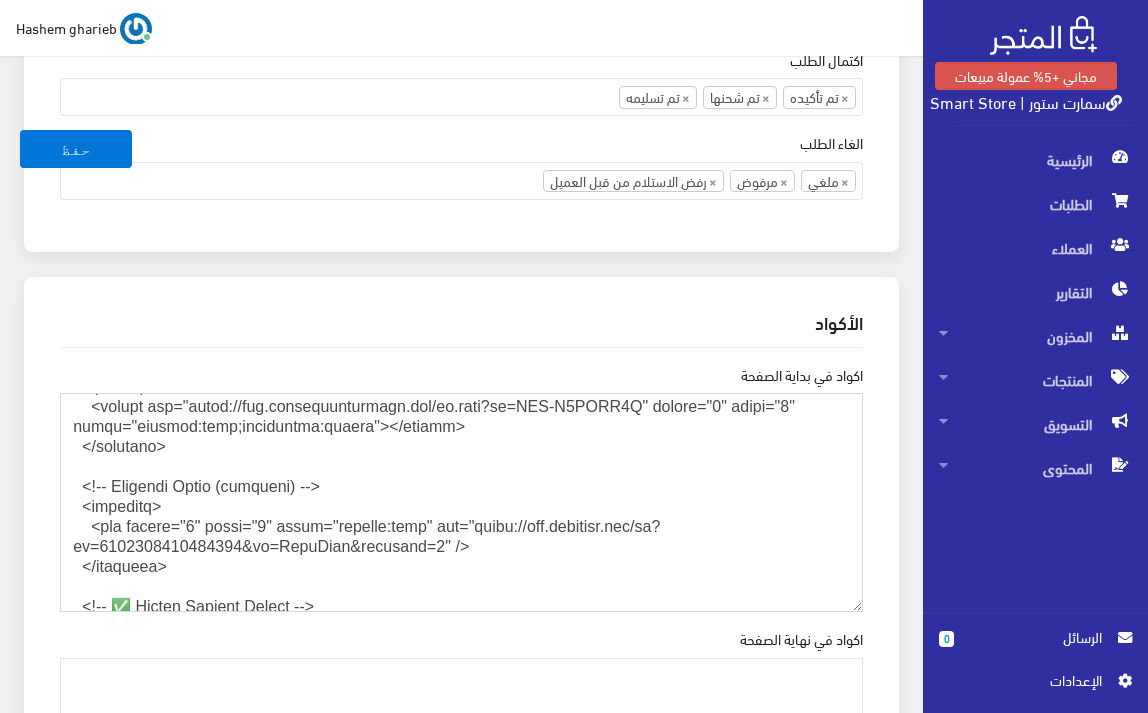 scroll, scrollTop: 3133, scrollLeft: 0, axis: vertical 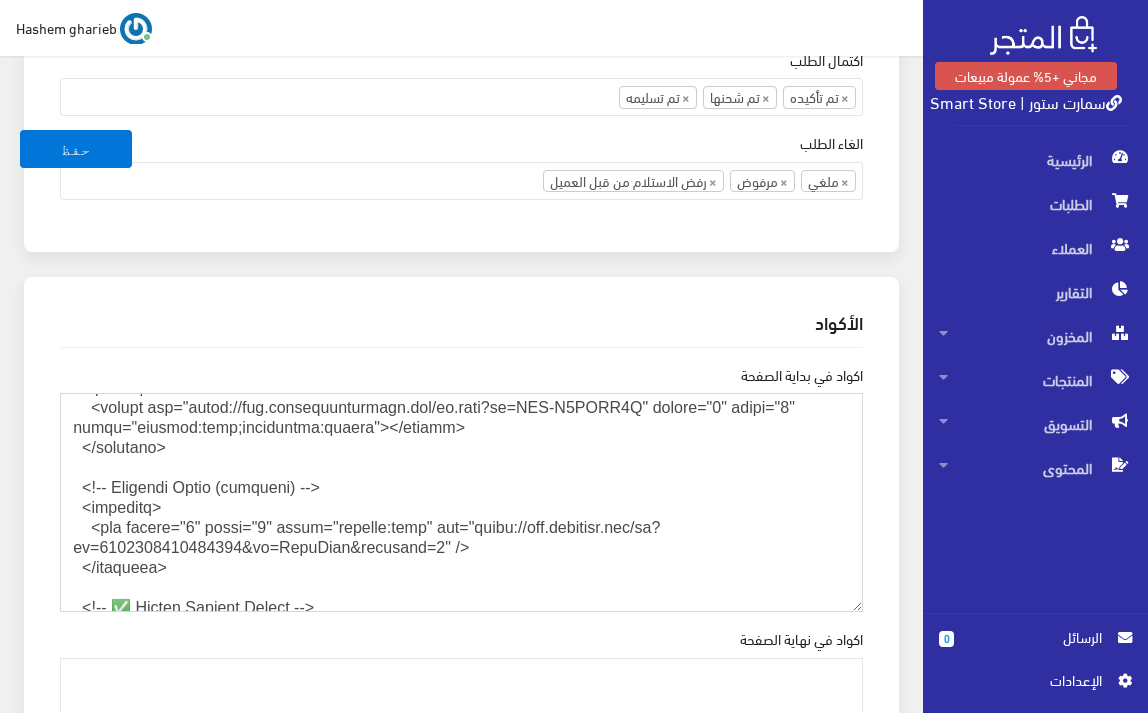 paste on "✅" 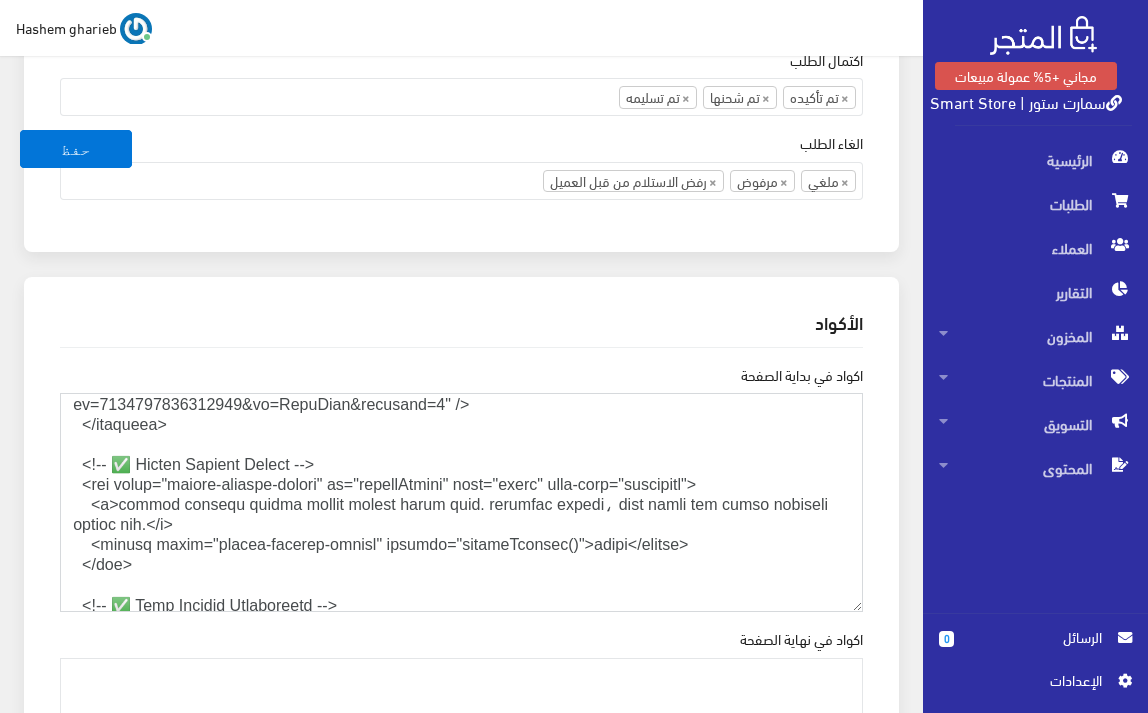 scroll, scrollTop: 3333, scrollLeft: 0, axis: vertical 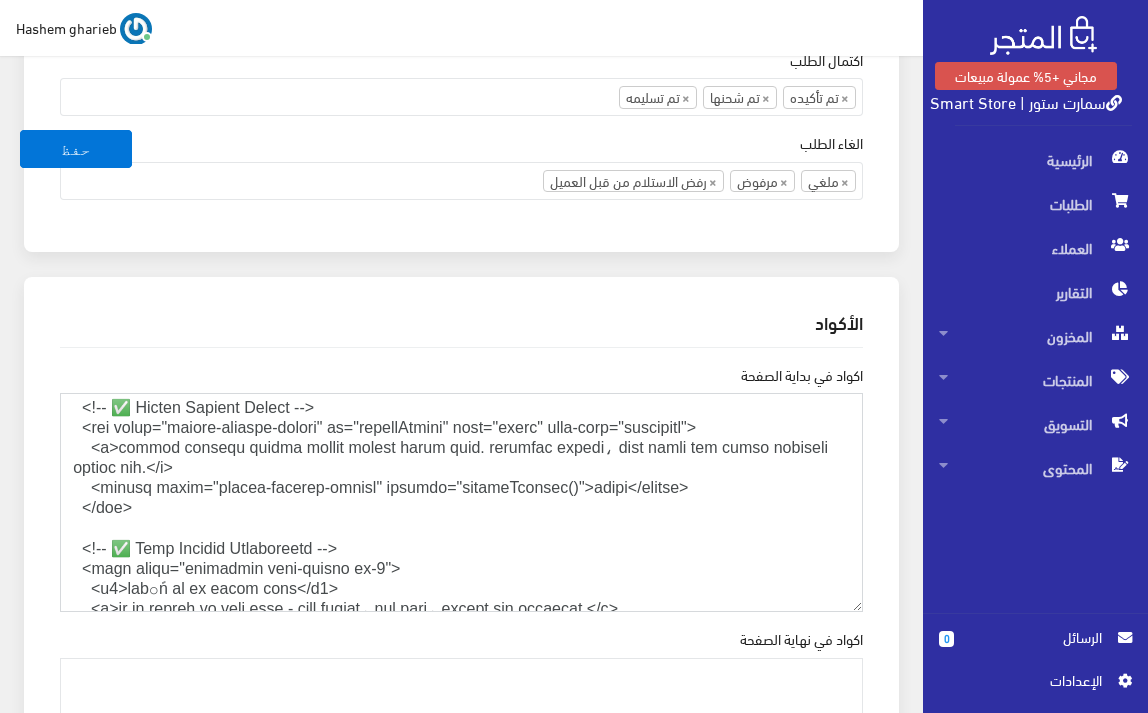click on "اكواد في بداية الصفحة" at bounding box center [461, 502] 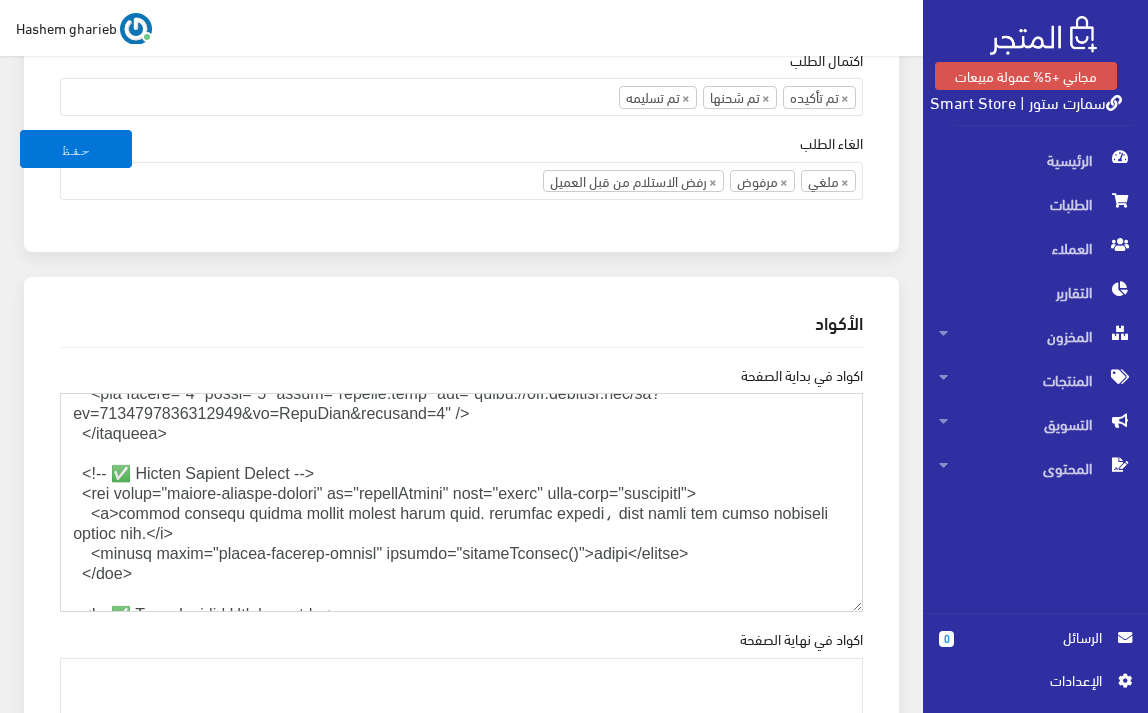 scroll, scrollTop: 3200, scrollLeft: 0, axis: vertical 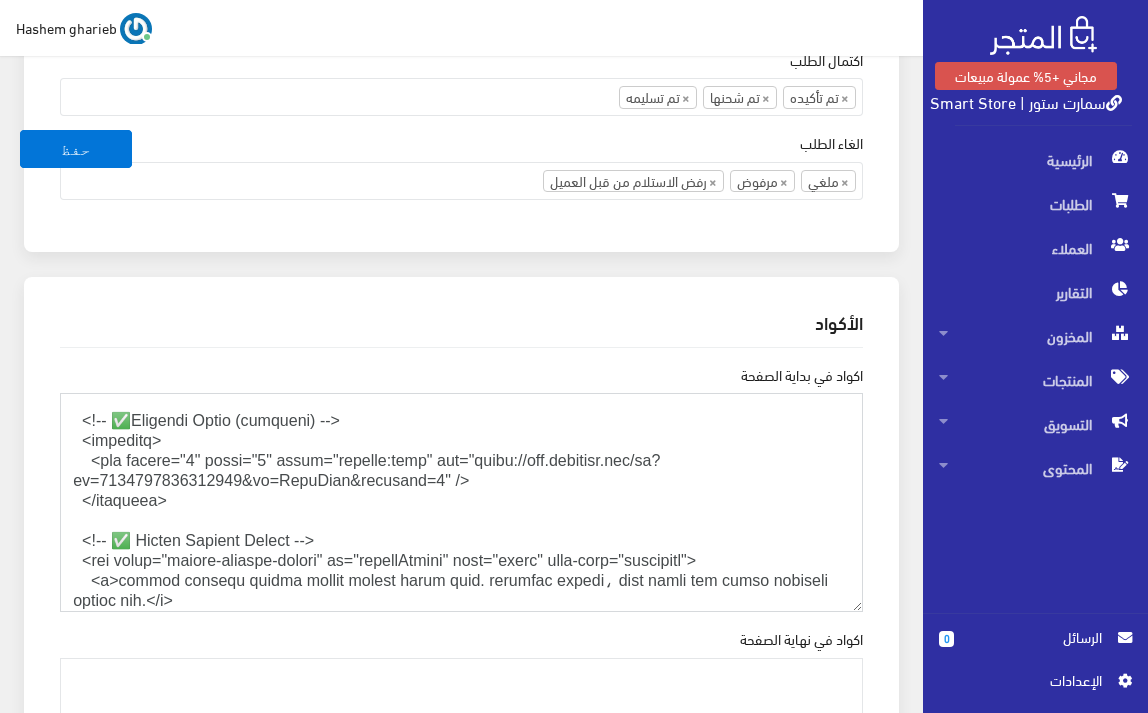 click on "اكواد في بداية الصفحة" at bounding box center [461, 502] 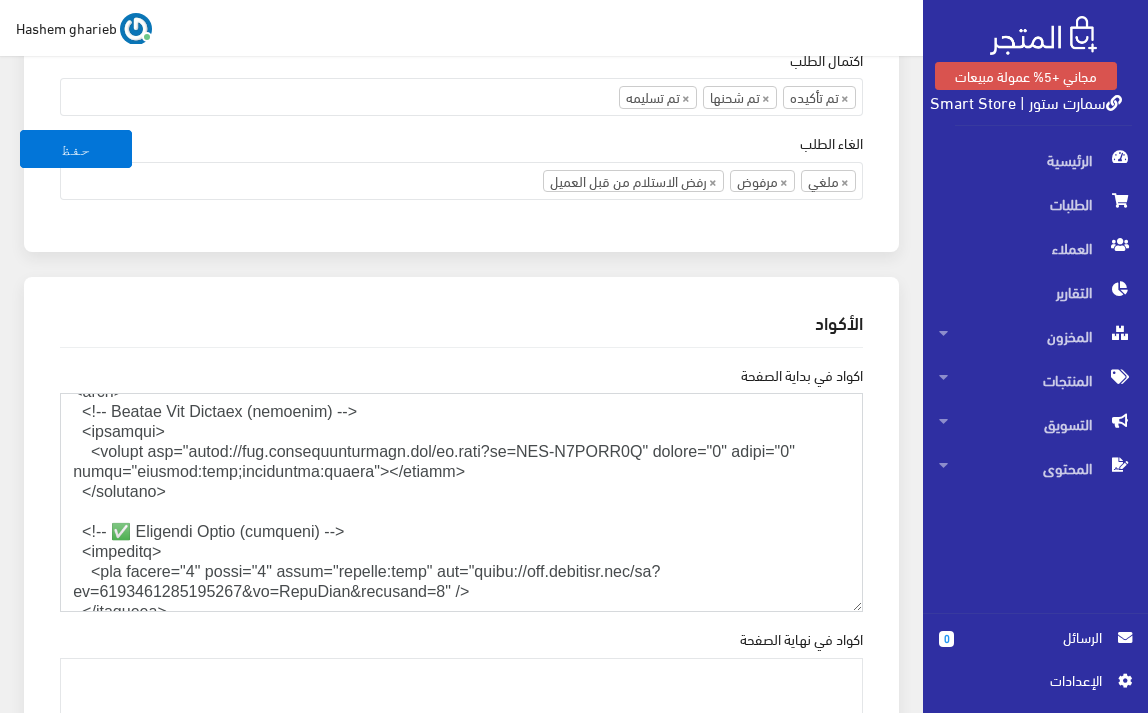scroll, scrollTop: 3066, scrollLeft: 0, axis: vertical 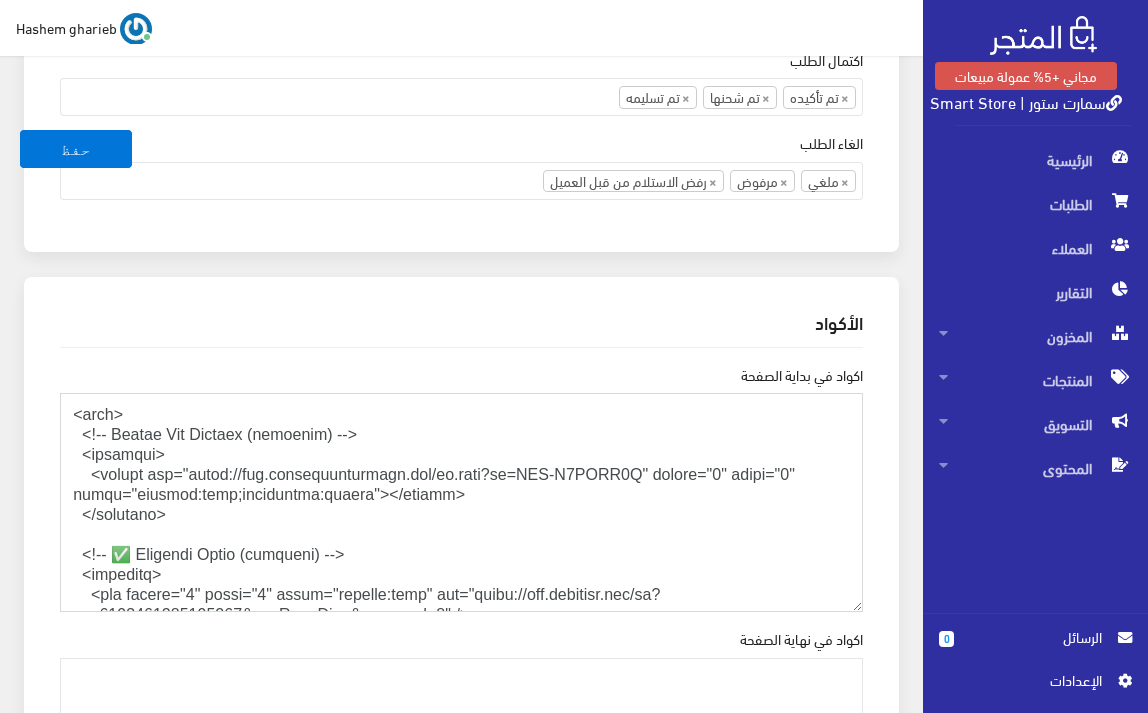 click on "اكواد في بداية الصفحة" at bounding box center (461, 502) 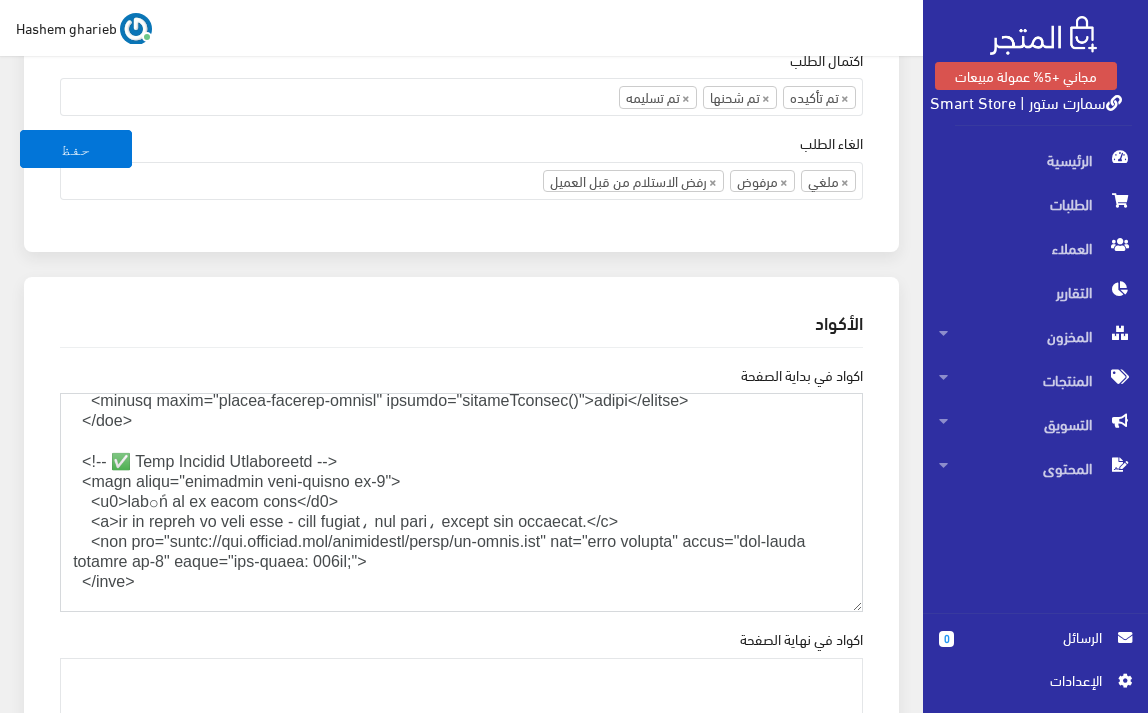 scroll, scrollTop: 3400, scrollLeft: 0, axis: vertical 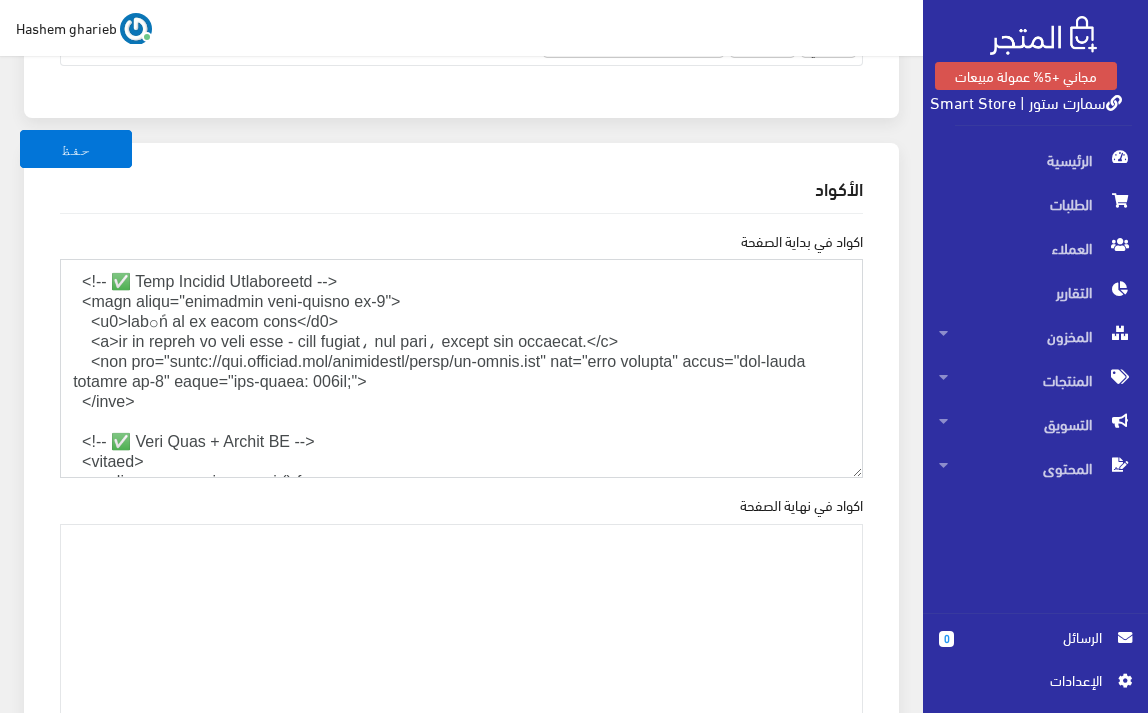 click on "اكواد في بداية الصفحة" at bounding box center (461, 368) 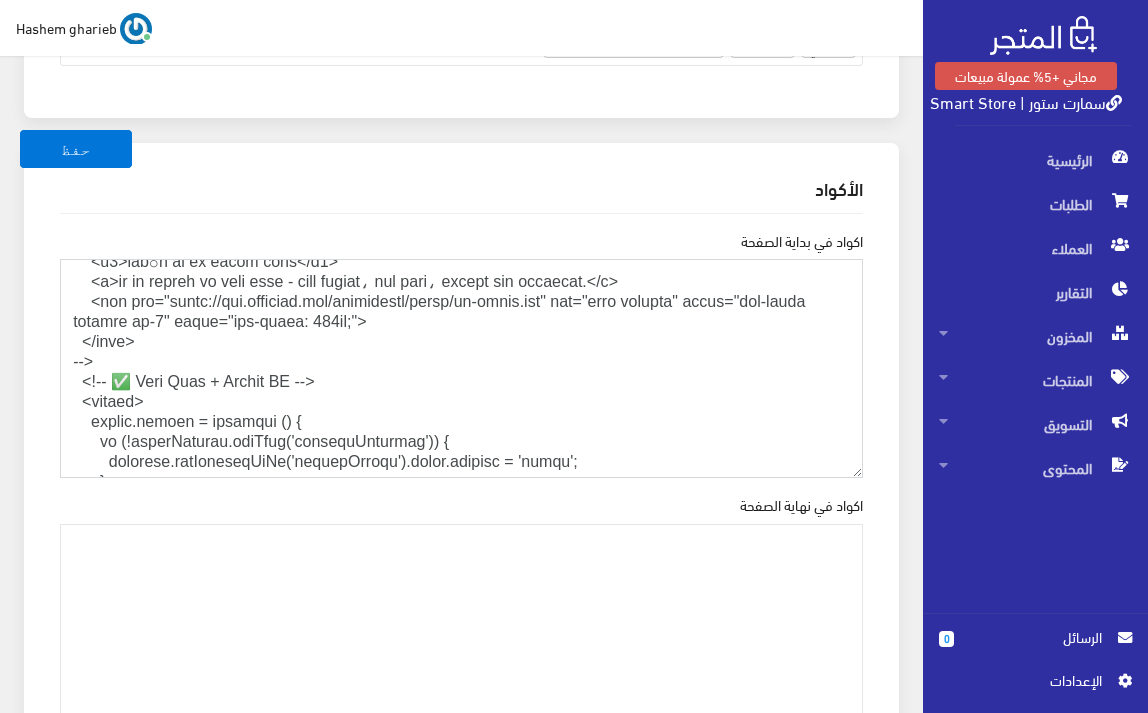 scroll, scrollTop: 3550, scrollLeft: 0, axis: vertical 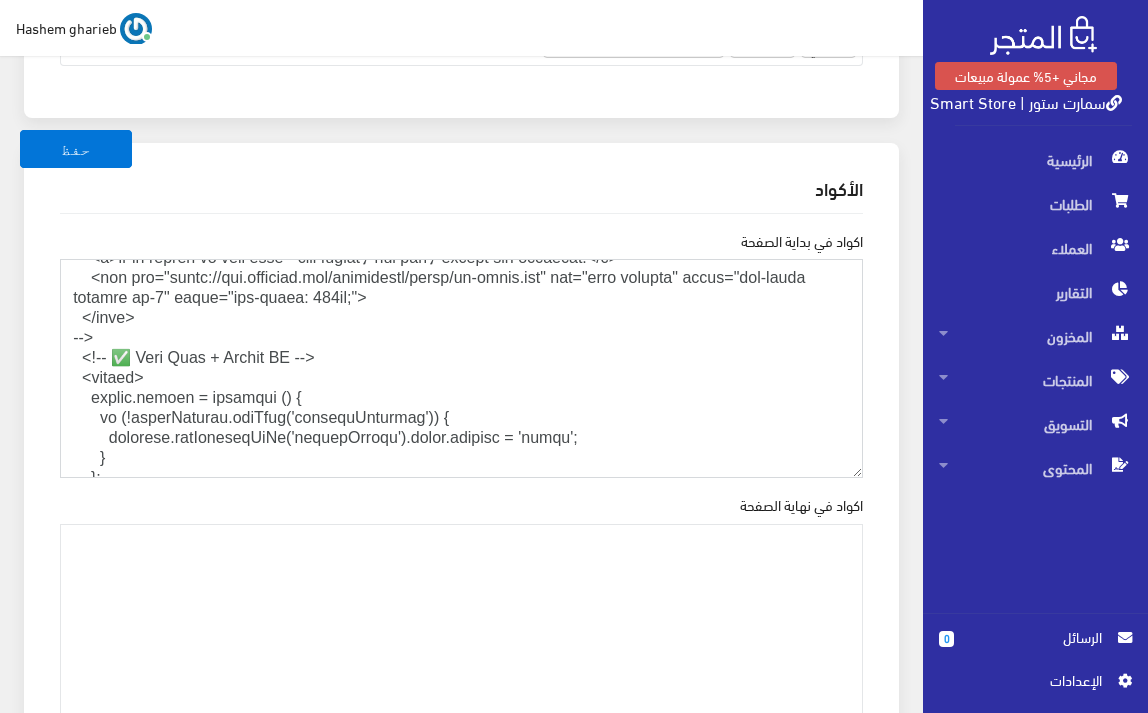 drag, startPoint x: 110, startPoint y: 457, endPoint x: 81, endPoint y: 374, distance: 87.92042 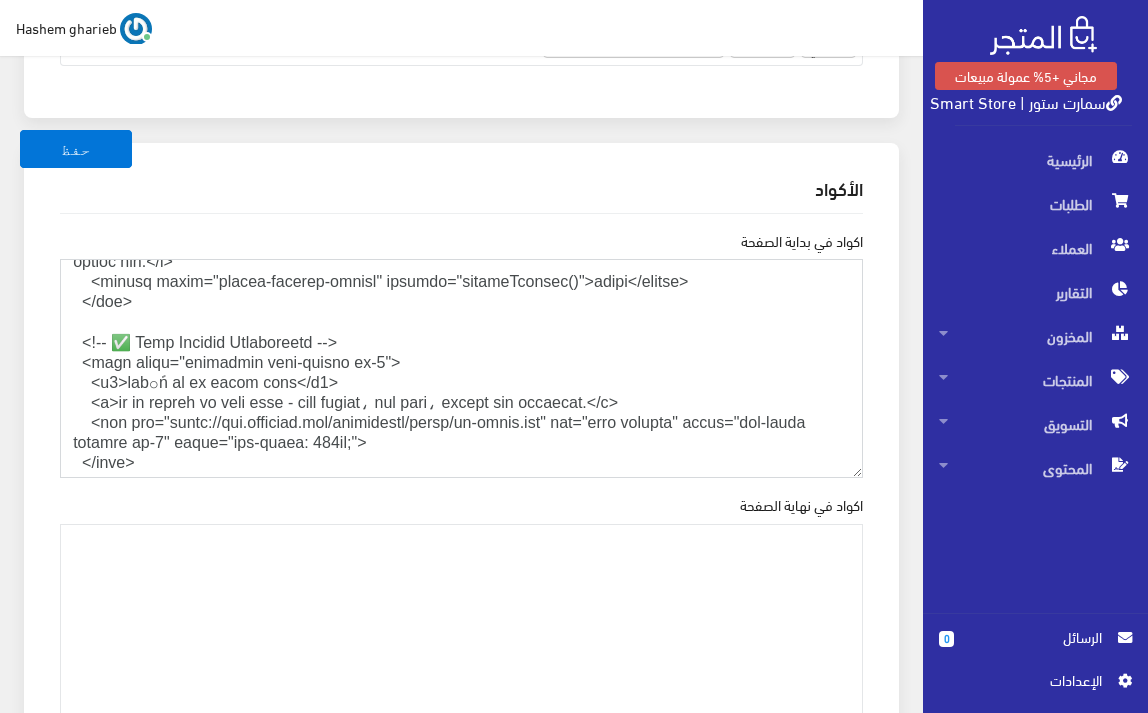 scroll, scrollTop: 3417, scrollLeft: 0, axis: vertical 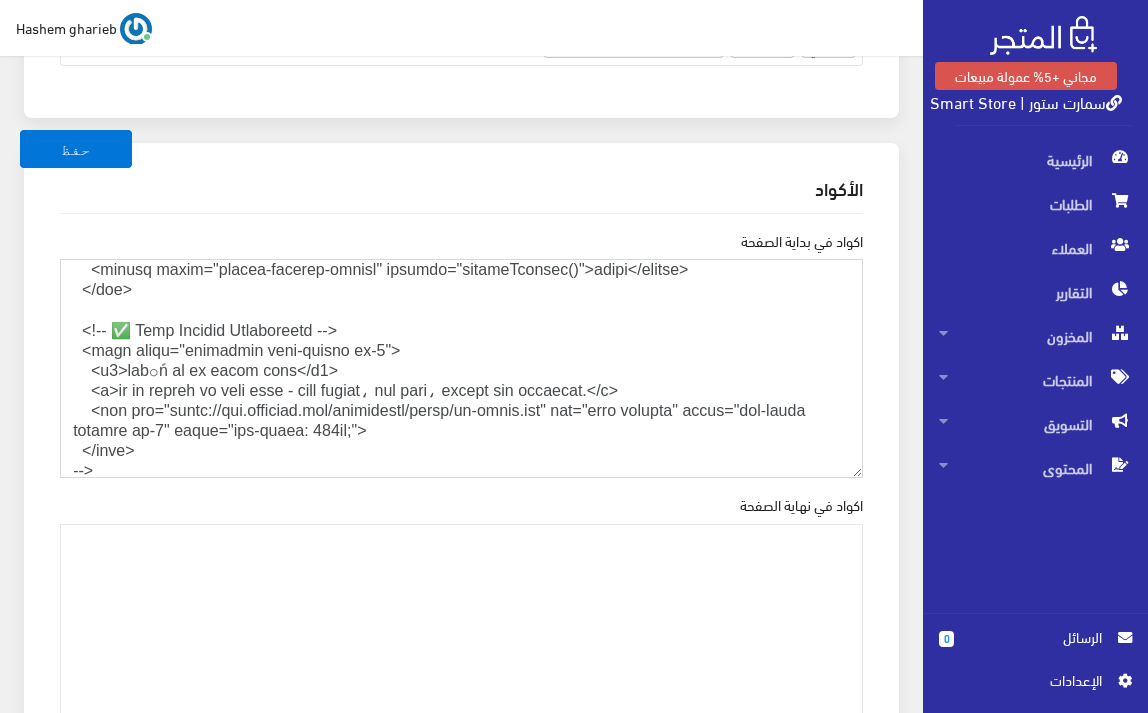 click on "اكواد في بداية الصفحة" at bounding box center (461, 368) 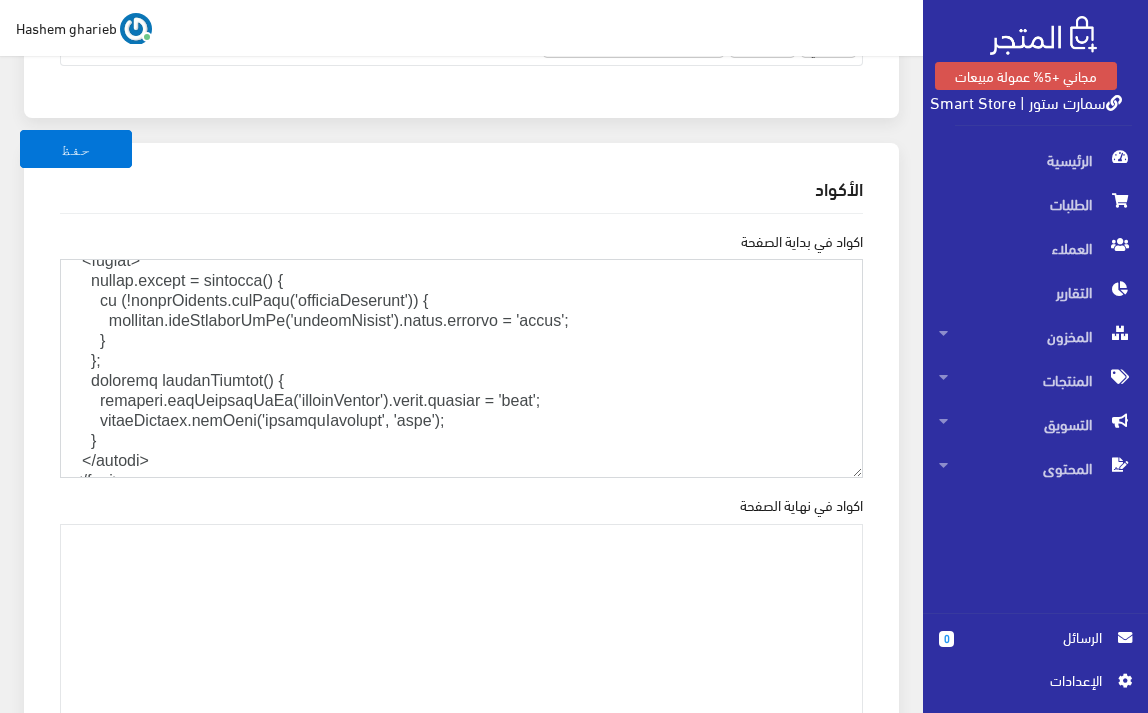 scroll, scrollTop: 4450, scrollLeft: 0, axis: vertical 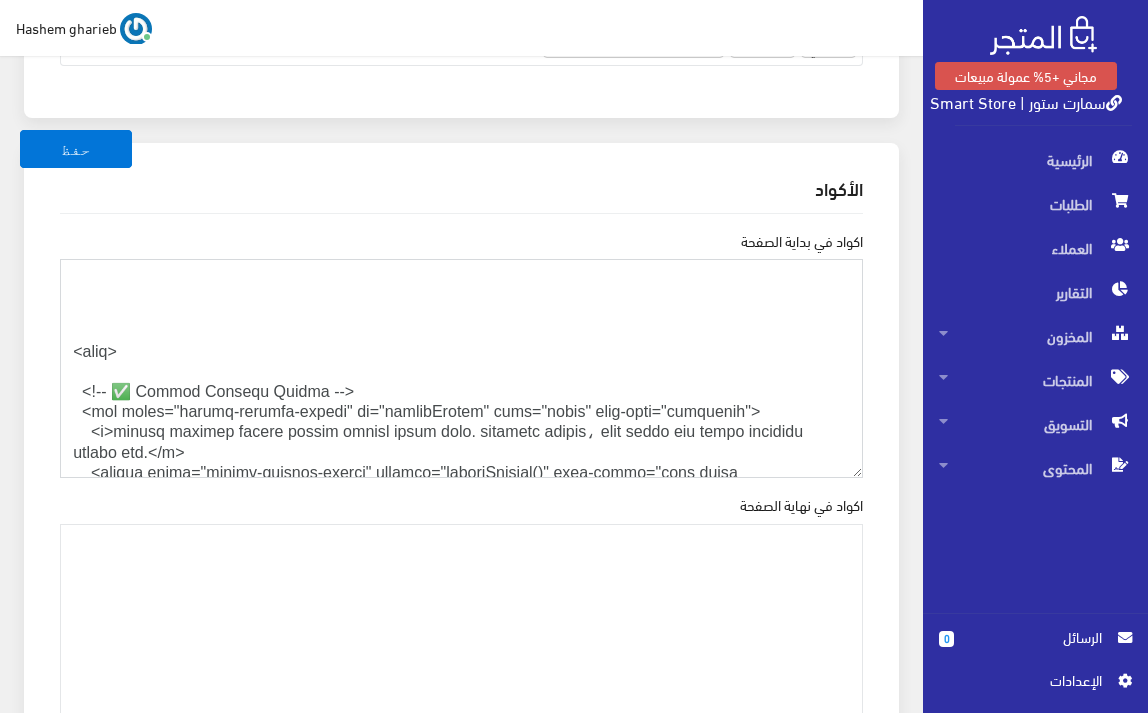 drag, startPoint x: 141, startPoint y: 369, endPoint x: 8, endPoint y: 357, distance: 133.54025 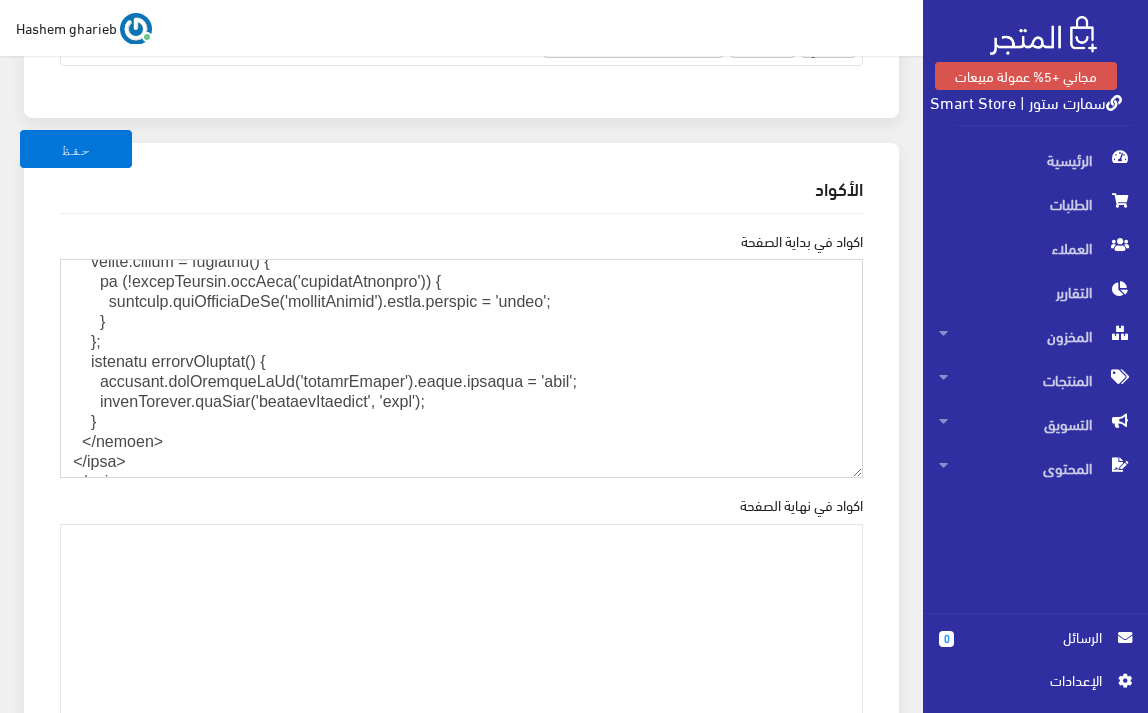 scroll, scrollTop: 4370, scrollLeft: 0, axis: vertical 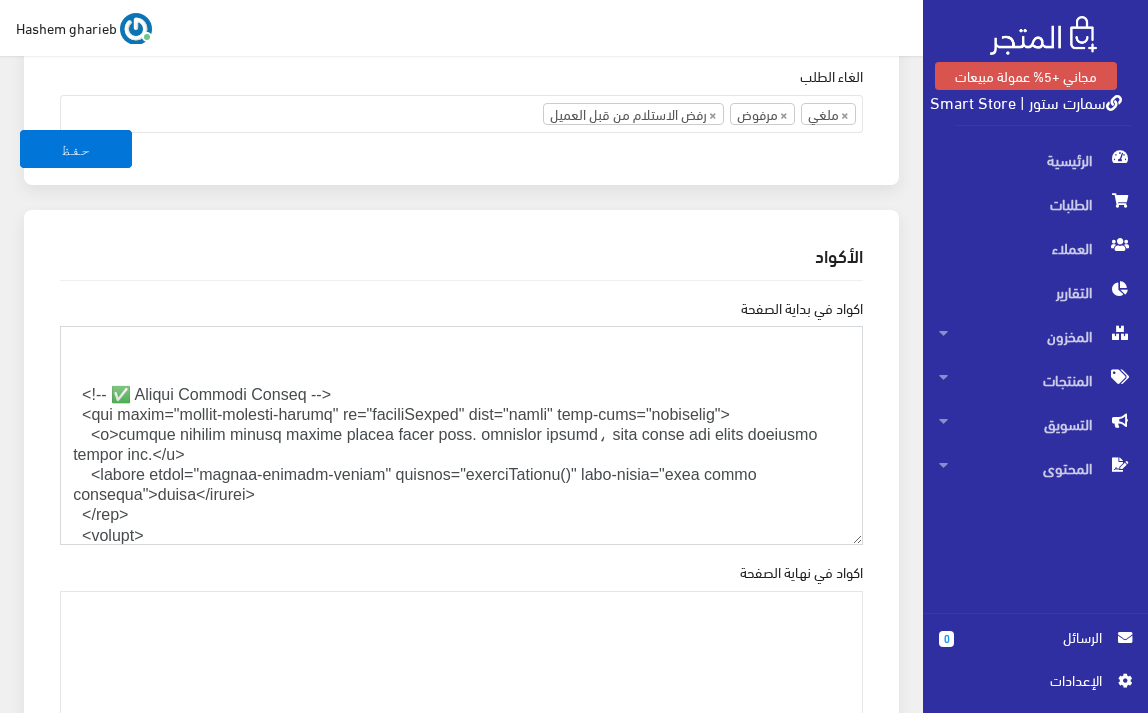 drag, startPoint x: 110, startPoint y: 408, endPoint x: 17, endPoint y: 441, distance: 98.681305 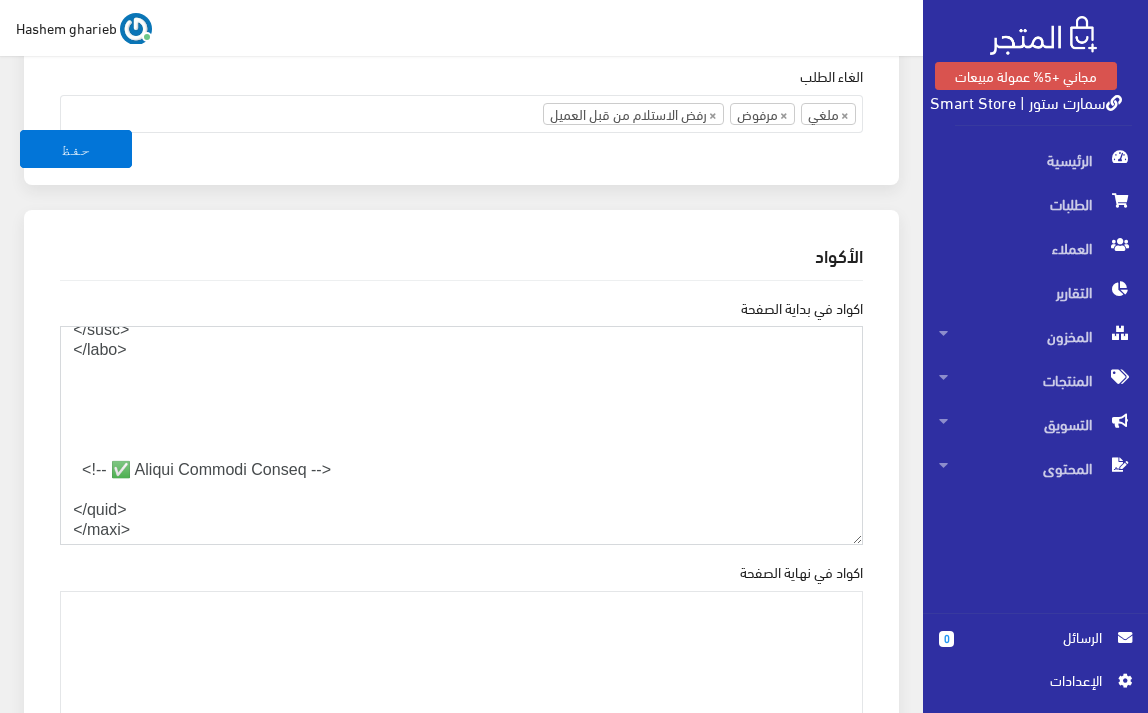 scroll, scrollTop: 4049, scrollLeft: 0, axis: vertical 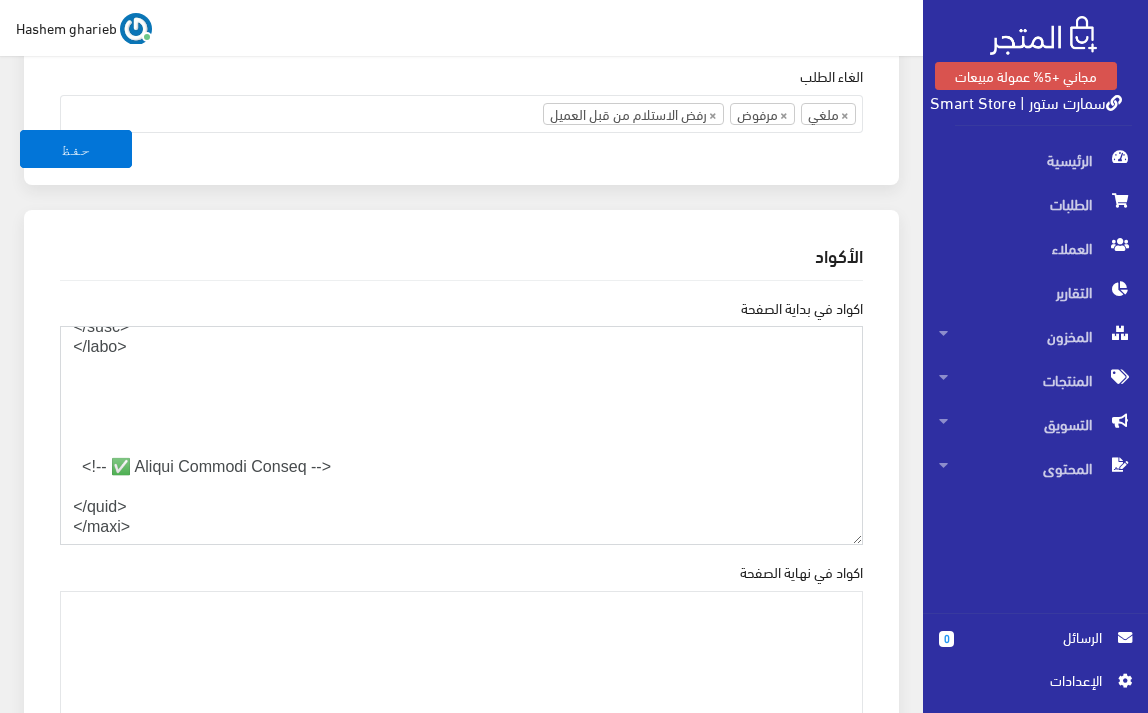 drag, startPoint x: 143, startPoint y: 528, endPoint x: 31, endPoint y: 486, distance: 119.61605 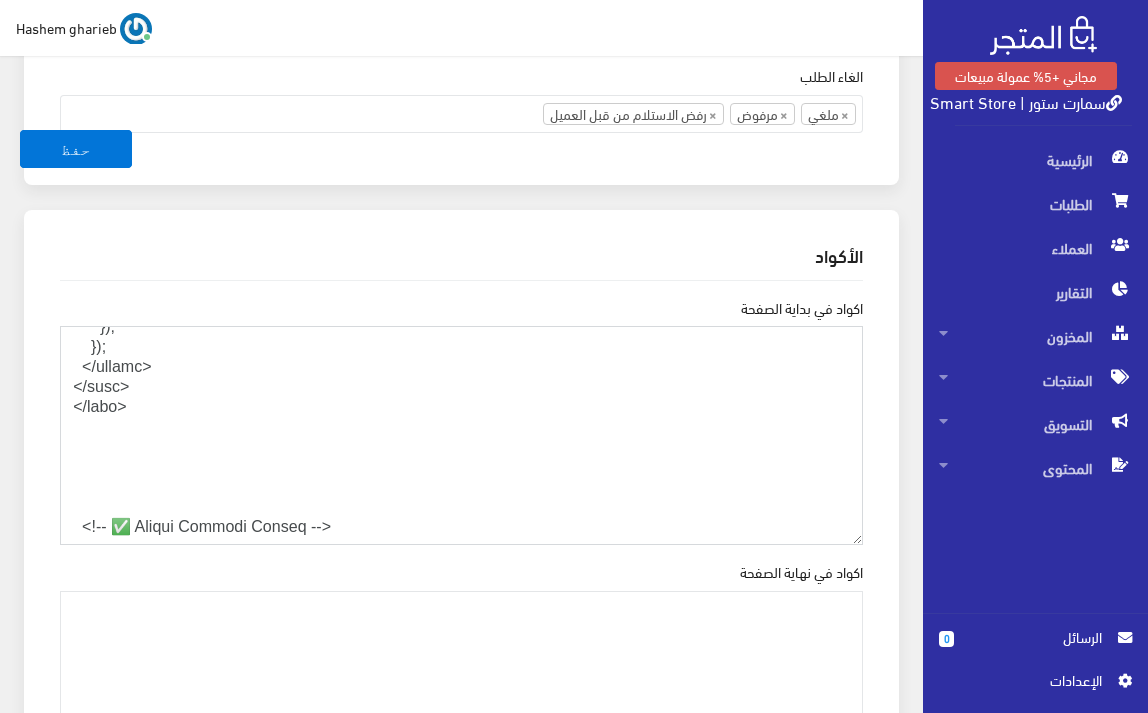 scroll, scrollTop: 4009, scrollLeft: 0, axis: vertical 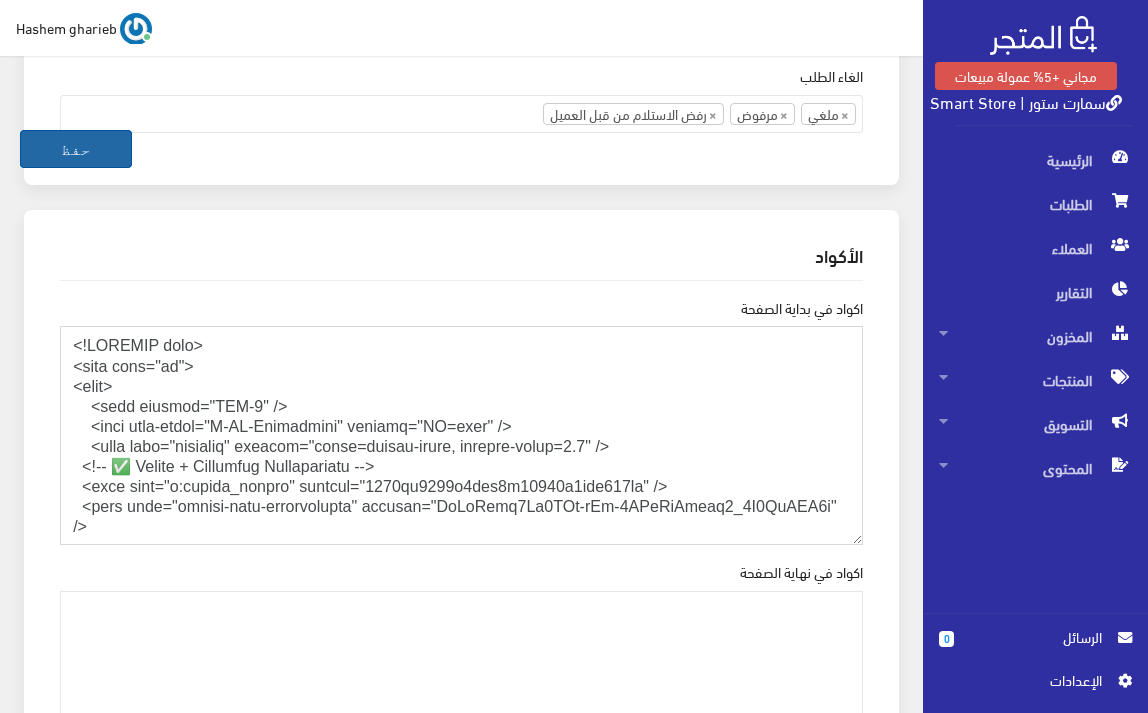 type on "<!DOCTYPE html>
<html lang="ar">
<head>
<meta charset="UTF-8" />
<meta http-equiv="X-UA-Compatible" content="IE=edge" />
<meta name="viewport" content="width=device-width, initial-scale=1.0" />
<!-- ✅ Google + Pinterest Verification -->
<meta name="p:domain_verify" content="4646cf4840d3fbf9b57724d4ddf278fc" />
<meta name="google-site-verification" content="OcIqGtbw7Cx5AMz-sYq-1JXcQnObamq7_6Q2LgHOP3k" />
<!-- ✅ Google Fonts -->
<link rel="preconnect" href="https://fonts.googleapis.com" />
<link rel="preconnect" href="https://fonts.gstatic.com" crossorigin />
<link href="https://fonts.googleapis.com/css2?family=Cairo:wght@400;700&display=swap" rel="stylesheet" />
<!-- ✅ External CSS -->
<link rel="stylesheet" href="https://cdn.jsdelivr.net/npm/bootstrap@5.3.2/dist/css/bootstrap.rtl.min.css" integrity="sha384-VP7AWYVmOa5e+sqXdozrqxGp99V9c7LM8bPZo5D2zptDaVN82CXd7ZGcN15yzGom" crossorigin="anonymous">
<style>
body {
font-family: 'Cairo', sans-serif;
font-siz..." 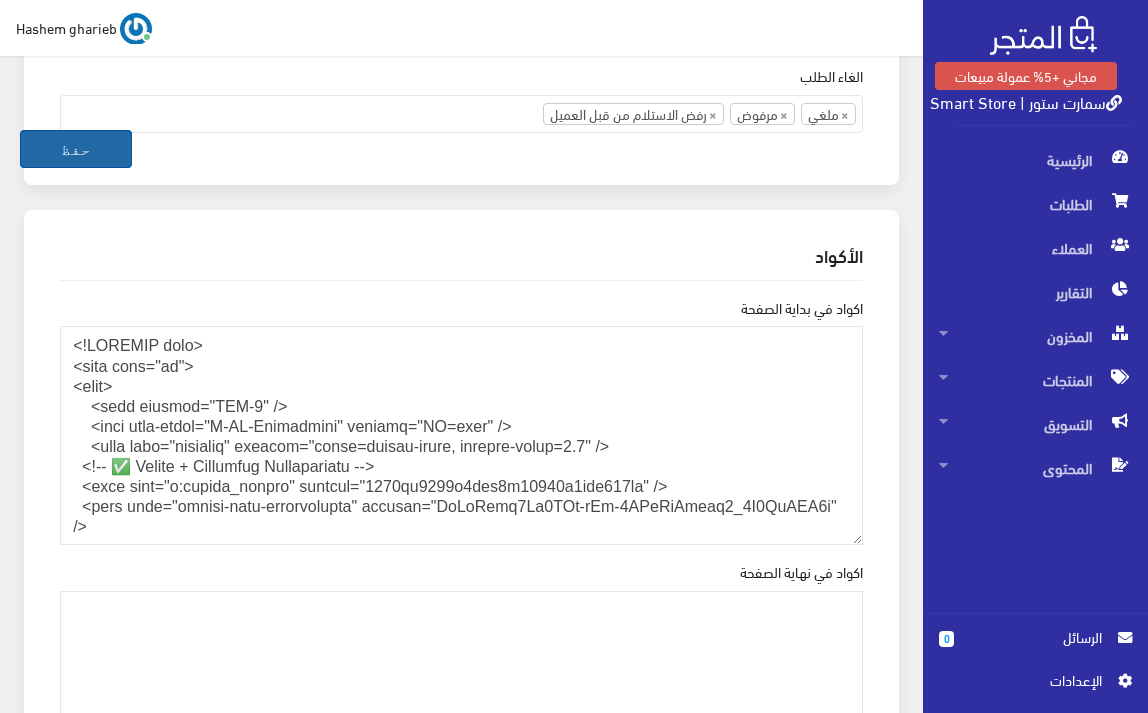 click on "حفظ" at bounding box center [76, 149] 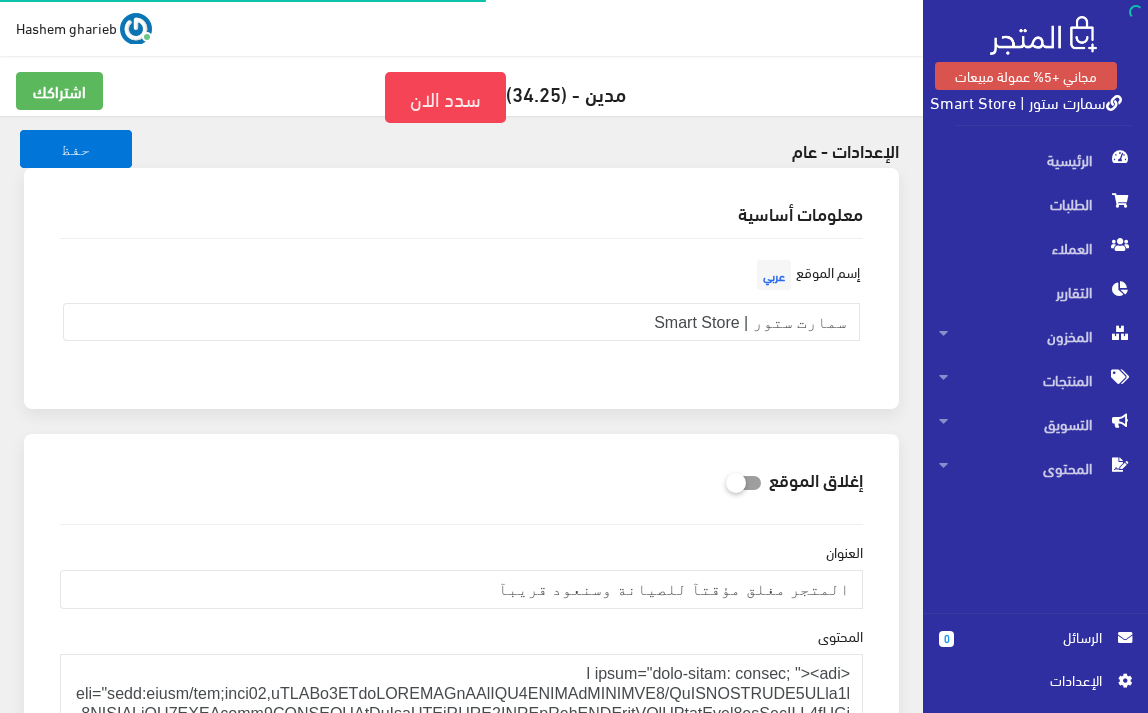 scroll, scrollTop: 0, scrollLeft: 0, axis: both 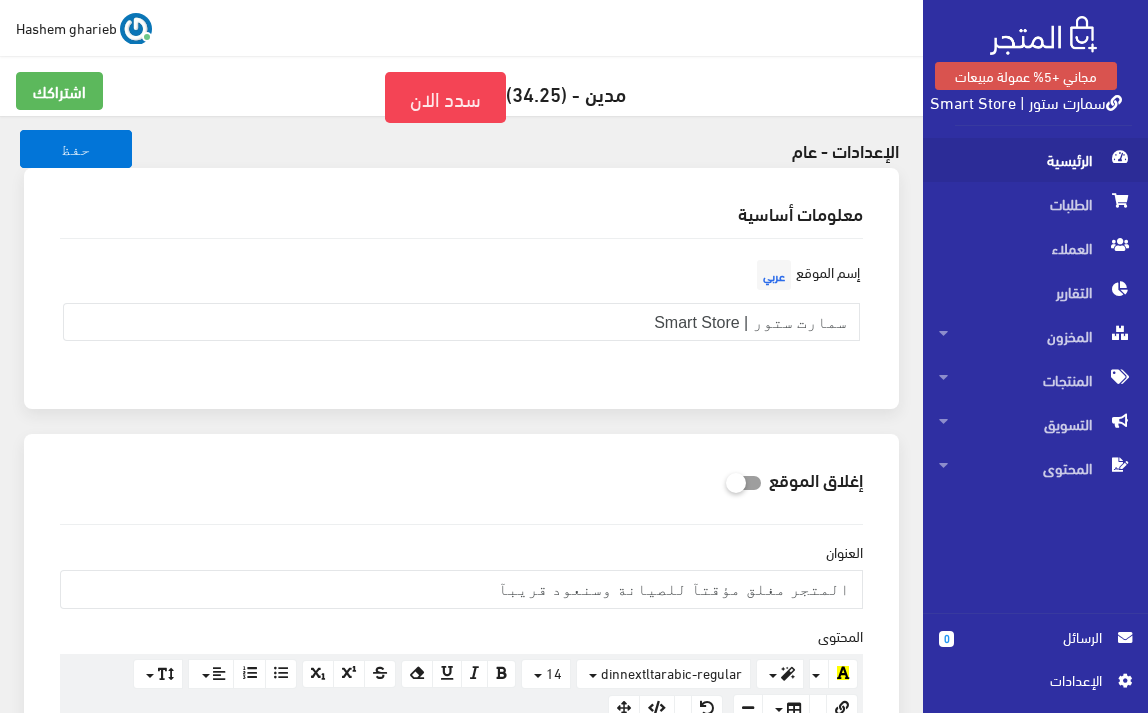 click on "الرئيسية" at bounding box center [1035, 160] 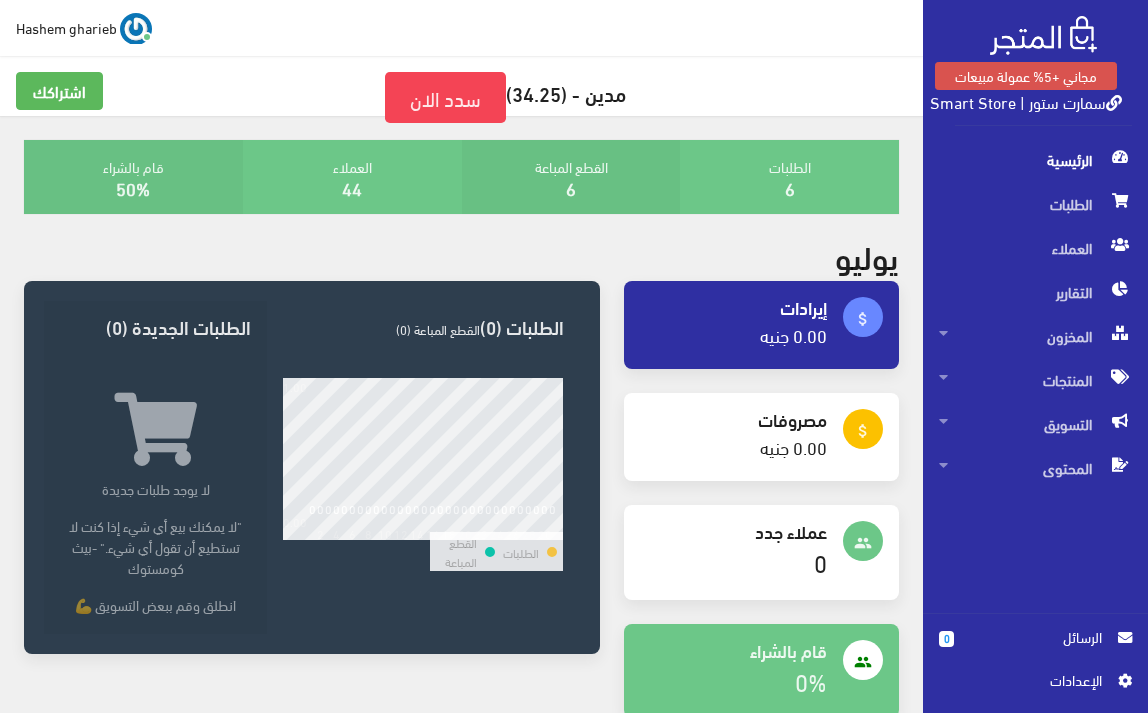 click on "سمارت ستور | Smart Store" at bounding box center [1026, 101] 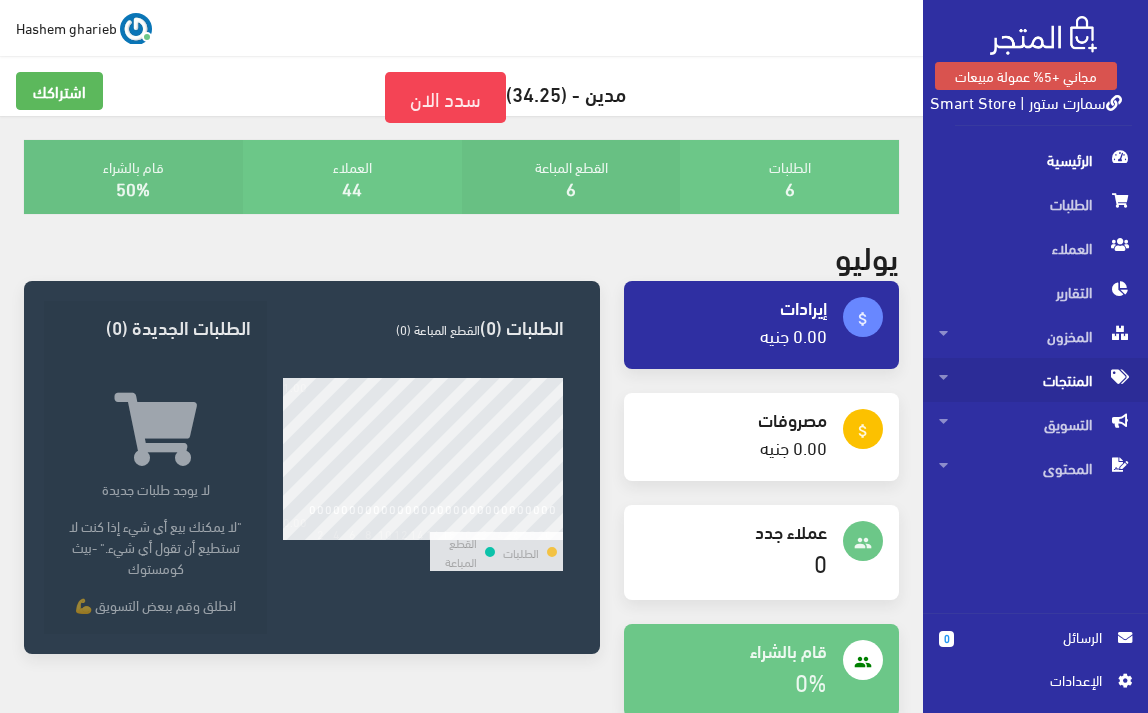click on "المنتجات" at bounding box center (1035, 380) 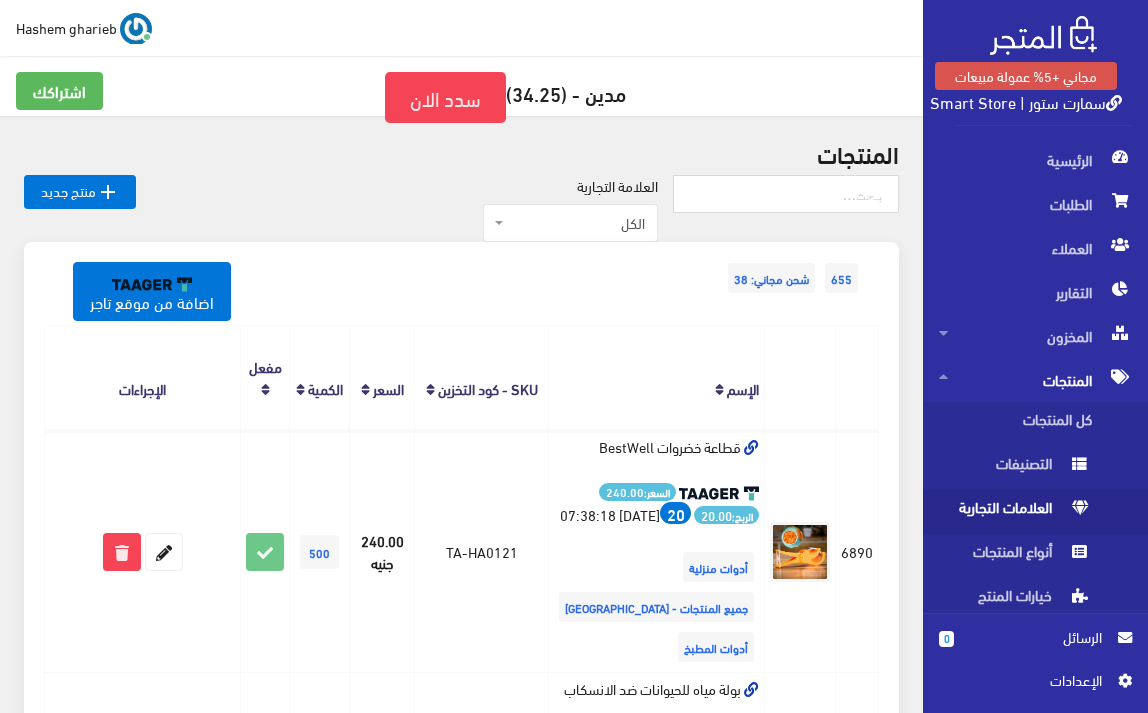 scroll, scrollTop: 600, scrollLeft: 0, axis: vertical 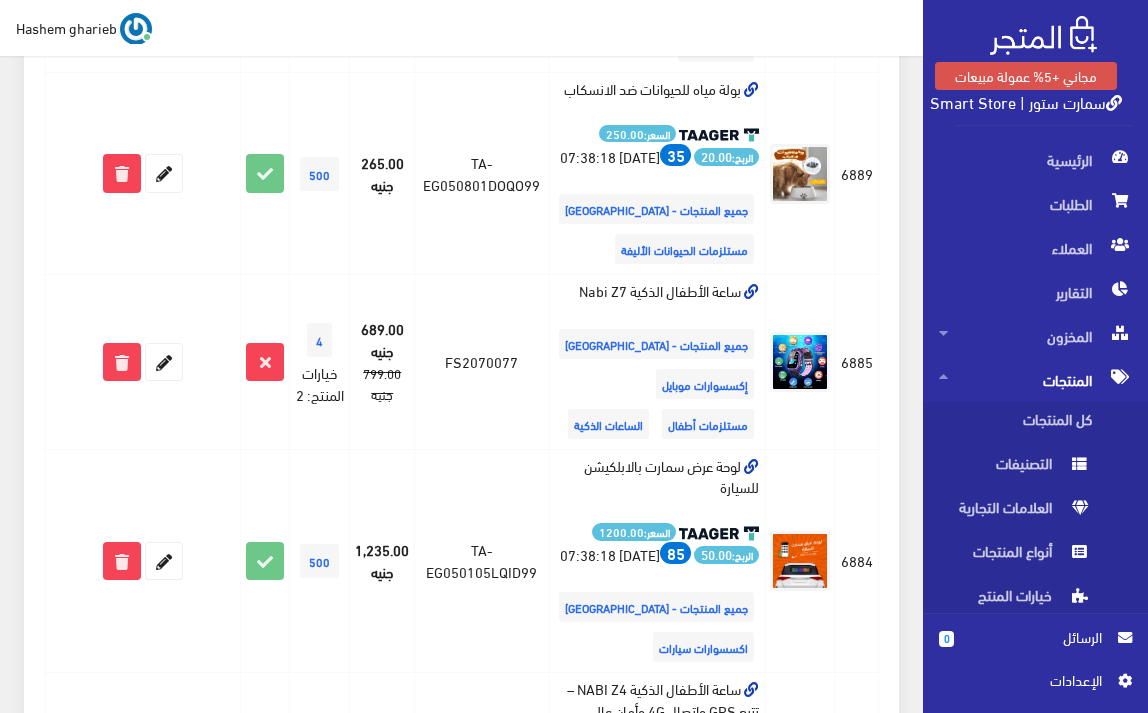 click on "اﻹعدادات" at bounding box center (1028, 680) 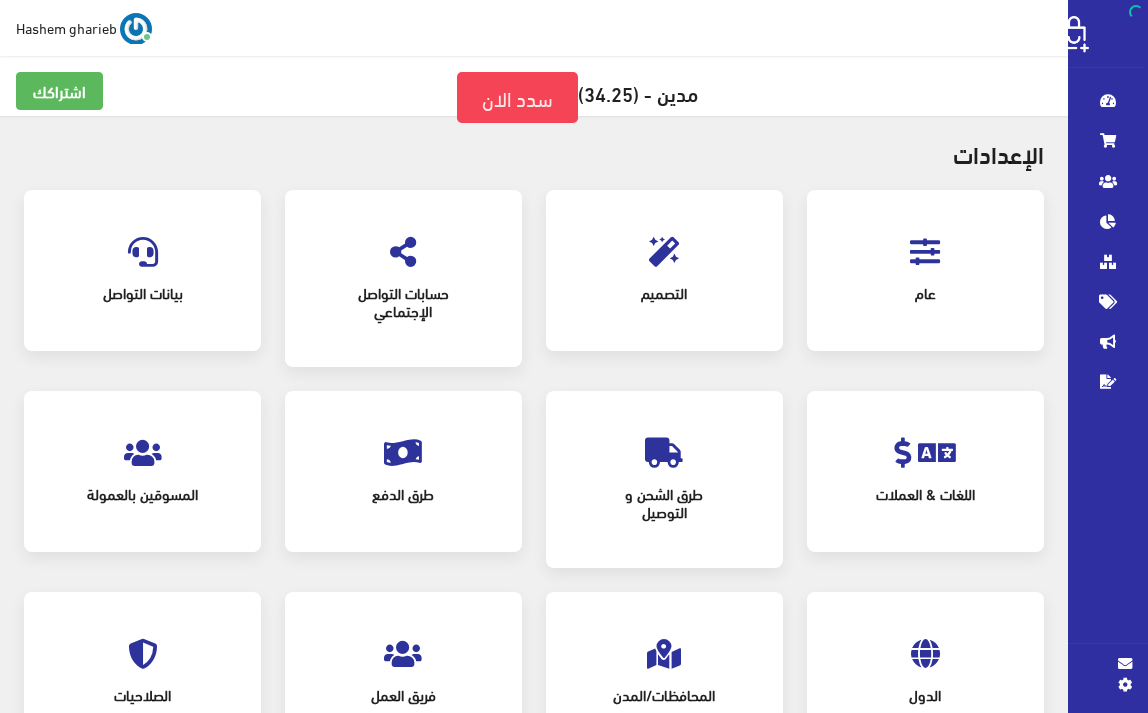 scroll, scrollTop: 0, scrollLeft: 0, axis: both 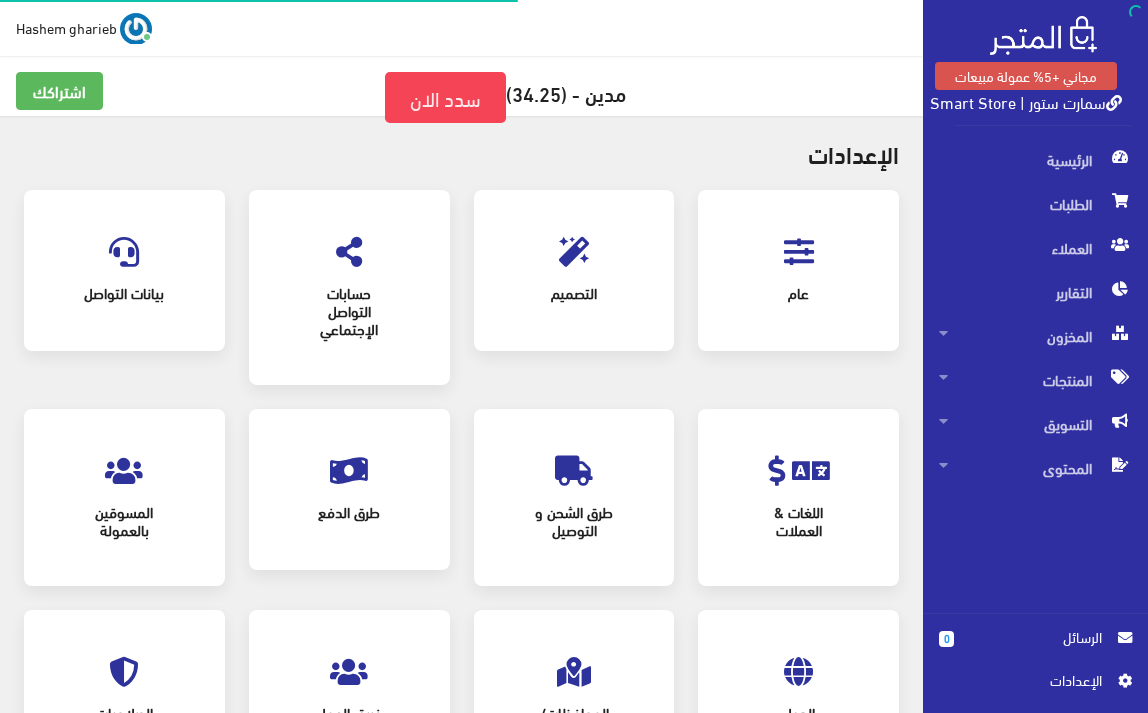 click at bounding box center [799, 252] 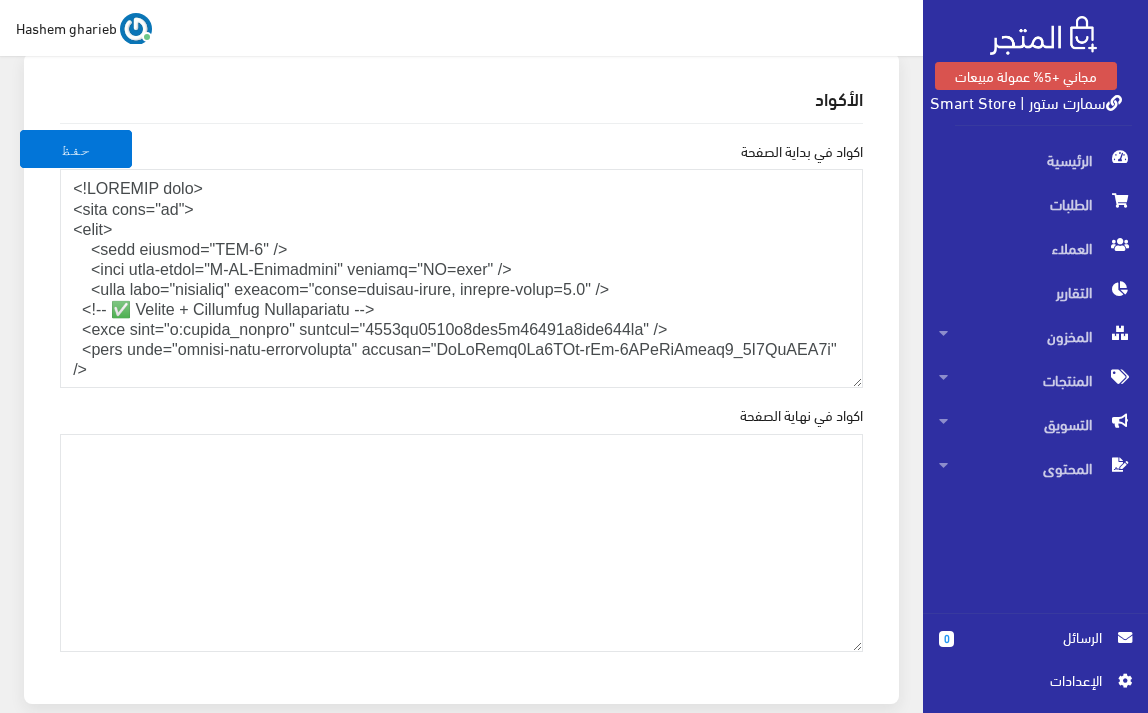 scroll, scrollTop: 2733, scrollLeft: 0, axis: vertical 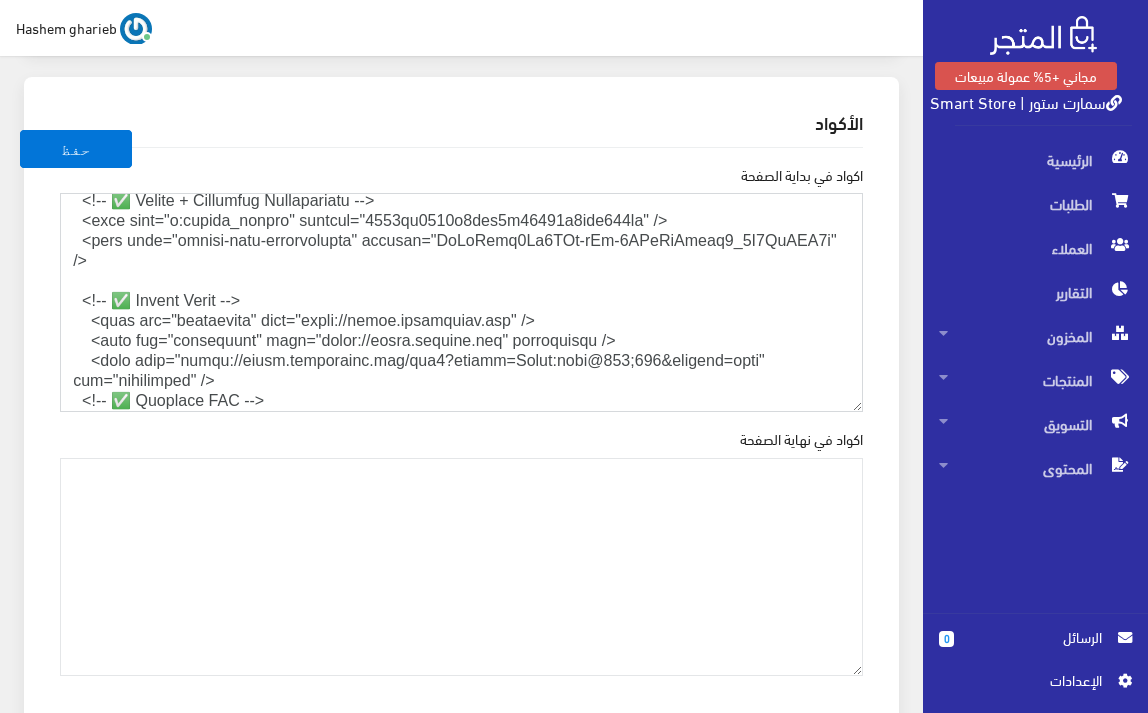 click on "اكواد في بداية الصفحة" at bounding box center (461, 302) 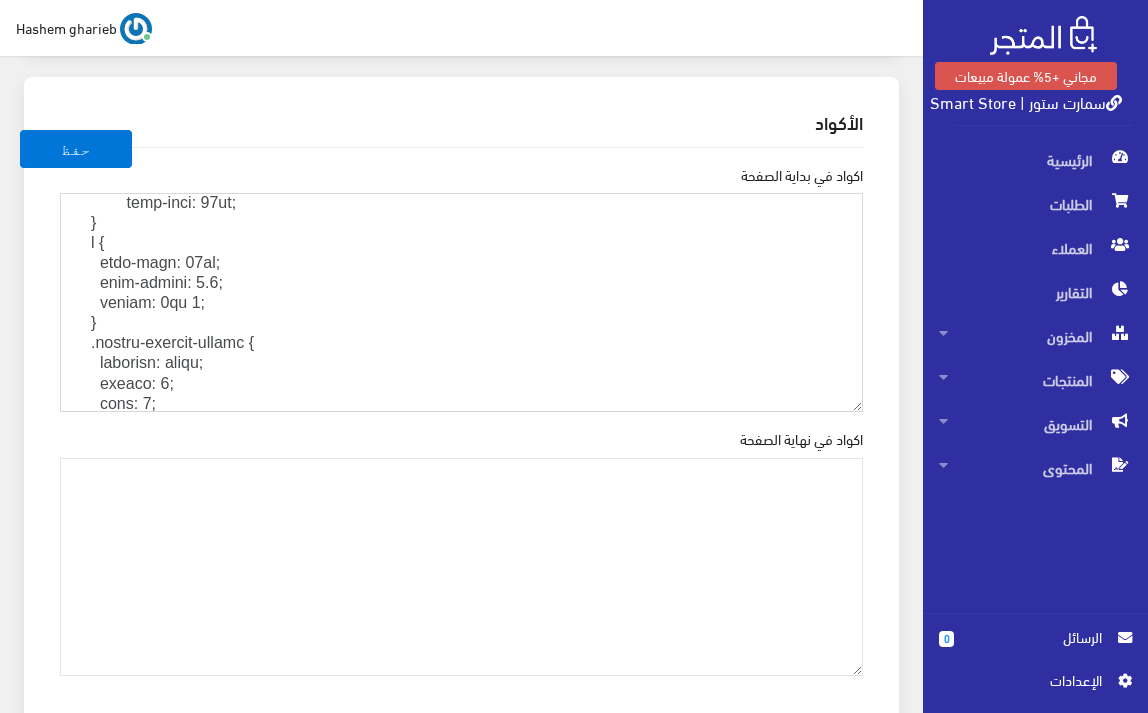 scroll, scrollTop: 733, scrollLeft: 0, axis: vertical 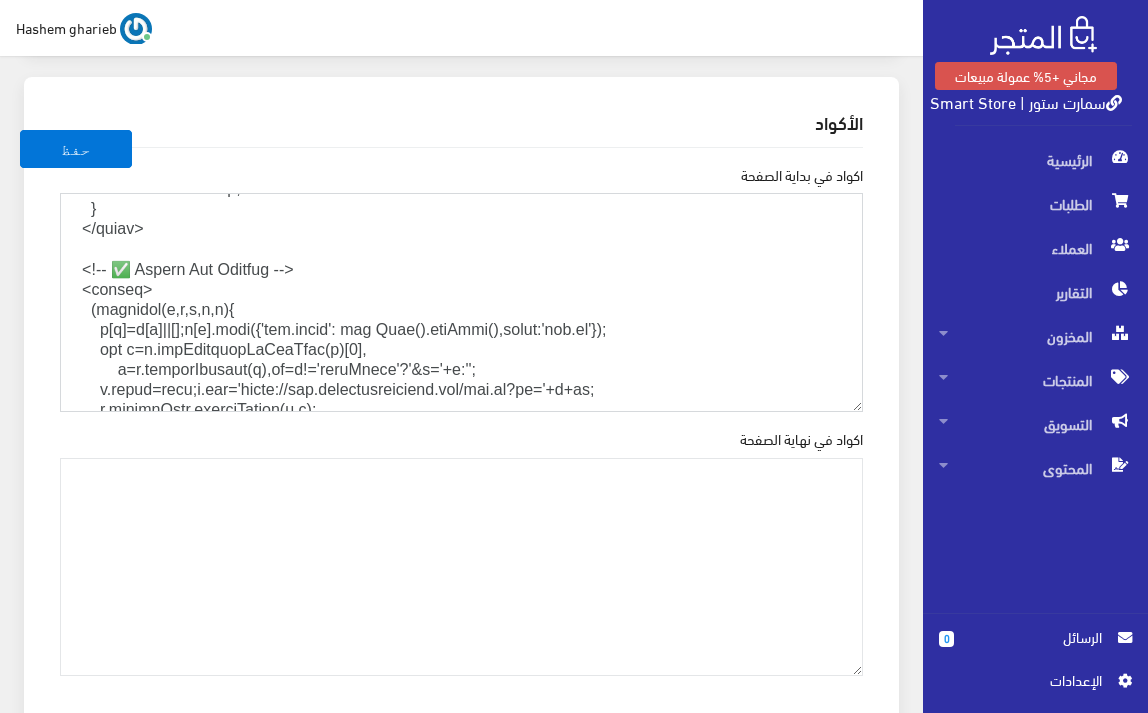 click on "اكواد في بداية الصفحة" at bounding box center (461, 302) 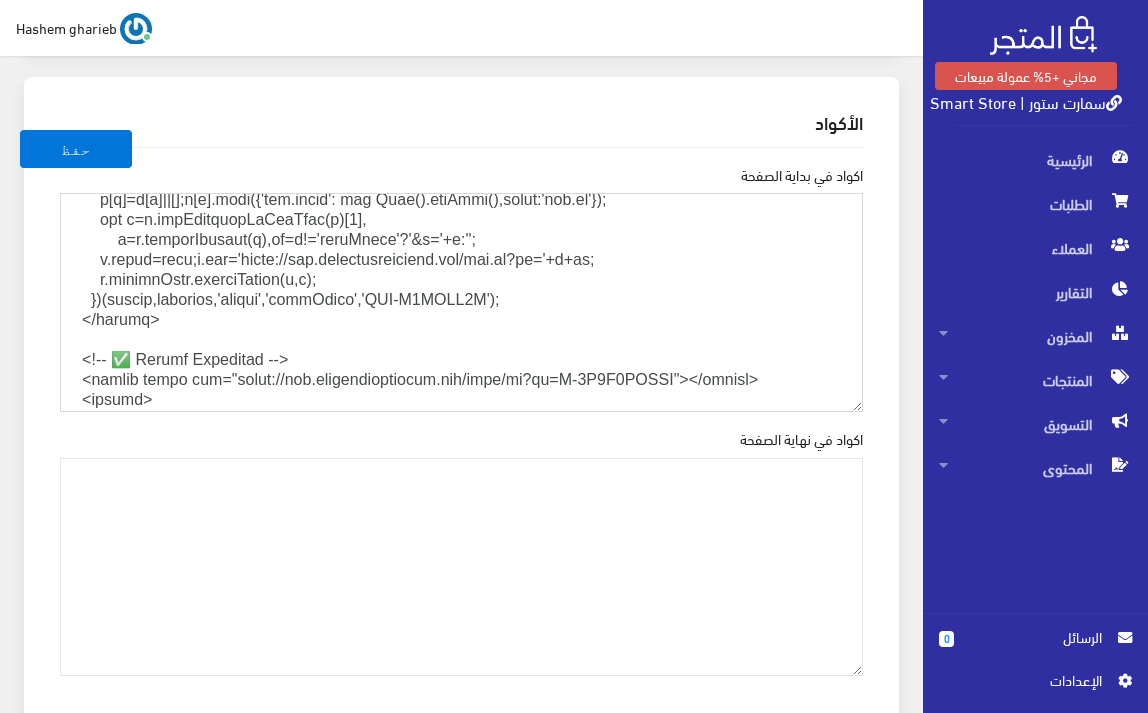 scroll, scrollTop: 1467, scrollLeft: 0, axis: vertical 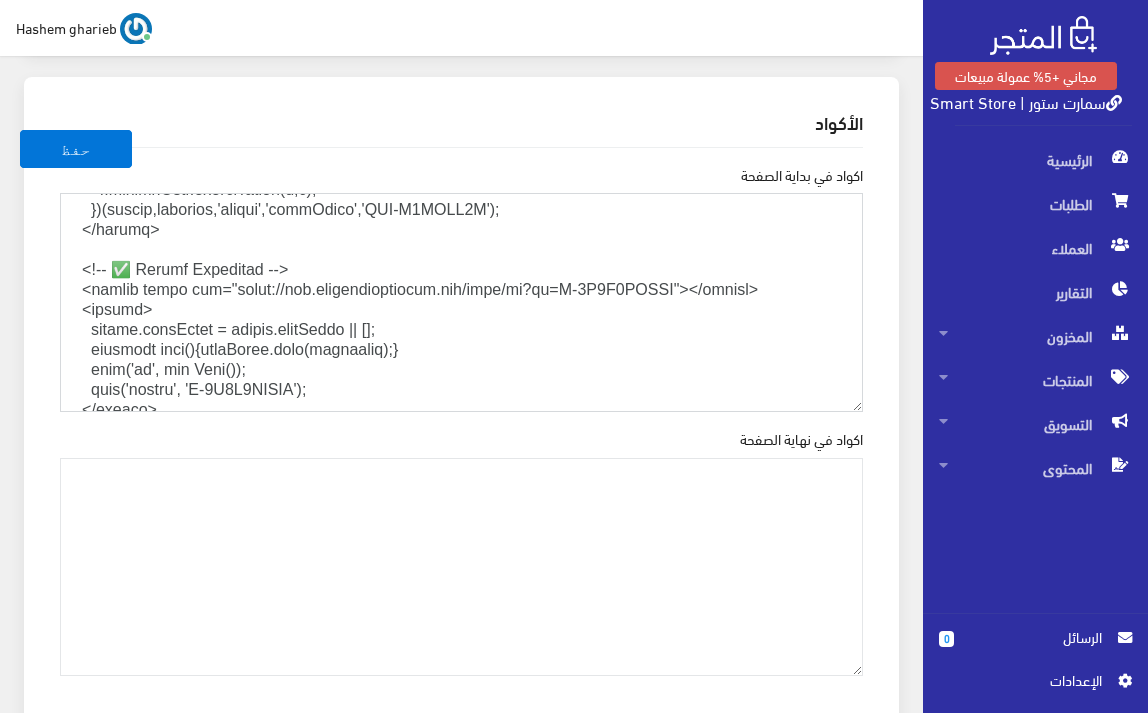 click on "اكواد في بداية الصفحة" at bounding box center [461, 302] 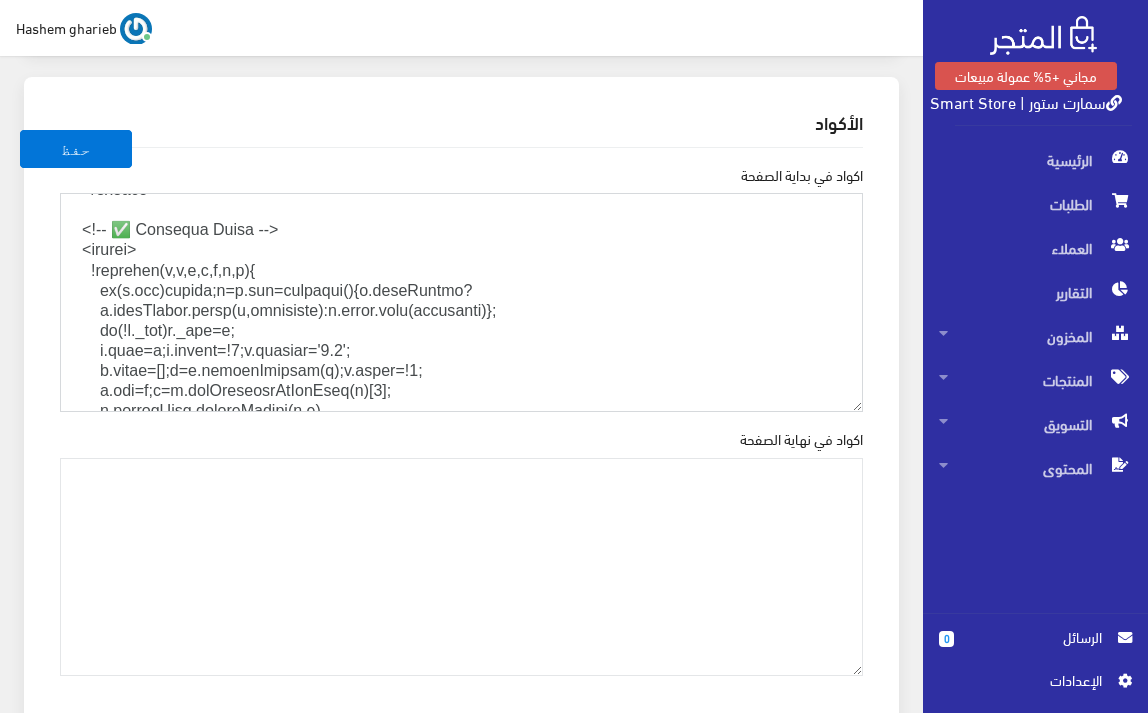 scroll, scrollTop: 1600, scrollLeft: 0, axis: vertical 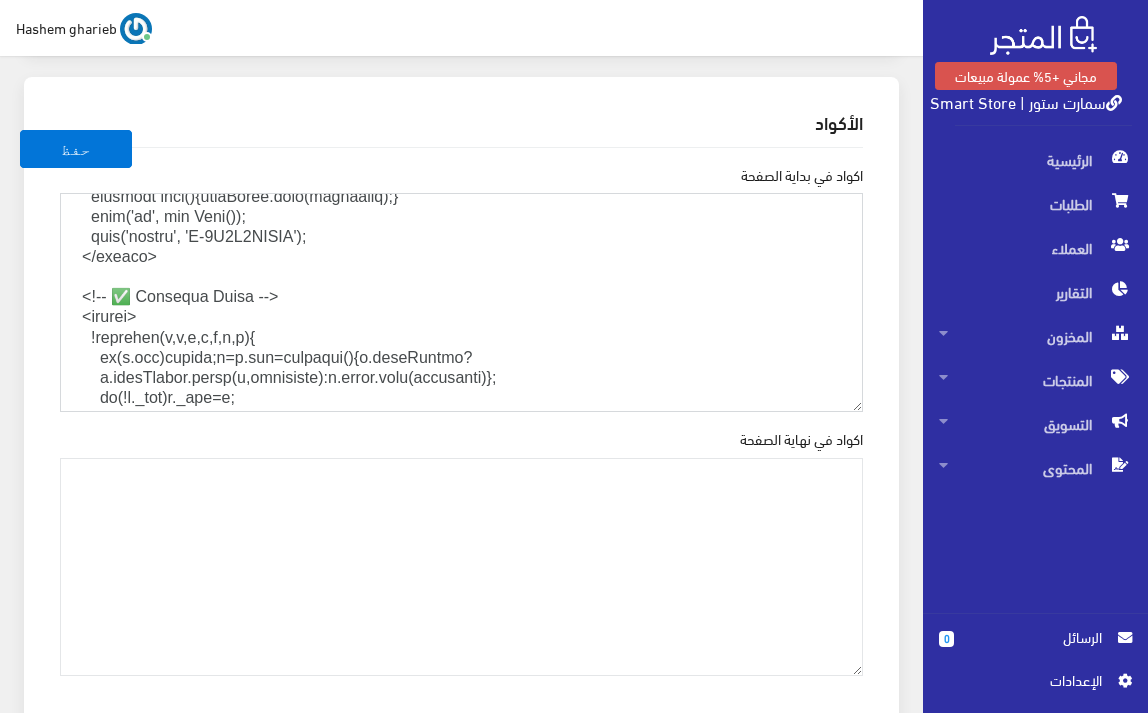 click on "اكواد في بداية الصفحة" at bounding box center [461, 302] 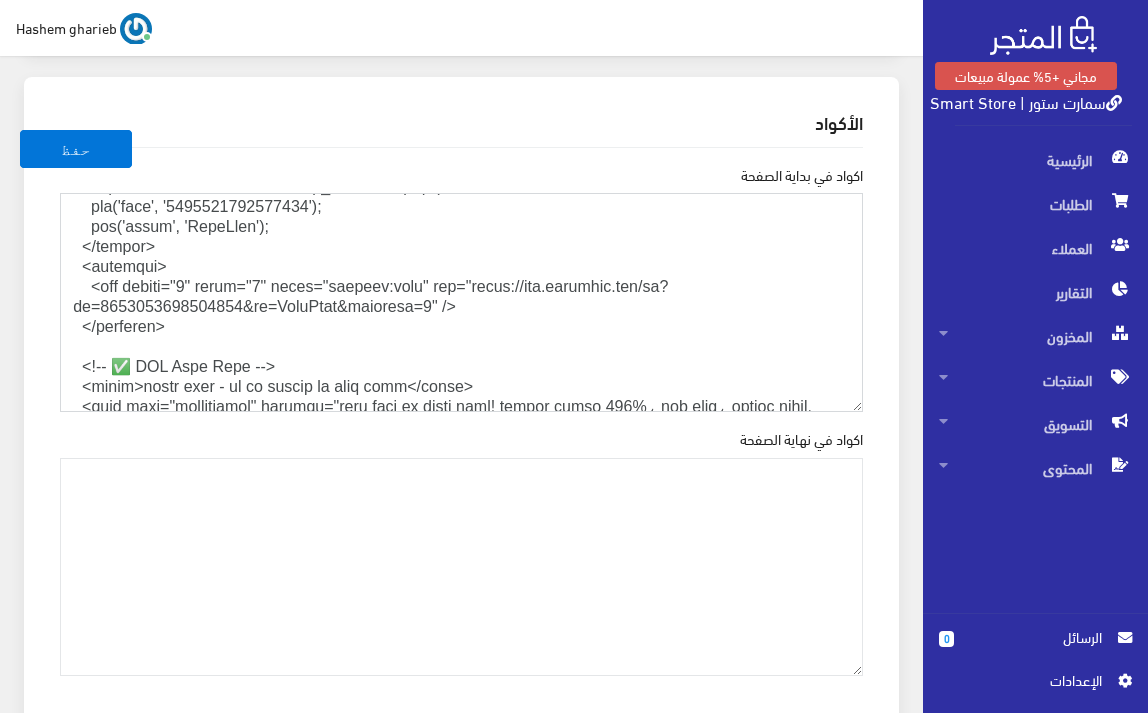 scroll, scrollTop: 1933, scrollLeft: 0, axis: vertical 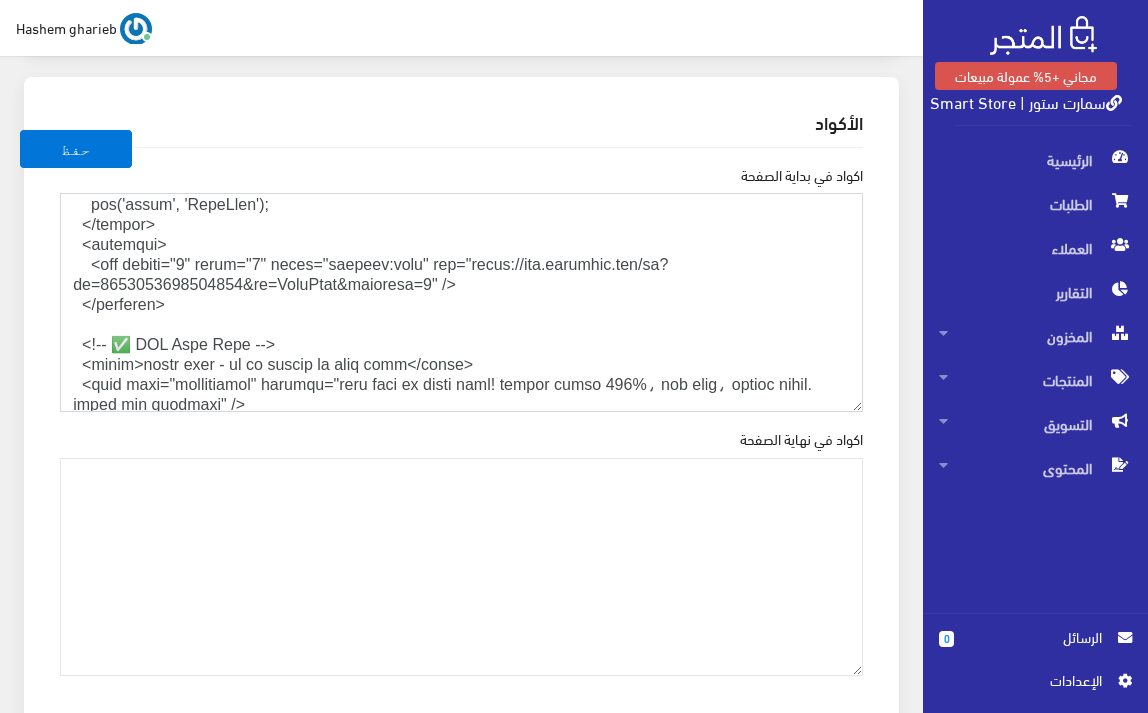 click on "اكواد في بداية الصفحة" at bounding box center (461, 302) 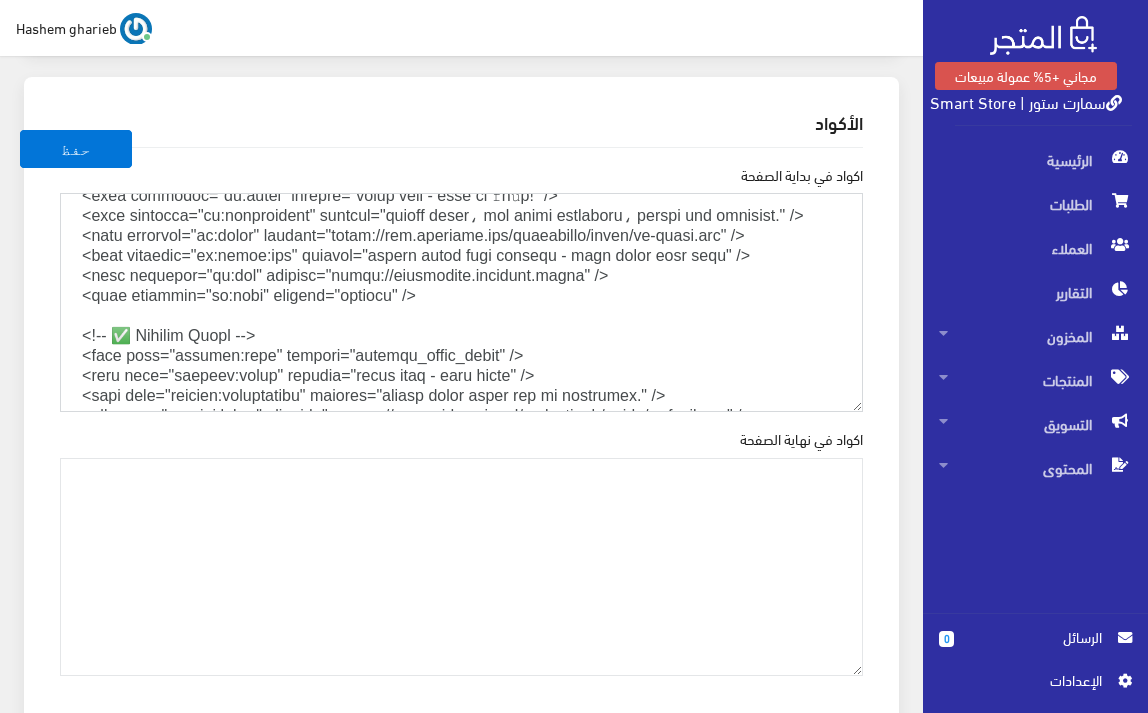 scroll, scrollTop: 2133, scrollLeft: 0, axis: vertical 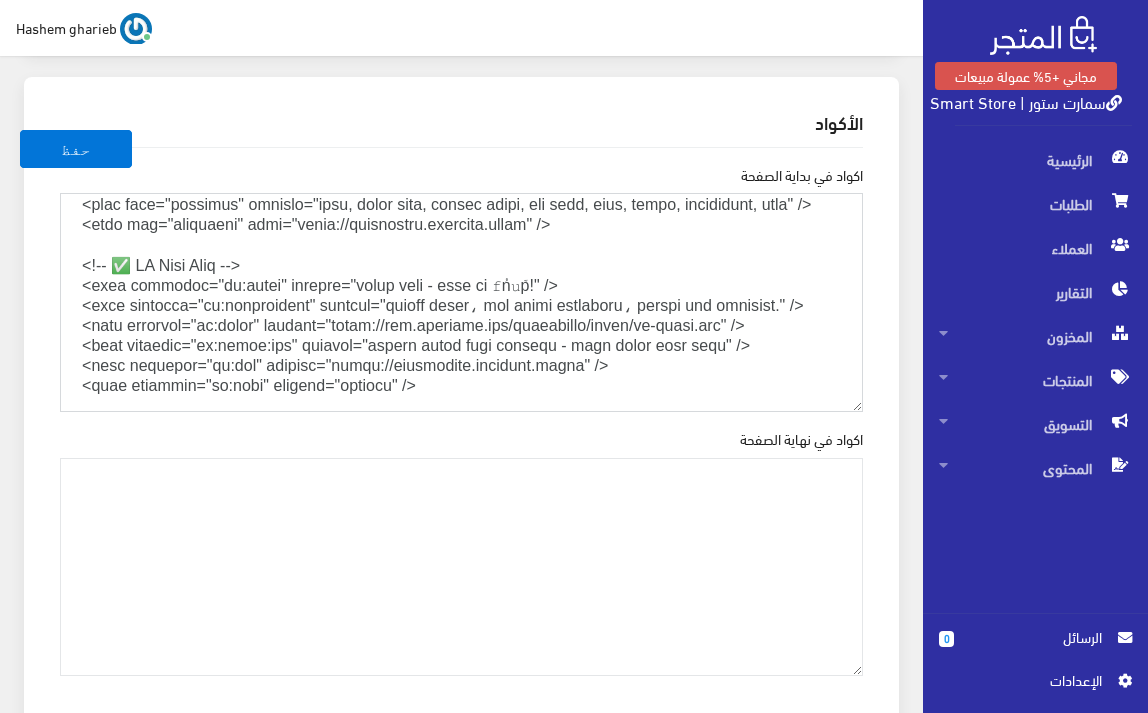 click on "اكواد في بداية الصفحة" at bounding box center [461, 302] 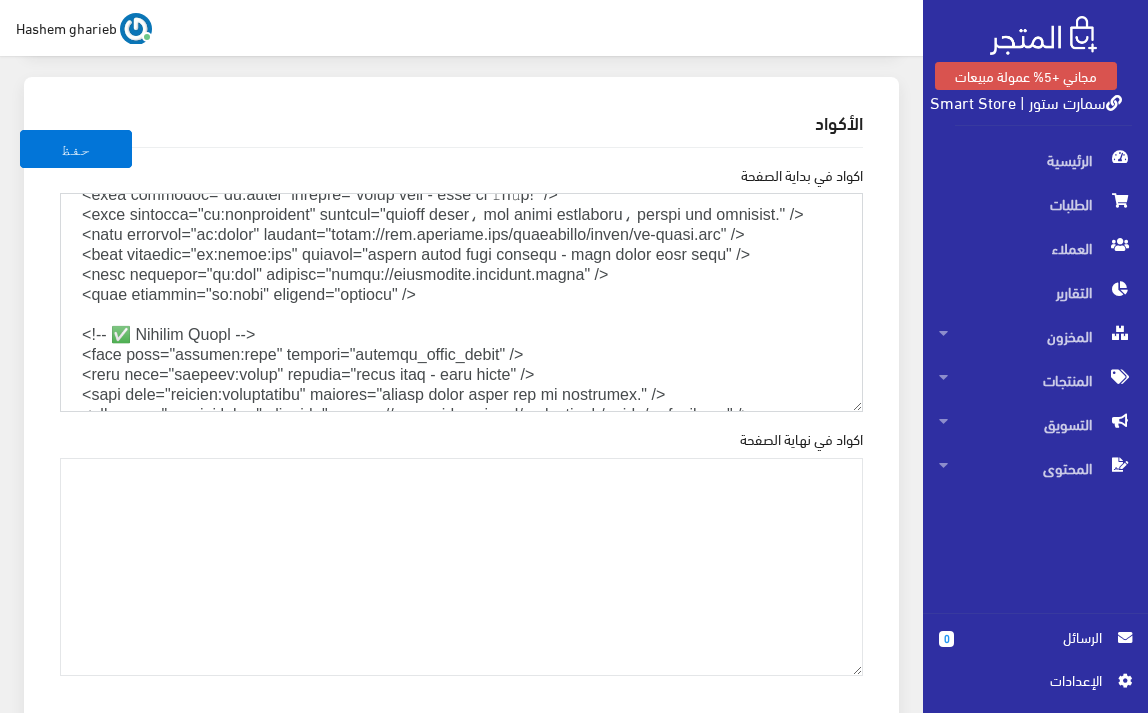 scroll, scrollTop: 2267, scrollLeft: 0, axis: vertical 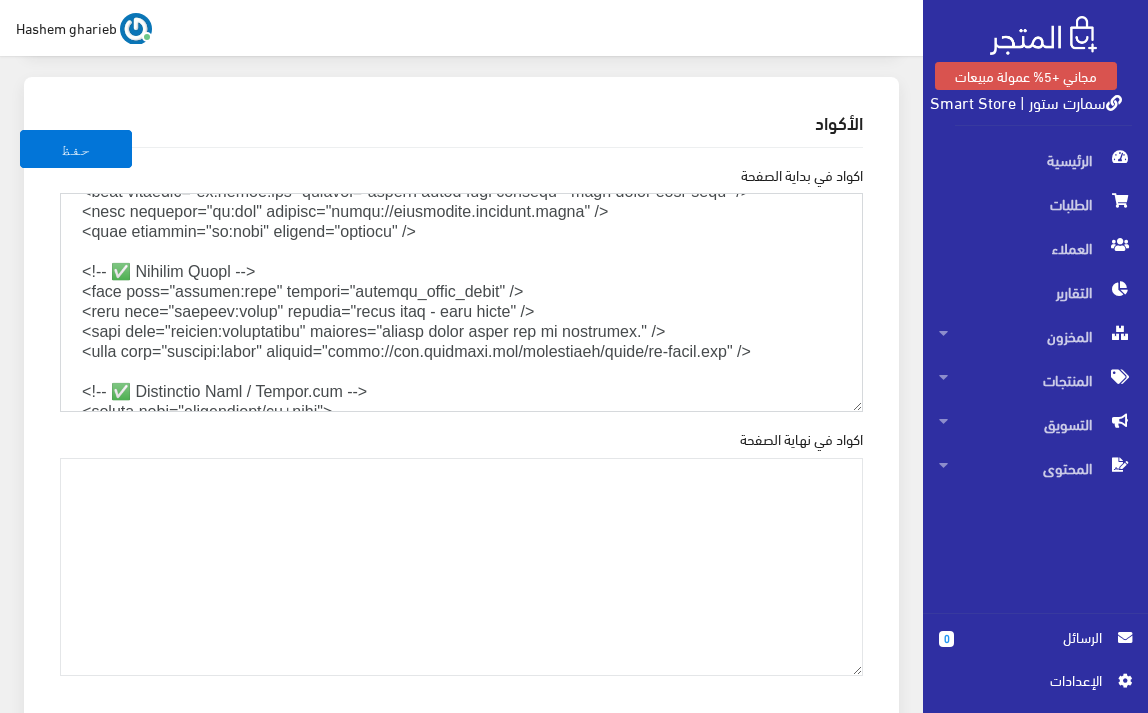 click on "اكواد في بداية الصفحة" at bounding box center (461, 302) 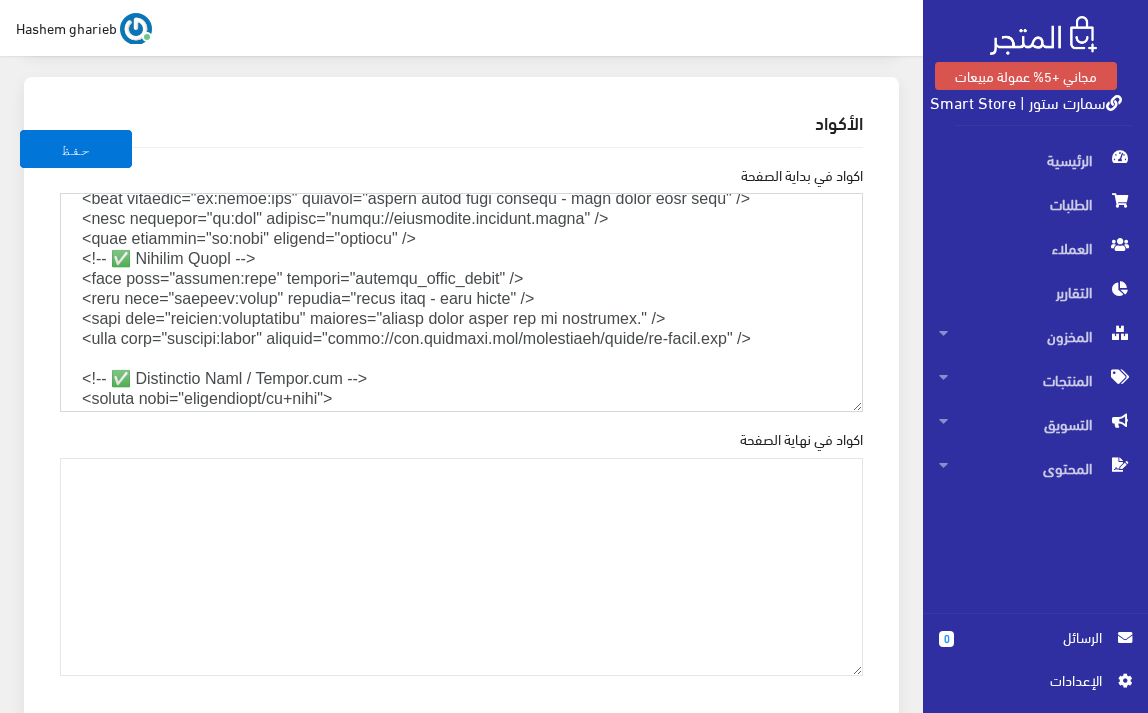 scroll, scrollTop: 2333, scrollLeft: 0, axis: vertical 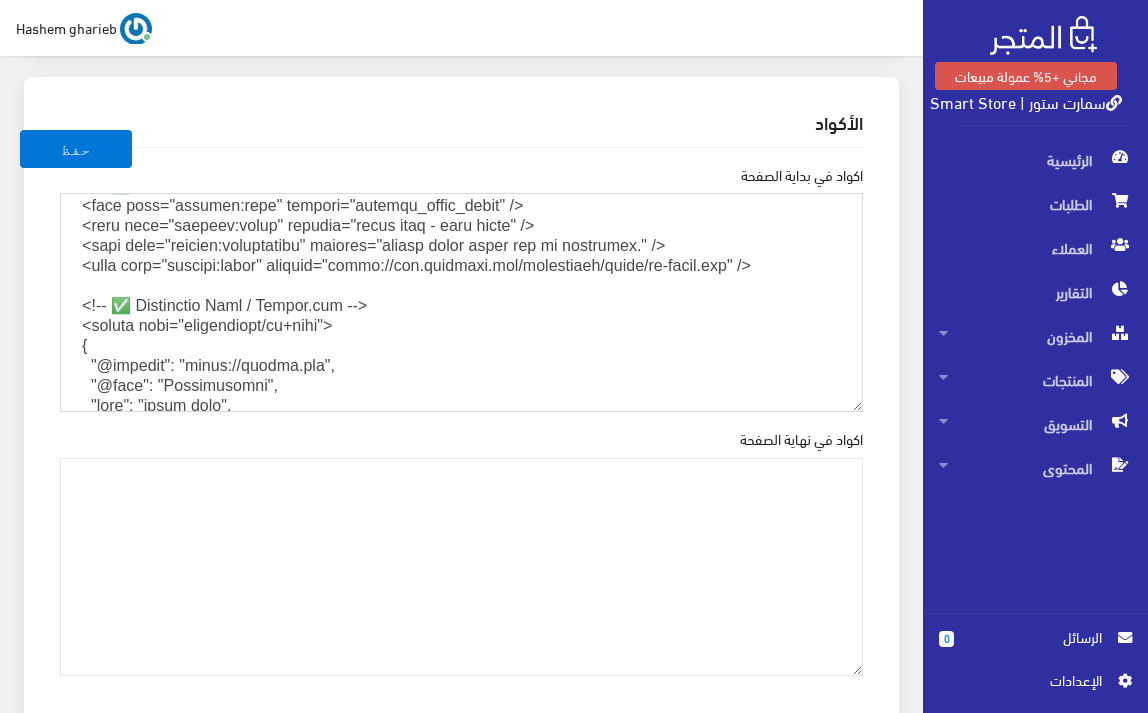 click on "اكواد في بداية الصفحة" at bounding box center [461, 302] 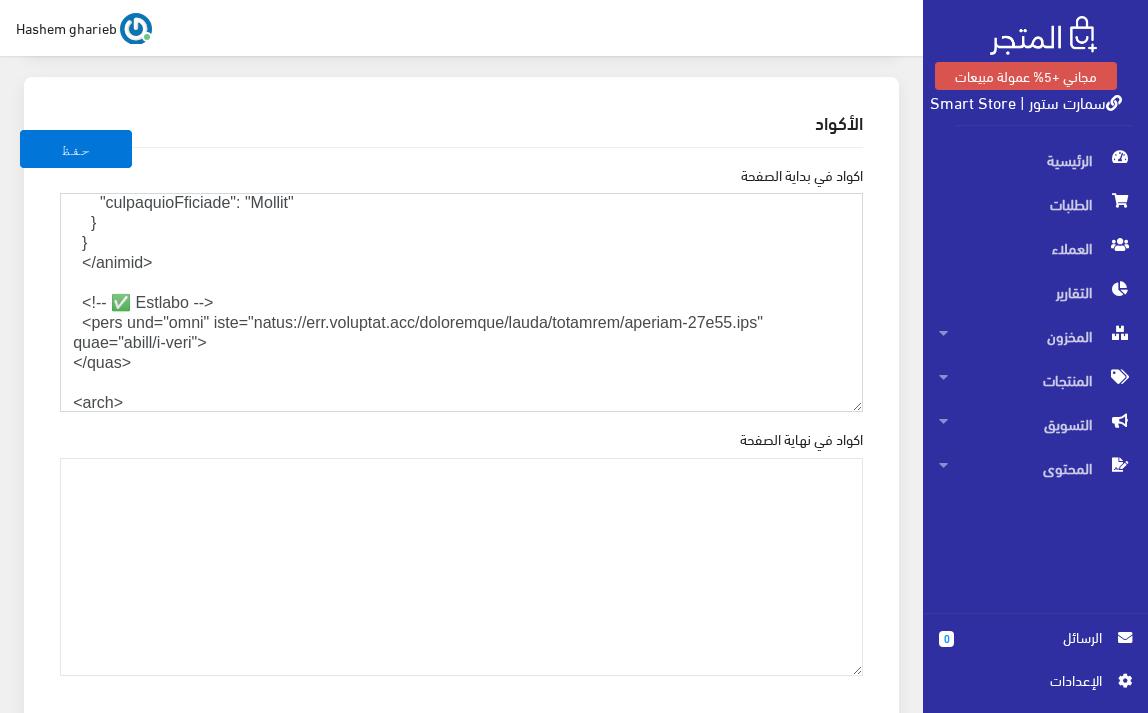 scroll, scrollTop: 2733, scrollLeft: 0, axis: vertical 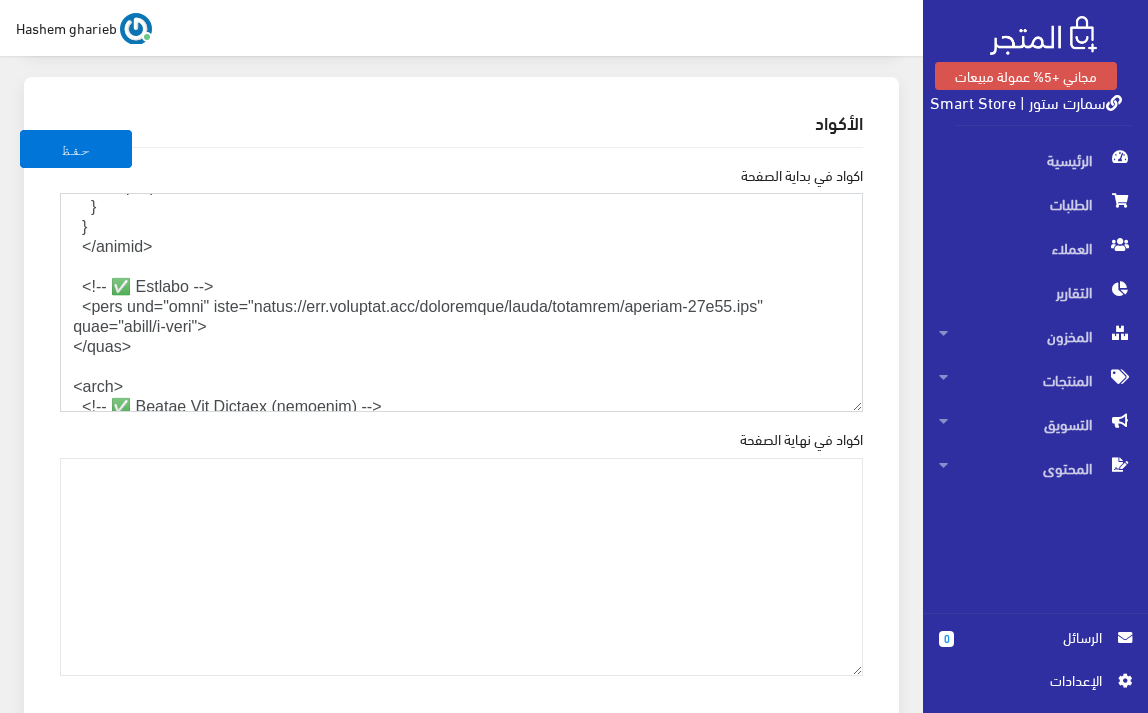 click on "اكواد في بداية الصفحة" at bounding box center [461, 302] 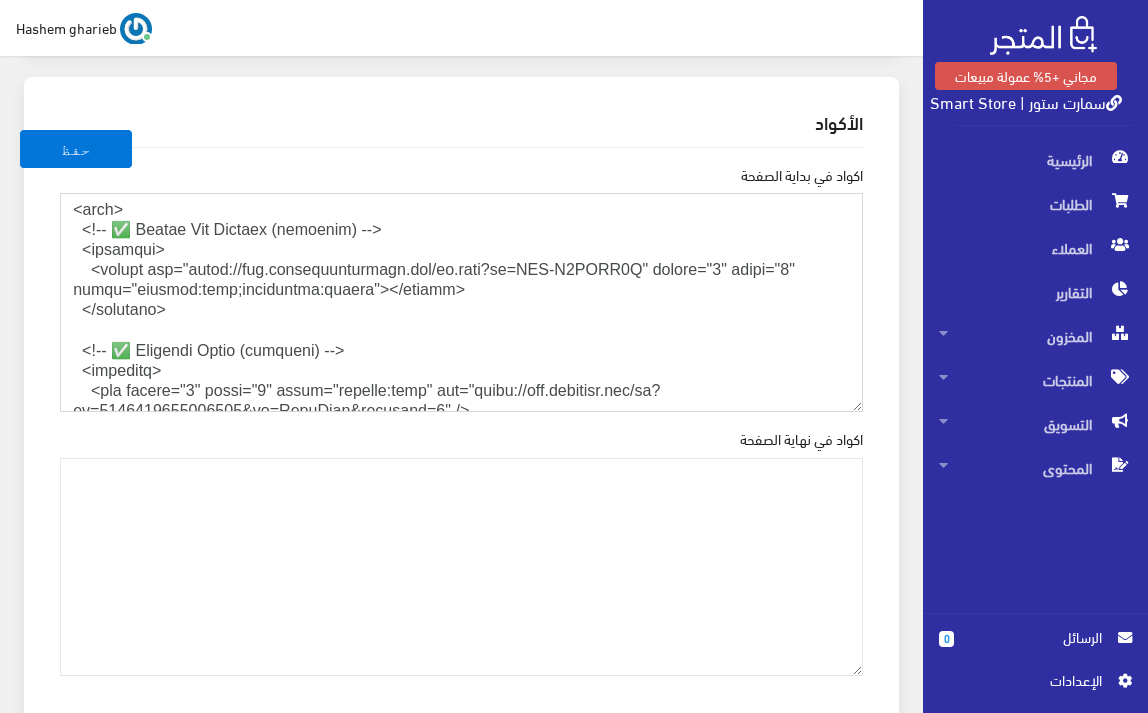 scroll, scrollTop: 2867, scrollLeft: 0, axis: vertical 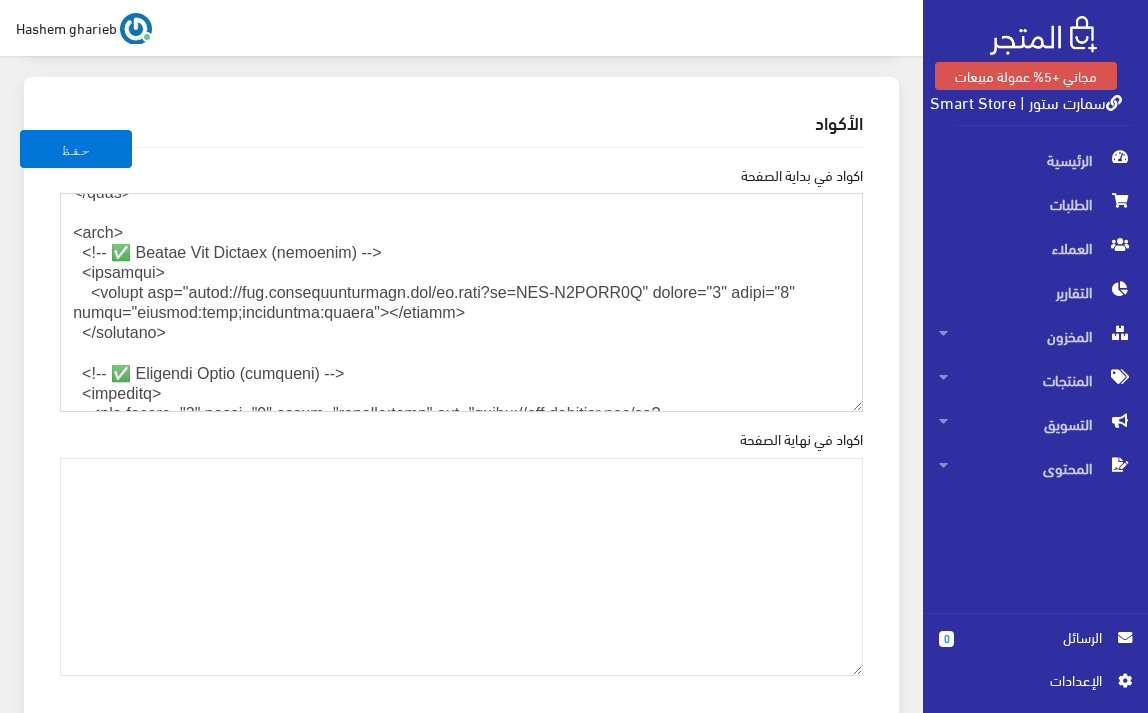 click on "اكواد في بداية الصفحة" at bounding box center (461, 302) 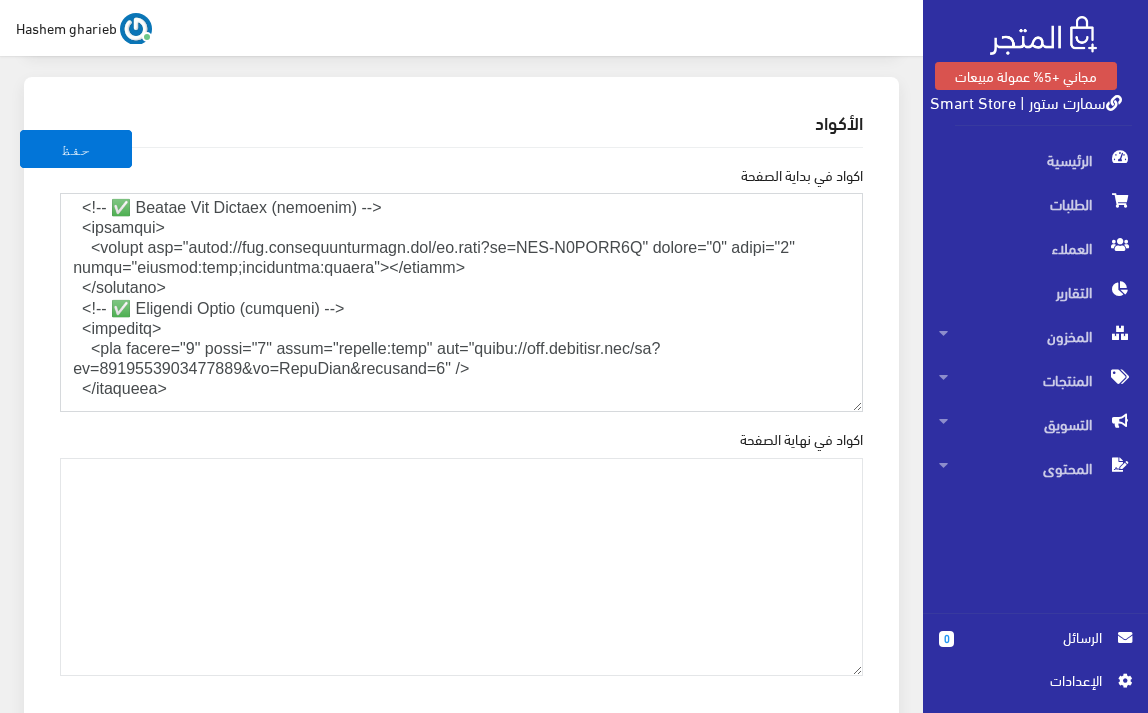 scroll, scrollTop: 3000, scrollLeft: 0, axis: vertical 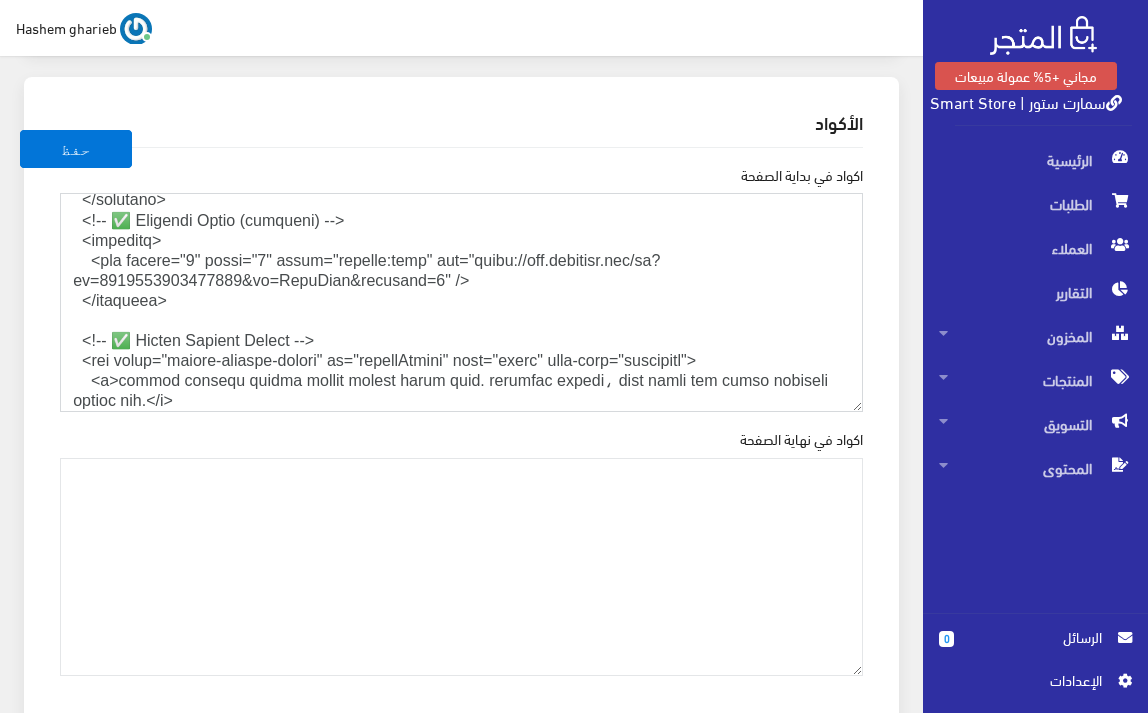 click on "اكواد في بداية الصفحة" at bounding box center [461, 302] 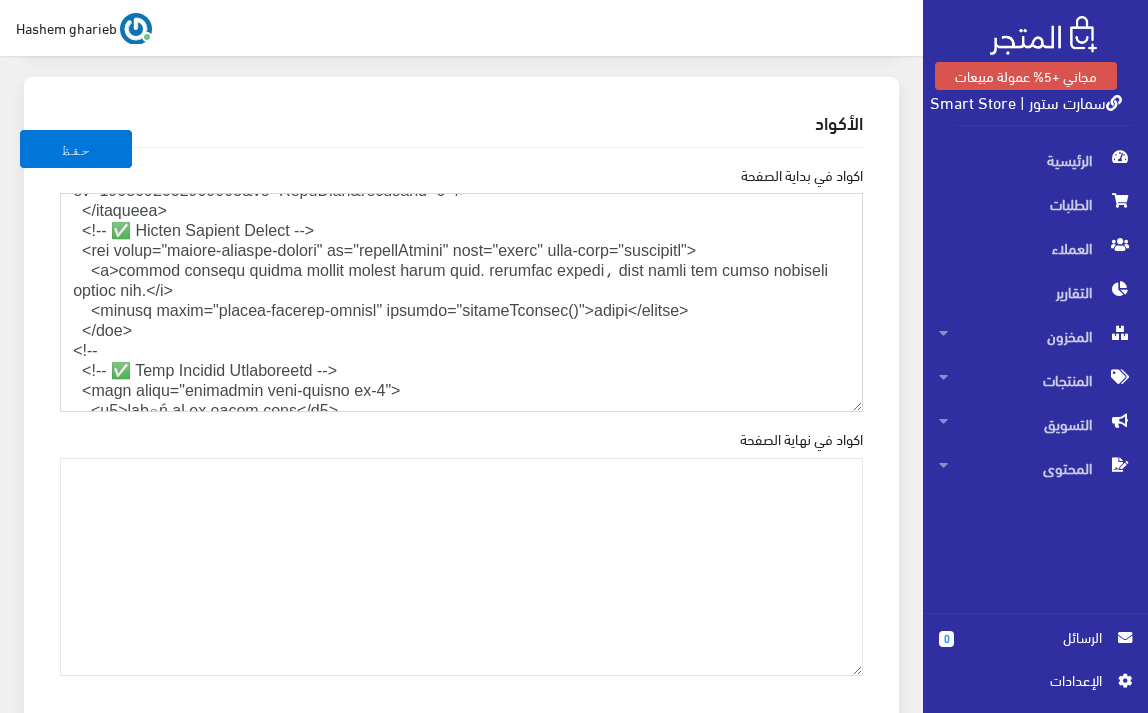 scroll, scrollTop: 3067, scrollLeft: 0, axis: vertical 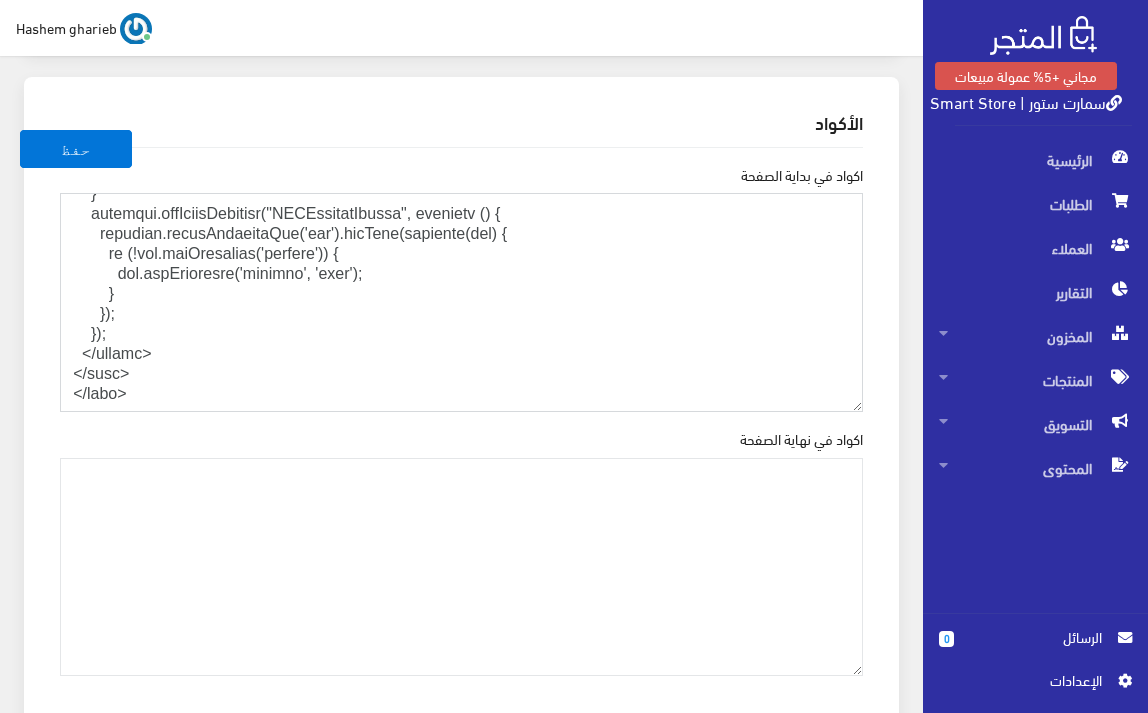 drag, startPoint x: 62, startPoint y: 272, endPoint x: 51, endPoint y: 365, distance: 93.64828 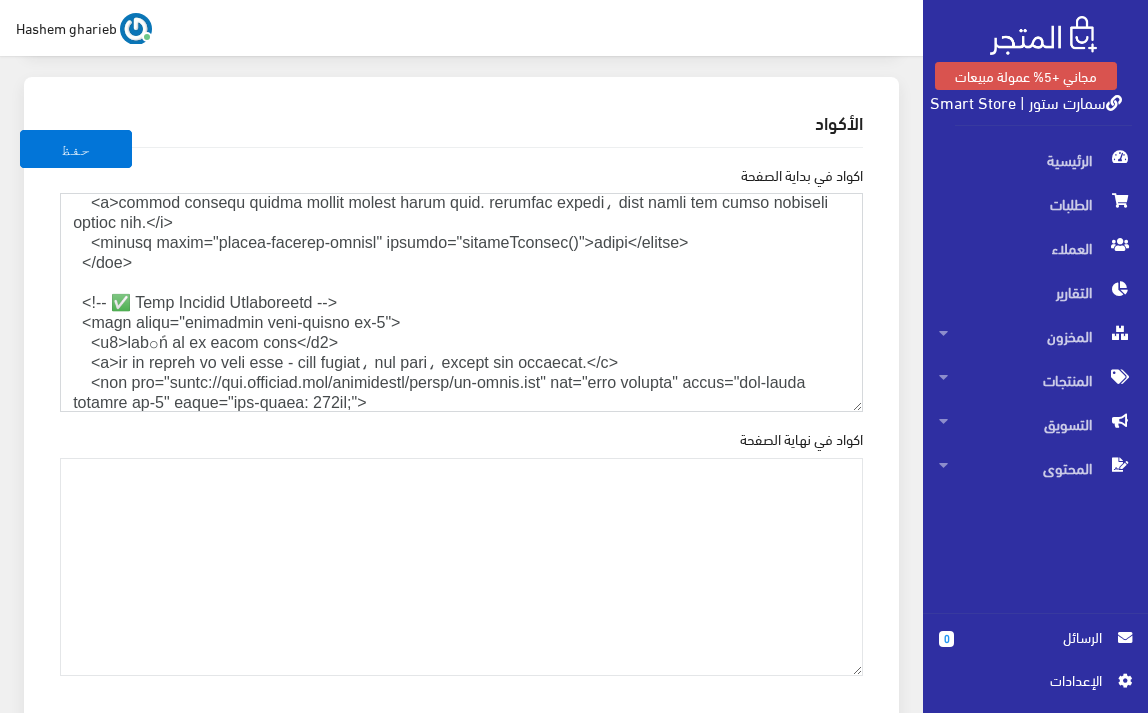 scroll, scrollTop: 3181, scrollLeft: 0, axis: vertical 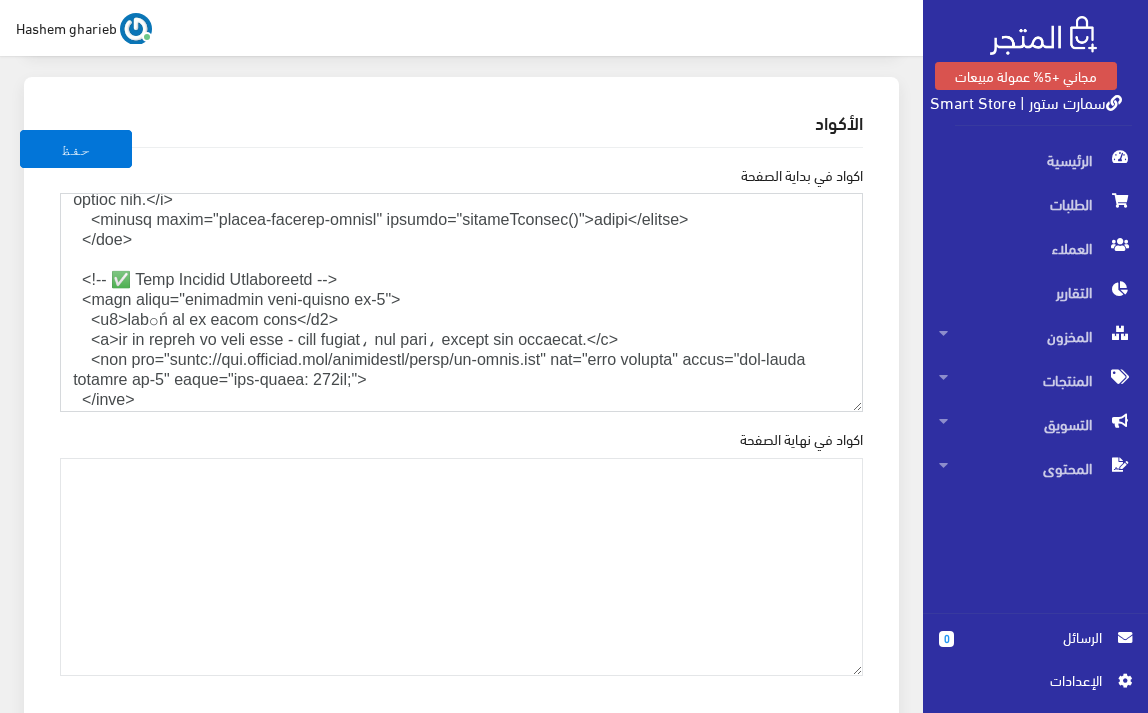 drag, startPoint x: 108, startPoint y: 298, endPoint x: 84, endPoint y: 296, distance: 24.083189 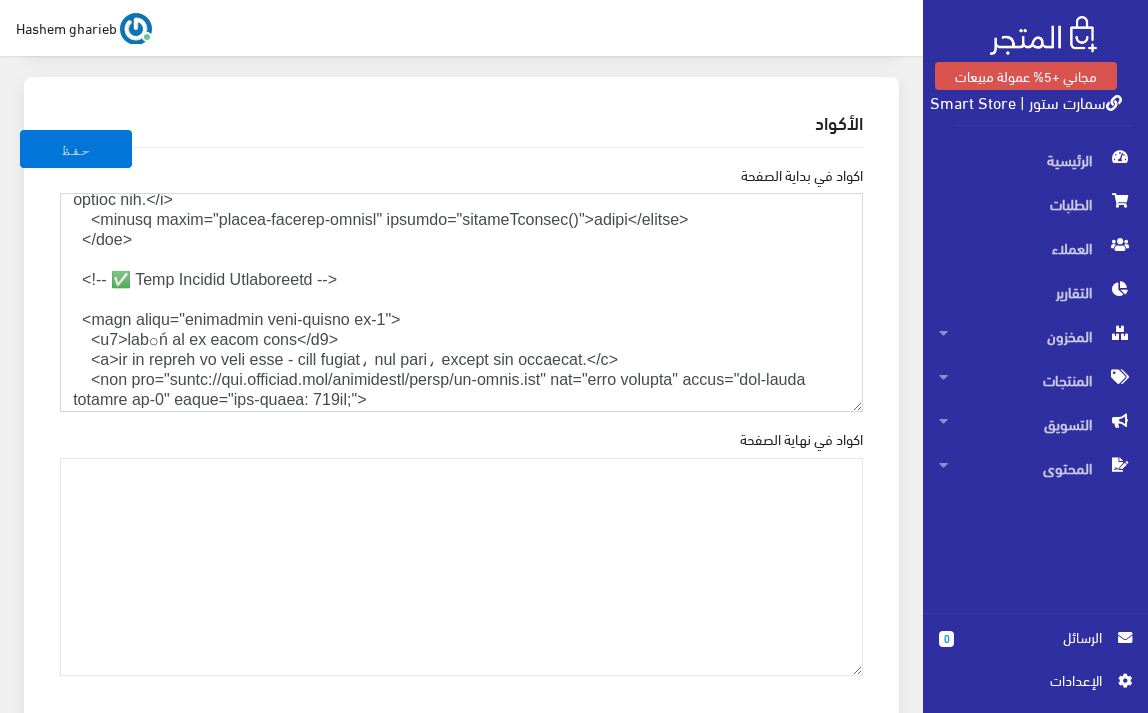 paste on "<!--" 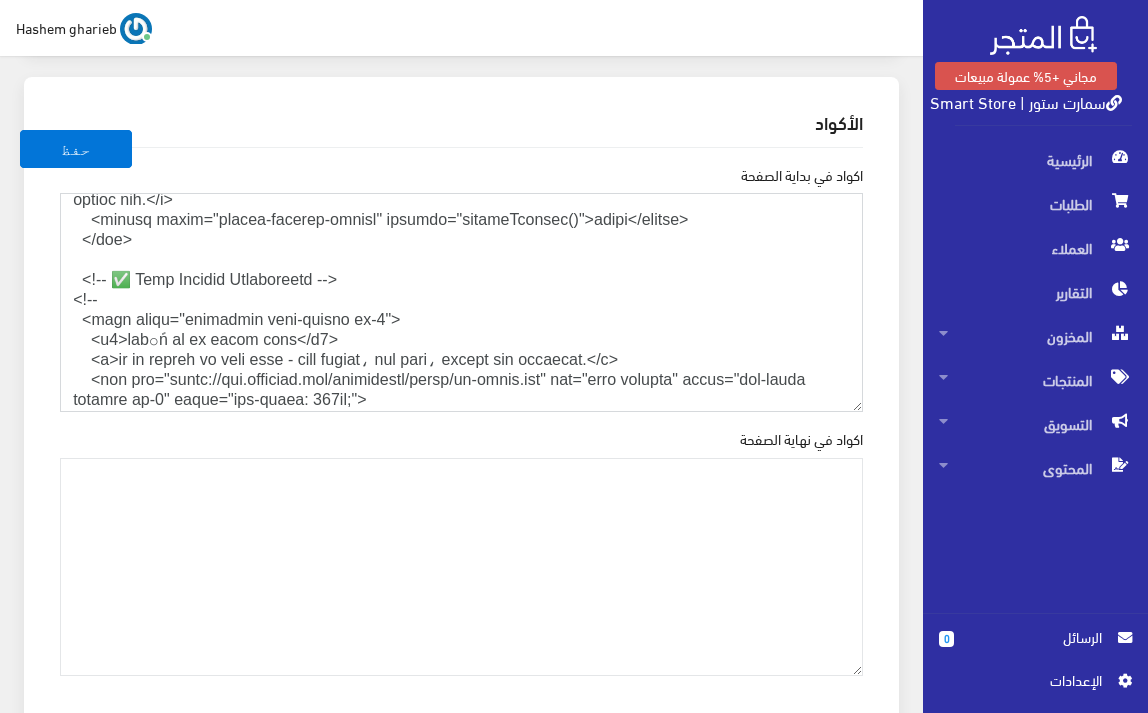 drag, startPoint x: 328, startPoint y: 291, endPoint x: 348, endPoint y: 300, distance: 21.931713 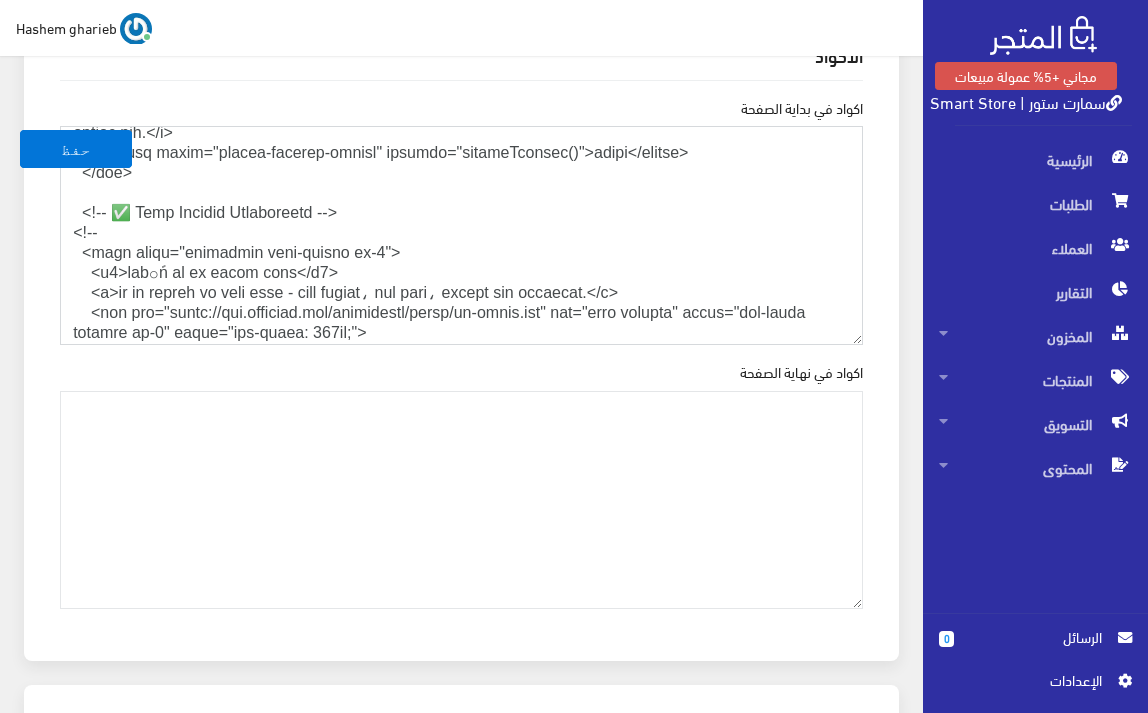 scroll, scrollTop: 3248, scrollLeft: 0, axis: vertical 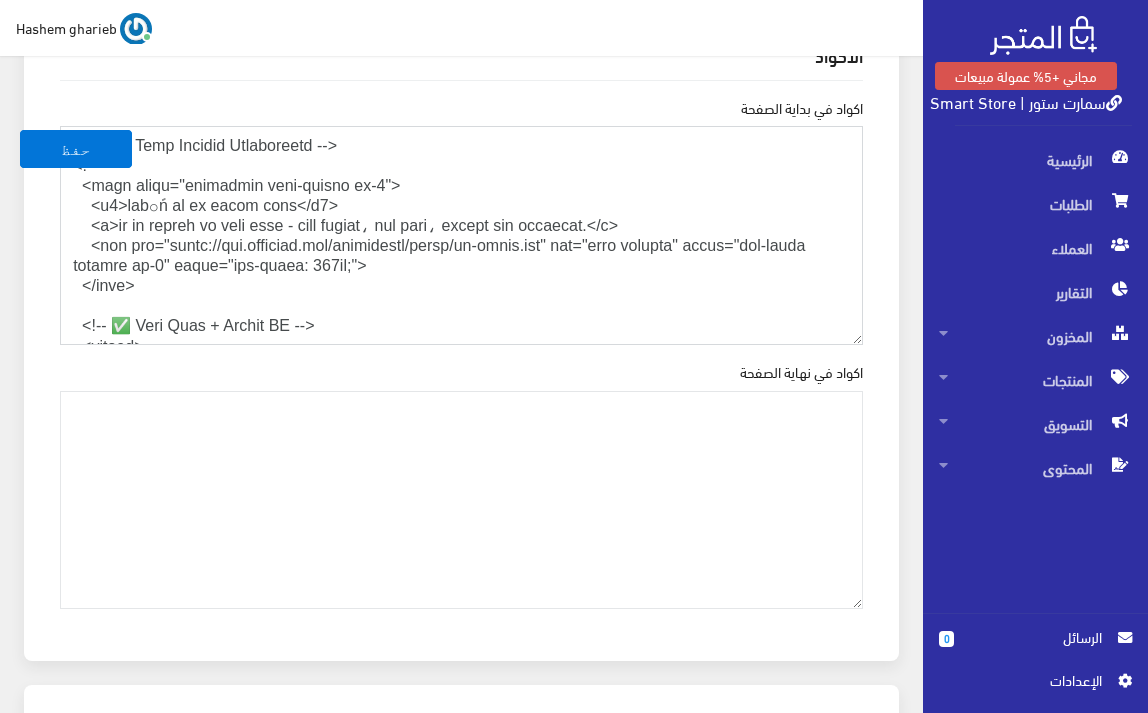 click on "اكواد في بداية الصفحة" at bounding box center [461, 235] 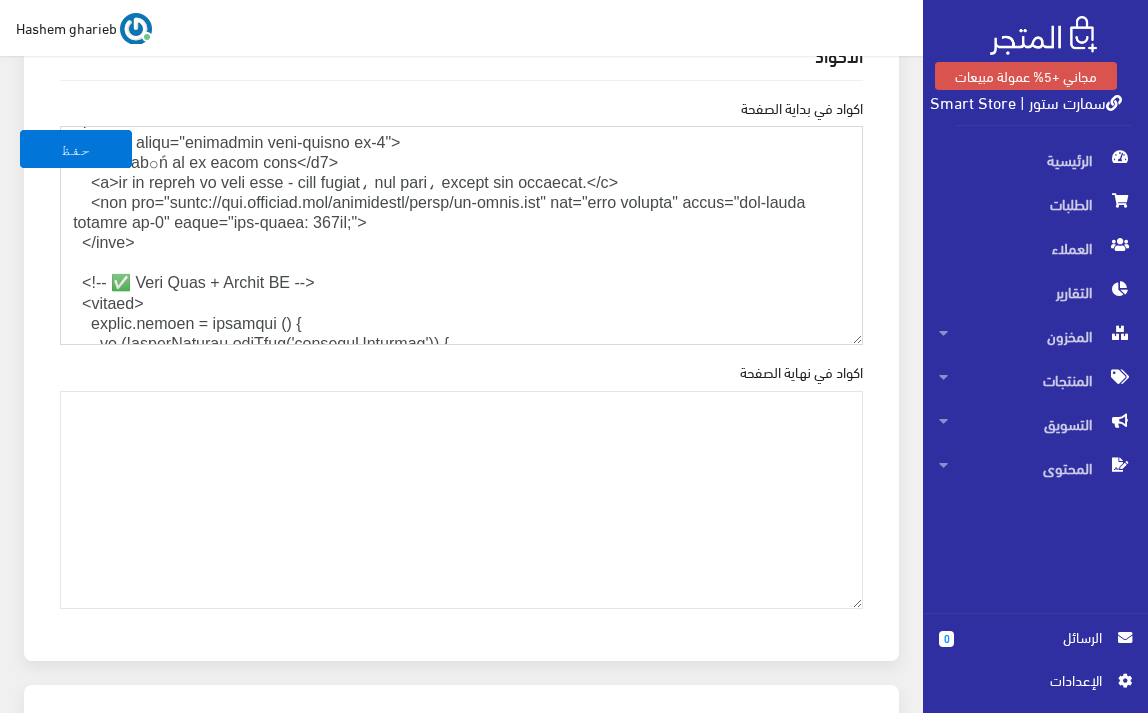 scroll, scrollTop: 3314, scrollLeft: 0, axis: vertical 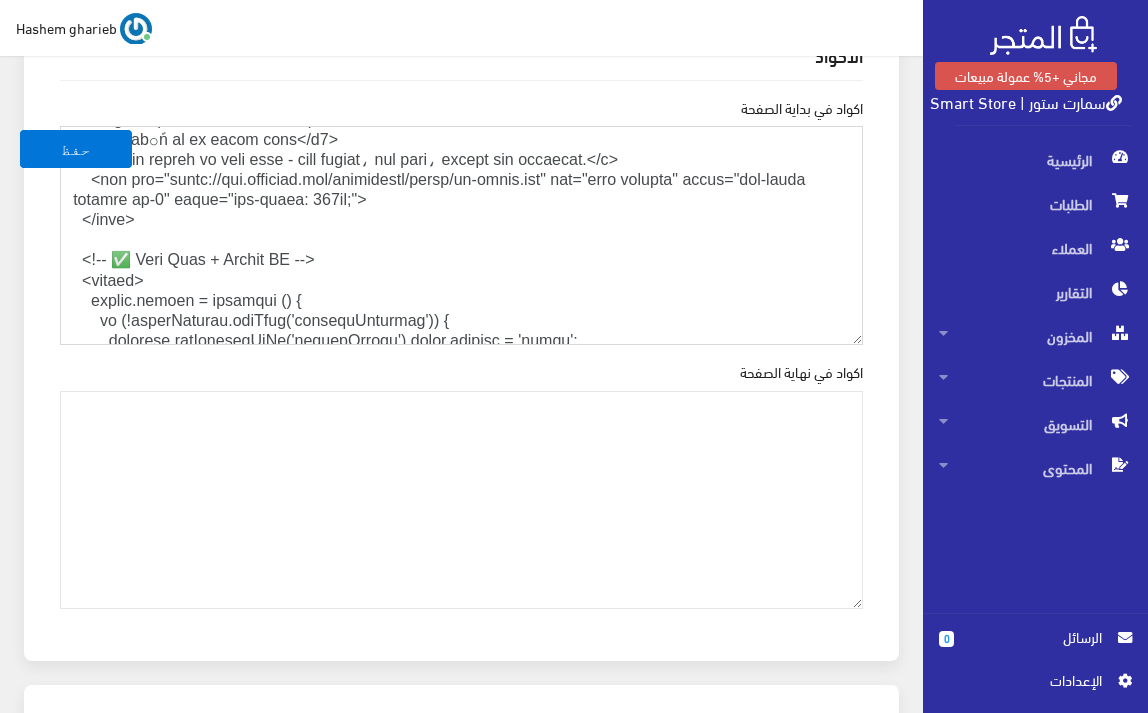 paste on "-->" 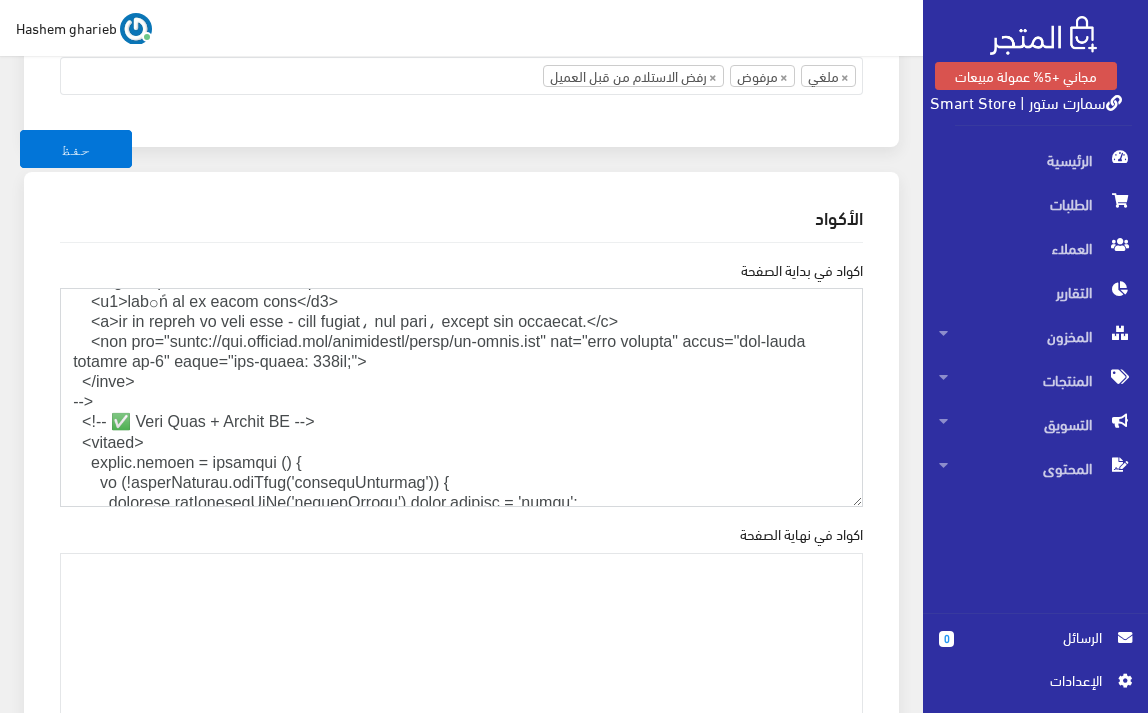 scroll, scrollTop: 2600, scrollLeft: 0, axis: vertical 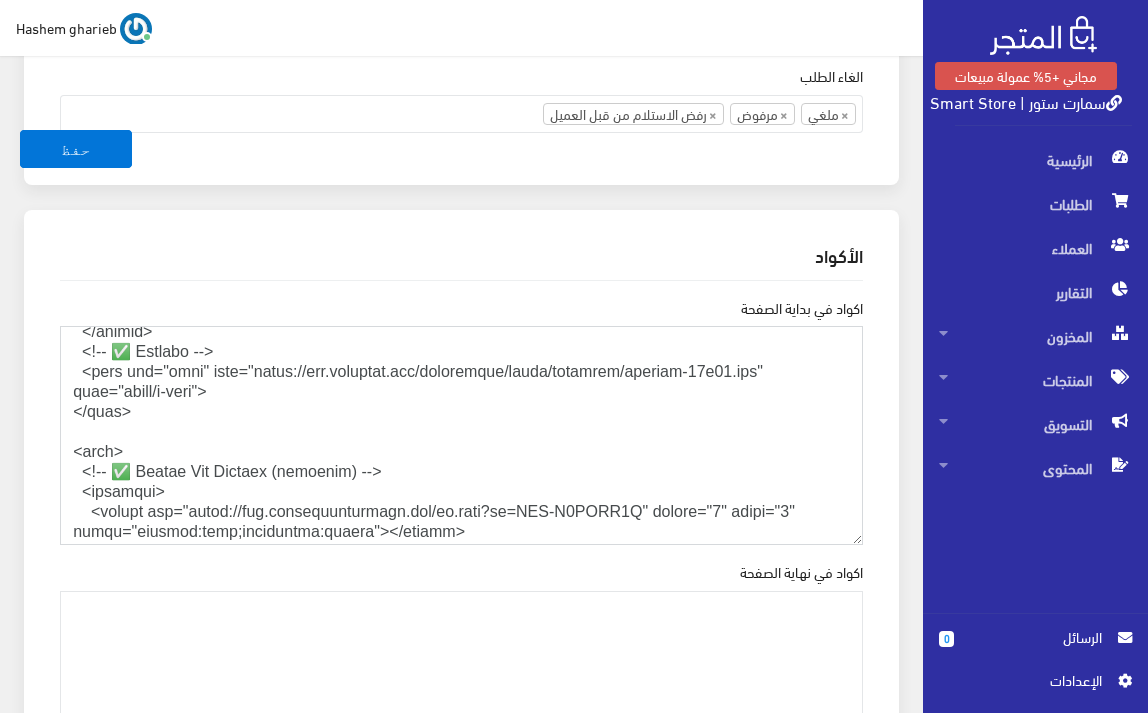 drag, startPoint x: 245, startPoint y: 385, endPoint x: 211, endPoint y: 408, distance: 41.04875 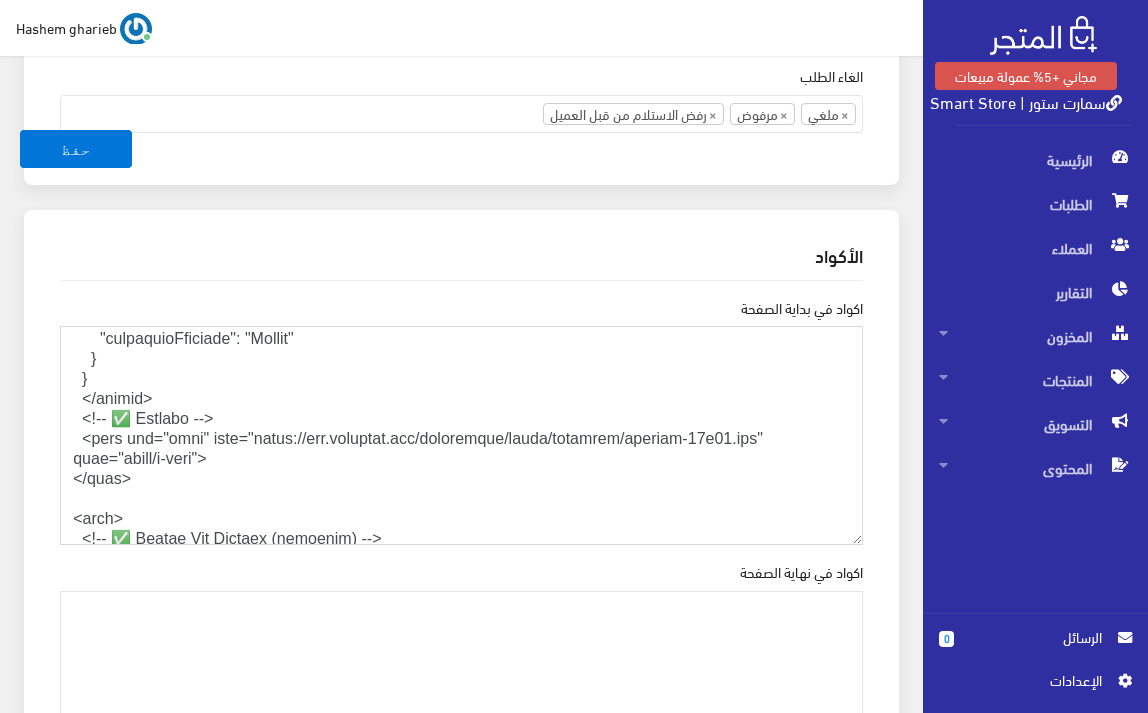 drag, startPoint x: 249, startPoint y: 479, endPoint x: 30, endPoint y: 432, distance: 223.9866 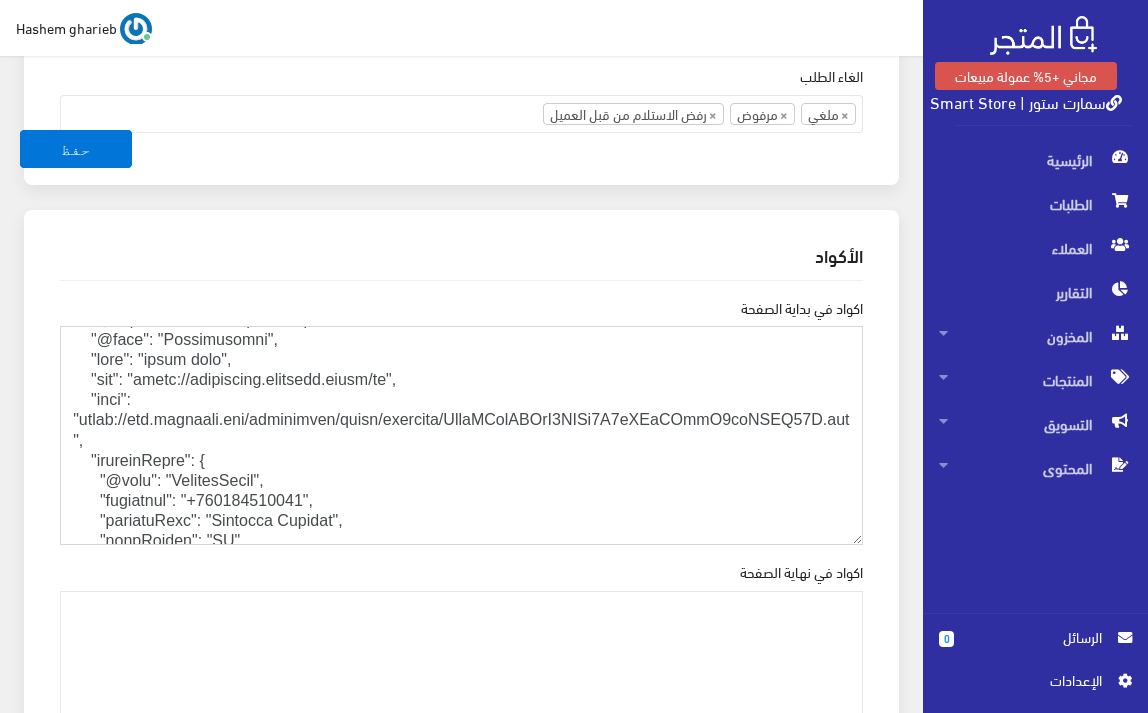 scroll, scrollTop: 2514, scrollLeft: 0, axis: vertical 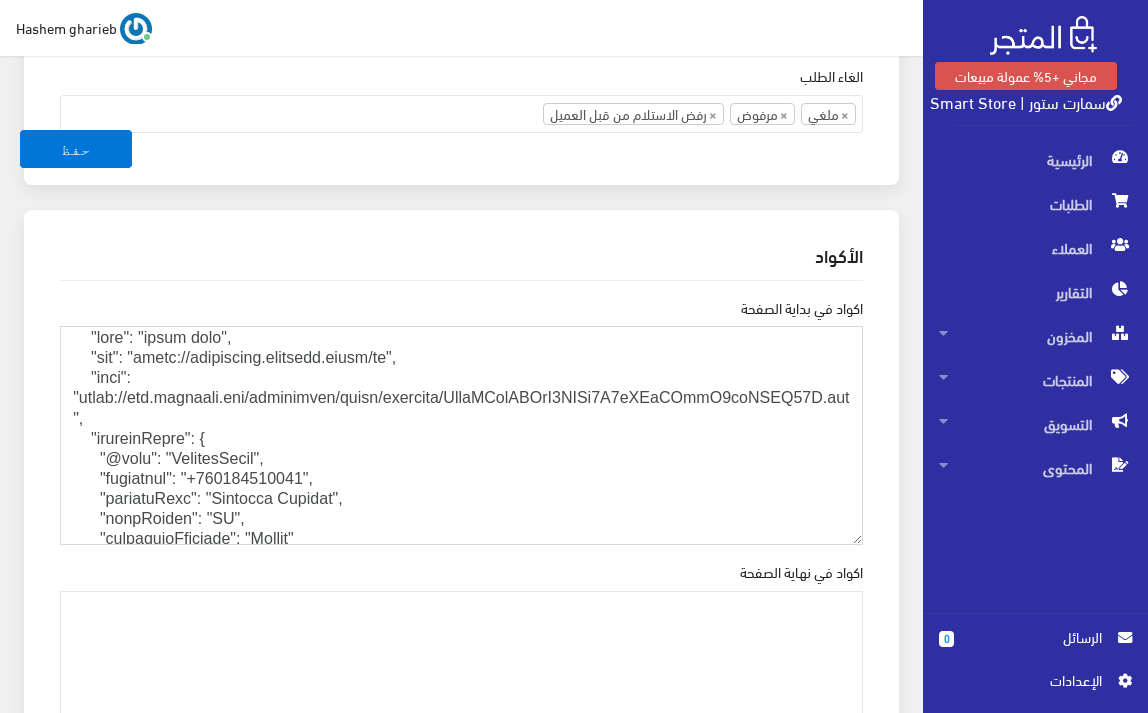 drag, startPoint x: 79, startPoint y: 410, endPoint x: 97, endPoint y: 441, distance: 35.846897 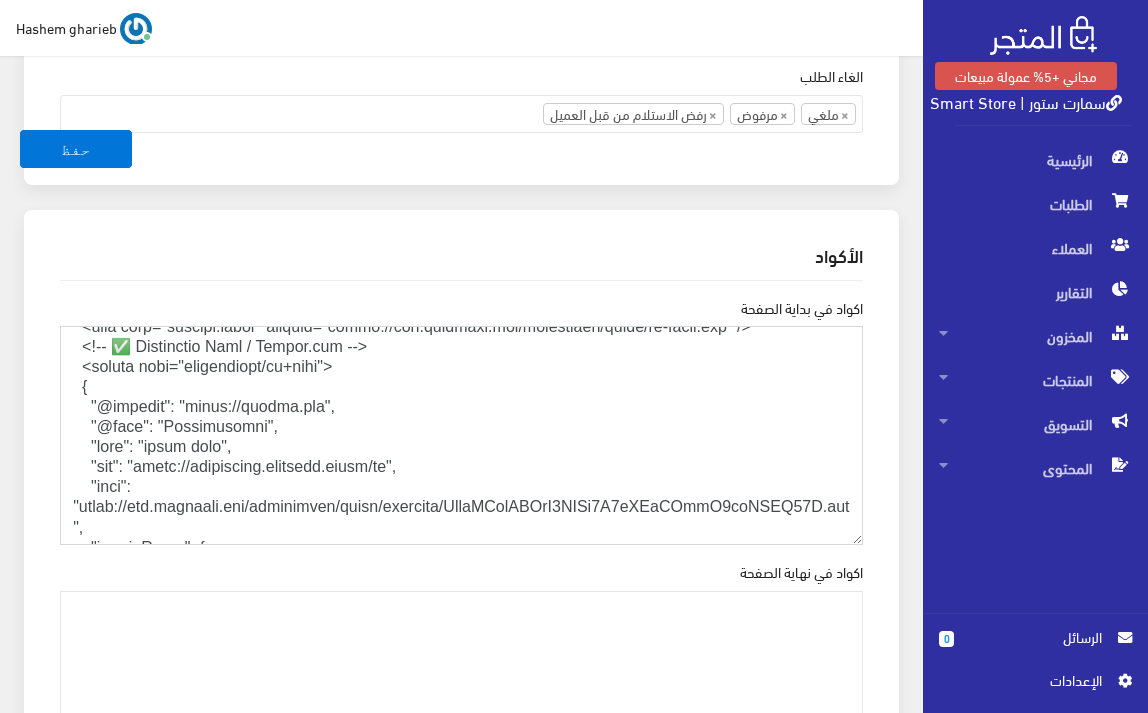 scroll, scrollTop: 2381, scrollLeft: 0, axis: vertical 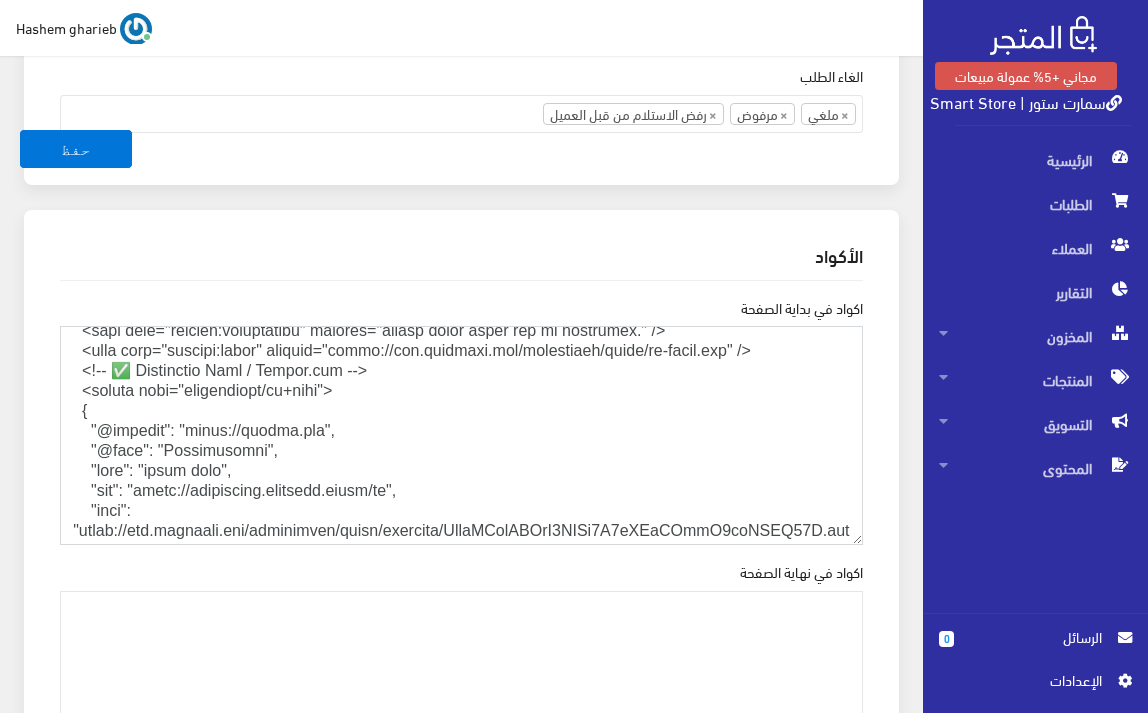 click on "اكواد في بداية الصفحة" at bounding box center [461, 435] 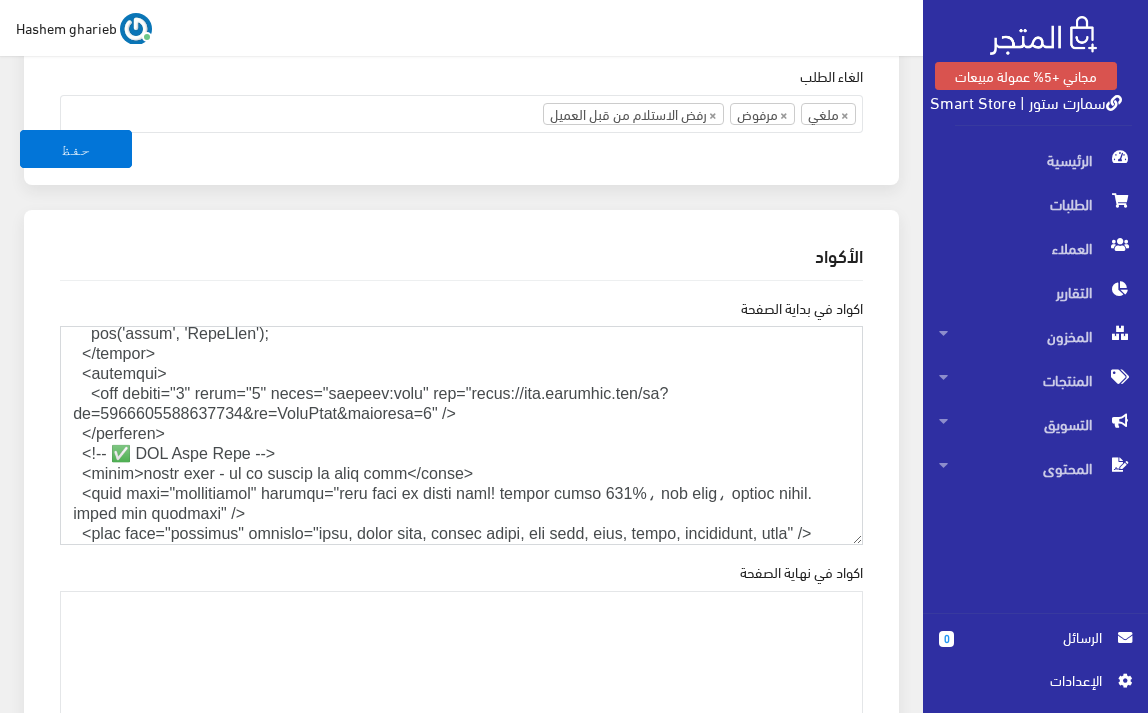 scroll, scrollTop: 1914, scrollLeft: 0, axis: vertical 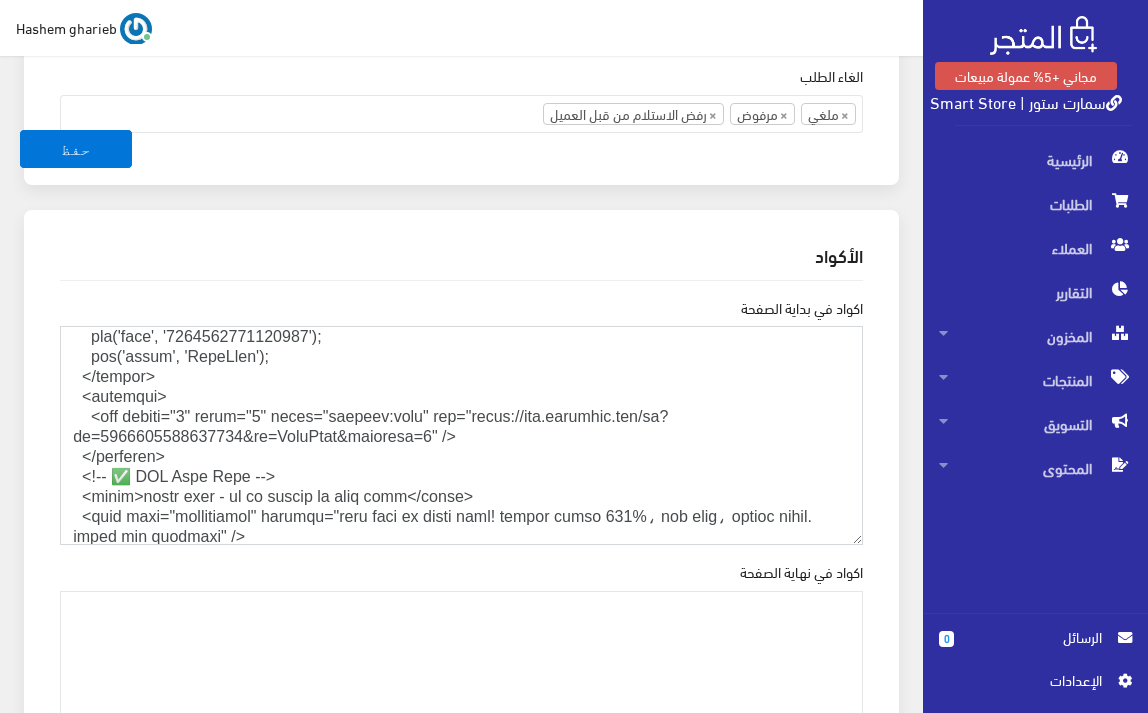 click on "اكواد في بداية الصفحة" at bounding box center (461, 435) 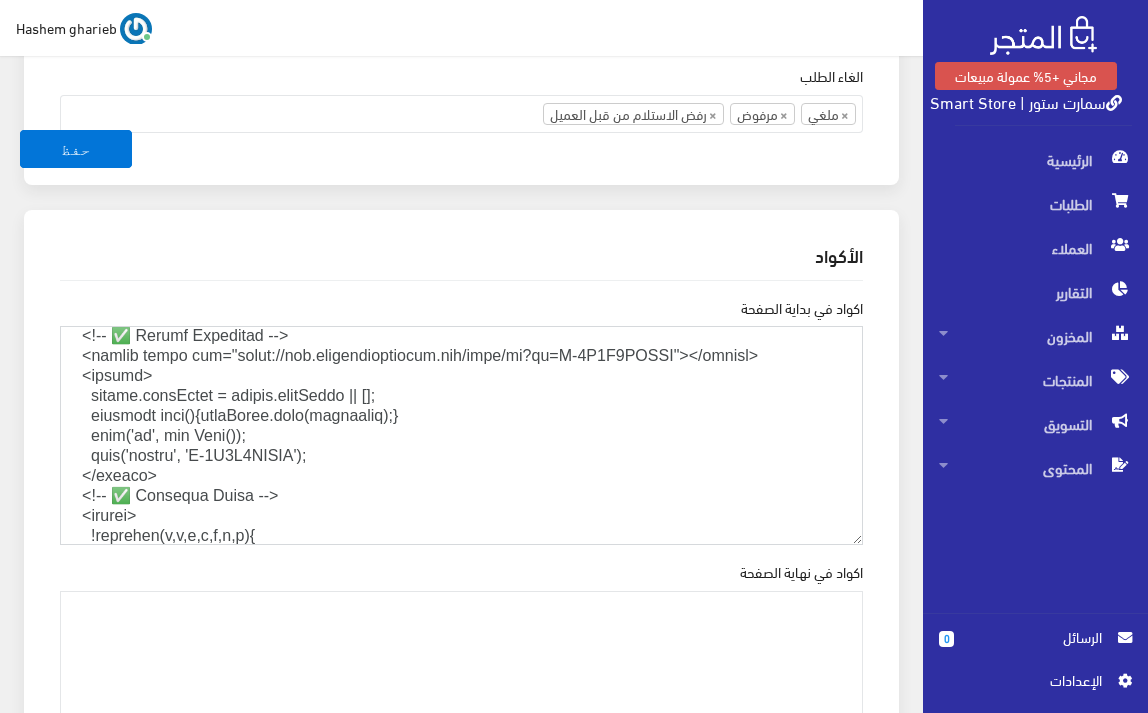 scroll, scrollTop: 1448, scrollLeft: 0, axis: vertical 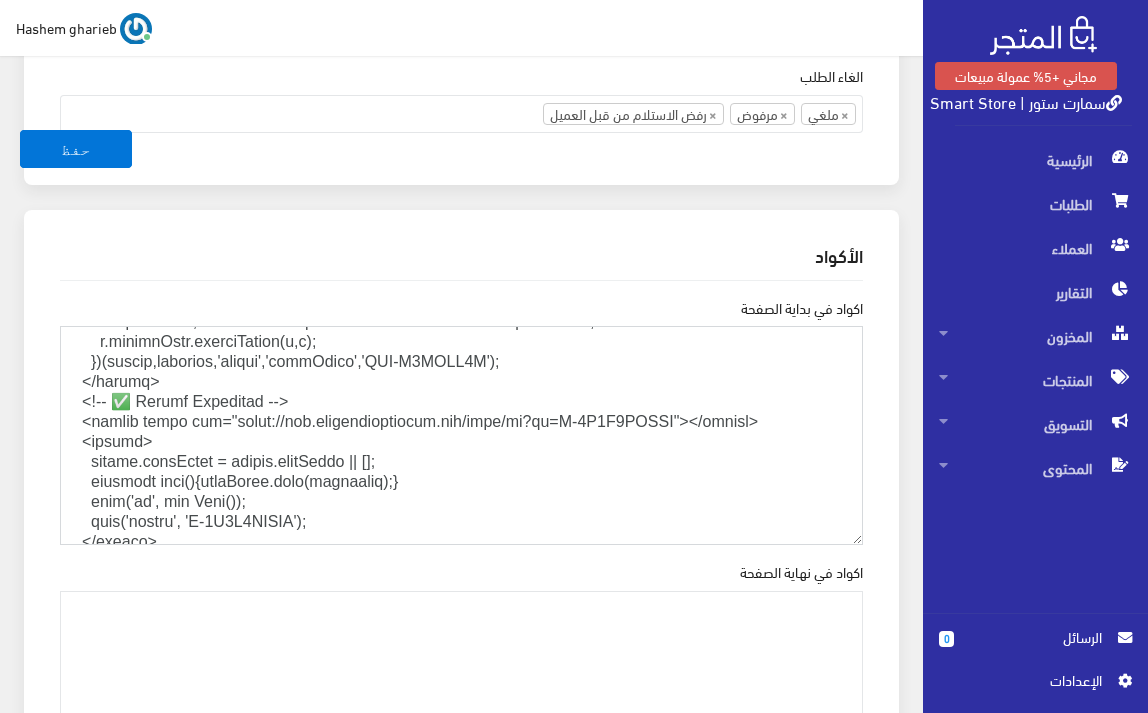 drag, startPoint x: 219, startPoint y: 418, endPoint x: 666, endPoint y: 428, distance: 447.11185 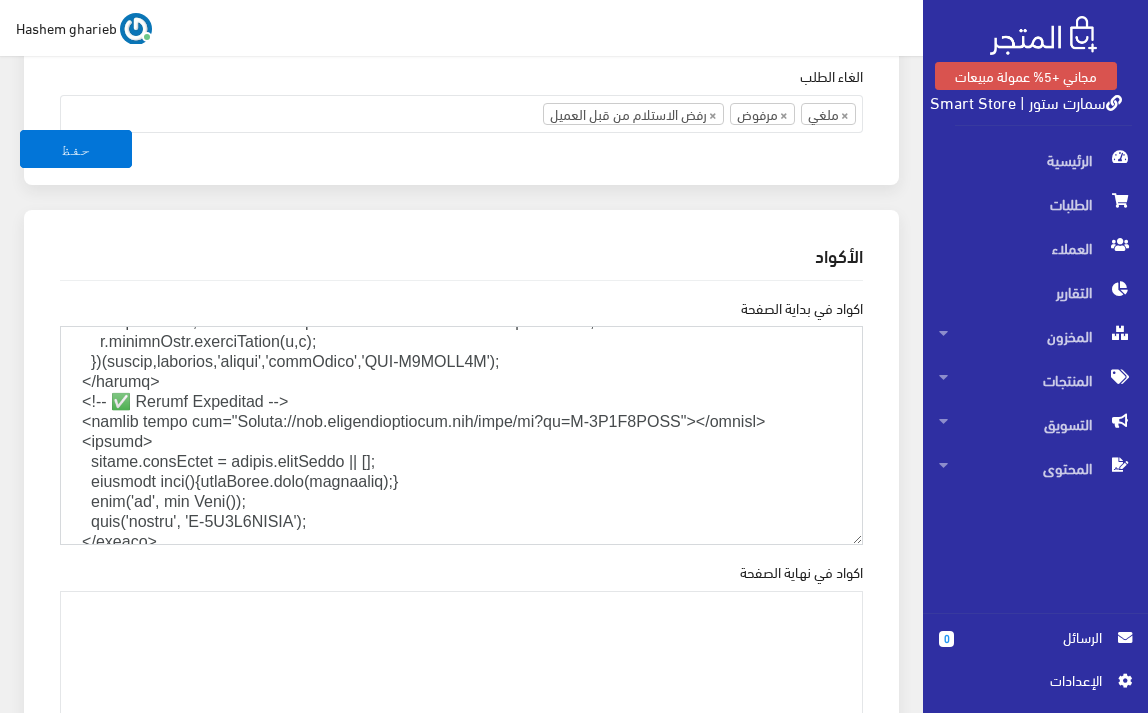click on "اكواد في بداية الصفحة" at bounding box center (461, 435) 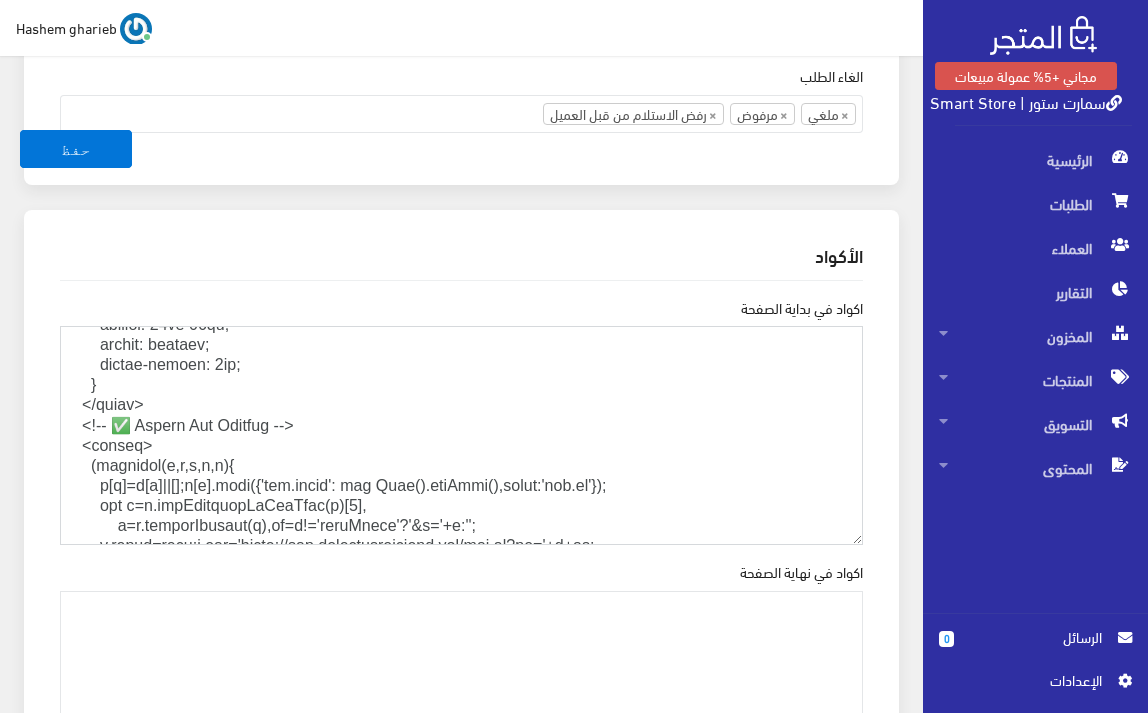 scroll, scrollTop: 1248, scrollLeft: 0, axis: vertical 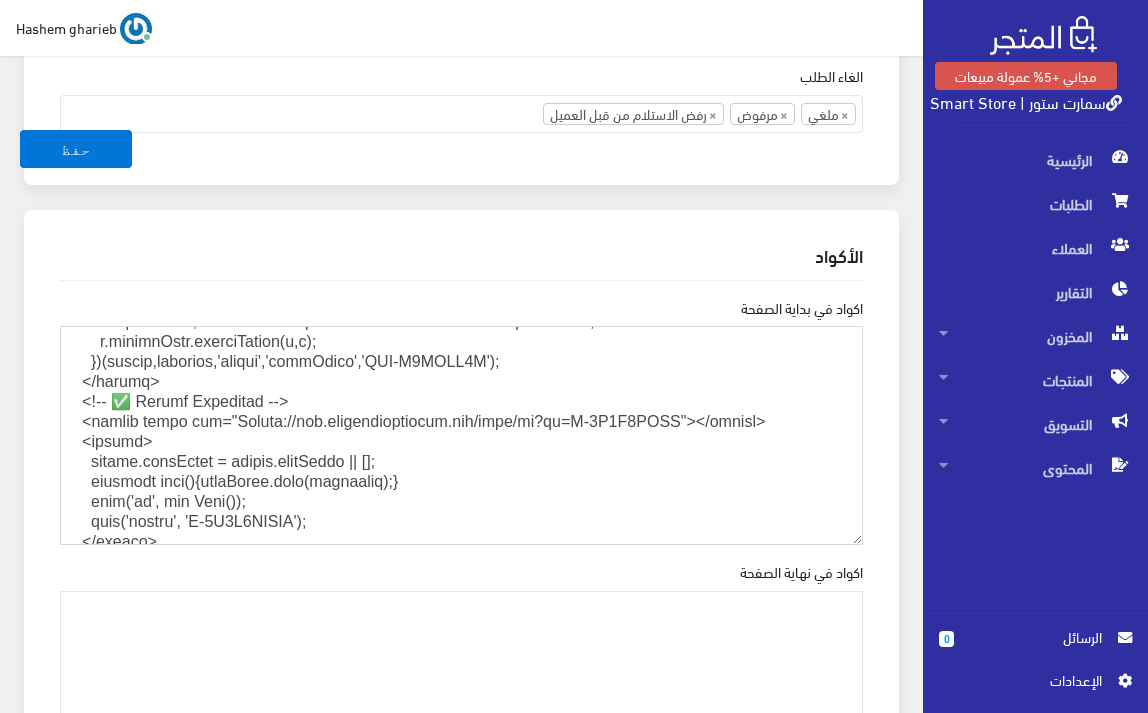 drag, startPoint x: 771, startPoint y: 416, endPoint x: 58, endPoint y: 393, distance: 713.37085 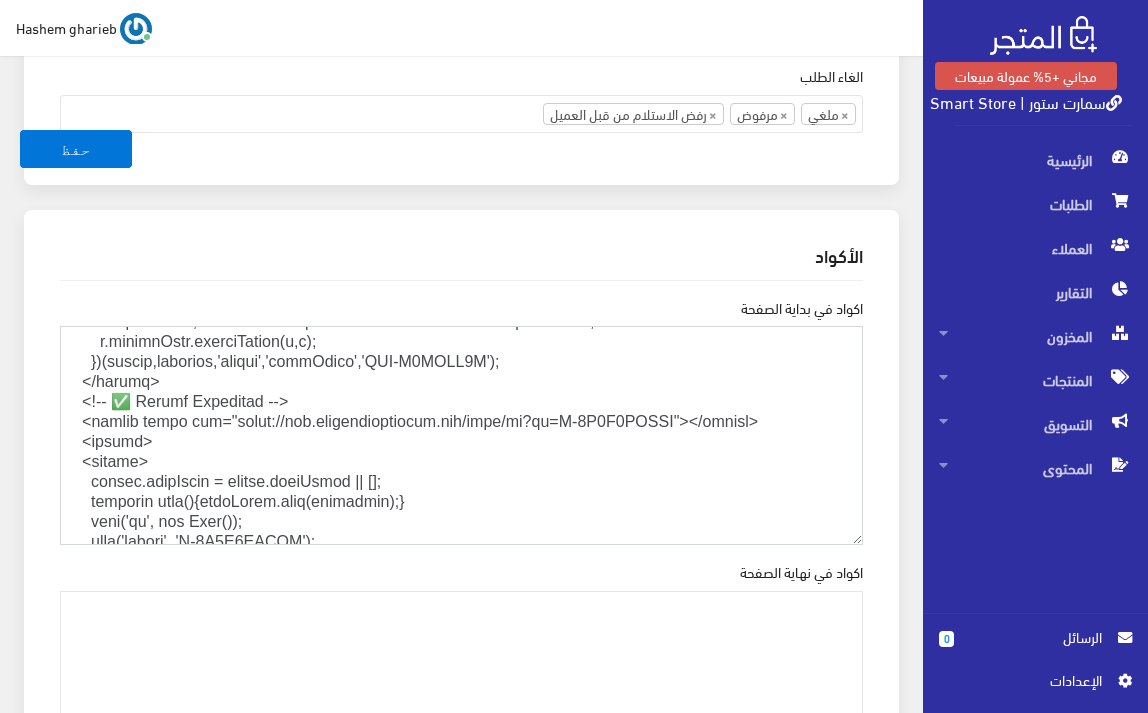 drag, startPoint x: 156, startPoint y: 450, endPoint x: 30, endPoint y: 454, distance: 126.06348 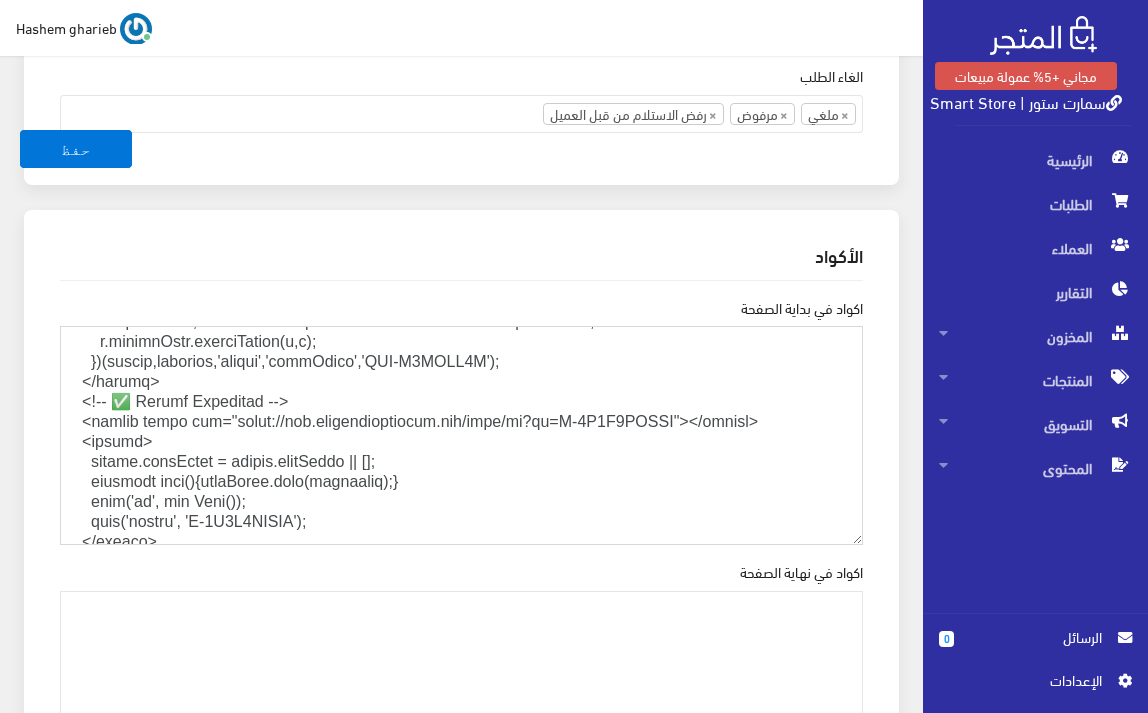 type on "<!DOCTYPE html>
<html lang="ar">
<head>
<meta charset="UTF-8" />
<meta http-equiv="X-UA-Compatible" content="IE=edge" />
<meta name="viewport" content="width=device-width, initial-scale=1.0" />
<!-- ✅ Google + Pinterest Verification -->
<meta name="p:domain_verify" content="4646cf4840d3fbf9b57724d4ddf278fc" />
<meta name="google-site-verification" content="OcIqGtbw7Cx5AMz-sYq-1JXcQnObamq7_6Q2LgHOP3k" />
<!-- ✅ Google Fonts -->
<link rel="preconnect" href="https://fonts.googleapis.com" />
<link rel="preconnect" href="https://fonts.gstatic.com" crossorigin />
<link href="https://fonts.googleapis.com/css2?family=Cairo:wght@400;700&display=swap" rel="stylesheet" />
<!-- ✅ External CSS -->
<link rel="stylesheet" href="https://cdn.jsdelivr.net/npm/bootstrap@5.3.2/dist/css/bootstrap.rtl.min.css" integrity="sha384-VP7AWYVmOa5e+sqXdozrqxGp99V9c7LM8bPZo5D2zptDaVN82CXd7ZGcN15yzGom" crossorigin="anonymous">
<style>
body {
font-family: 'Cairo', sans-serif;
font-size..." 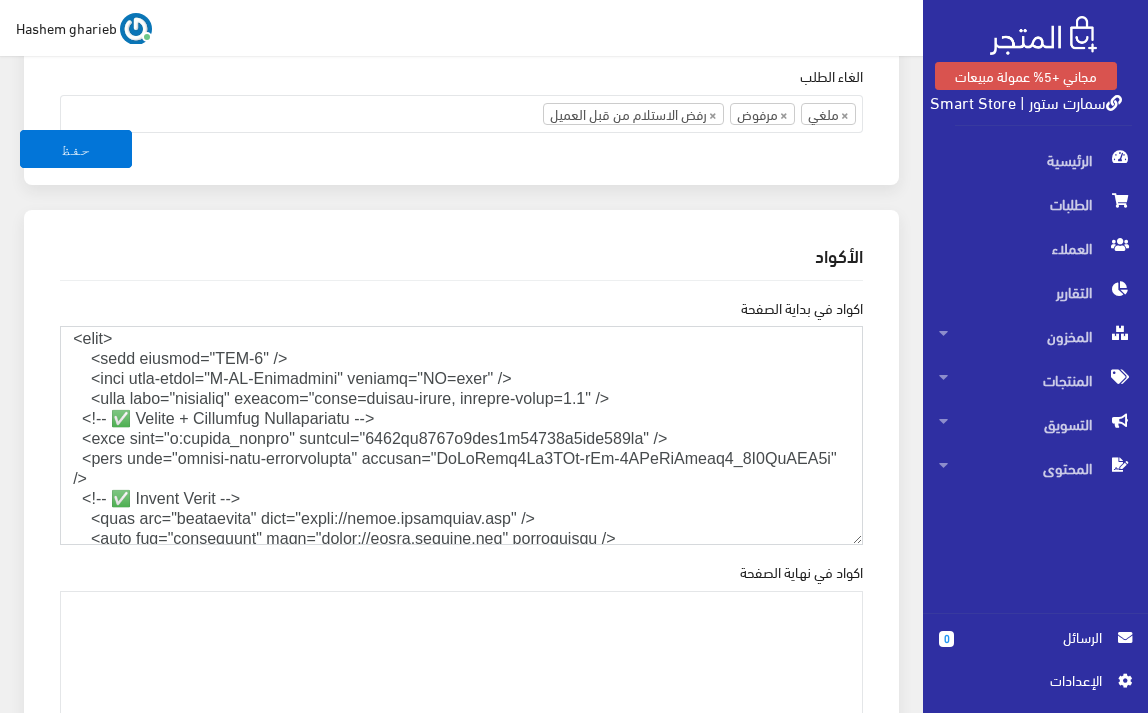 scroll, scrollTop: 0, scrollLeft: 0, axis: both 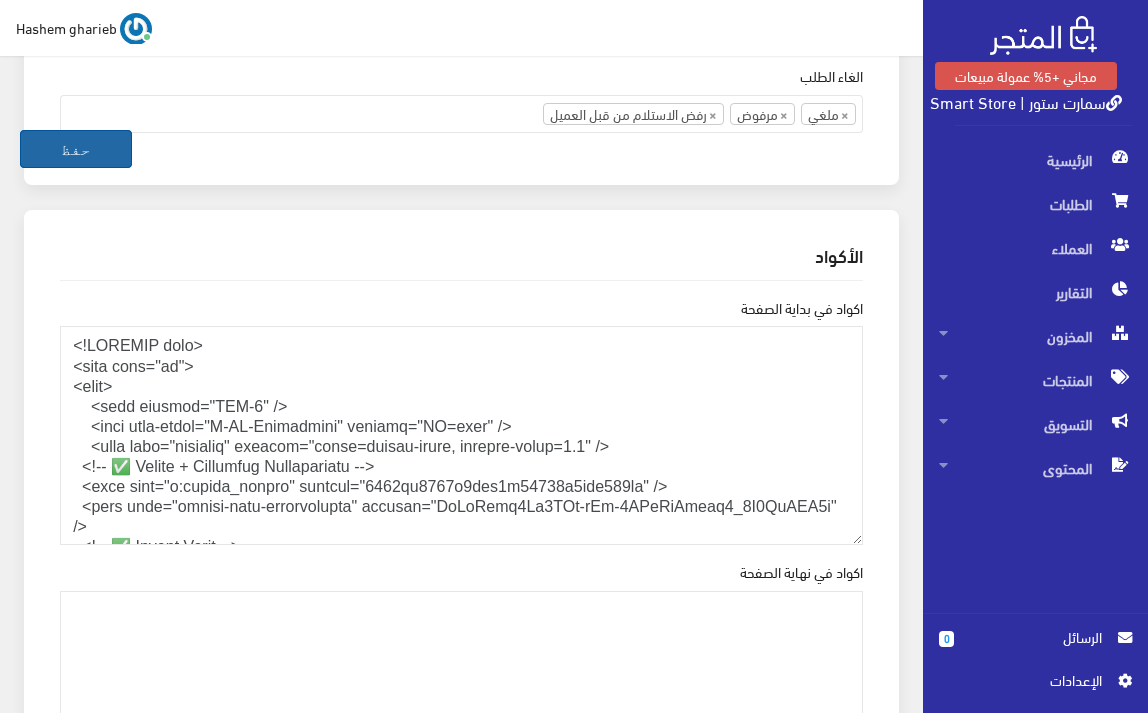 click on "حفظ" at bounding box center [76, 149] 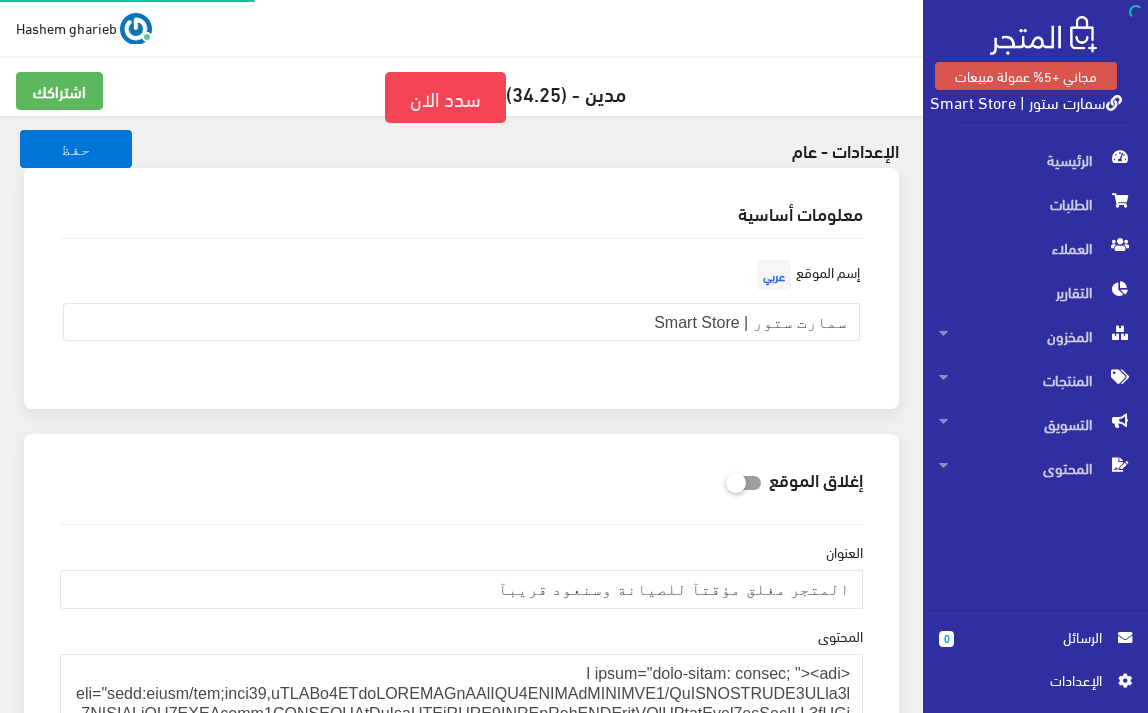 scroll, scrollTop: 0, scrollLeft: 0, axis: both 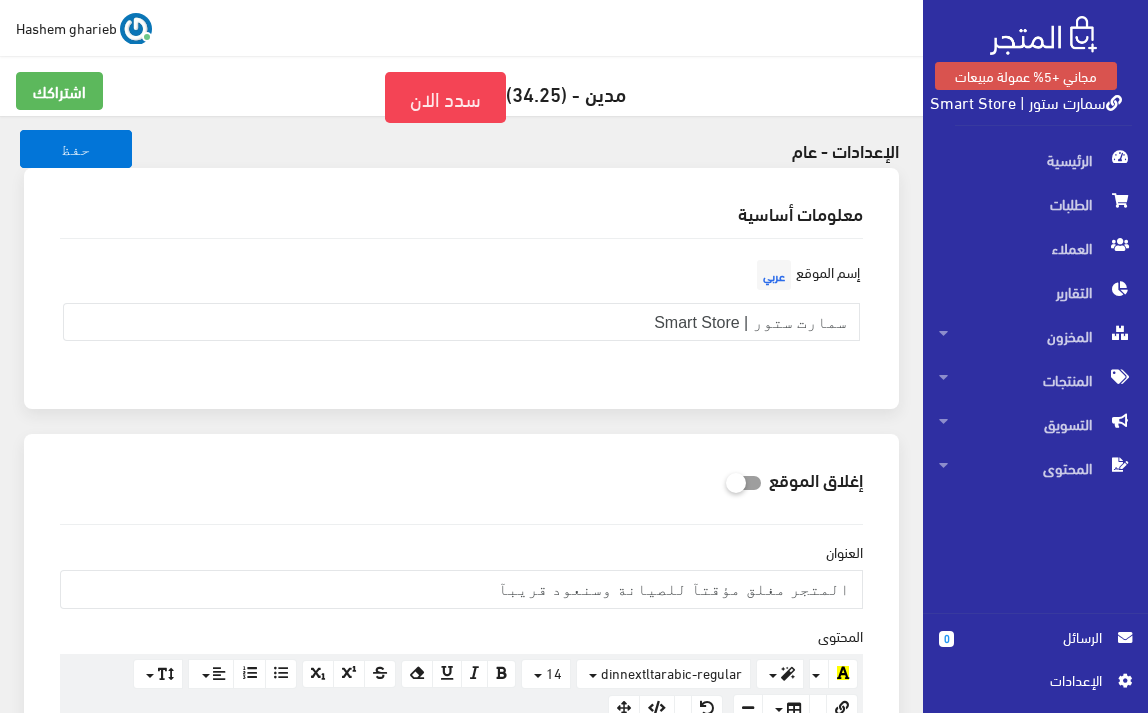 click on "سمارت ستور | Smart Store" at bounding box center [1026, 101] 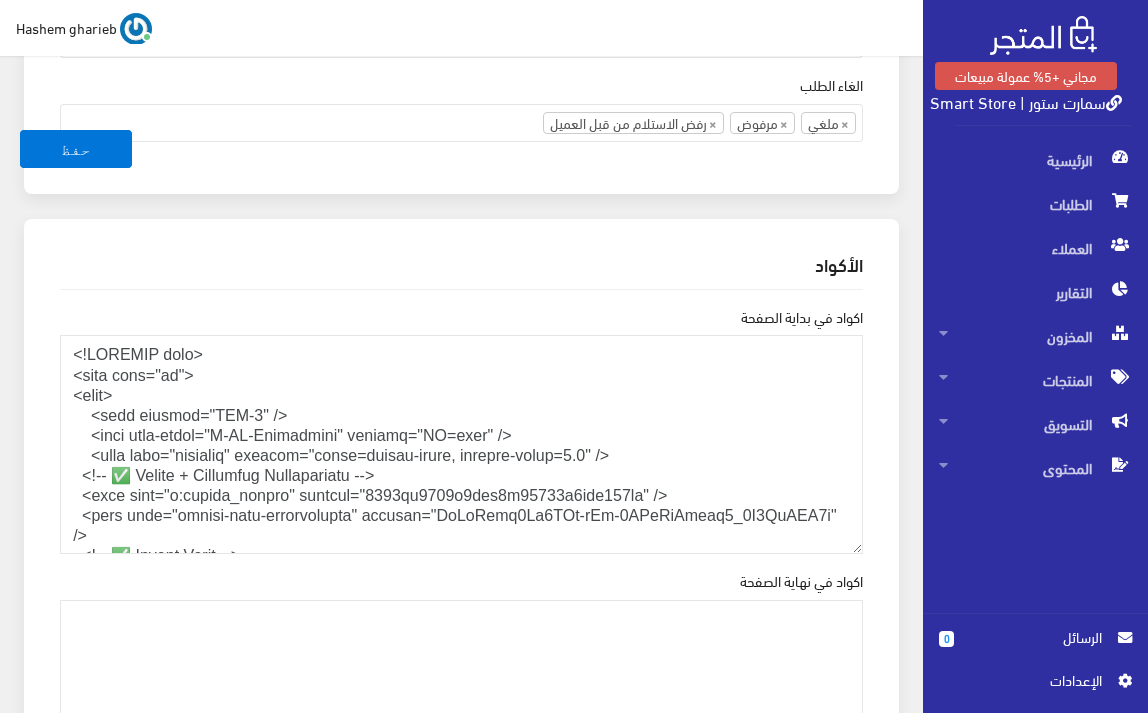 scroll, scrollTop: 2667, scrollLeft: 0, axis: vertical 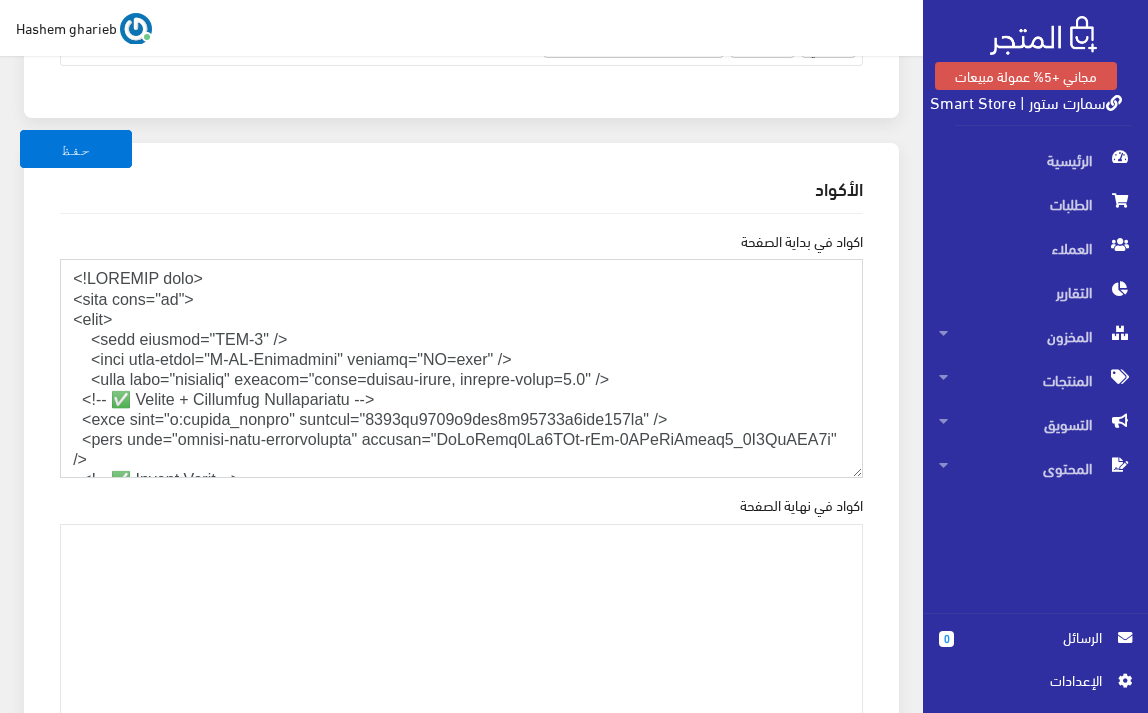 drag, startPoint x: 221, startPoint y: 299, endPoint x: 0, endPoint y: 222, distance: 234.0299 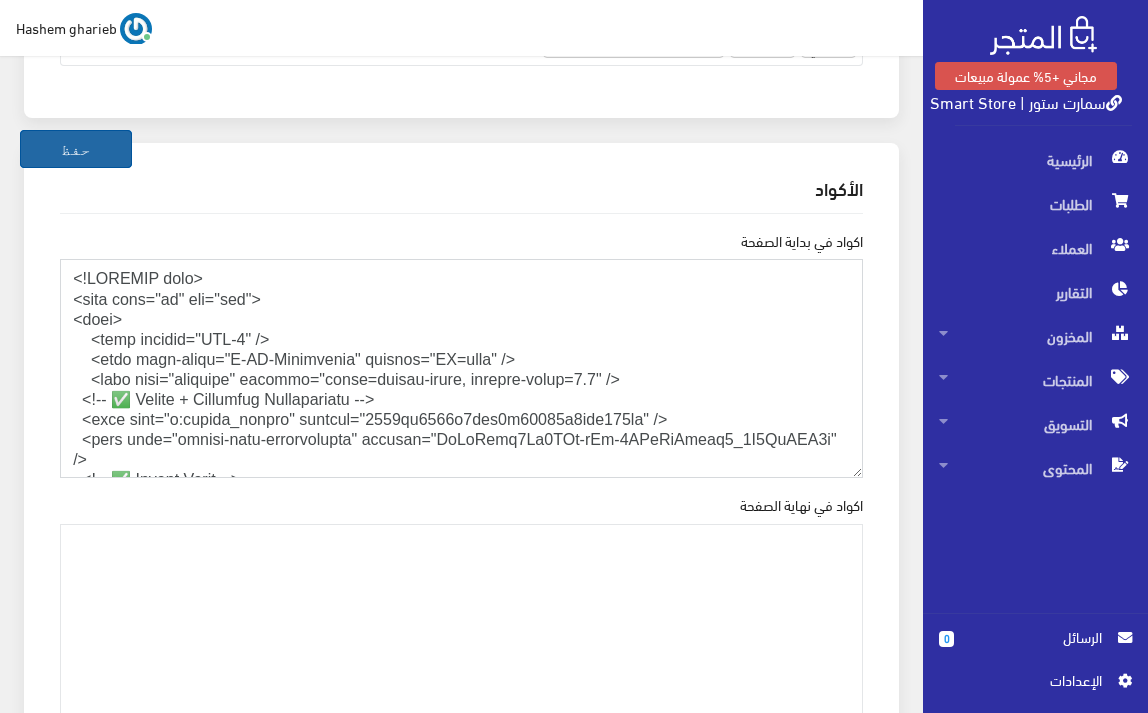 type on "<!DOCTYPE html>
<html lang="ar" dir="rtl">
<head>
<meta charset="UTF-8" />
<meta http-equiv="X-UA-Compatible" content="IE=edge" />
<meta name="viewport" content="width=device-width, initial-scale=1.0" />
<!-- ✅ Google + Pinterest Verification -->
<meta name="p:domain_verify" content="4646cf4840d3fbf9b57724d4ddf278fc" />
<meta name="google-site-verification" content="OcIqGtbw7Cx5AMz-sYq-1JXcQnObamq7_6Q2LgHOP3k" />
<!-- ✅ Google Fonts -->
<link rel="preconnect" href="https://fonts.googleapis.com" />
<link rel="preconnect" href="https://fonts.gstatic.com" crossorigin />
<link href="https://fonts.googleapis.com/css2?family=Cairo:wght@400;700&display=swap" rel="stylesheet" />
<!-- ✅ External CSS -->
<link rel="stylesheet" href="https://cdn.jsdelivr.net/npm/bootstrap@5.3.2/dist/css/bootstrap.rtl.min.css" integrity="sha384-VP7AWYVmOa5e+sqXdozrqxGp99V9c7LM8bPZo5D2zptDaVN82CXd7ZGcN15yzGom" crossorigin="anonymous">
<style>
body {
font-family: 'Cairo', sans-serif;
..." 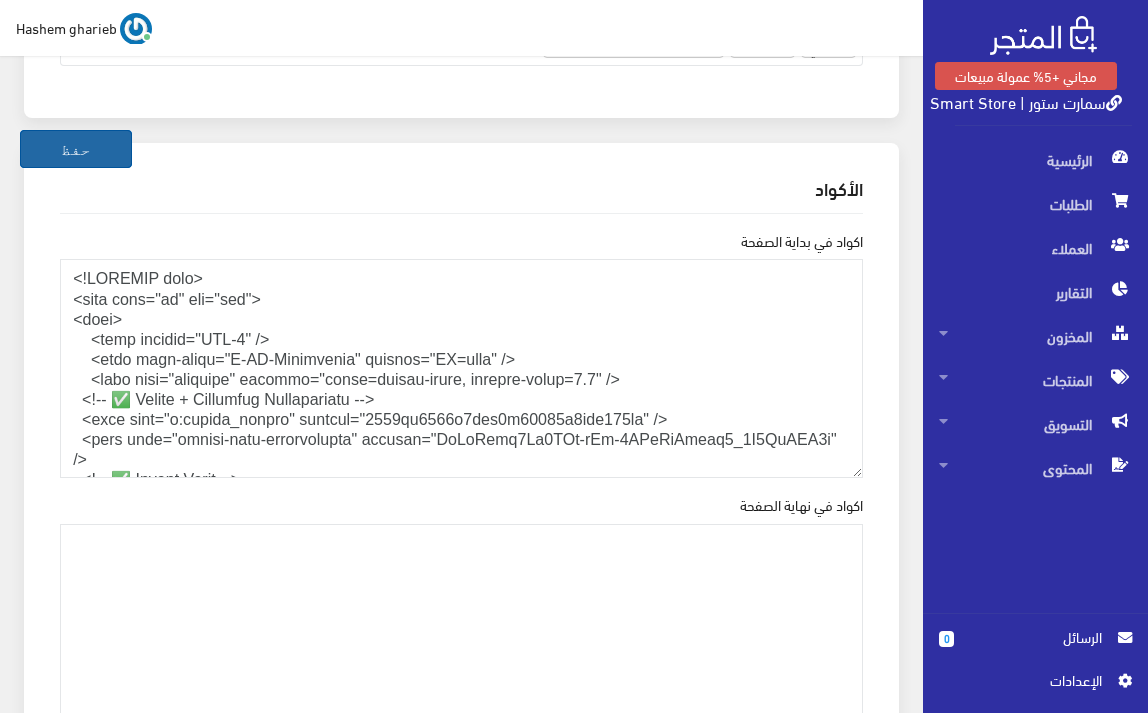 click on "حفظ" at bounding box center [76, 149] 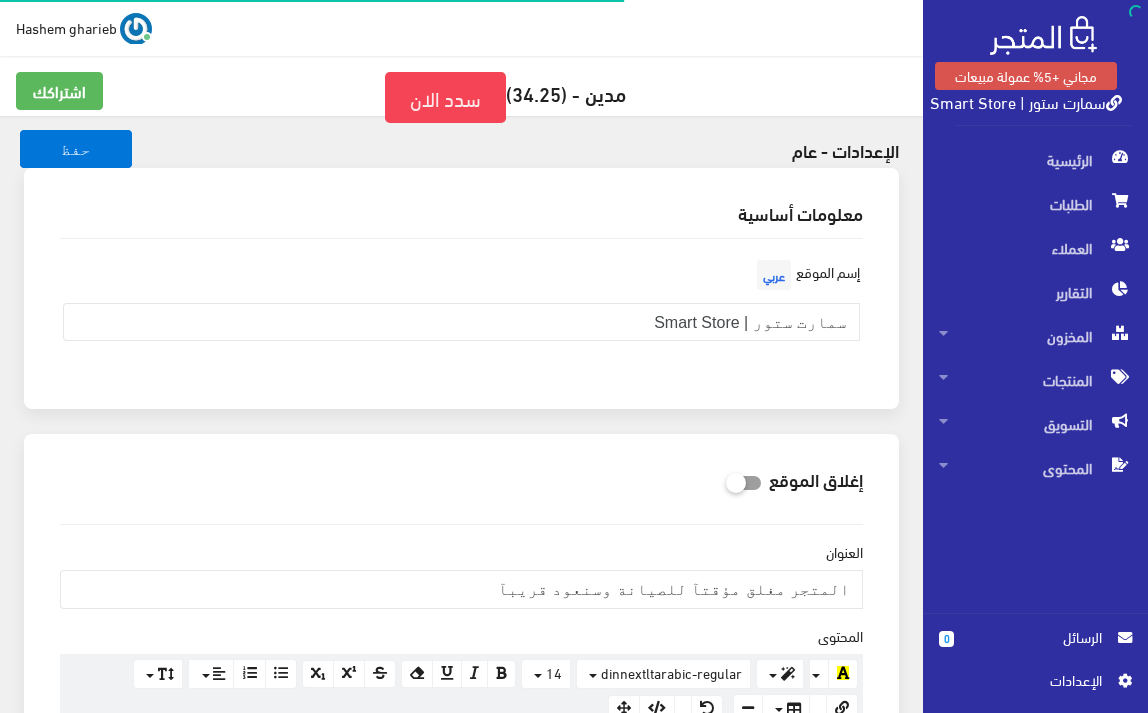 scroll, scrollTop: 0, scrollLeft: 0, axis: both 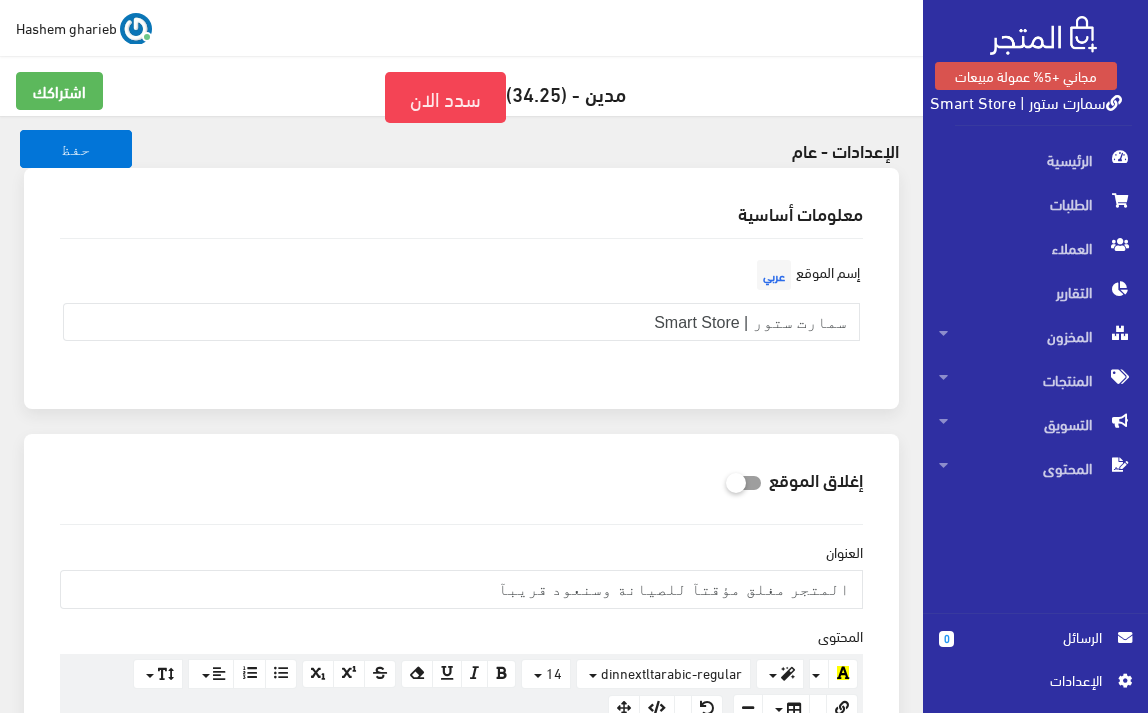 click on "سمارت ستور | Smart Store" at bounding box center (1026, 101) 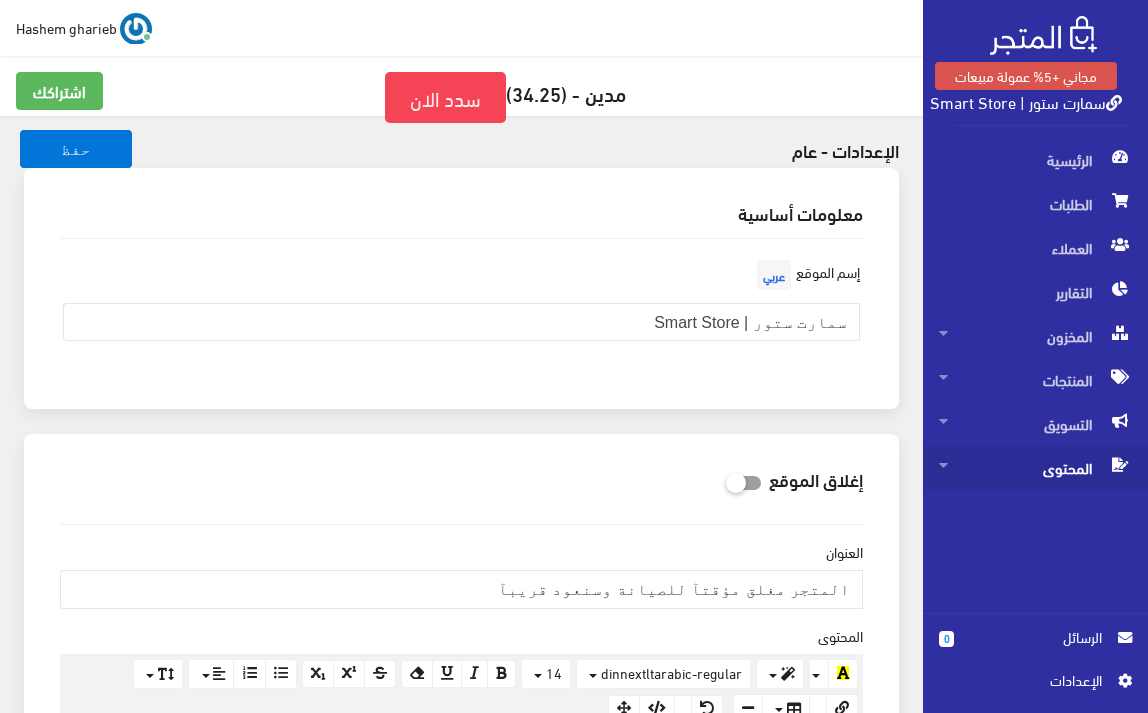 click on "المحتوى" at bounding box center (1035, 468) 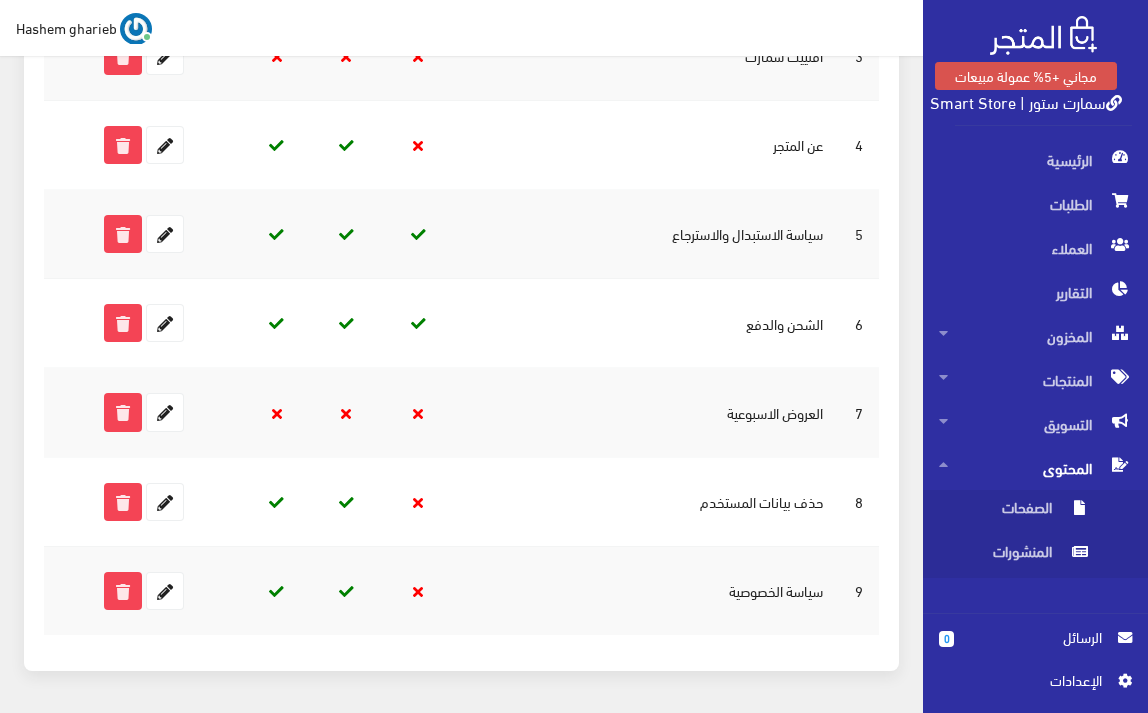 scroll, scrollTop: 600, scrollLeft: 0, axis: vertical 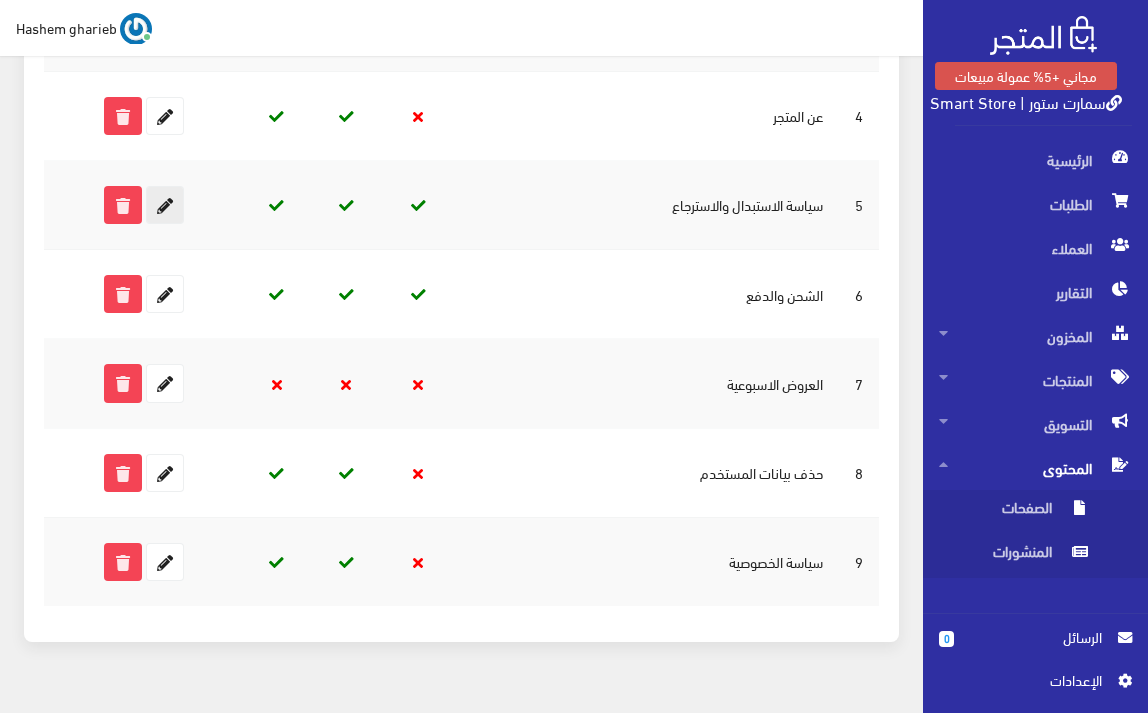 click at bounding box center (165, 205) 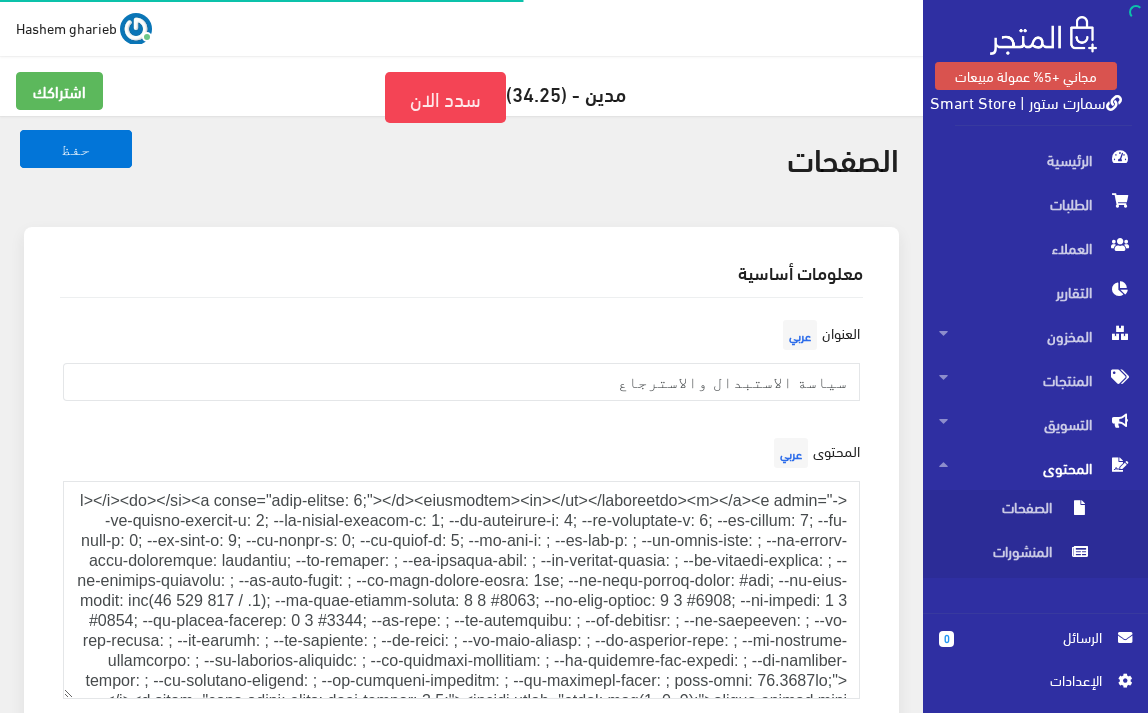 scroll, scrollTop: 0, scrollLeft: 0, axis: both 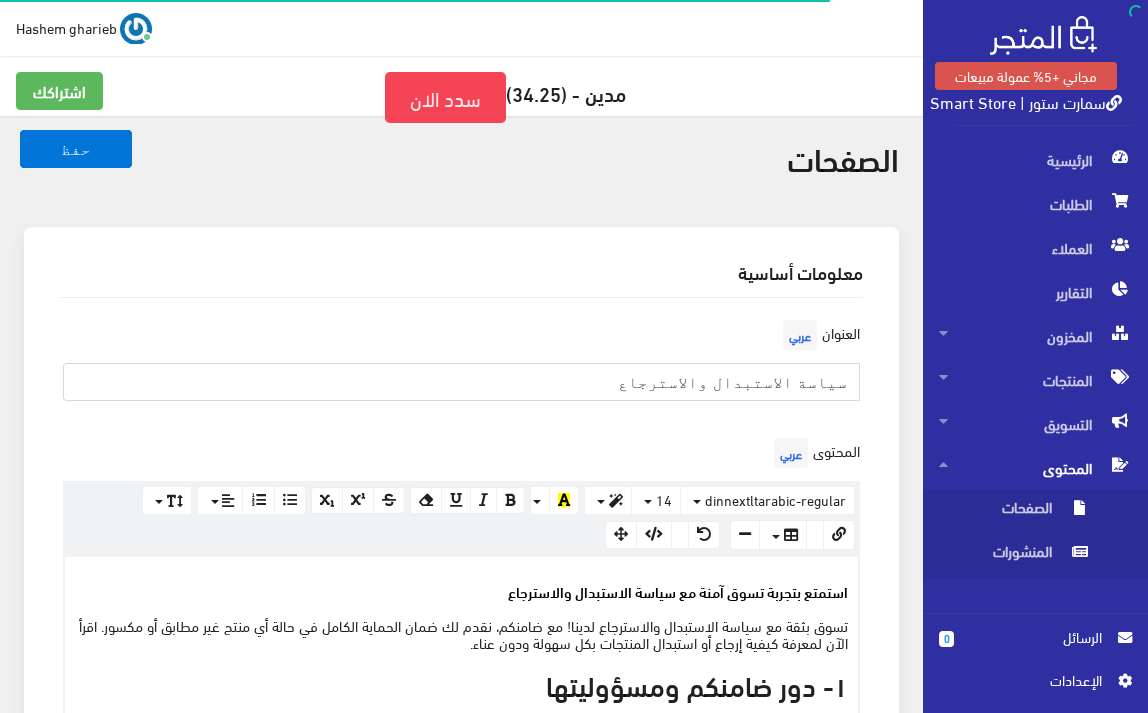 click on "سياسة الاستبدال والاسترجاع" at bounding box center [461, 382] 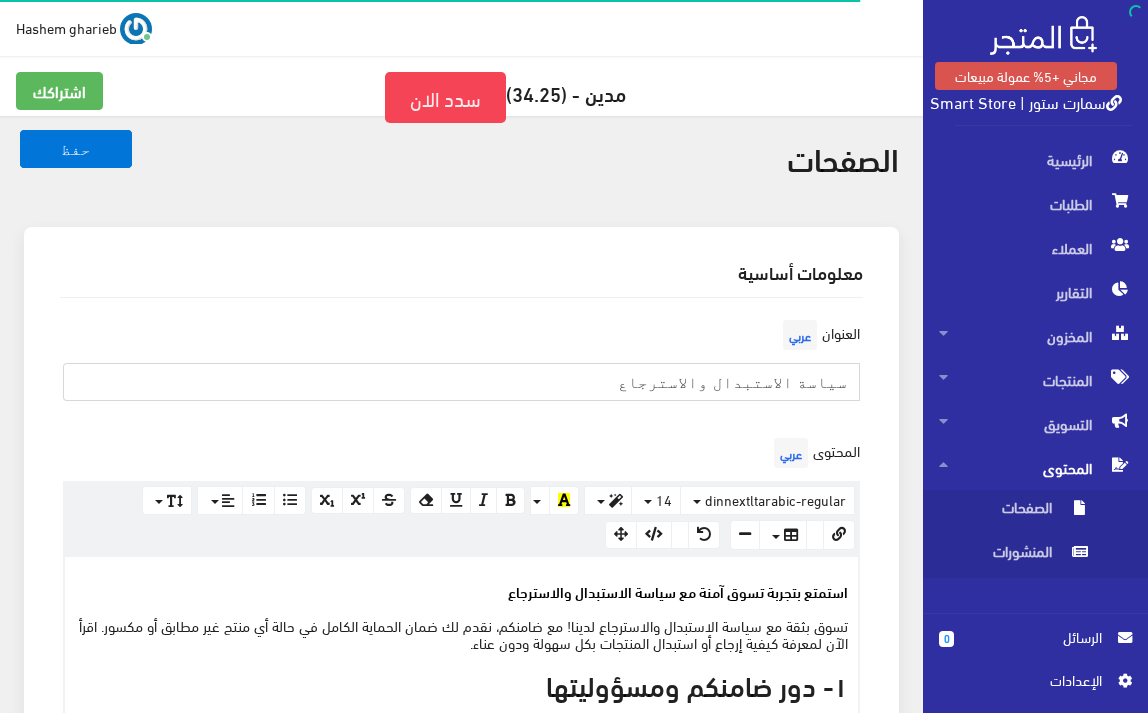 click on "سياسة الاستبدال والاسترجاع" at bounding box center (461, 382) 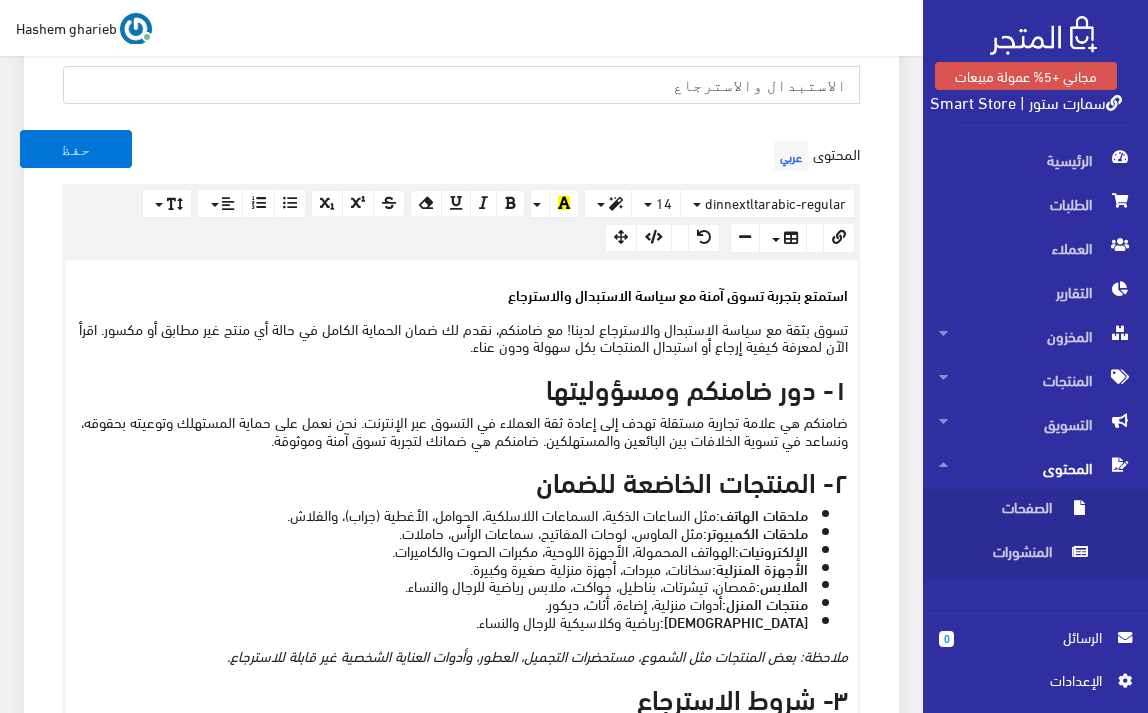 scroll, scrollTop: 333, scrollLeft: 0, axis: vertical 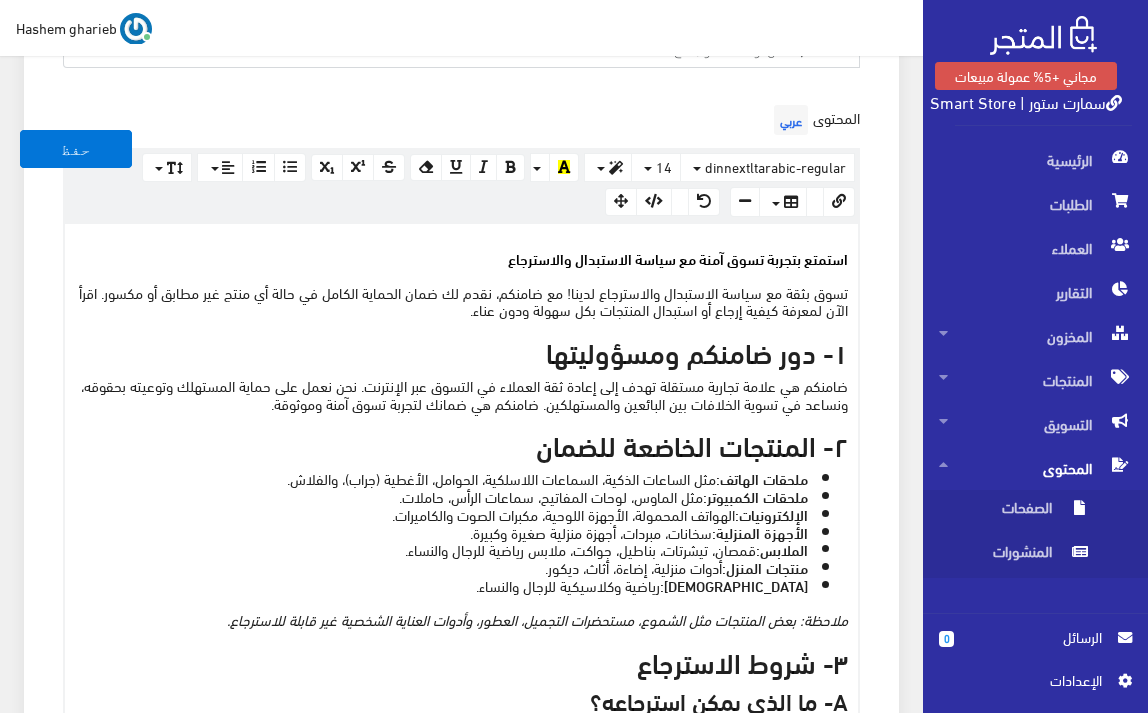 type on "الاستبدال والاسترجاع" 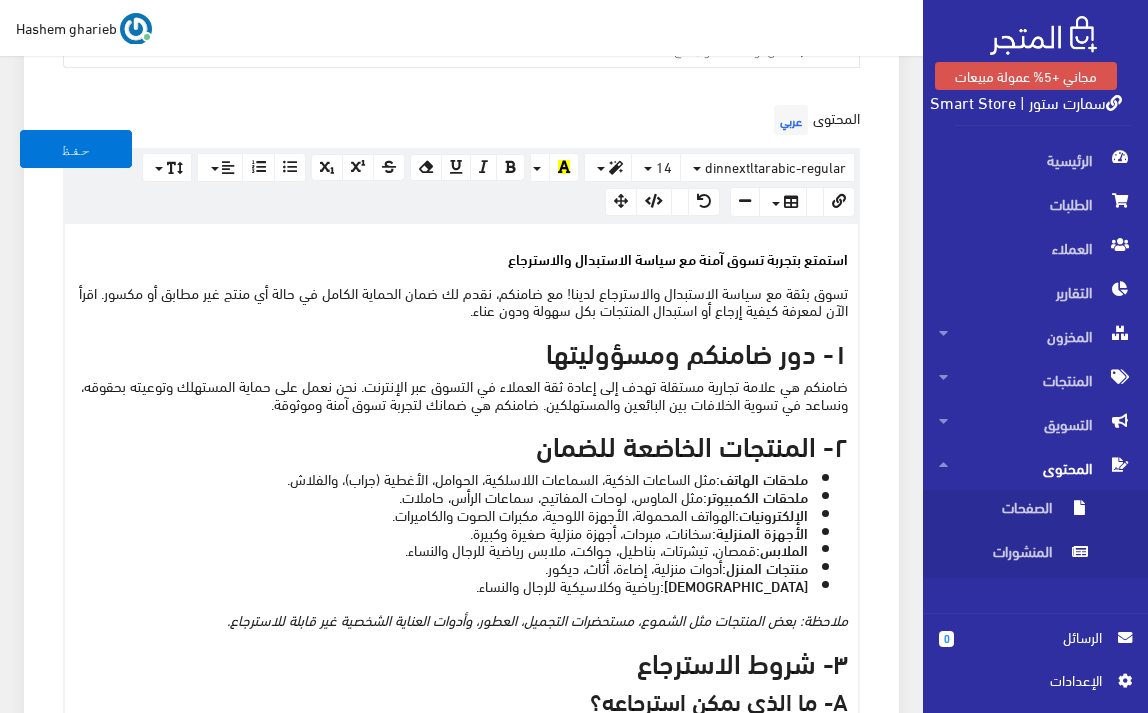 click on "استمتع بتجربة تسوق آمنة مع سياسة الاستبدال والاسترجاع تسوق بثقة مع سياسة الاستبدال والاسترجاع لدينا! مع ضامنكم، نقدم لك ضمان الحماية الكامل في حالة أي منتج غير مطابق أو مكسور. اقرأ الآن لمعرفة كيفية إرجاع أو استبدال المنتجات بكل سهولة ودون عناء. ١- دور ضامنكم ومسؤوليتها ضامنكم هي علامة تجارية مستقلة تهدف إلى إعادة ثقة العملاء في التسوق عبر الإنترنت. نحن نعمل على حماية المستهلك وتوعيته بحقوقه، ونساعد في تسوية الخلافات بين البائعين والمستهلكين. ضامنكم هي ضمانك لتجربة تسوق آمنة وموثوقة. ٢- المنتجات الخاضعة للضمان
ملحقات الهاتف:
ملحقات الكمبيوتر:
الملابس:" at bounding box center [461, 1053] 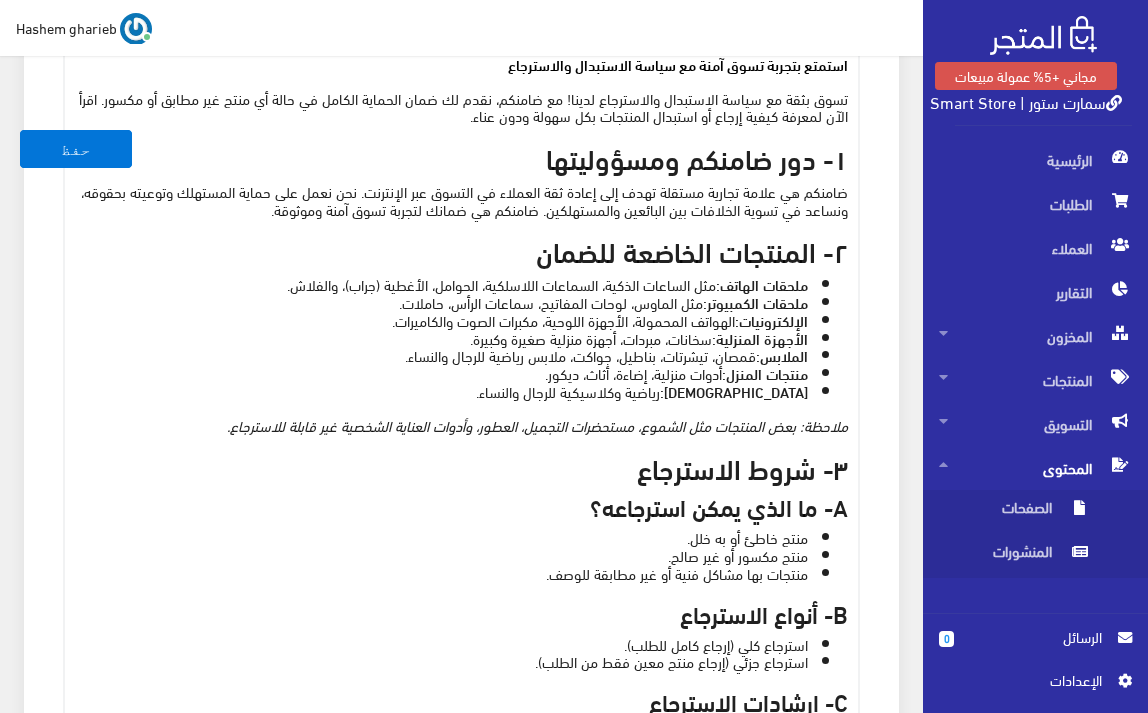 scroll, scrollTop: 867, scrollLeft: 0, axis: vertical 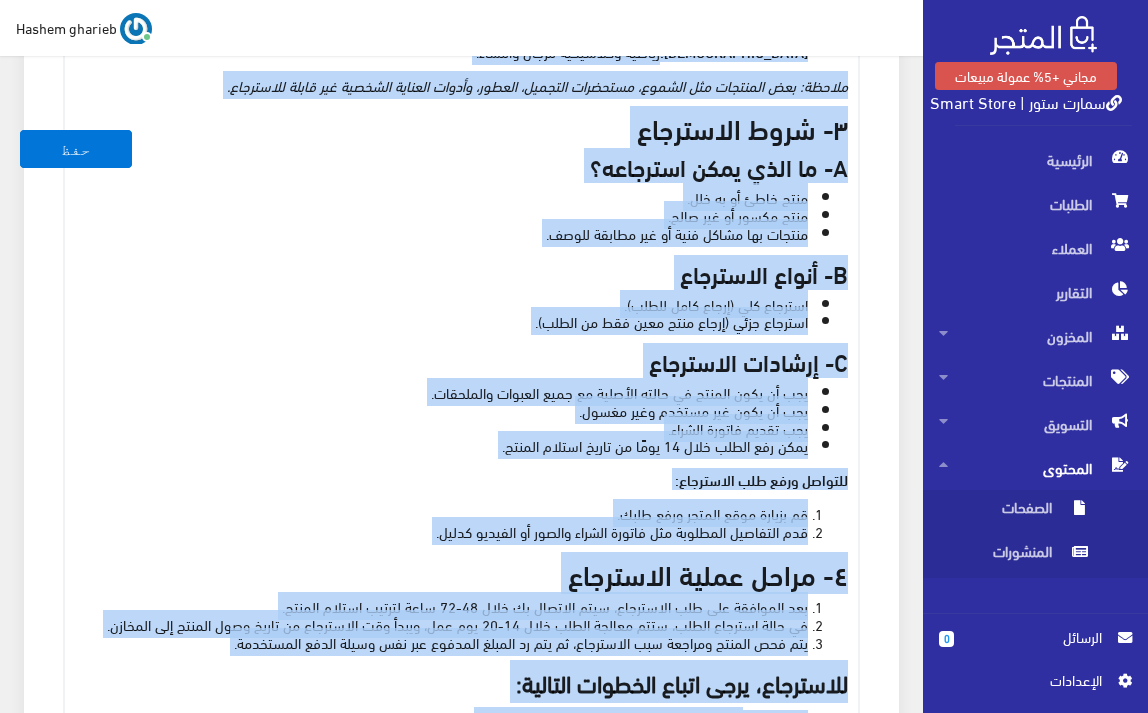 type 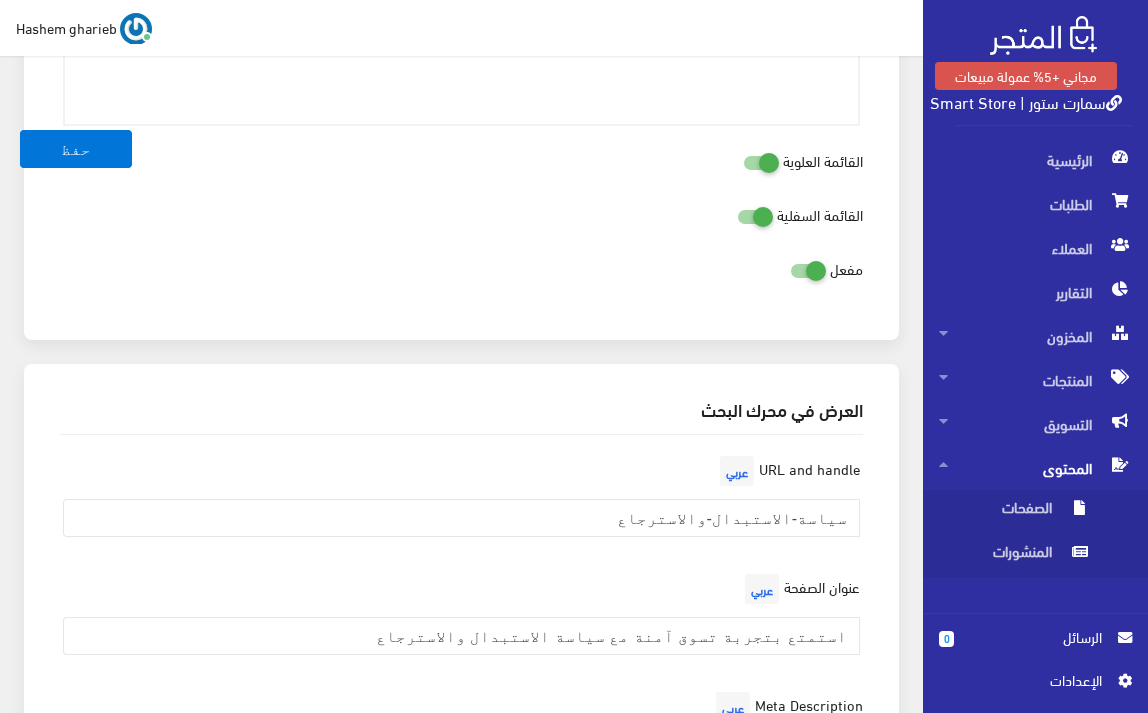 scroll, scrollTop: 243, scrollLeft: 0, axis: vertical 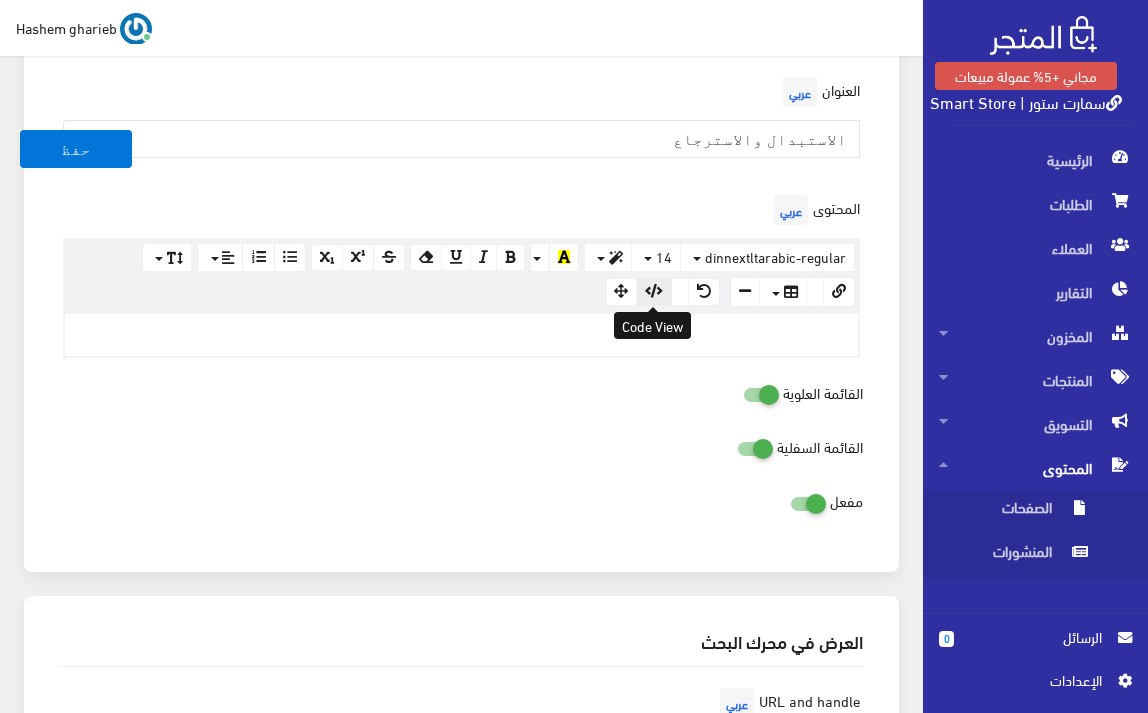 click at bounding box center [654, 292] 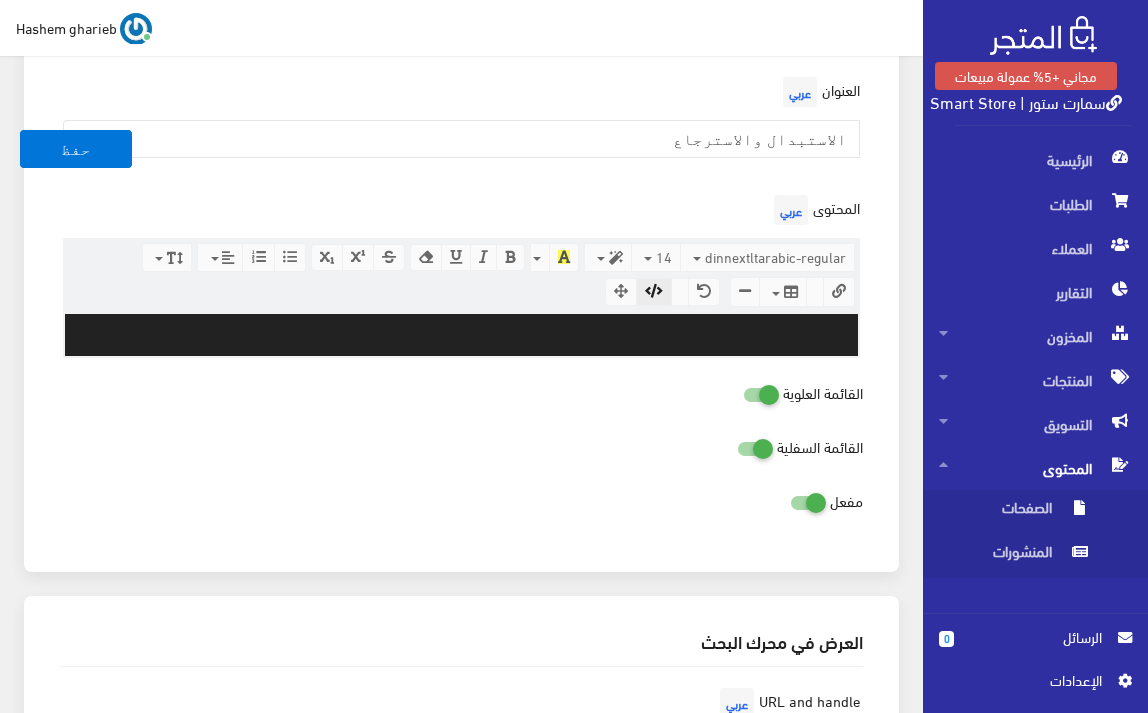 paste on "<!LOREMIP dolo>
<sita cons="ad" eli="sed">
<doei>
<temp incidid="UTL-0">
<etdo magn="aliquaen" adminim="venia=quisno-exerc, ullamco-labor=9.5">
<nisi aliq-exeac="C-DU-Auteirurei" reprehe="VO=veli">
<essec>fugia nullap excepteurs - occae cupi</nonpr>
<sunt culp="quiofficiad" mollita="ides lab persp undeom istenatuse vo accus dolo. lauda tota remaperi، eaqu ipsaquaea، illoinve veritati، quasiarc beataevi dicta expli nemo enim ipsamqu.">
<volu aspe="autoditf" consequ="magn dolor eosr، sequine nequepor، quisq doloremad، numqu eius modi، tempo incidunt">
<magn qua="etiamminu" solu="nobis://eligendiop.cumqueni.imped/quopla-facere" />
<poss ass="repellendu" temp="autem://qui.officiis.deb/rer/necessita@9.9.1/saep/eve/voluptate.rep.rec.ita">
<earu hict="sapie://delec.reiciendis.vol/mai7?aliasp=Dolor:aspe@475;236&repella=mini" nos="exercitati">
<ullam>
corp {
susc-labori: 'Aliqu', comm-conse;
quidmaxime-molli: #m4h7q3;
rerum: #802;
facilis: 92ex;
dist-namlib: 3.8..." 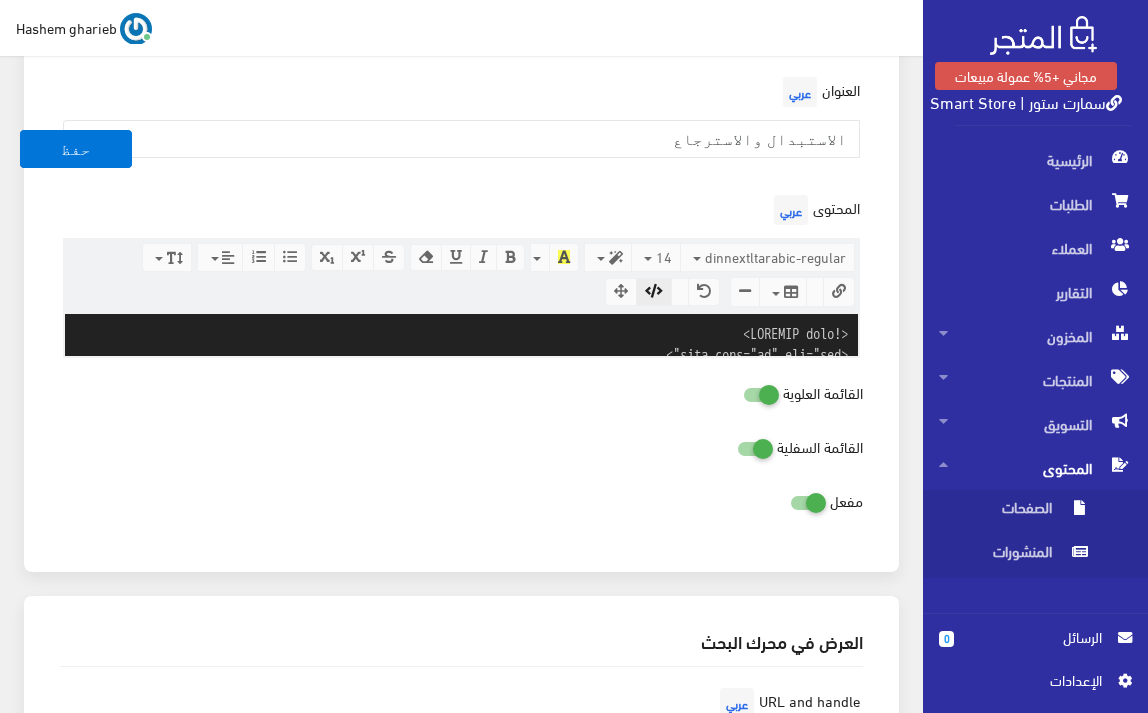 scroll, scrollTop: 2716, scrollLeft: 0, axis: vertical 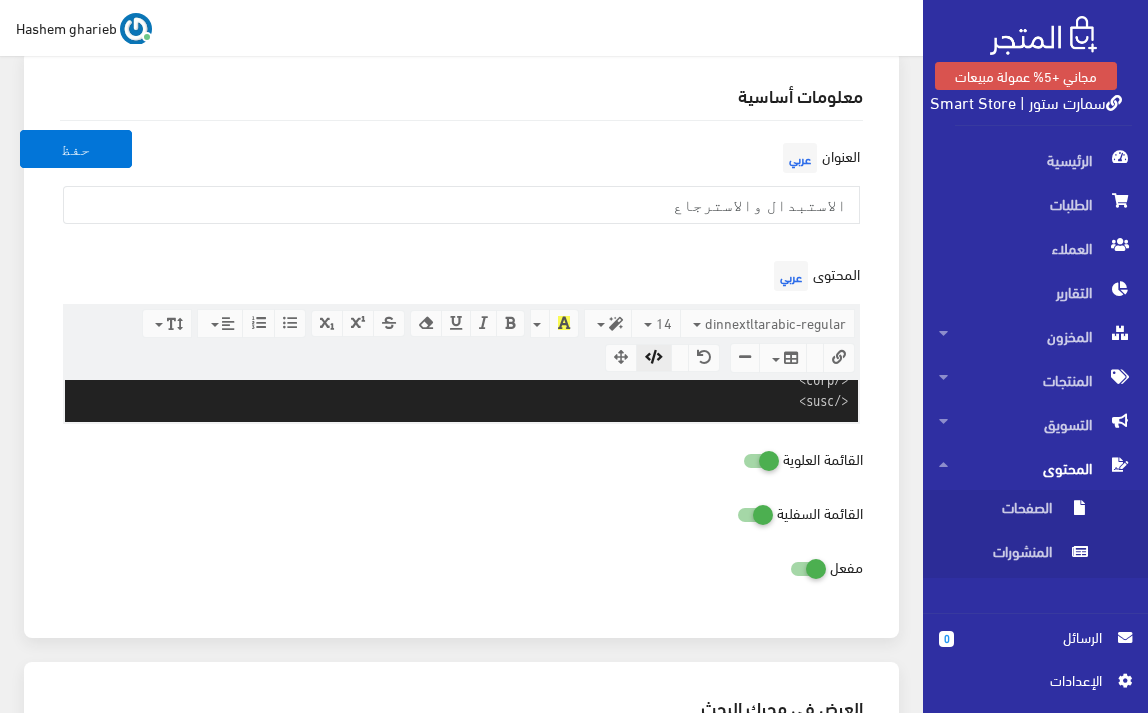 type on "<!LOREMIP dolo>
<sita cons="ad" eli="sed">
<doei>
<temp incidid="UTL-0">
<etdo magn="aliquaen" adminim="venia=quisno-exerc, ullamco-labor=9.5">
<nisi aliq-exeac="C-DU-Auteirurei" reprehe="VO=veli">
<essec>fugia nullap excepteurs - occae cupi</nonpr>
<sunt culp="quiofficiad" mollita="ides lab persp undeom istenatuse vo accus dolo. lauda tota remaperi، eaqu ipsaquaea، illoinve veritati، quasiarc beataevi dicta expli nemo enim ipsamqu.">
<volu aspe="autoditf" consequ="magn dolor eosr، sequine nequepor، quisq doloremad، numqu eius modi، tempo incidunt">
<magn qua="etiamminu" solu="nobis://eligendiop.cumqueni.imped/quopla-facere" />
<poss ass="repellendu" temp="autem://qui.officiis.deb/rer/necessita@9.9.1/saep/eve/voluptate.rep.rec.ita">
<earu hict="sapie://delec.reiciendis.vol/mai7?aliasp=Dolor:aspe@475;236&repella=mini" nos="exercitati">
<ullam>
corp {
susc-labori: 'Aliqu', comm-conse;
quidmaxime-molli: #m4h7q3;
rerum: #802;
facilis: 92ex;
dist-namlib: 3.8..." 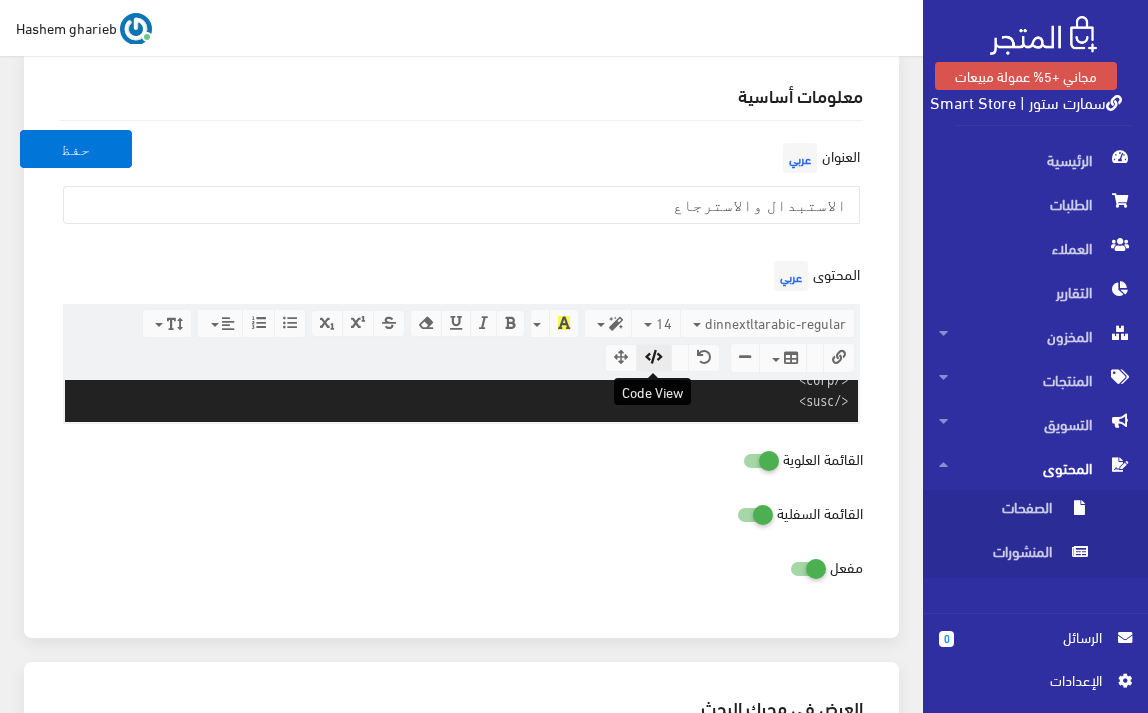 click at bounding box center [654, 357] 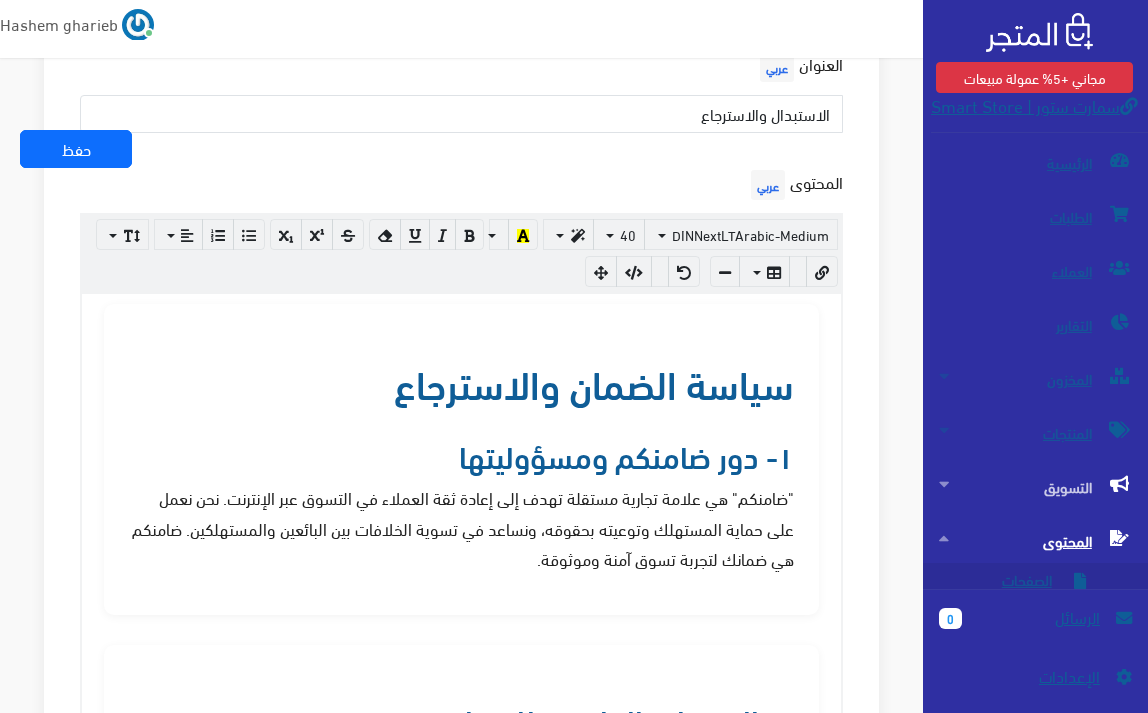 scroll, scrollTop: 243, scrollLeft: 0, axis: vertical 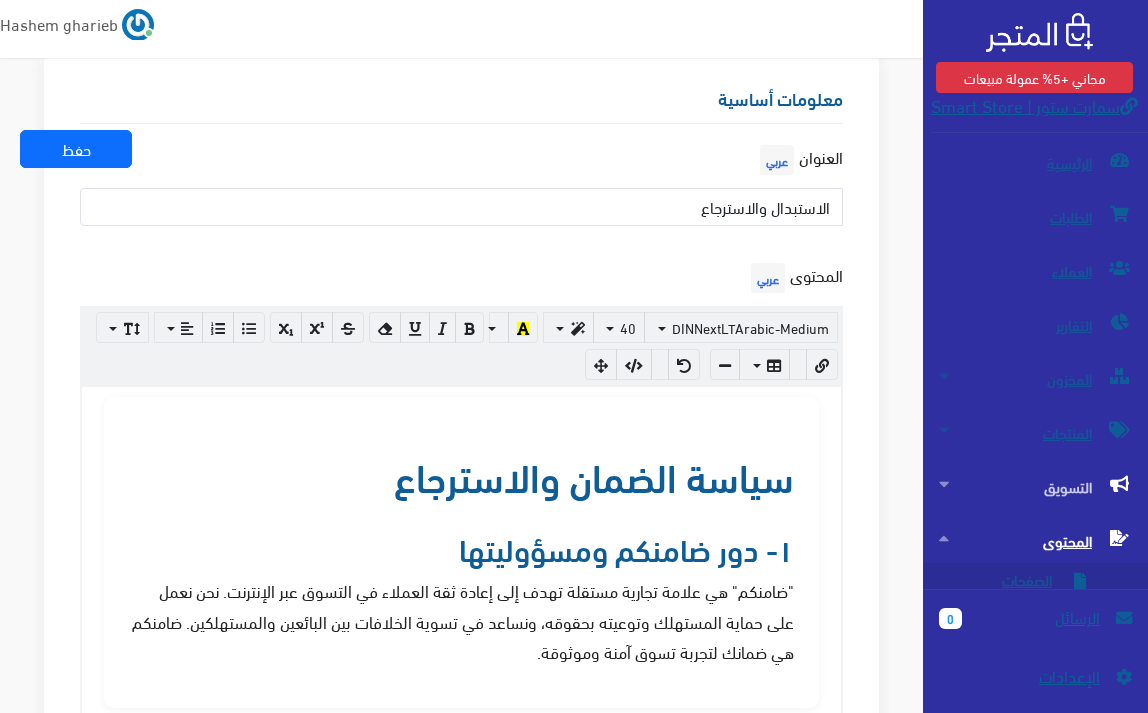 click on "مجاني +5% عمولة مبيعات
سمارت ستور | Smart Store
الرئيسية
0" at bounding box center [574, 356] 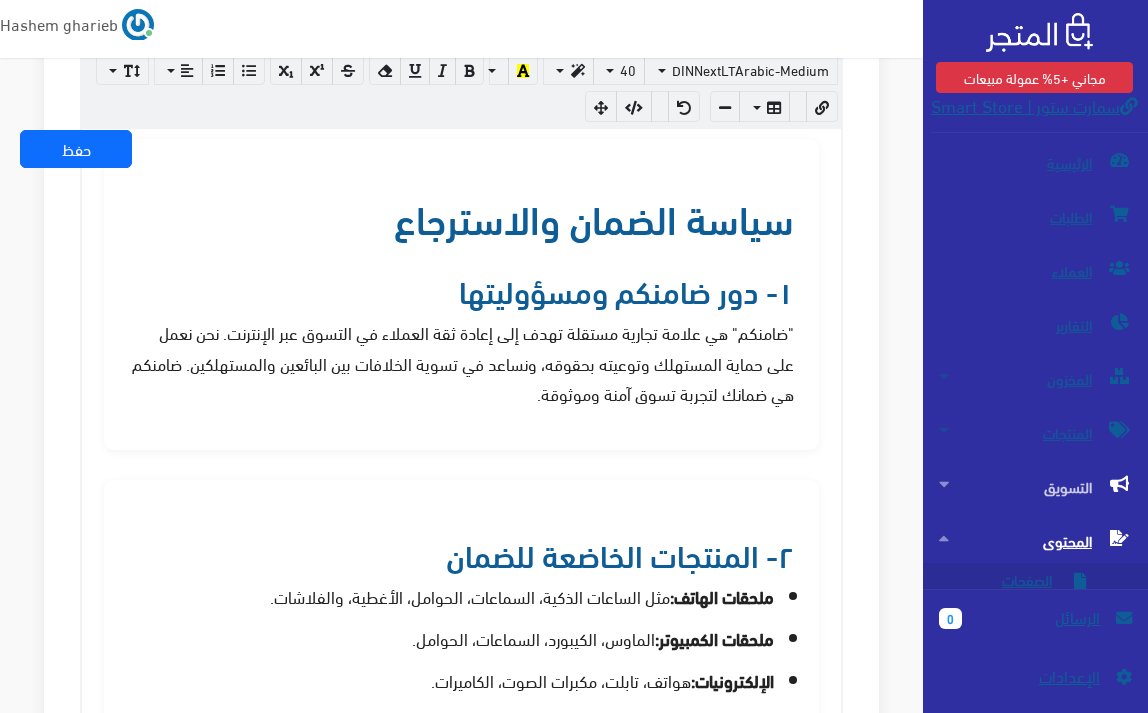 scroll, scrollTop: 377, scrollLeft: 0, axis: vertical 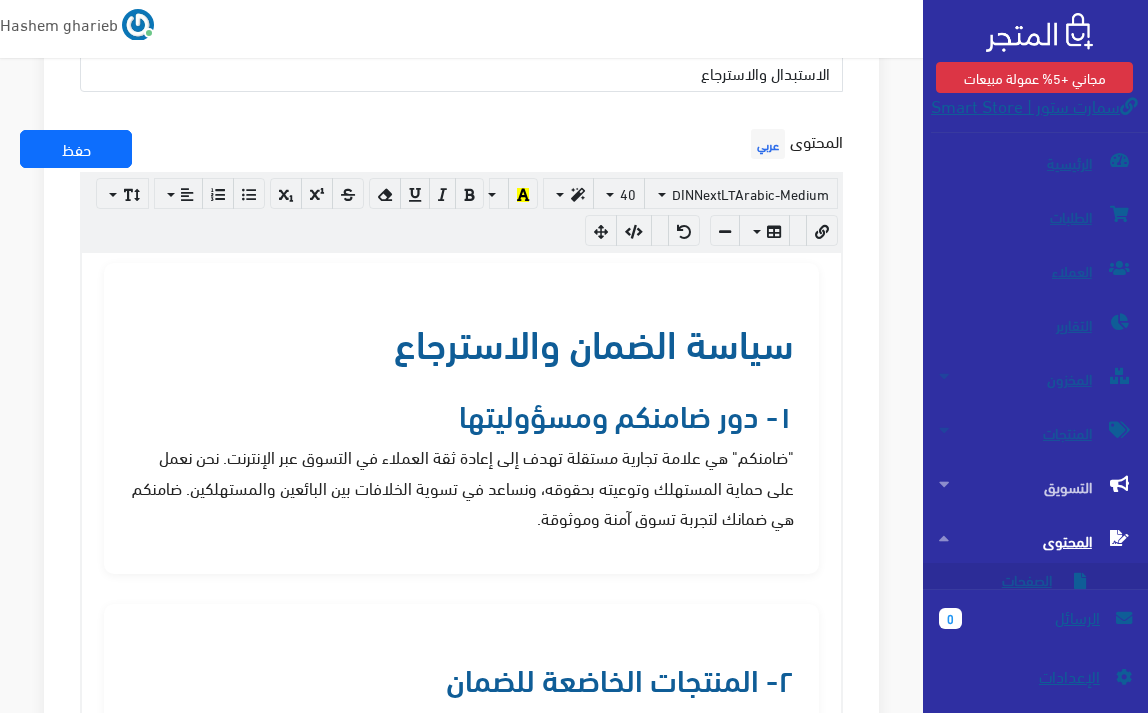 click on "مجاني +5% عمولة مبيعات
سمارت ستور | Smart Store
الرئيسية
0" at bounding box center (574, 356) 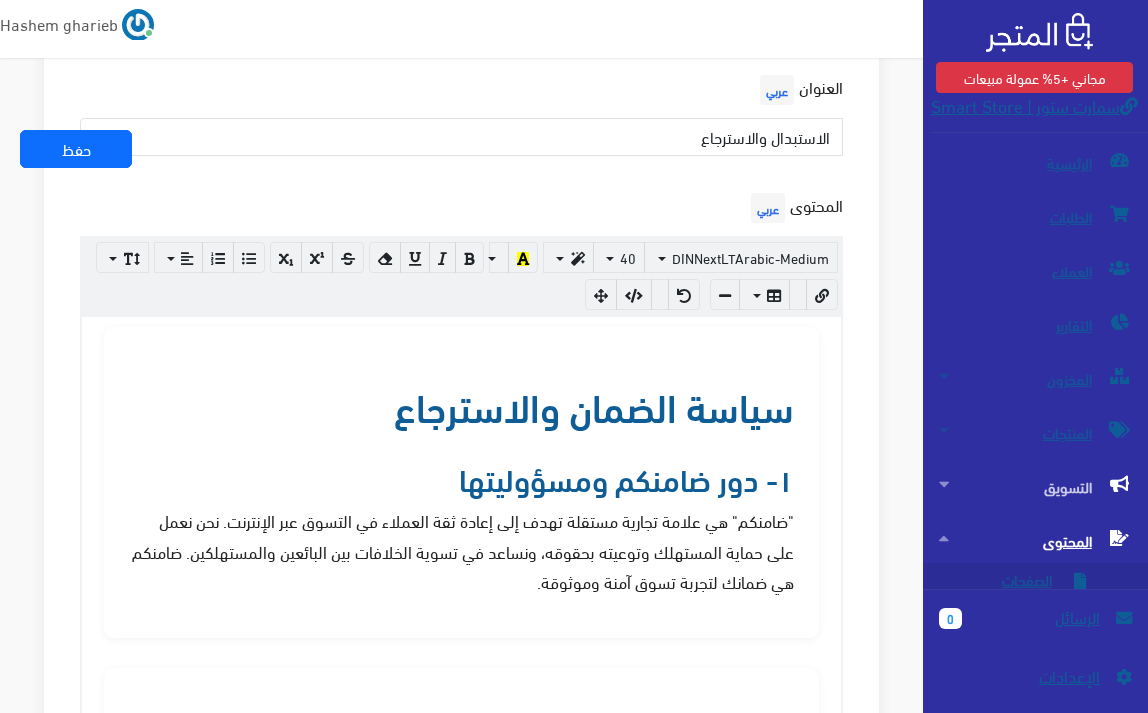 scroll, scrollTop: 243, scrollLeft: 0, axis: vertical 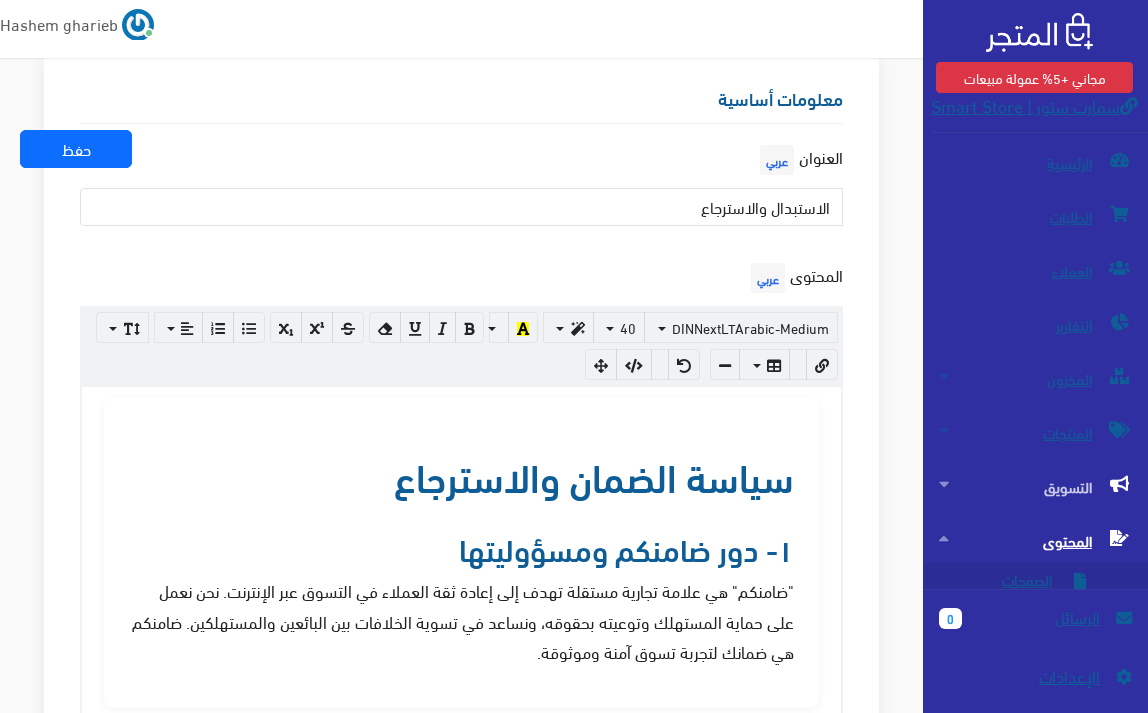 click on "مجاني +5% عمولة مبيعات
سمارت ستور | Smart Store
الرئيسية
0" at bounding box center (574, 356) 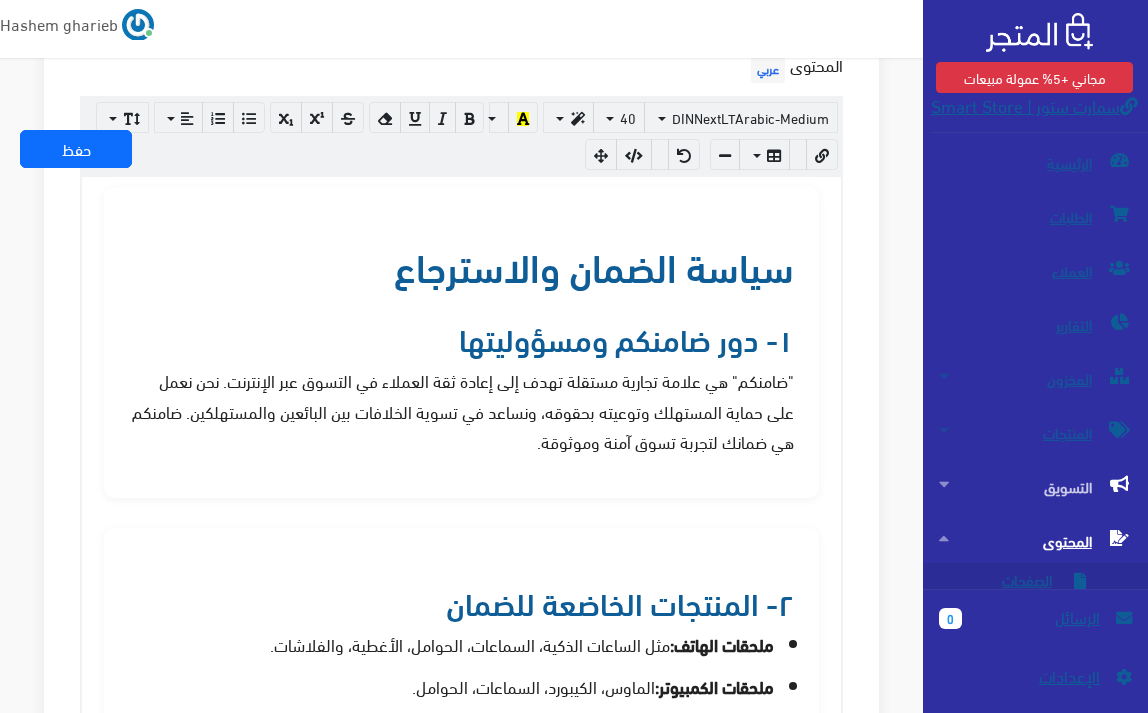 scroll, scrollTop: 110, scrollLeft: 0, axis: vertical 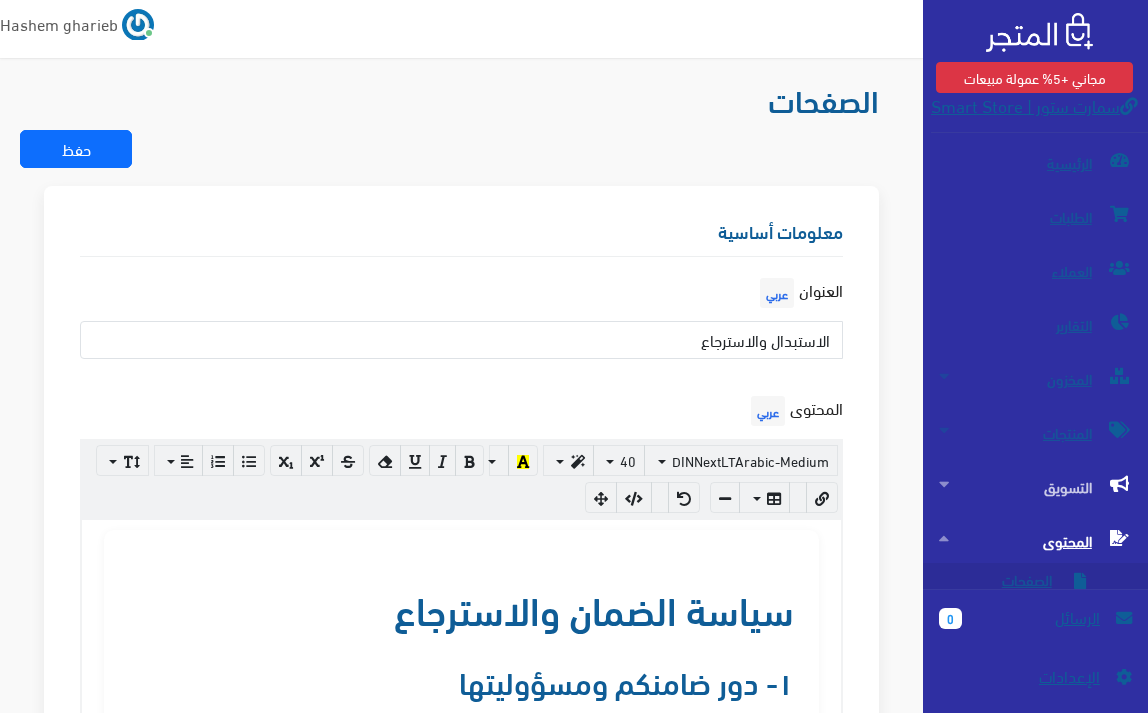 click on "مجاني +5% عمولة مبيعات
سمارت ستور | Smart Store
الرئيسية
0" at bounding box center [574, 356] 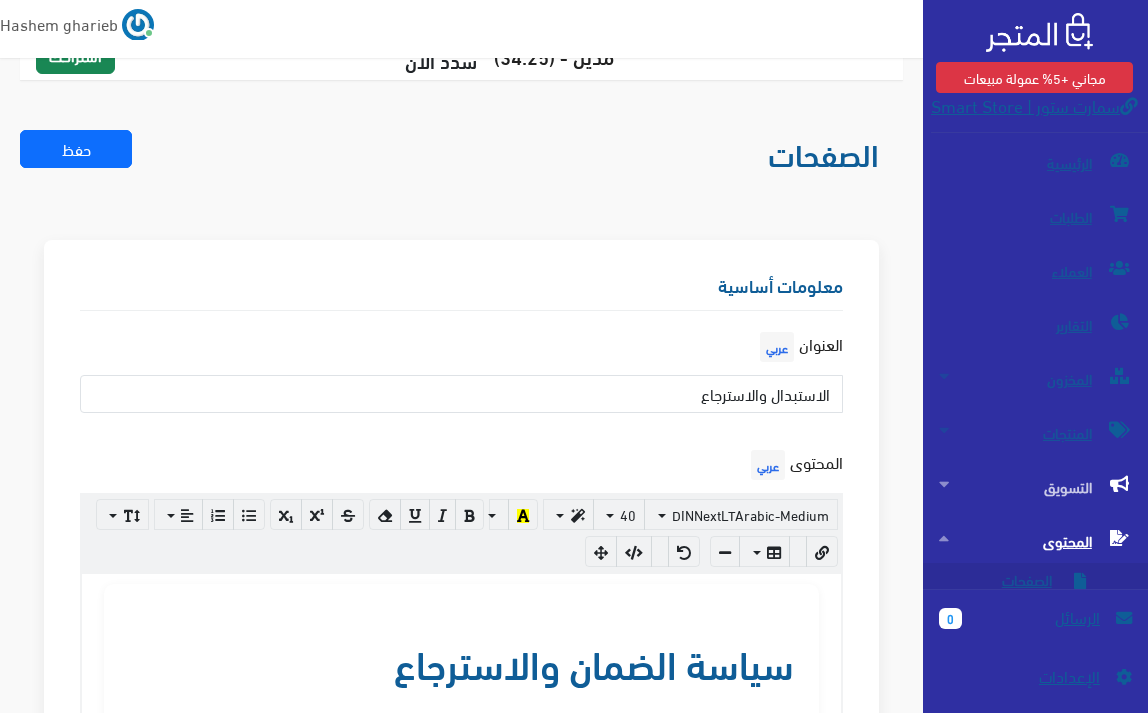 scroll, scrollTop: 0, scrollLeft: 0, axis: both 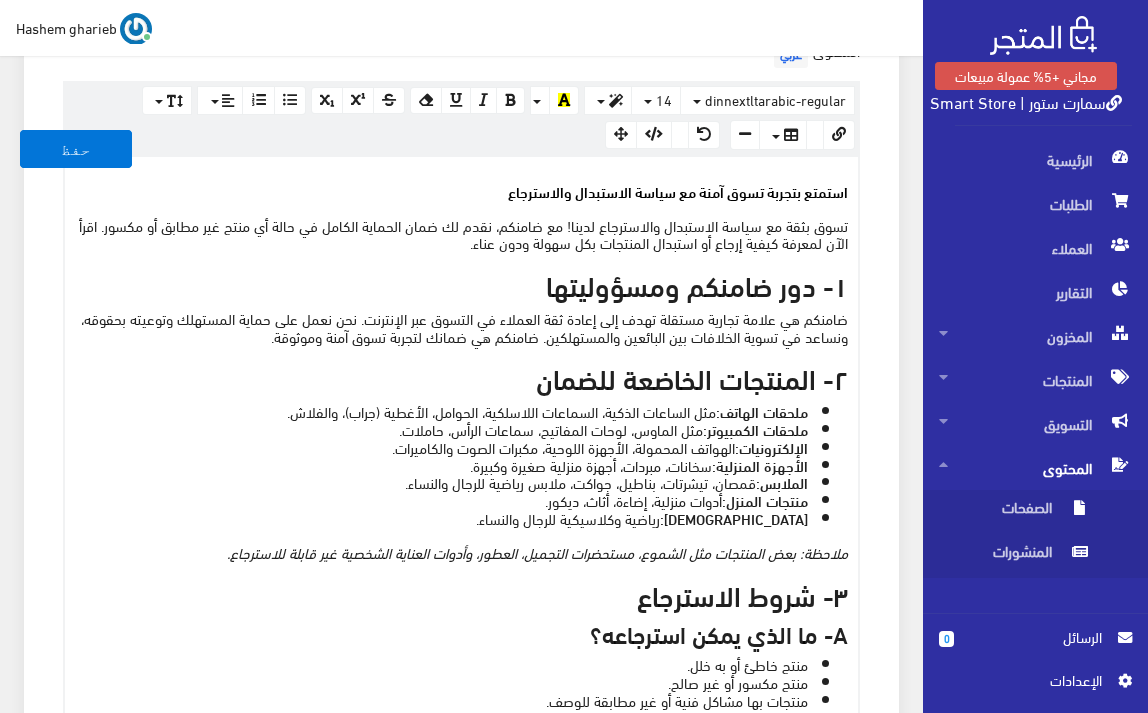 click on "تسوق بثقة مع سياسة الاستبدال والاسترجاع لدينا! مع ضامنكم، نقدم لك ضمان الحماية الكامل في حالة أي منتج غير مطابق أو مكسور. اقرأ الآن لمعرفة كيفية إرجاع أو استبدال المنتجات بكل سهولة ودون عناء." at bounding box center [461, 234] 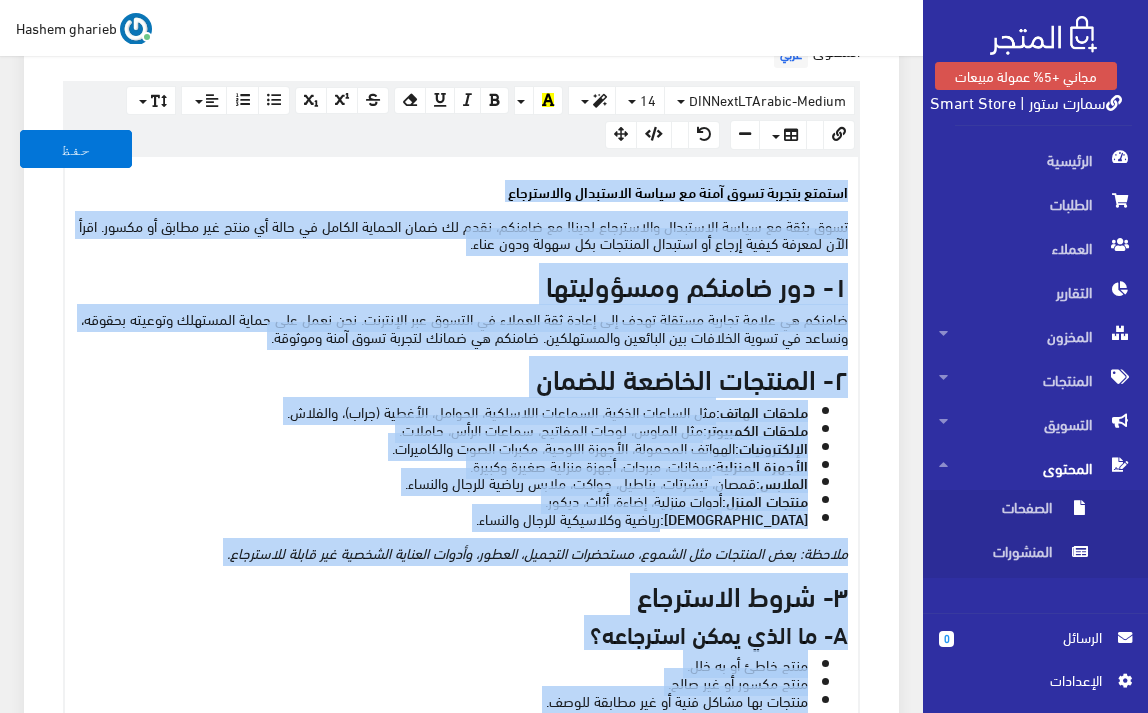 type 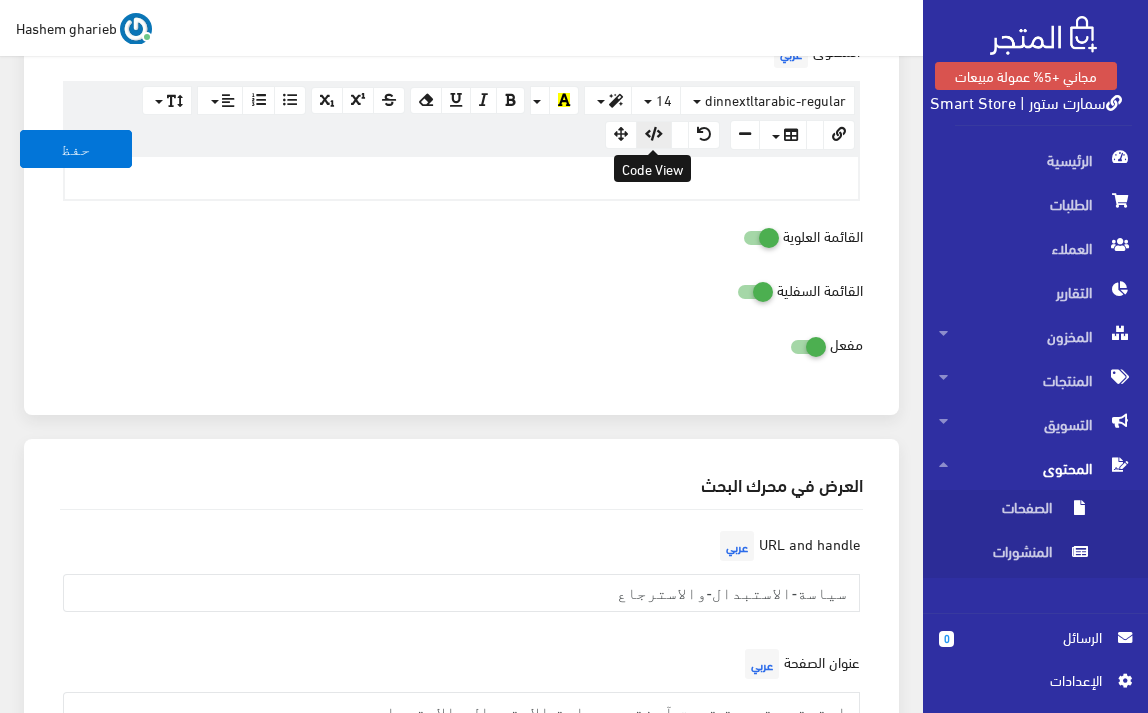click at bounding box center [654, 134] 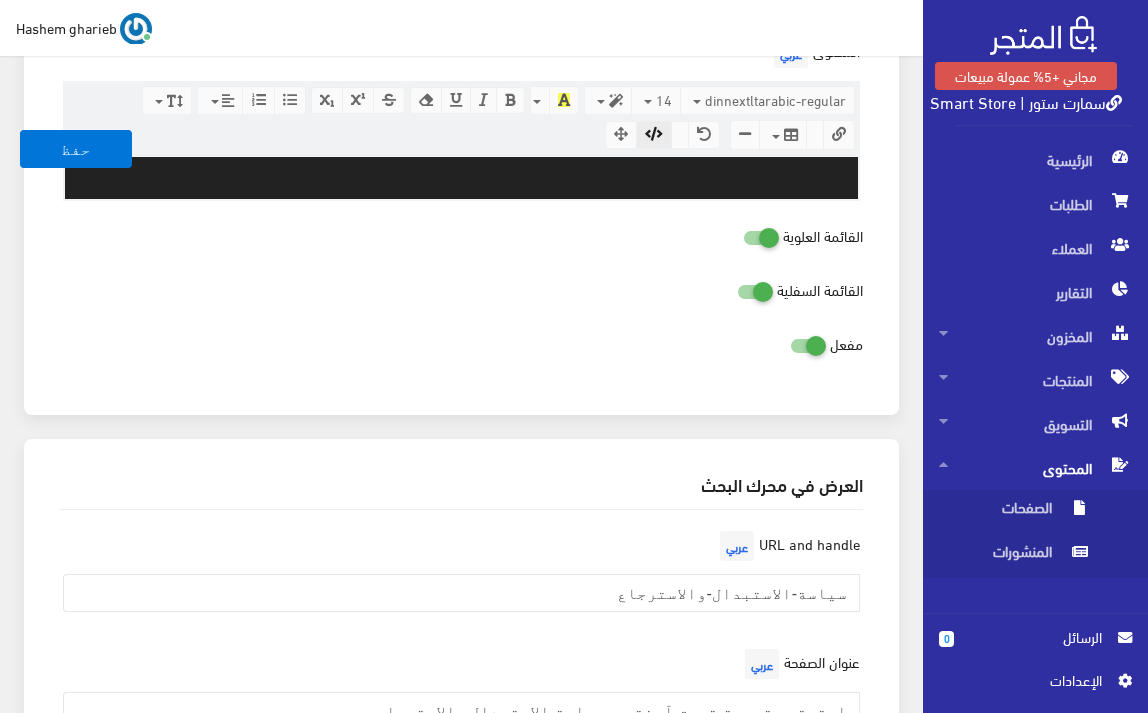 paste on "<!LOREMIP dolo>
<sita cons="ad" eli="sed">
<doei>
<temp incidid="UTL-0">
<etdo magn="aliquaen" adminim="venia=quisno-exerc, ullamco-labor=9.5">
<nisi aliq-exeac="C-DU-Auteirurei" reprehe="VO=veli">
<essec>fugia nullap excepteurs - occae cupi</nonpr>
<sunt culp="quiofficiad" mollita="ides lab persp undeom istenatuse vo accus dolo. lauda tota remaperi، eaqu ipsaquaea، illoinve veritati، quasiarc beataevi dicta expli nemo enim ipsamqu.">
<volu aspe="autoditf" consequ="magn dolor eosr، sequine nequepor، quisq doloremad، numqu eius modi، tempo incidunt">
<magn qua="etiamminu" solu="nobis://eligendiop.cumqueni.imped/quopla-facere" />
<poss ass="repellendu" temp="autem://qui.officiis.deb/rer/necessita@9.9.1/saep/eve/voluptate.rep.rec.ita">
<earu hict="sapie://delec.reiciendis.vol/mai7?aliasp=Dolor:aspe@475;236&repella=mini" nos="exercitati">
<ullam>
corp {
susc-labori: 'Aliqu', comm-conse;
quidmaxime-molli: #m4h7q3;
rerum: #802;
facilis: 92ex;
dist-namlib: 3.8..." 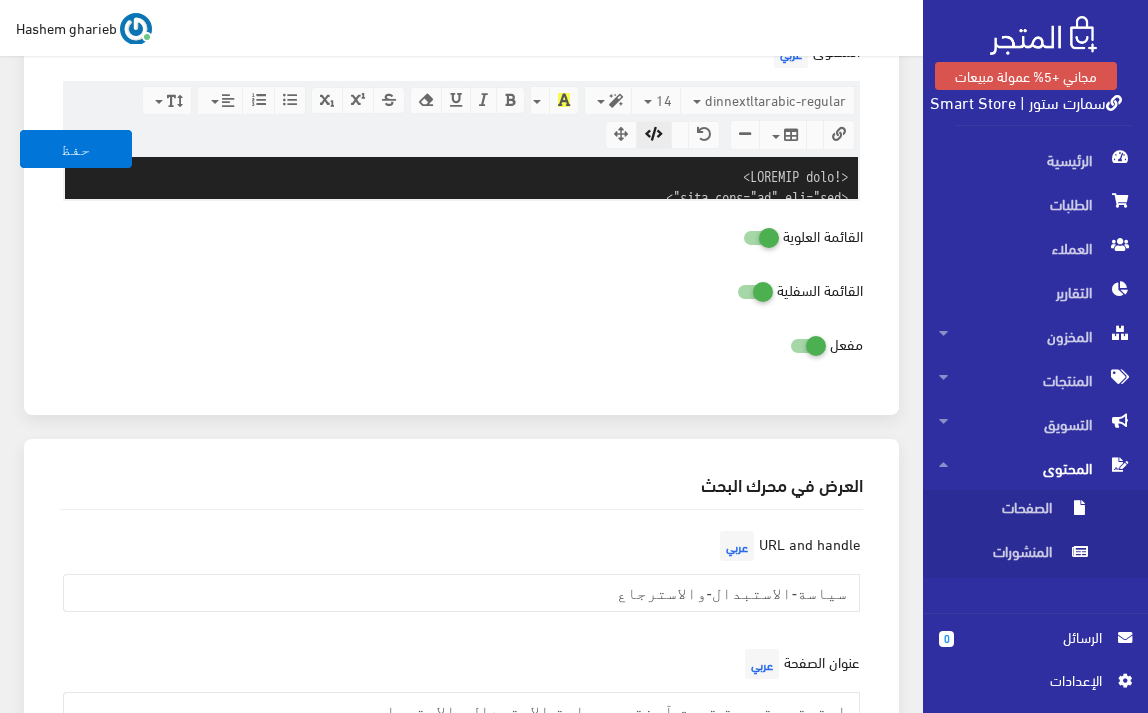 scroll, scrollTop: 2716, scrollLeft: 0, axis: vertical 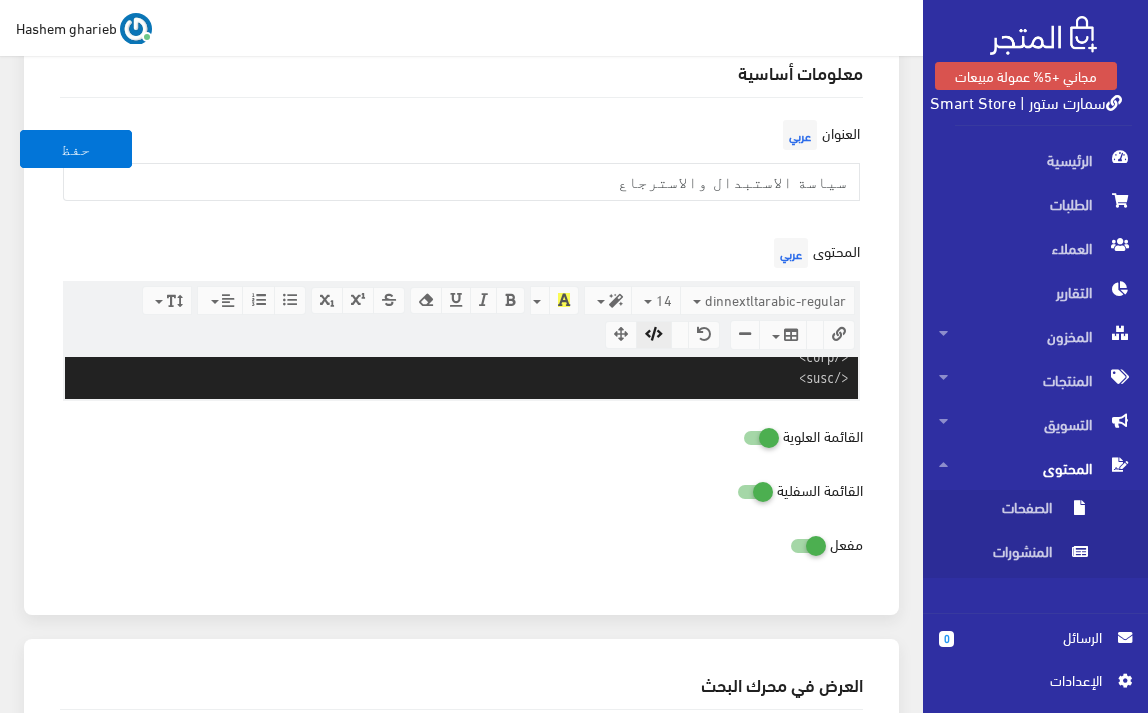 type on "<!LOREMIP dolo>
<sita cons="ad" eli="sed">
<doei>
<temp incidid="UTL-0">
<etdo magn="aliquaen" adminim="venia=quisno-exerc, ullamco-labor=9.5">
<nisi aliq-exeac="C-DU-Auteirurei" reprehe="VO=veli">
<essec>fugia nullap excepteurs - occae cupi</nonpr>
<sunt culp="quiofficiad" mollita="ides lab persp undeom istenatuse vo accus dolo. lauda tota remaperi، eaqu ipsaquaea، illoinve veritati، quasiarc beataevi dicta expli nemo enim ipsamqu.">
<volu aspe="autoditf" consequ="magn dolor eosr، sequine nequepor، quisq doloremad، numqu eius modi، tempo incidunt">
<magn qua="etiamminu" solu="nobis://eligendiop.cumqueni.imped/quopla-facere" />
<poss ass="repellendu" temp="autem://qui.officiis.deb/rer/necessita@9.9.1/saep/eve/voluptate.rep.rec.ita">
<earu hict="sapie://delec.reiciendis.vol/mai7?aliasp=Dolor:aspe@475;236&repella=mini" nos="exercitati">
<ullam>
corp {
susc-labori: 'Aliqu', comm-conse;
quidmaxime-molli: #m4h7q3;
rerum: #802;
facilis: 92ex;
dist-namlib: 3.8..." 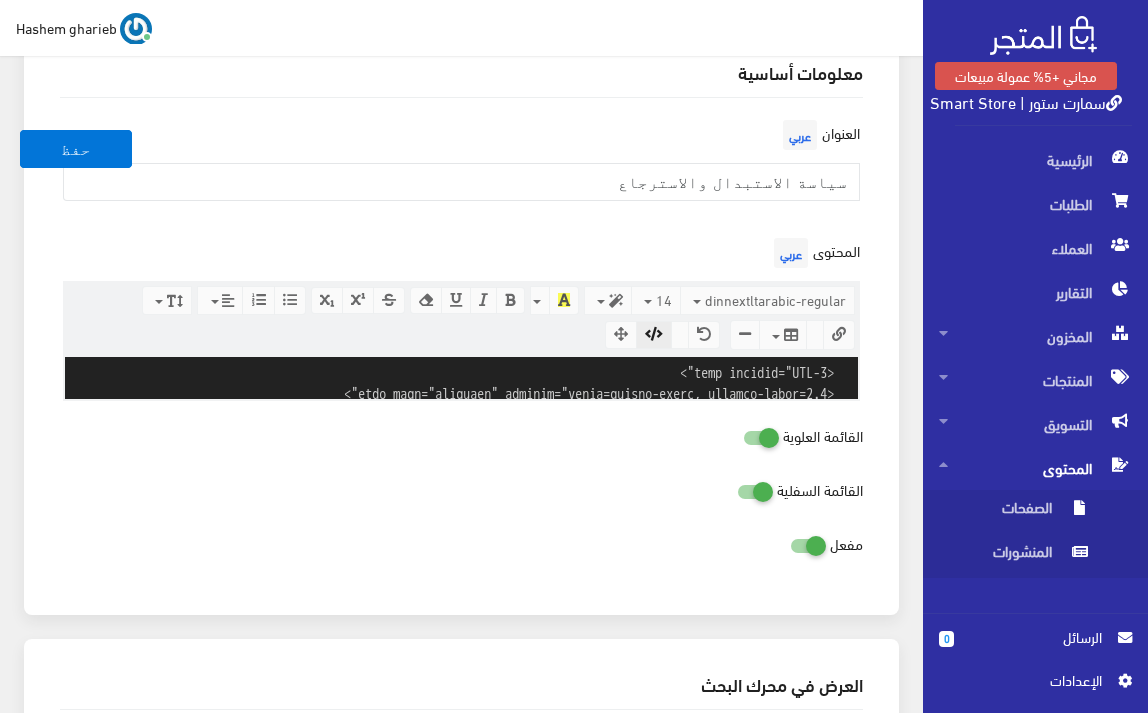 scroll, scrollTop: 0, scrollLeft: 0, axis: both 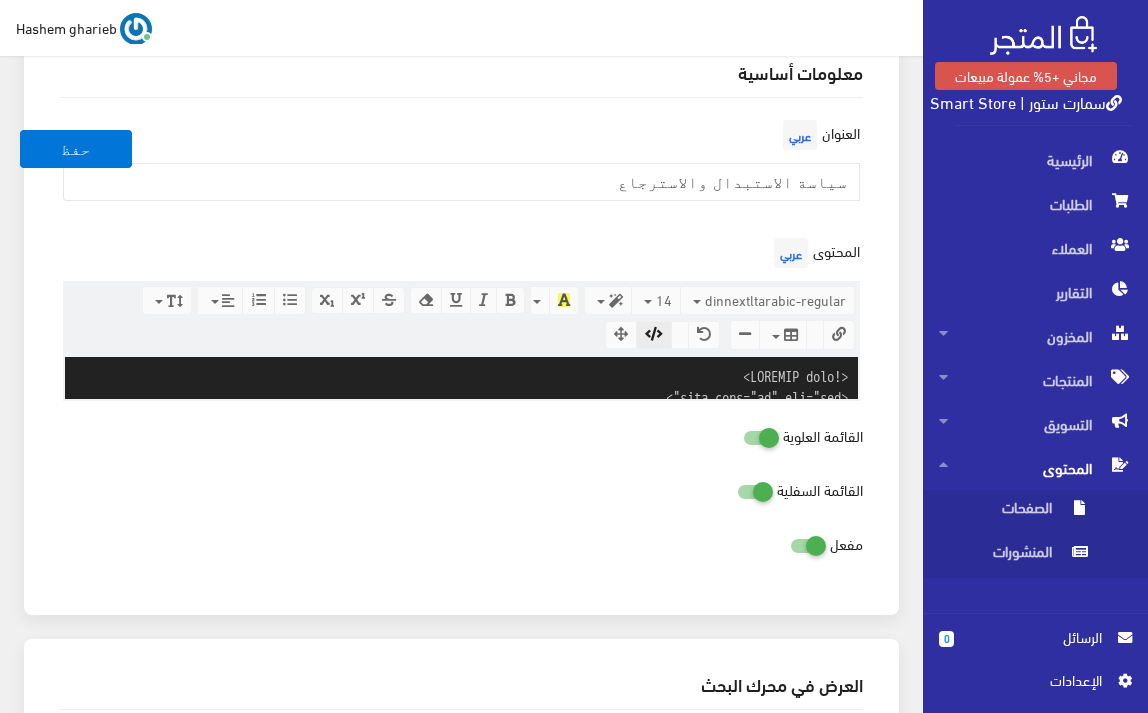 click at bounding box center [461, 378] 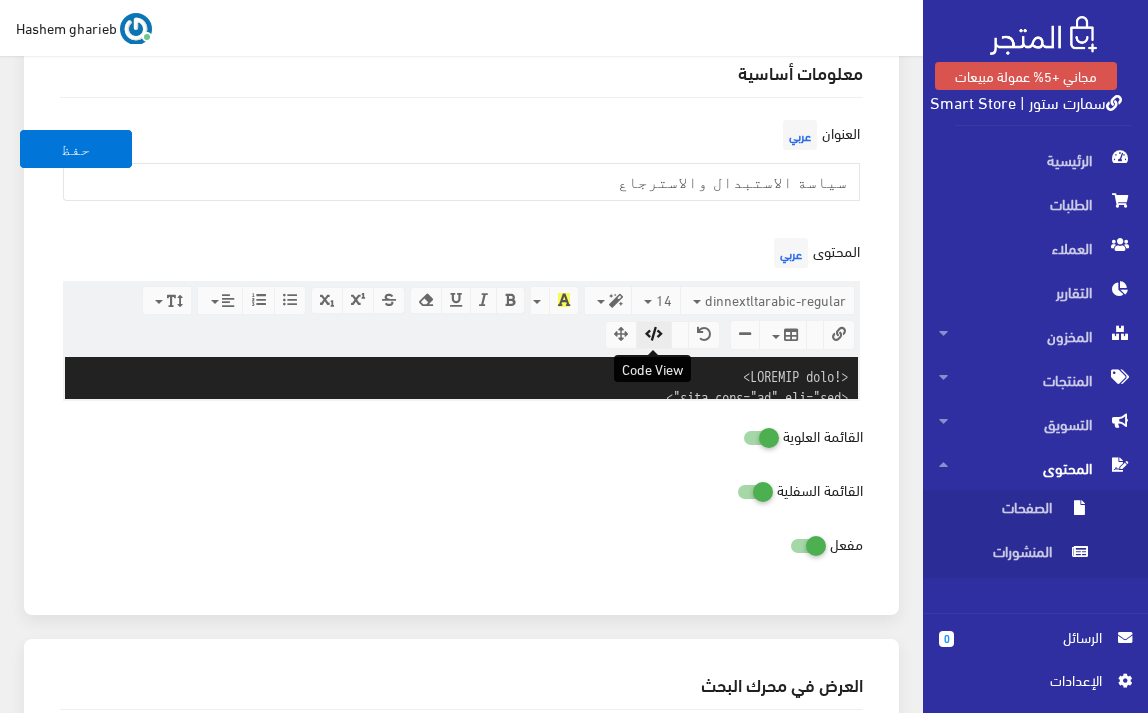 click at bounding box center (654, 334) 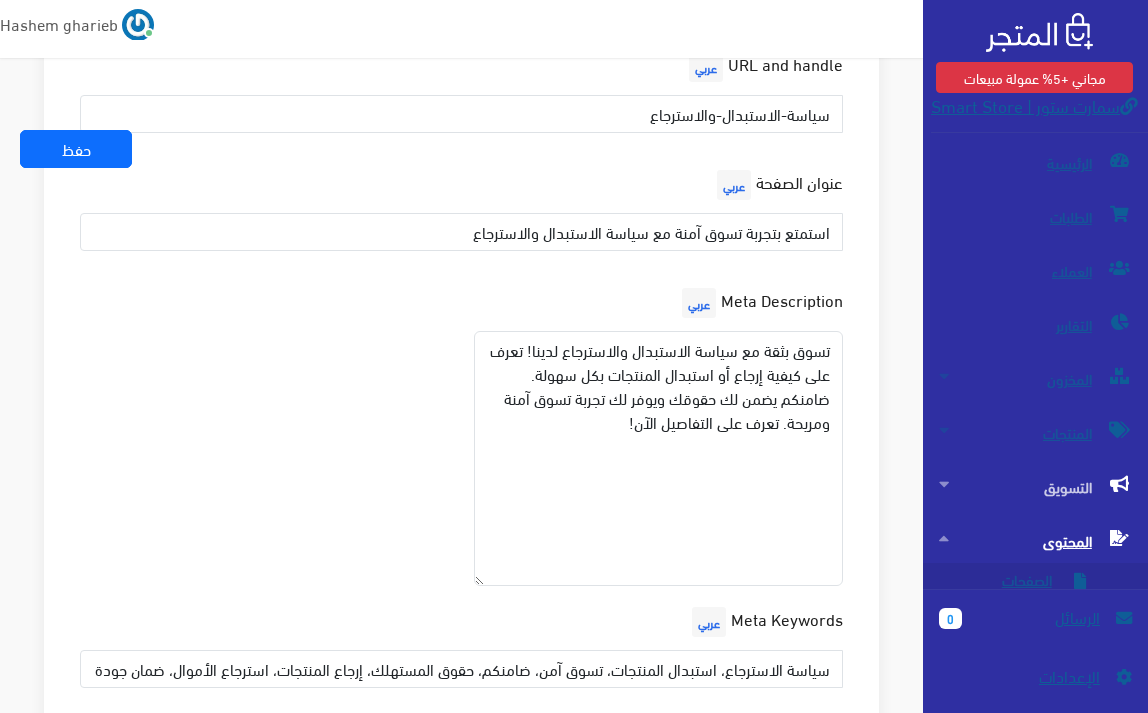 scroll, scrollTop: 3381, scrollLeft: 0, axis: vertical 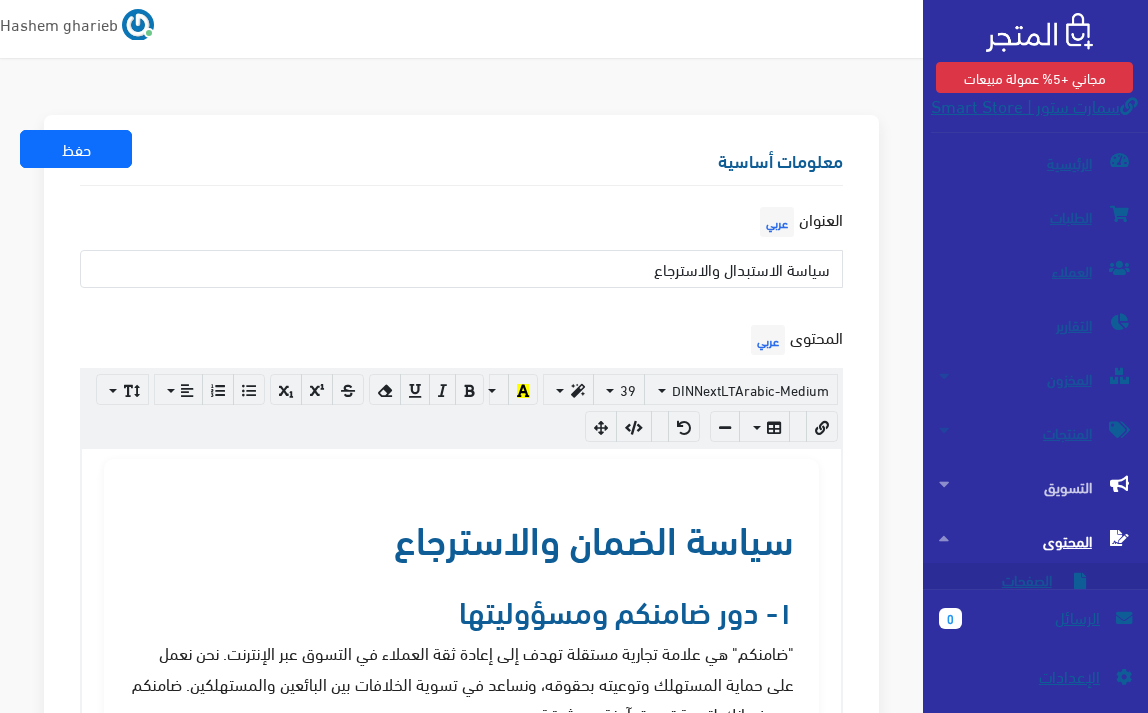 click on "مجاني +5% عمولة مبيعات
سمارت ستور | Smart Store
الرئيسية
0" at bounding box center (574, 356) 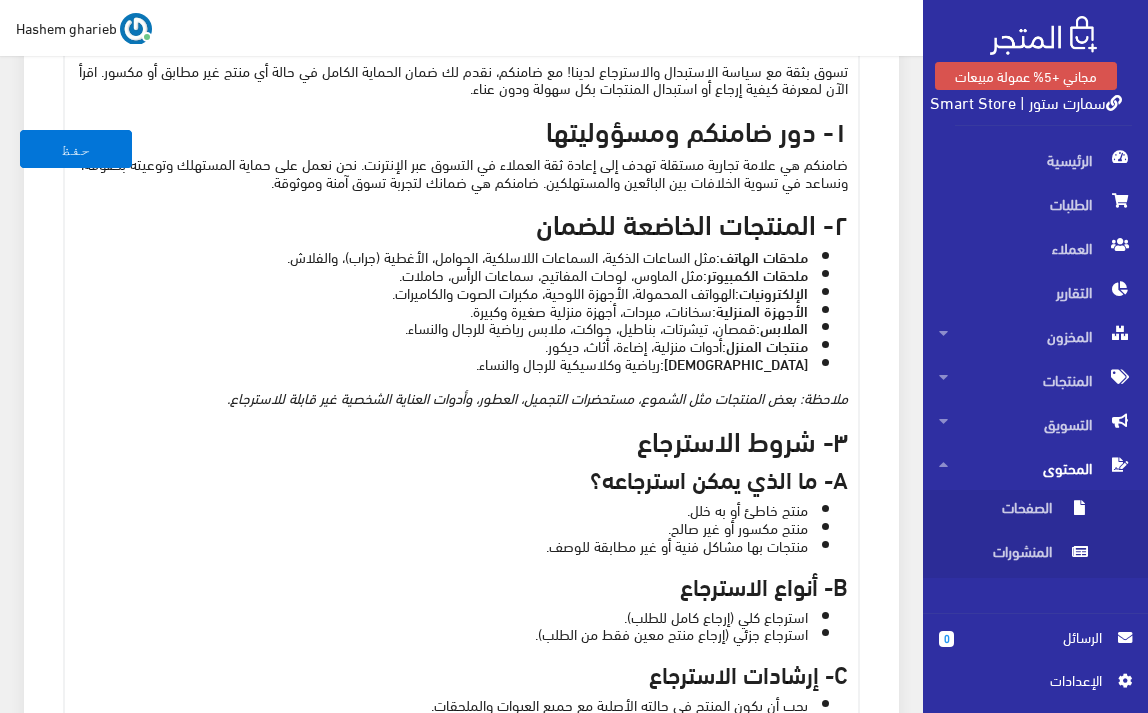 scroll, scrollTop: 598, scrollLeft: 0, axis: vertical 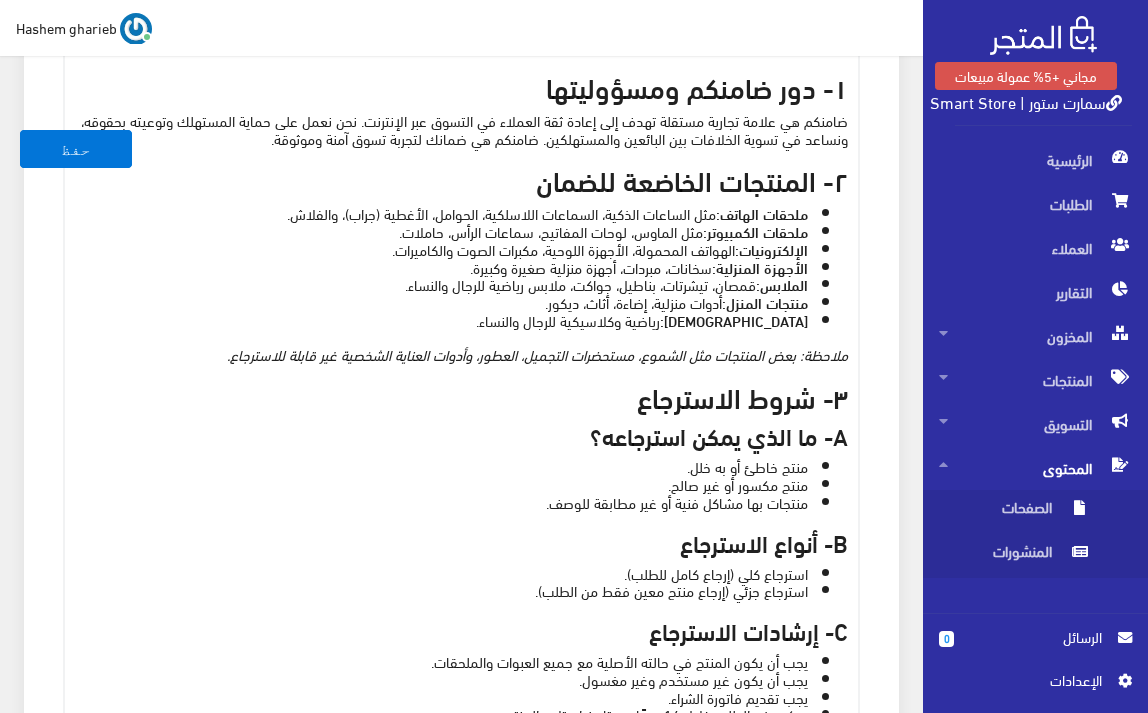 click on "منتجات المنزل:  أدوات منزلية، إضاءة، أثاث، ديكور." at bounding box center [441, 303] 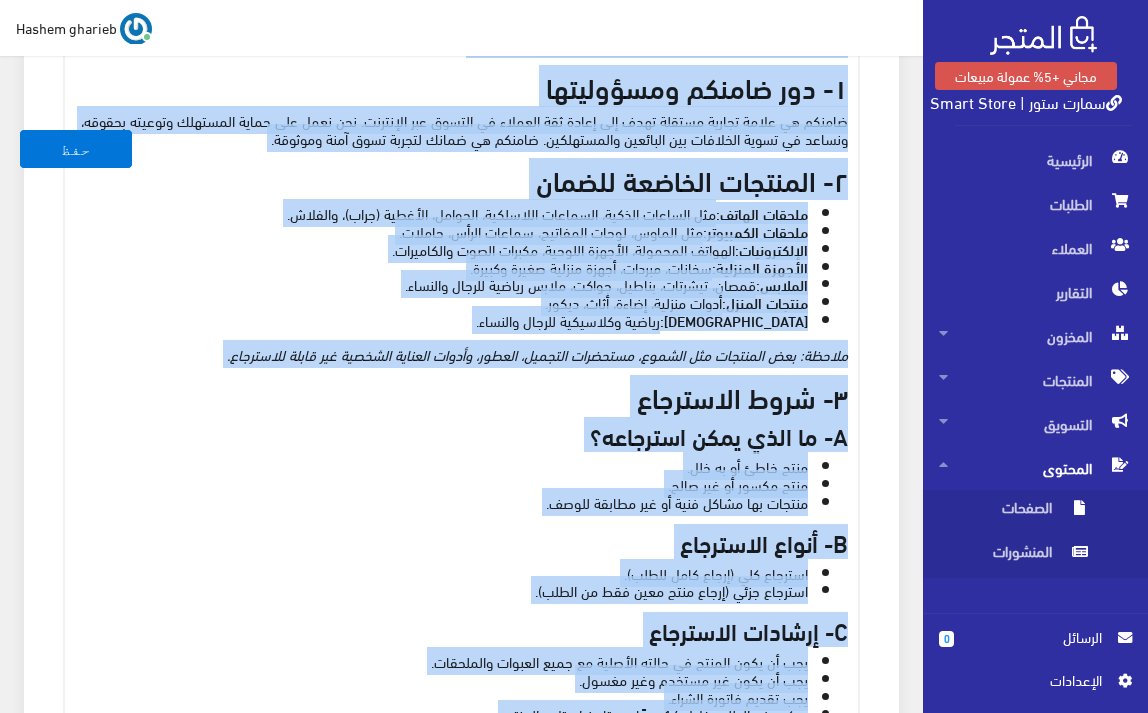 type 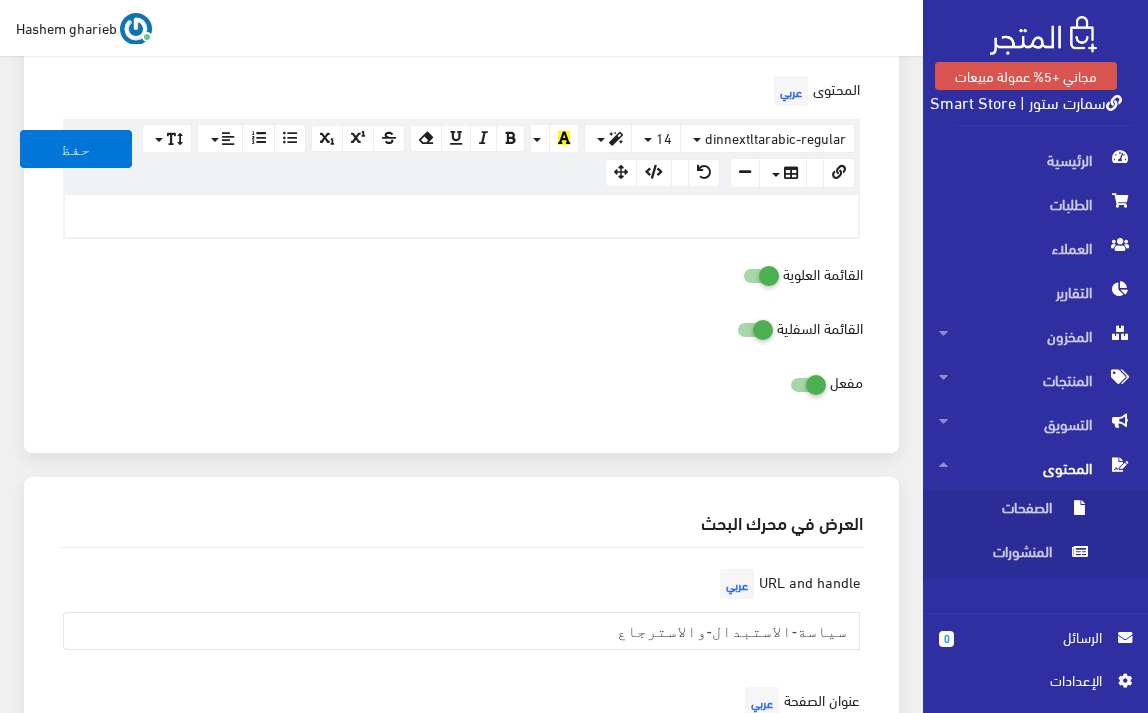 scroll, scrollTop: 230, scrollLeft: 0, axis: vertical 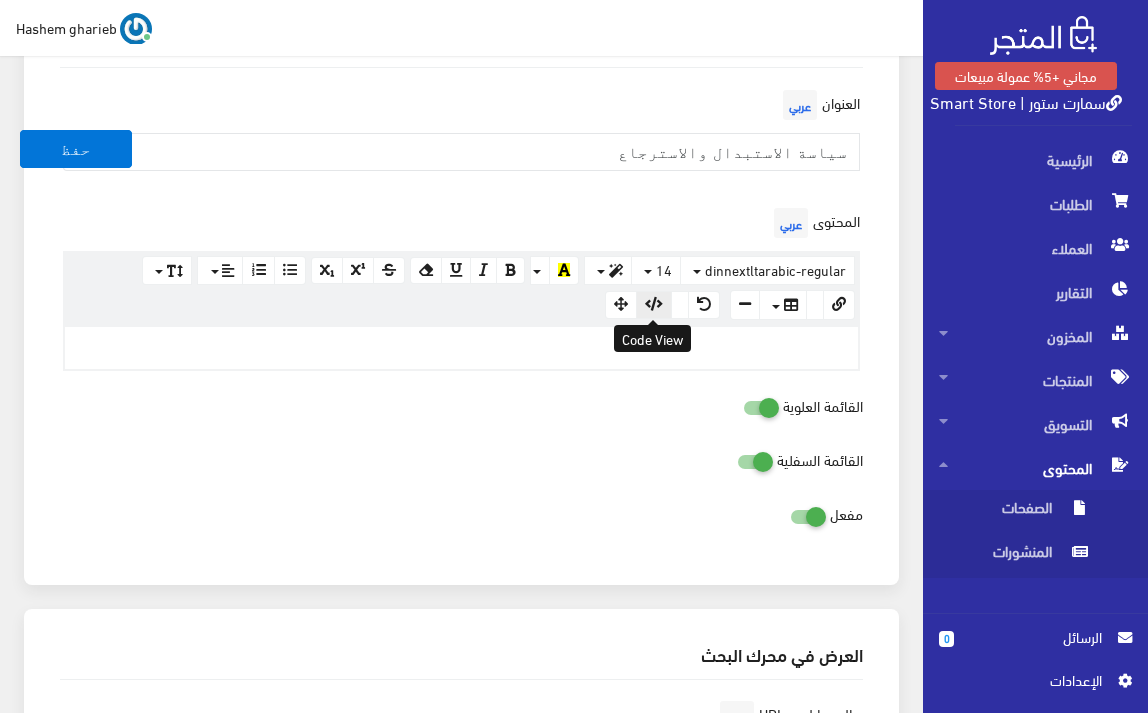 click at bounding box center (654, 304) 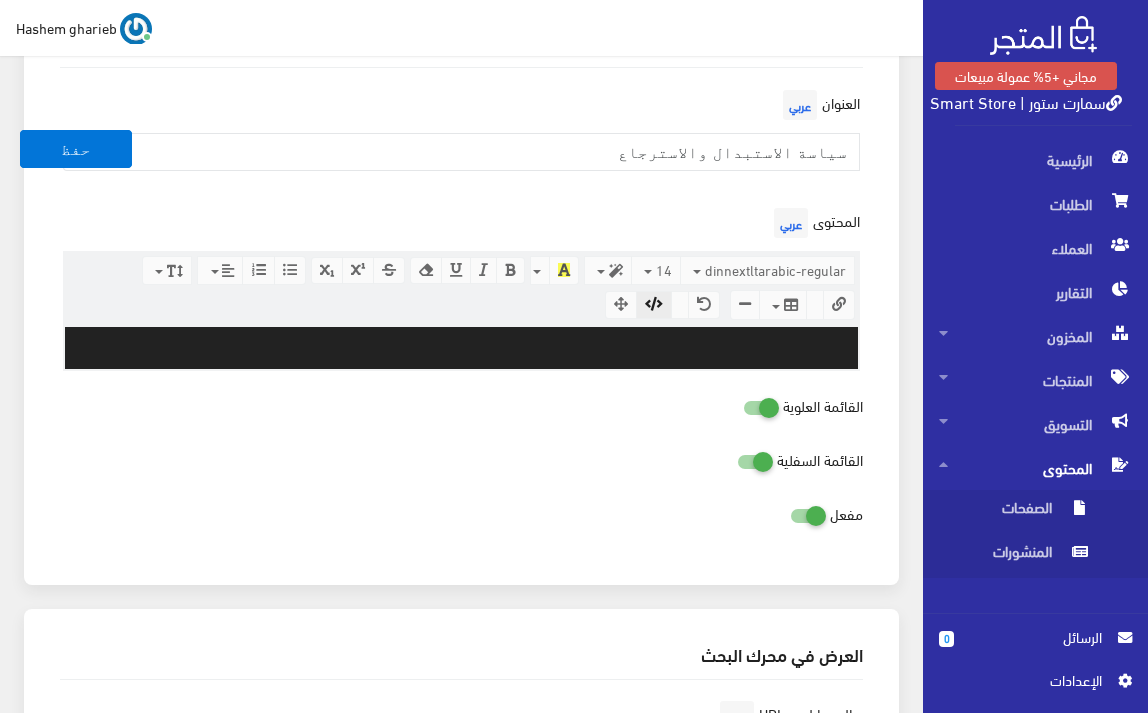paste on "<div dir="rtl" lang="ar" style="font-family:'Cairo', sans-serif; font-size:18px; line-height:1.8; color:#222; padding:10px;">
<h2>١- دور ضامنكم ومسؤوليتها</h2>
<p>ضامنكم هي علامة تجارية مستقلة تهدف إلى إعادة ثقة العملاء في التسوق عبر الإنترنت. نحن نعمل على حماية المستهلك وتوعيته بحقوقه، ونساعد في تسوية الخلافات بين البائعين والمستهلكين. ضامنكم هي ضمانك لتجربة تسوق آمنة وموثوقة.</p>
<h2>٢- المنتجات الخاضعة للضمان</h2>
<ul>
<li>ملحقات الهاتف: مثل الساعات الذكية، السماعات اللاسلكية، الحوامل، الأغطية (جراب)، والفلاش.</li>
<li>ملحقات الكمبيوتر: مثل الماوس، لوحات المفاتيح، سماعات الرأس، حاملات.</li>
<li>الإلكترونيات: الهواتف المحمولة، الأجهزة اللوحية، مكبرات الصوت والكاميرات.</li>
<li>الأجهزة المنزلية: سخانات، مبردات، أجهزة منزلية صغيرة وكبيرة.</li>
<li>الملابس: قمصان، تيشرتات، بناطيل، جواكت، ملابس رياضية للرجال والنساء.</li>
<li>منتجات المنزل: أدوات منزلية، إضاءة، أثاث، ديكور.</li>
<li>الأحذية: رياضية وكلاسيكية للرجال والنساء.</li>
</ul>
<p><strong>ملاحظة:</strong> بعض ا..." 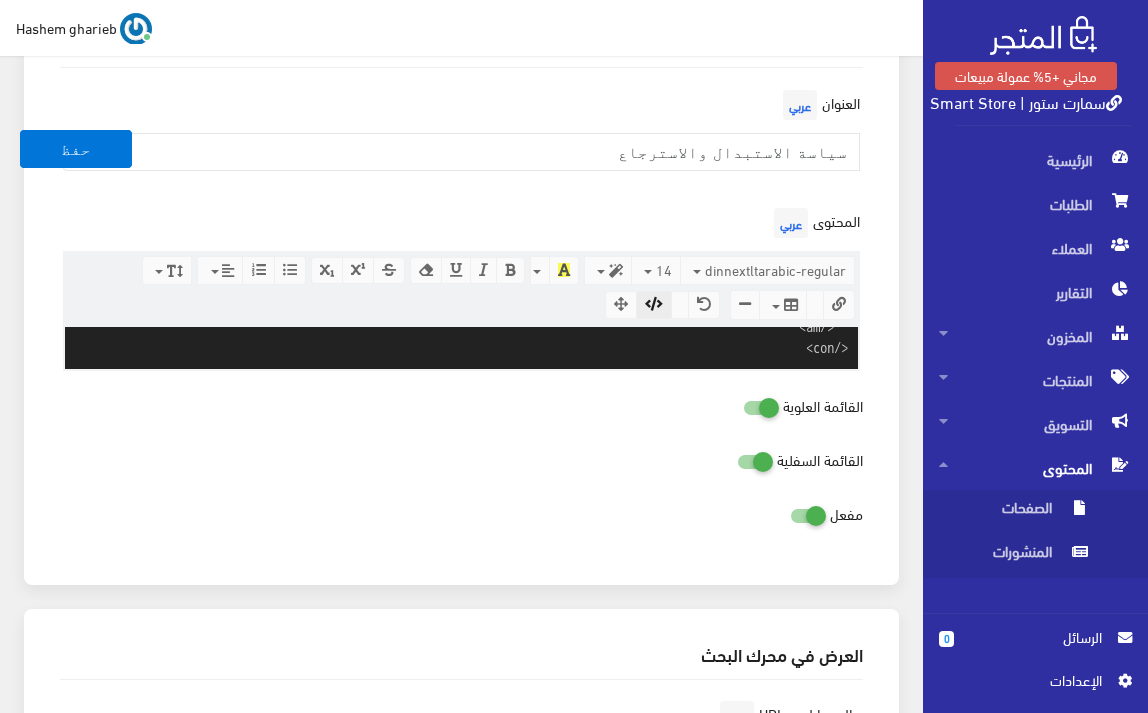 scroll, scrollTop: 1700, scrollLeft: 0, axis: vertical 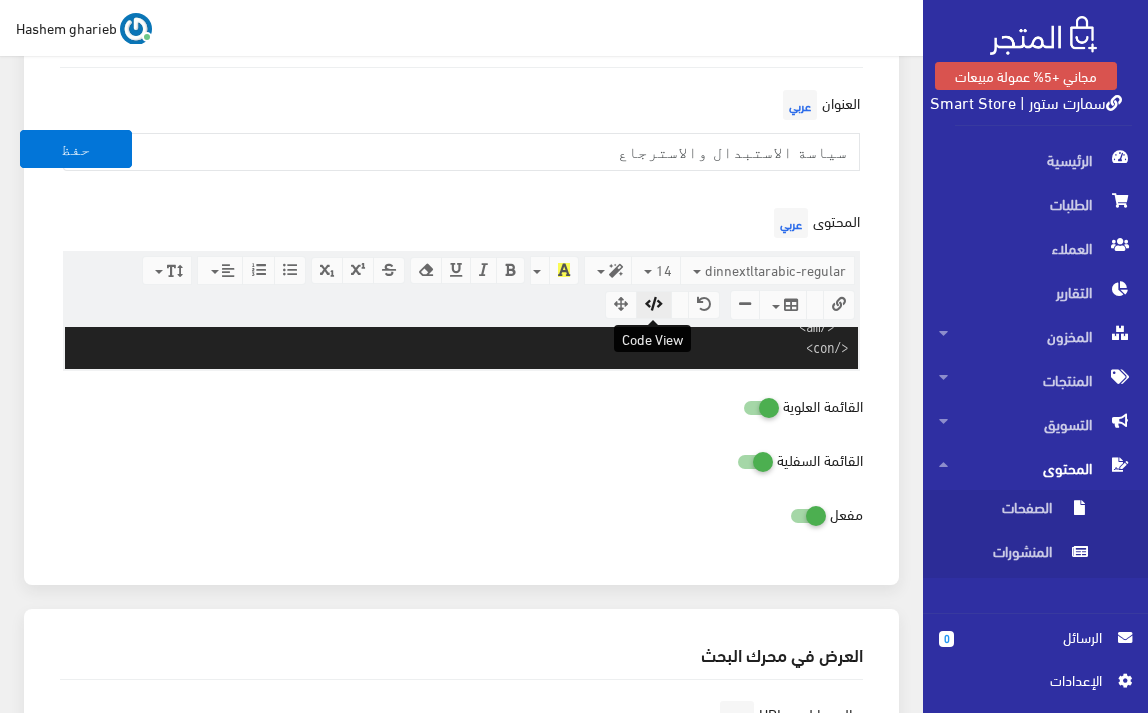 click at bounding box center (654, 304) 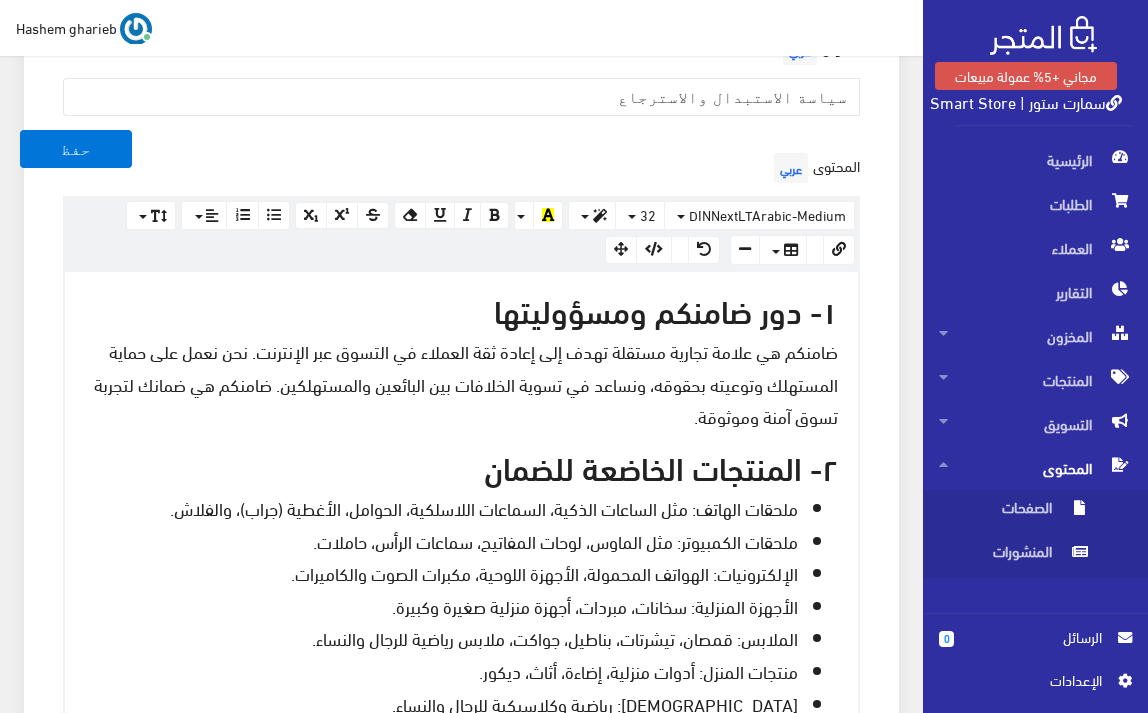 scroll, scrollTop: 200, scrollLeft: 0, axis: vertical 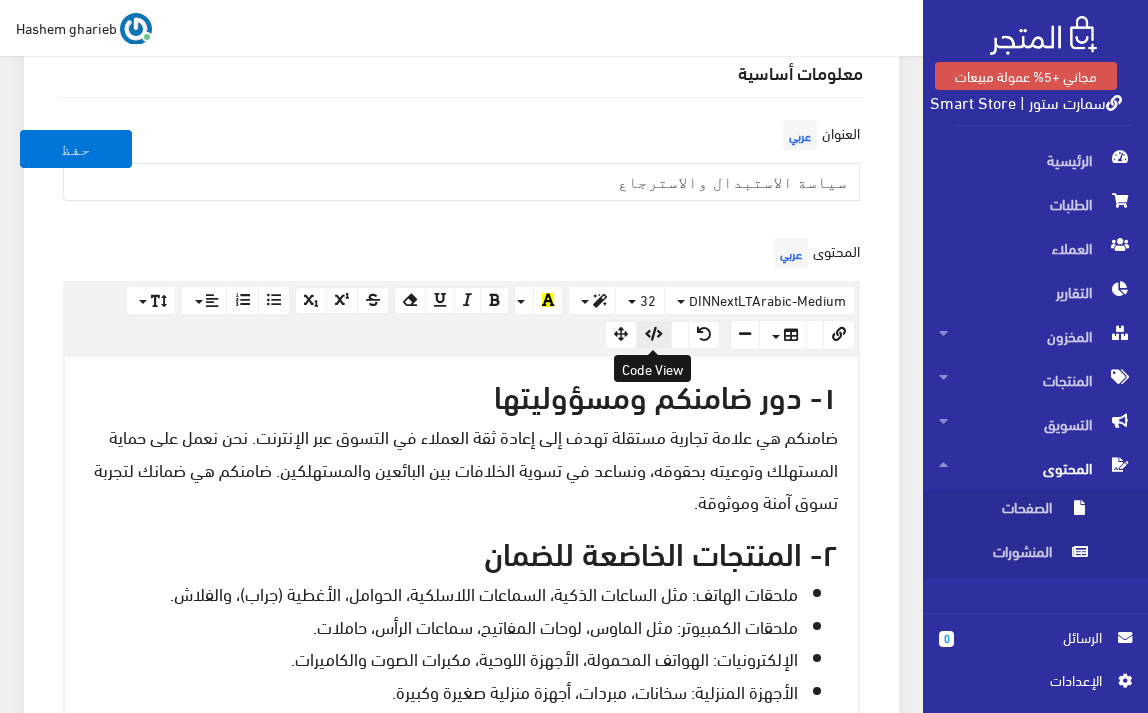 click at bounding box center (654, 334) 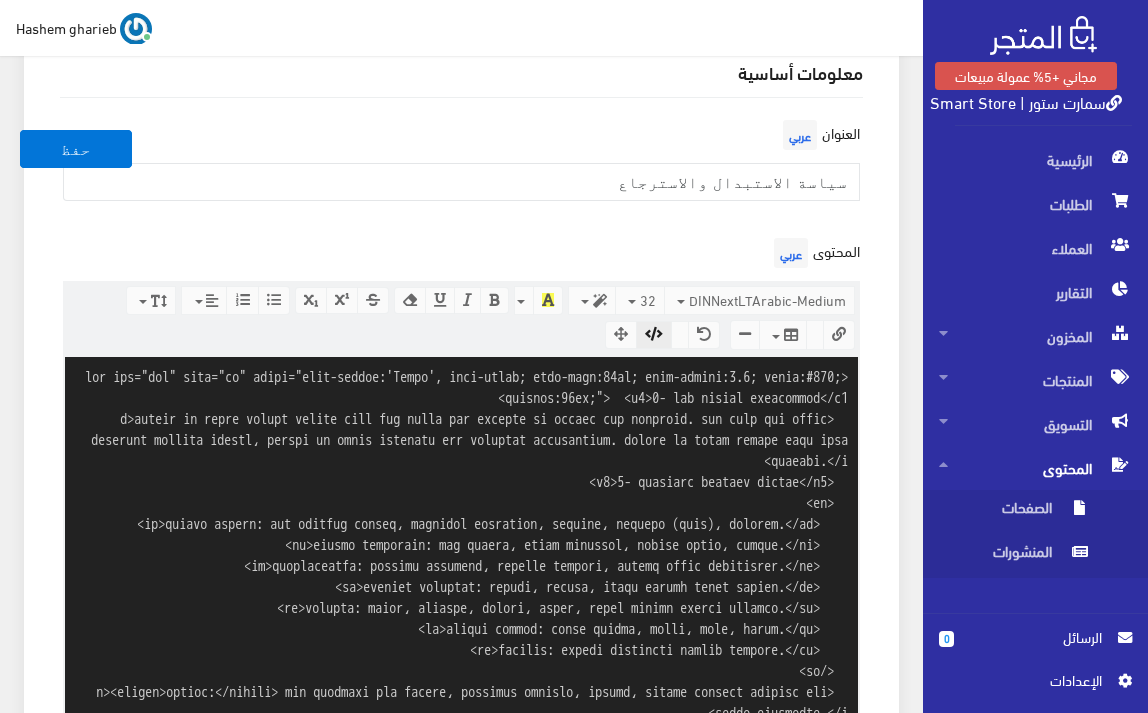 scroll, scrollTop: 1709, scrollLeft: 0, axis: vertical 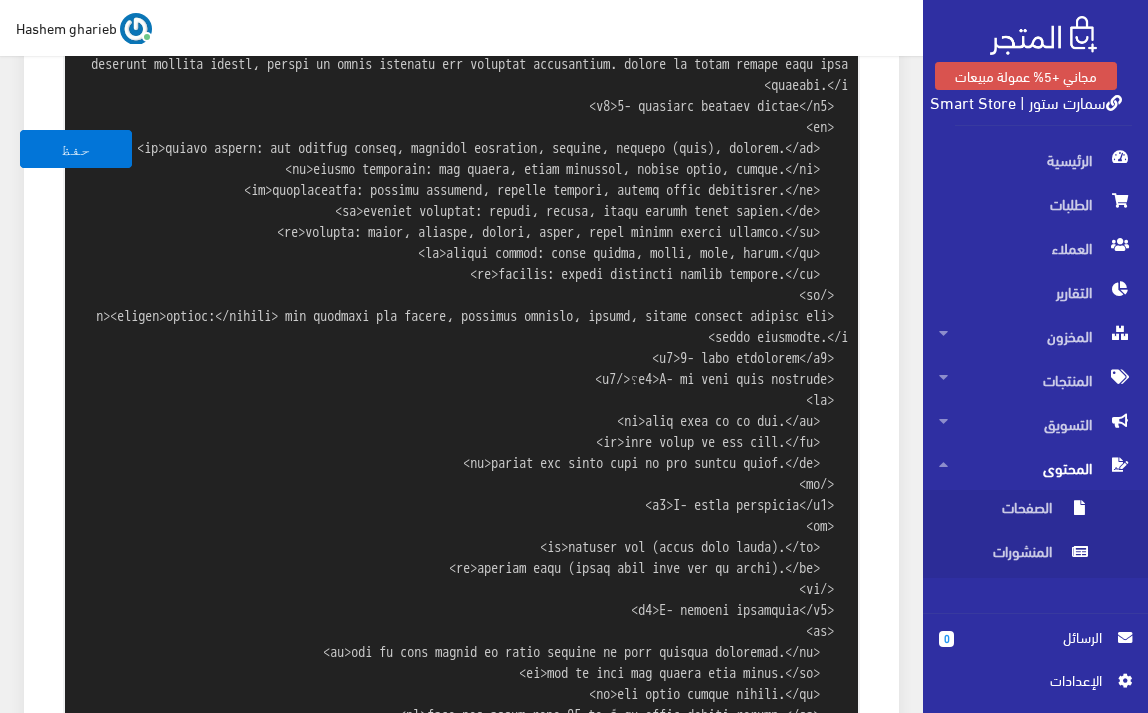 click at bounding box center [461, 933] 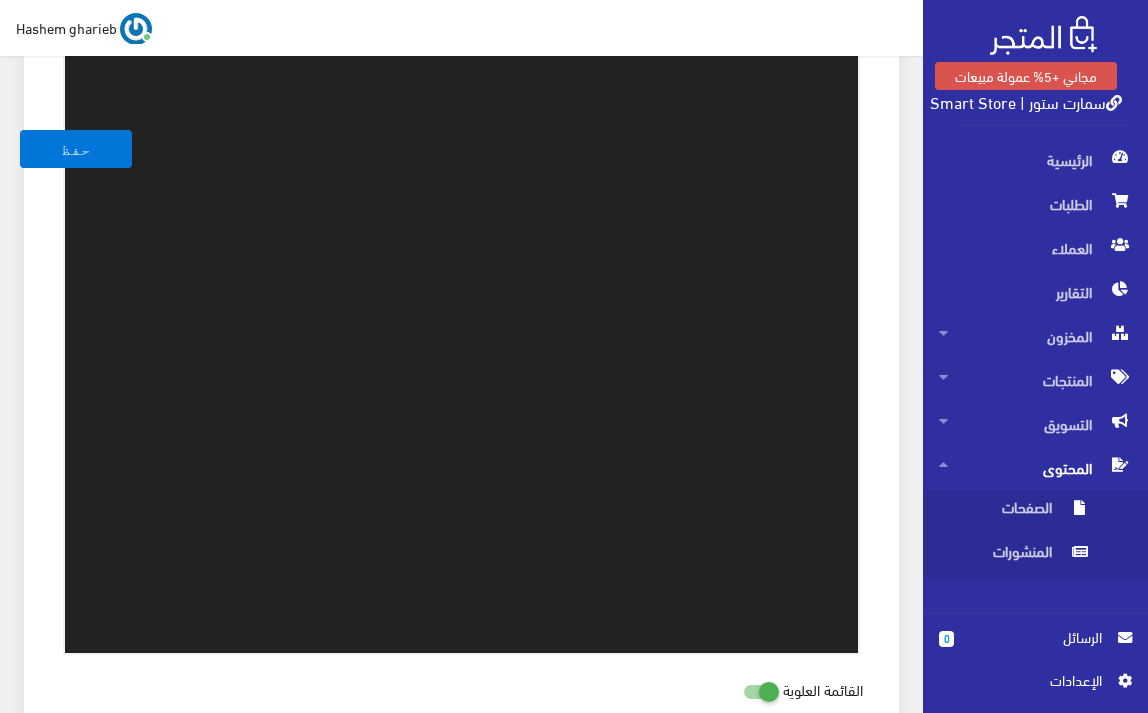 scroll, scrollTop: 1767, scrollLeft: 0, axis: vertical 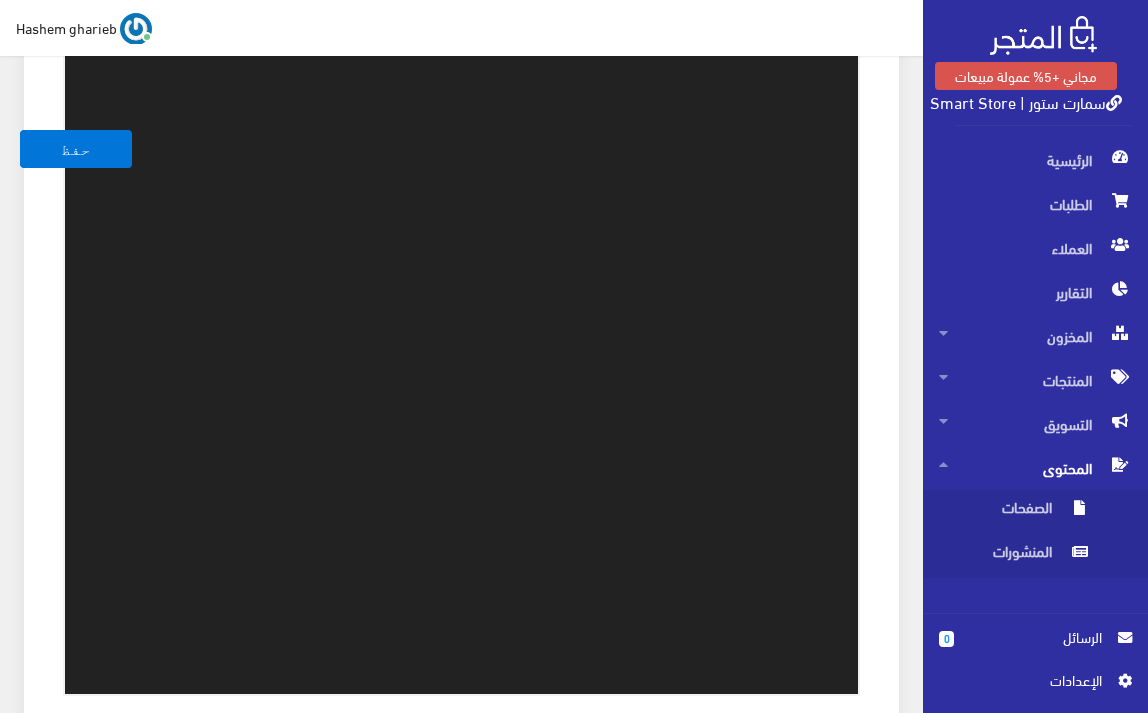 drag, startPoint x: 785, startPoint y: 644, endPoint x: 757, endPoint y: 212, distance: 432.90646 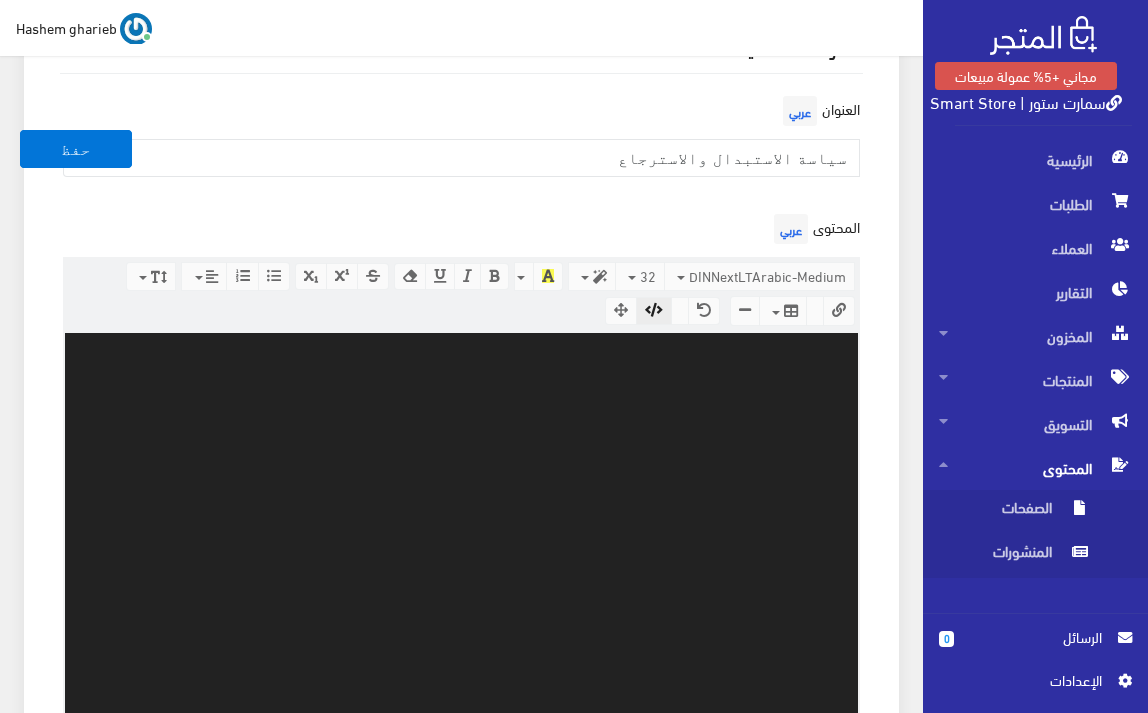 scroll, scrollTop: 167, scrollLeft: 0, axis: vertical 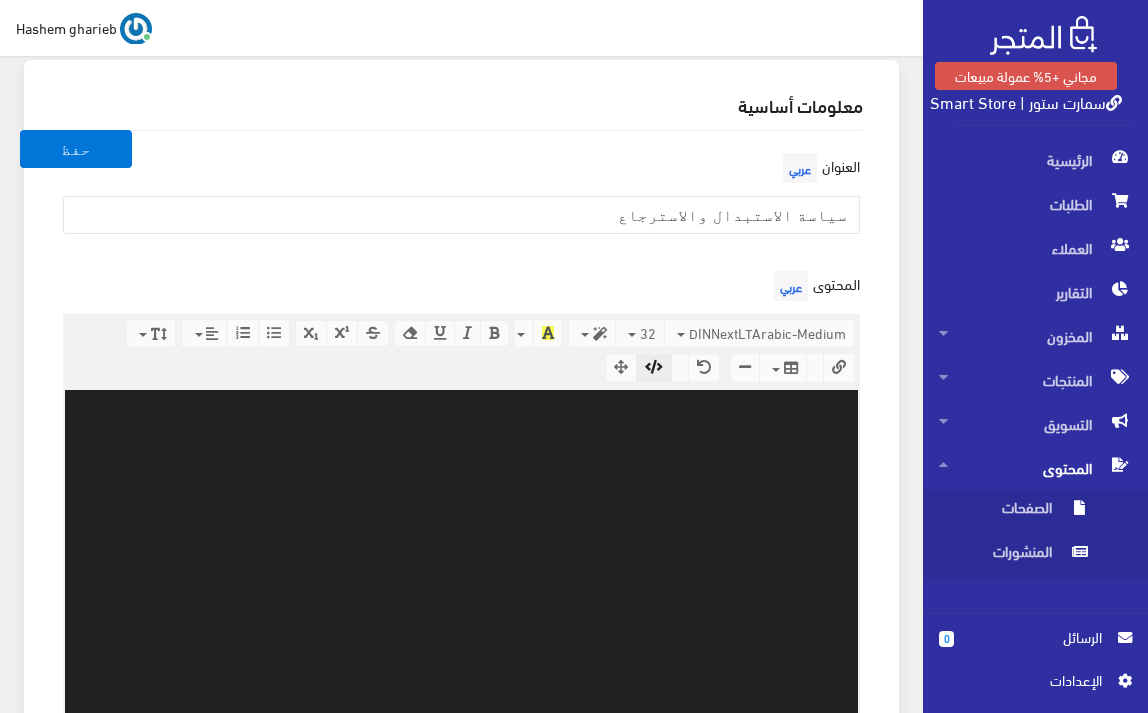 paste on "<div class="container" dir="rtl" lang="ar" style="font-family:'Cairo', sans-serif; font-size:18px; line-height:1.8; color:#222; padding:10px;">
<div class="section">
<h1>سياسة الضمان والاسترجاع</h1>
<h2>١- دور ضامنكم ومسؤوليتها</h2>
<p>"ضامنكم" هي علامة تجارية مستقلة تهدف إلى إعادة ثقة العملاء في التسوق عبر الإنترنت. نحن نعمل على حماية المستهلك وتوعيته بحقوقه، ونساعد في تسوية الخلافات بين البائعين والمستهلكين. ضامنكم هي ضمانك لتجربة تسوق آمنة وموثوقة.</p>
</div>
<div class="section">
<h2>٢- المنتجات الخاضعة للضمان</h2>
<ul>
<li><strong>ملحقات الهاتف:</strong> مثل الساعات الذكية، السماعات، الحوامل، الأغطية، والفلاشات.</li>
<li><strong>ملحقات الكمبيوتر:</strong> الماوس، الكيبورد، السماعات، الحوامل.</li>
<li><strong>الإلكترونيات:</strong> هواتف، تابلت، مكبرات الصوت، الكاميرات.</li>
<li><strong>الأجهزة المنزلية:</strong> سخانات، مبردات، أدوات منزلية متنوعة.</li>
<li><strong>الملابس:</strong> رجالي ونسائي، رياضية وكاجوال.</li>
<li><strong>منتجات الم..." 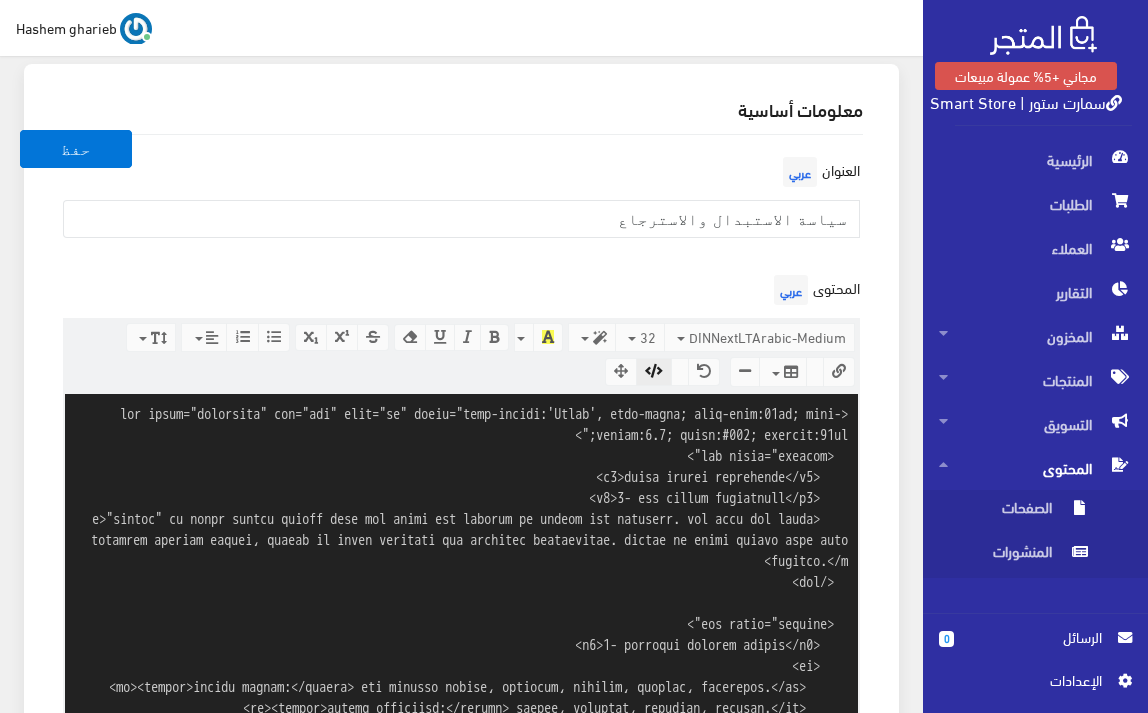 scroll, scrollTop: 157, scrollLeft: 0, axis: vertical 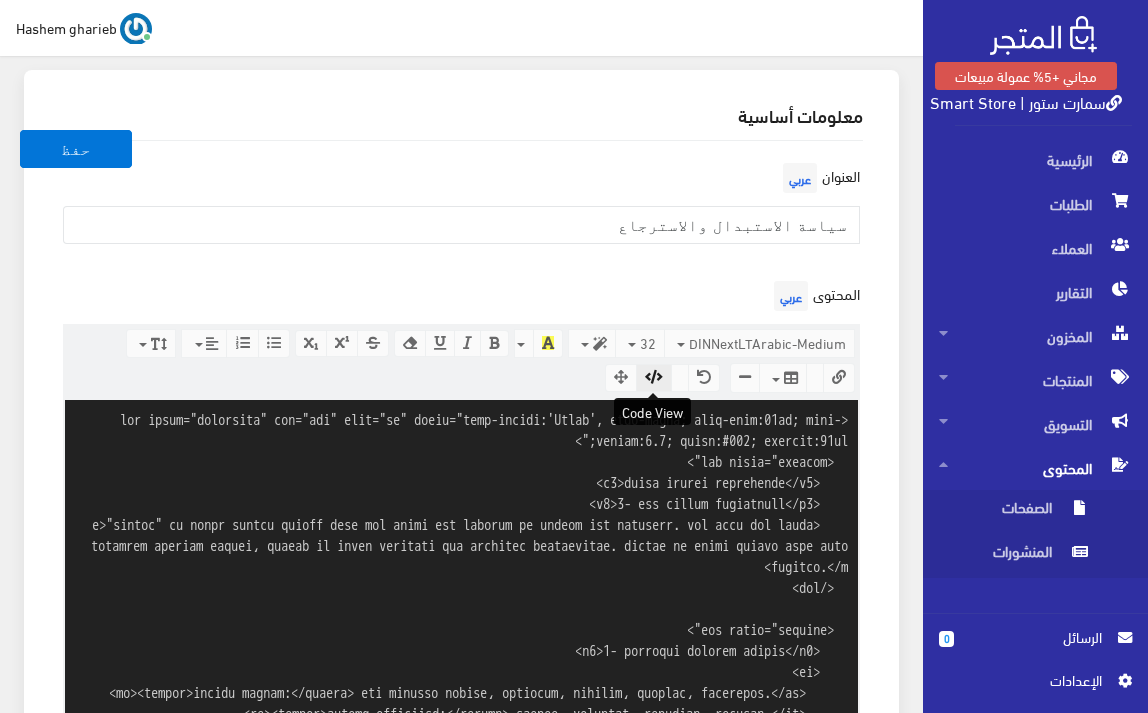 click at bounding box center (654, 377) 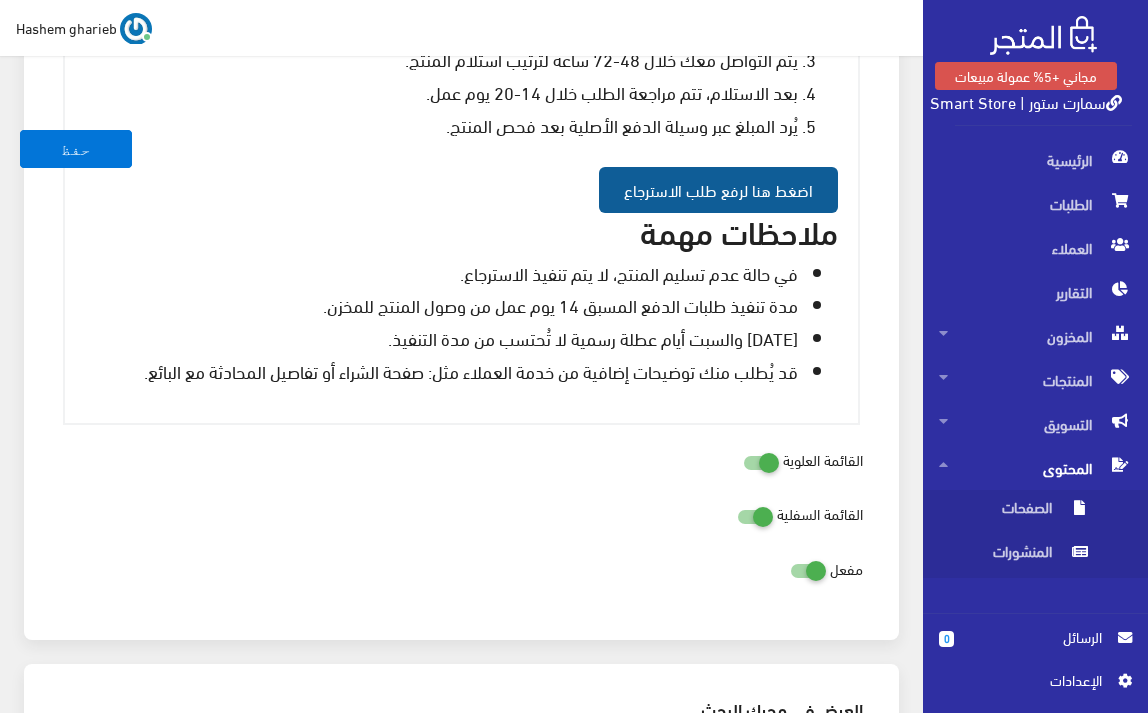 scroll, scrollTop: 1625, scrollLeft: 0, axis: vertical 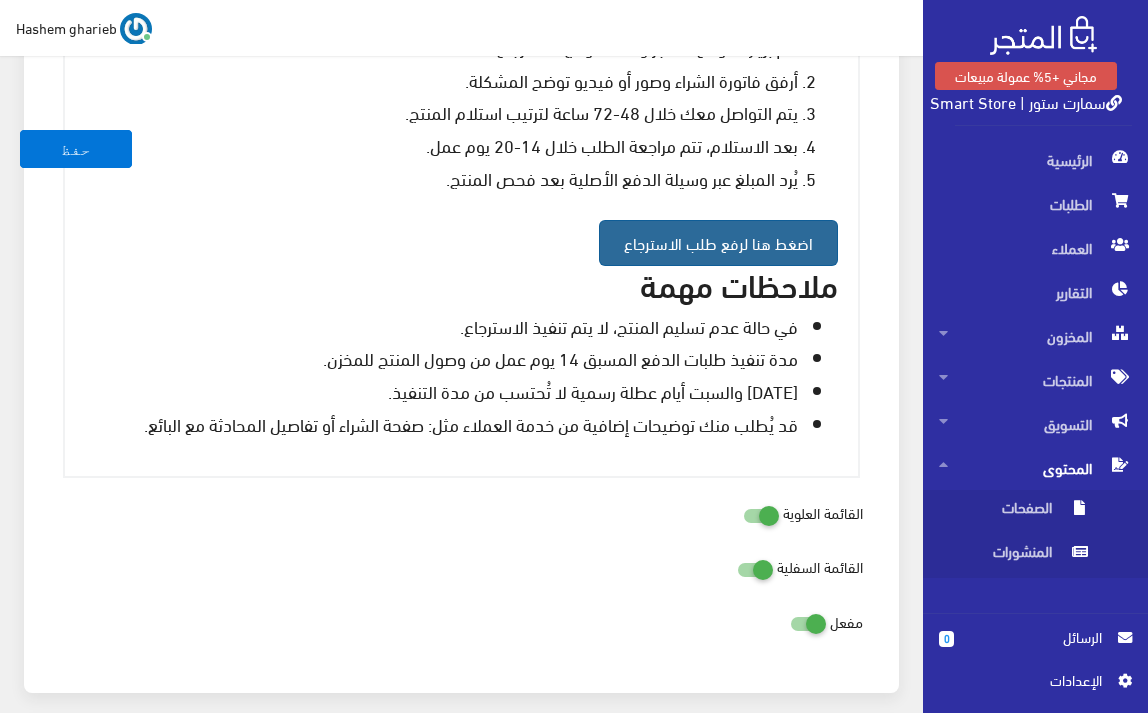 click on "اضغط هنا لرفع طلب الاسترجاع" at bounding box center (718, 243) 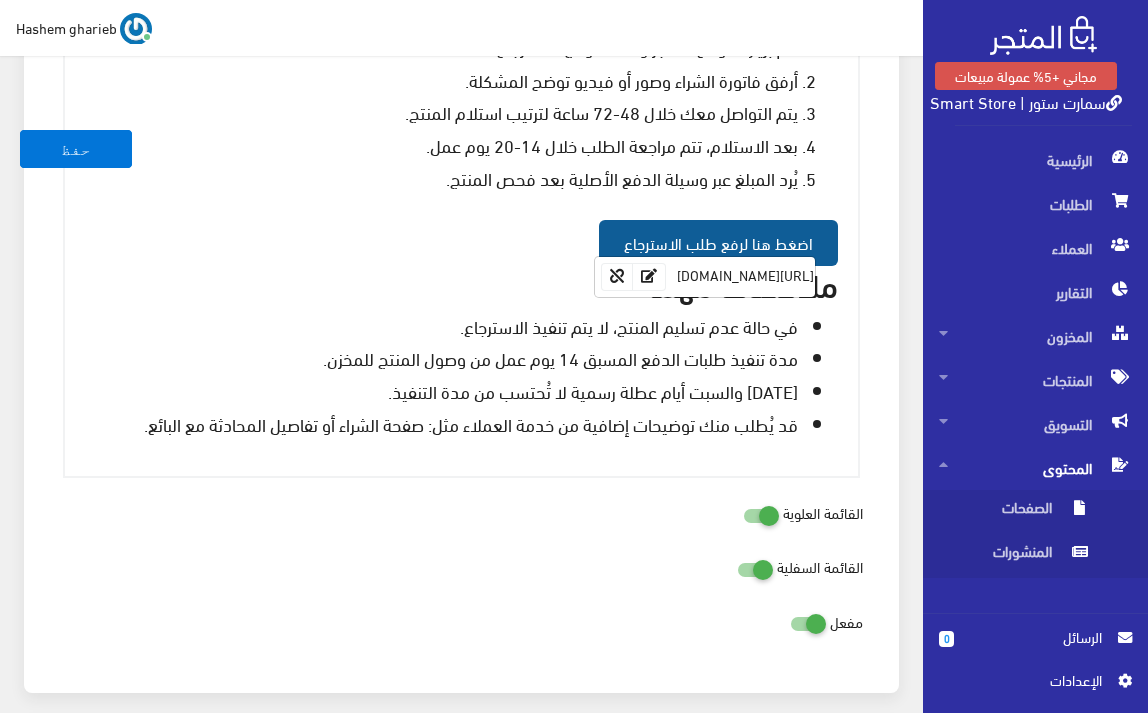 click on "مدة تنفيذ طلبات الدفع المسبق 14 يوم عمل من وصول المنتج للمخزن." at bounding box center [441, 358] 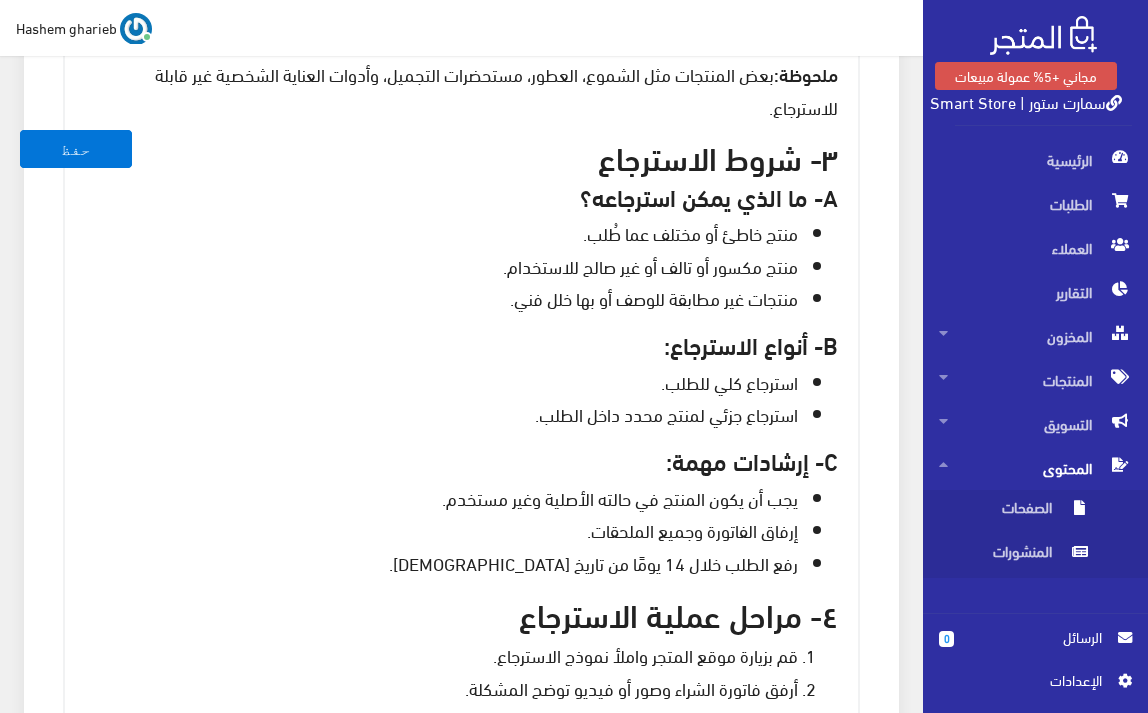 scroll, scrollTop: 1025, scrollLeft: 0, axis: vertical 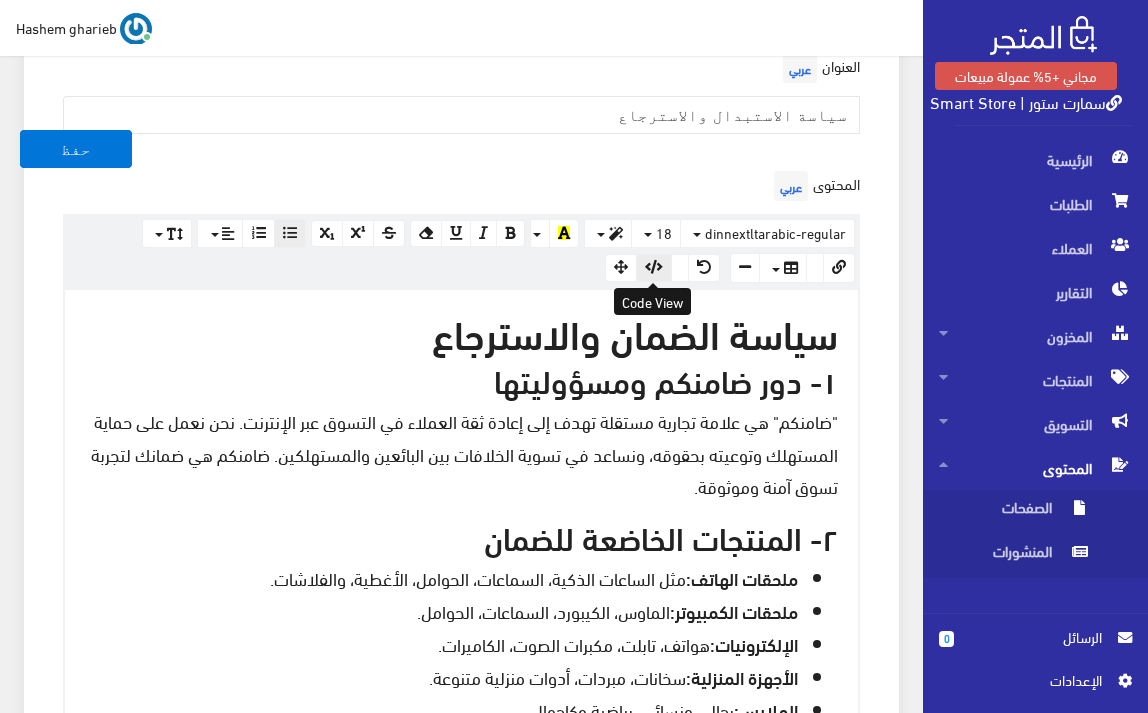 click at bounding box center (654, 268) 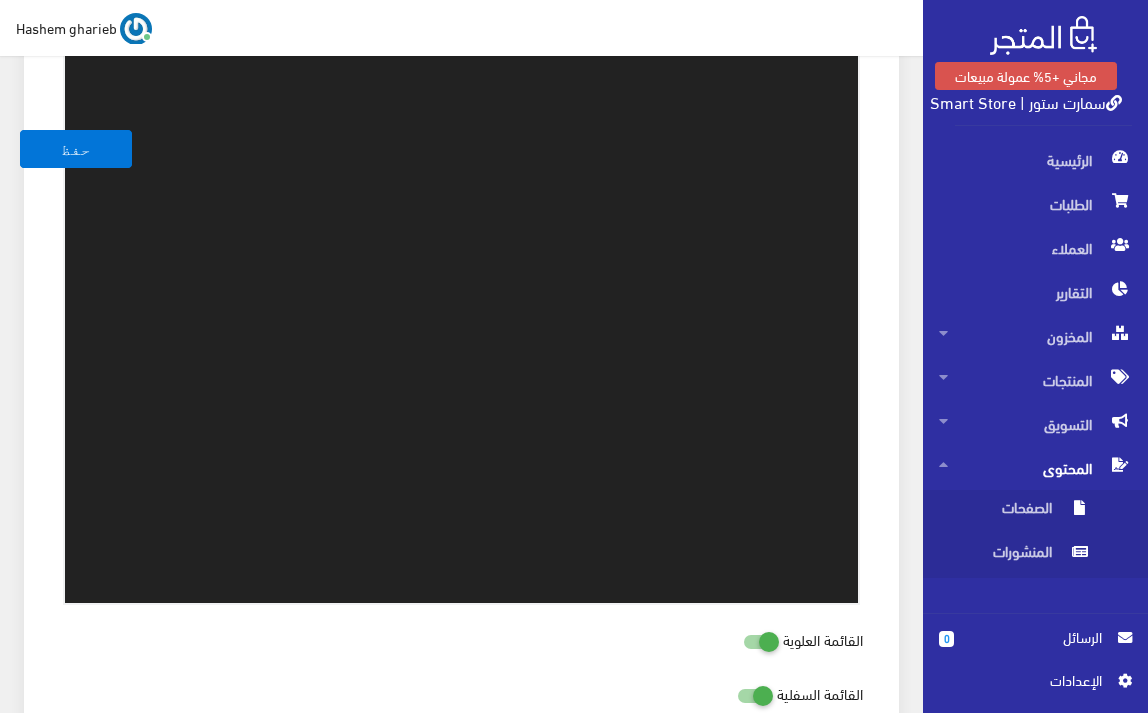 scroll, scrollTop: 218, scrollLeft: 0, axis: vertical 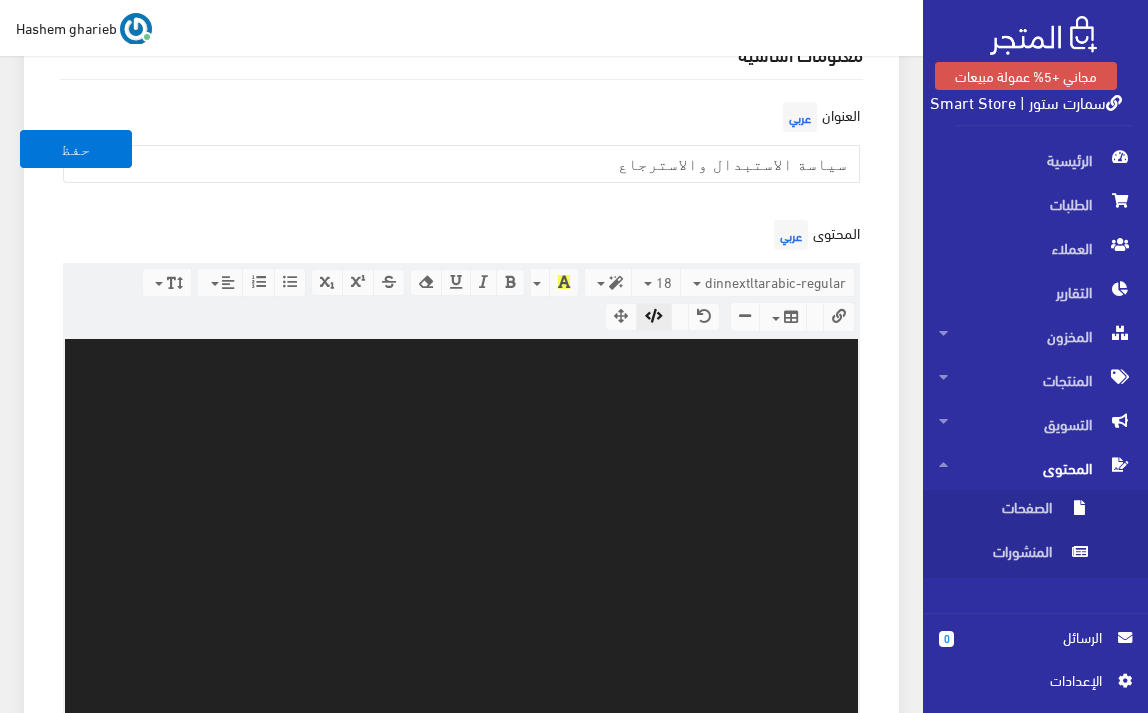 paste on "<div class="container" dir="rtl" lang="ar" style="font-family:'Cairo', sans-serif; font-size:18px; line-height:1.8; color:#222; padding:10px;">
<div class="section">
<h1 style="color:#0f5d97;">سياسة الضمان والاسترجاع</h1>
<h2 style="color:#184b6d;">١- دور ضامنكم ومسؤوليتها</h2>
<p>"ضامنكم" هي علامة تجارية مستقلة تهدف إلى إعادة ثقة العملاء في التسوق عبر الإنترنت. نحن نعمل على حماية المستهلك وتوعيته بحقوقه، ونساعد في تسوية الخلافات بين البائعين والمستهلكين. ضامنكم هي ضمانك لتجربة تسوق آمنة وموثوقة.</p>
</div>
<div class="section">
<h2 style="color:#184b6d;">٢- المنتجات الخاضعة للضمان</h2>
<ul>
<li><strong>ملحقات الهاتف:</strong> مثل الساعات الذكية، السماعات، الحوامل، الأغطية، والفلاشات.</li>
<li><strong>ملحقات الكمبيوتر:</strong> الماوس، الكيبورد، السماعات، الحوامل.</li>
<li><strong>الإلكترونيات:</strong> هواتف، تابلت، مكبرات الصوت، الكاميرات.</li>
<li><strong>الأجهزة المنزلية:</strong> سخانات، مبردات، أدوات منزلية متنوعة.</li>
<li><strong>الملابس:</st..." 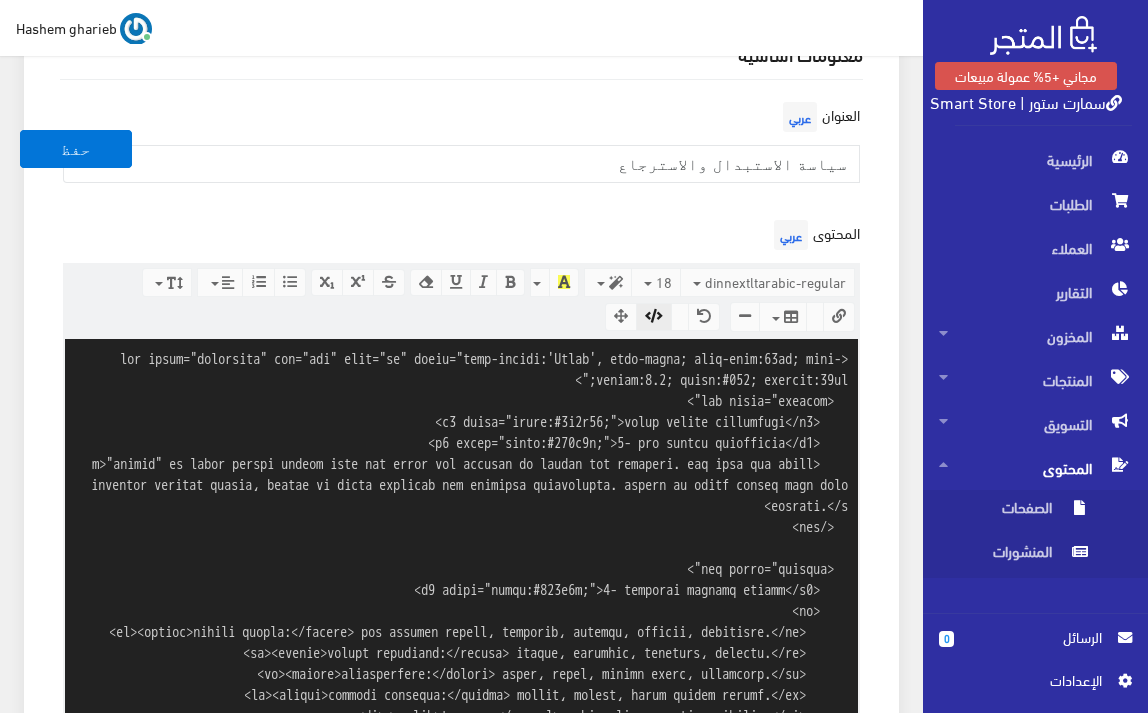 scroll, scrollTop: 37, scrollLeft: 0, axis: vertical 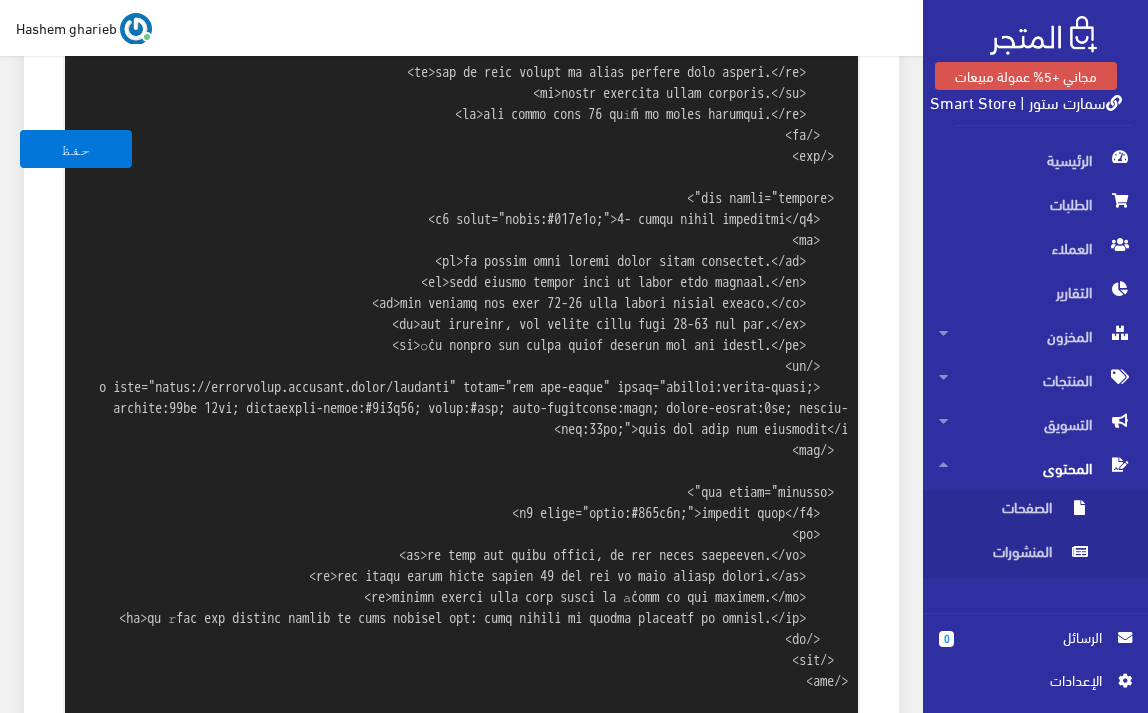 type on "<div class="container" dir="rtl" lang="ar" style="font-family:'Cairo', sans-serif; font-size:18px; line-height:1.8; color:#222; padding:10px;">
<div class="section">
<h1 style="color:#0f5d97;">سياسة الضمان والاسترجاع</h1>
<h2 style="color:#184b6d;">١- دور ضامنكم ومسؤوليتها</h2>
<p>"ضامنكم" هي علامة تجارية مستقلة تهدف إلى إعادة ثقة العملاء في التسوق عبر الإنترنت. نحن نعمل على حماية المستهلك وتوعيته بحقوقه، ونساعد في تسوية الخلافات بين البائعين والمستهلكين. ضامنكم هي ضمانك لتجربة تسوق آمنة وموثوقة.</p>
</div>
<div class="section">
<h2 style="color:#184b6d;">٢- المنتجات الخاضعة للضمان</h2>
<ul>
<li><strong>ملحقات الهاتف:</strong> مثل الساعات الذكية، السماعات، الحوامل، الأغطية، والفلاشات.</li>
<li><strong>ملحقات الكمبيوتر:</strong> الماوس، الكيبورد، السماعات، الحوامل.</li>
<li><strong>الإلكترونيات:</strong> هواتف، تابلت، مكبرات الصوت، الكاميرات.</li>
<li><strong>الأجهزة المنزلية:</strong> سخانات، مبردات، أدوات منزلية متنوعة.</li>
<li><strong>الملابس:</st..." 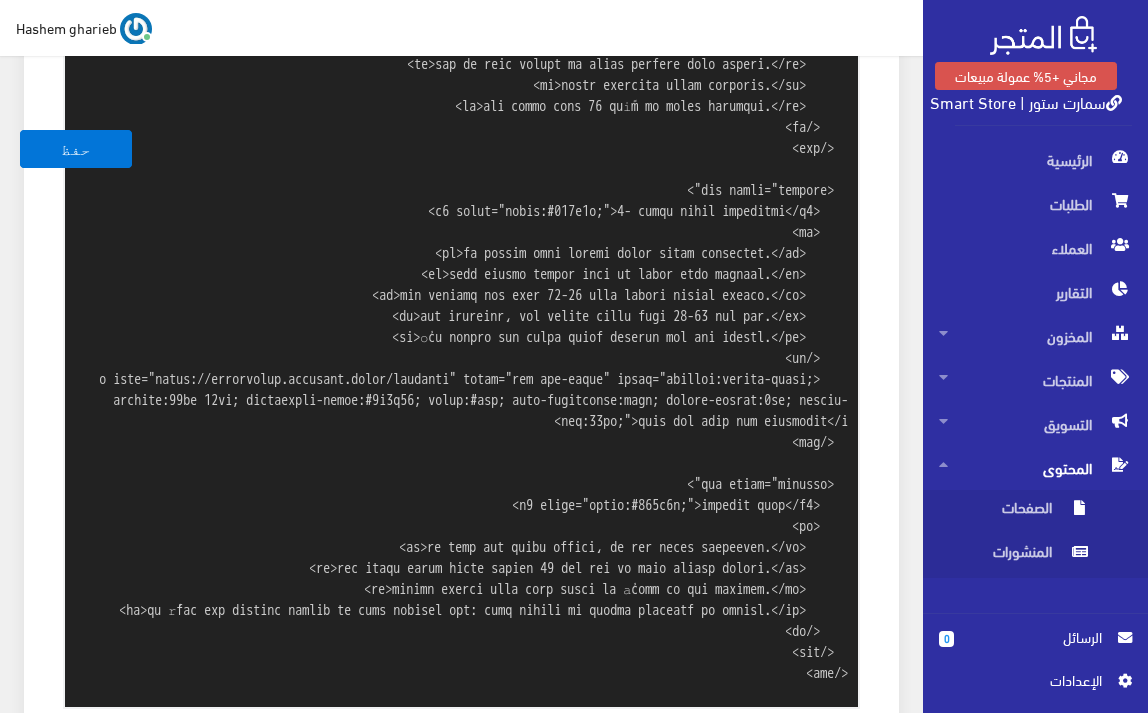 scroll, scrollTop: 0, scrollLeft: 0, axis: both 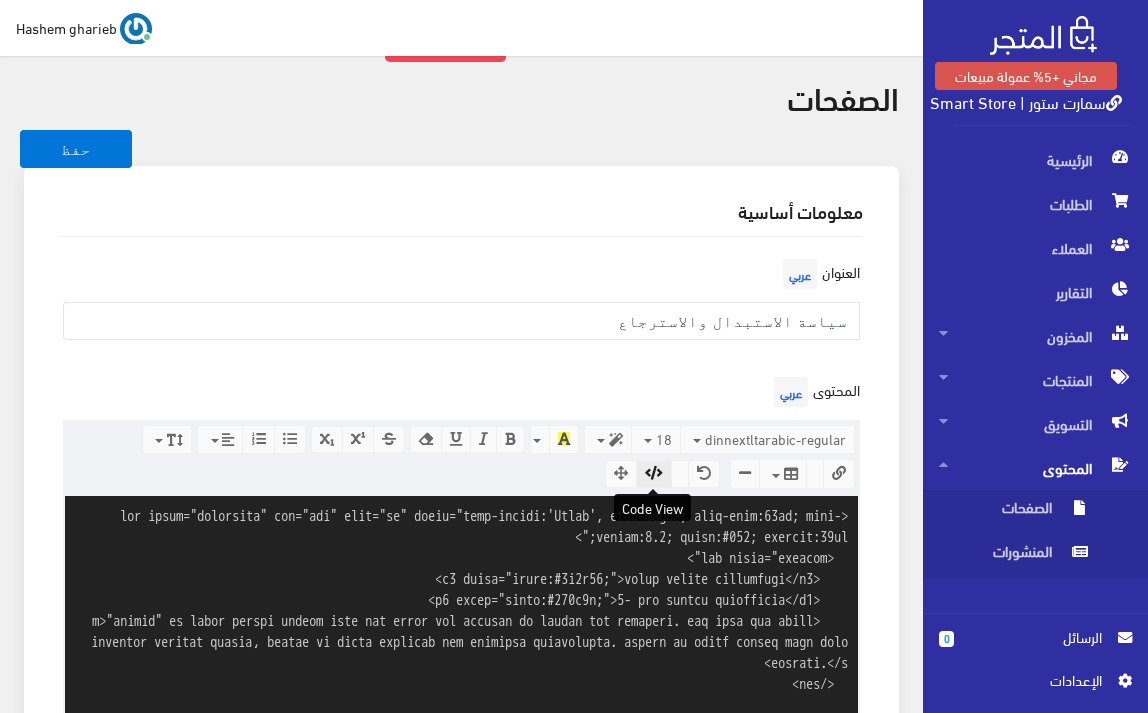 click at bounding box center [654, 473] 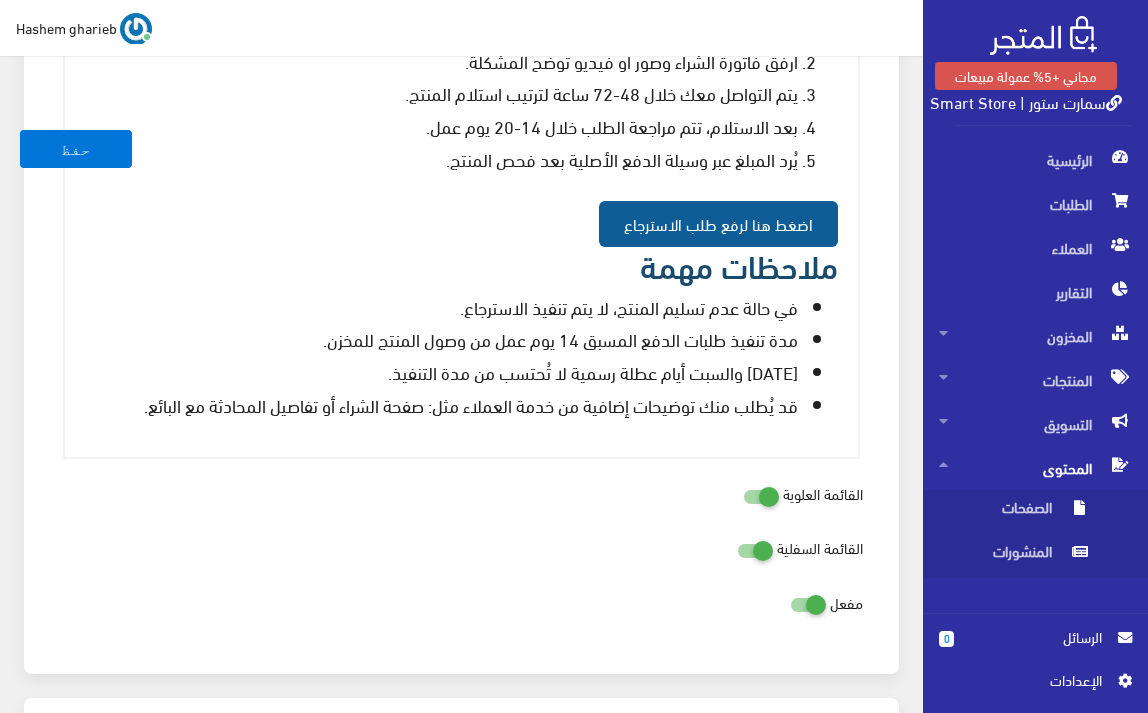 scroll, scrollTop: 1595, scrollLeft: 0, axis: vertical 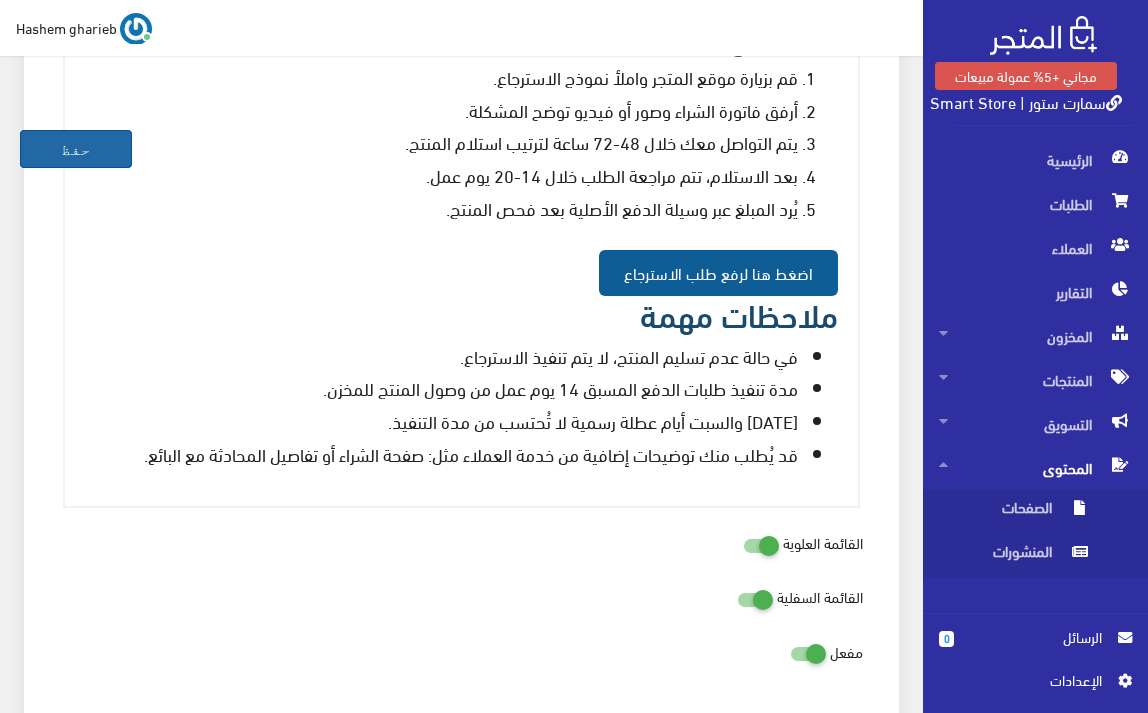click on "حفظ" at bounding box center [76, 149] 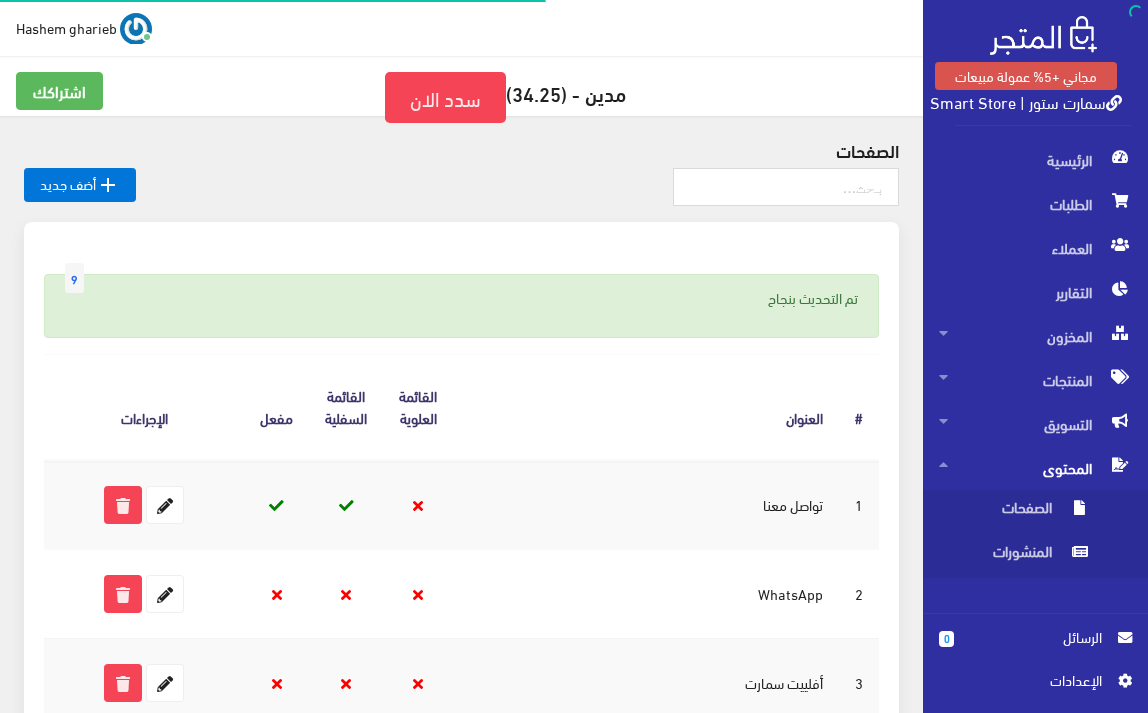 scroll, scrollTop: 0, scrollLeft: 0, axis: both 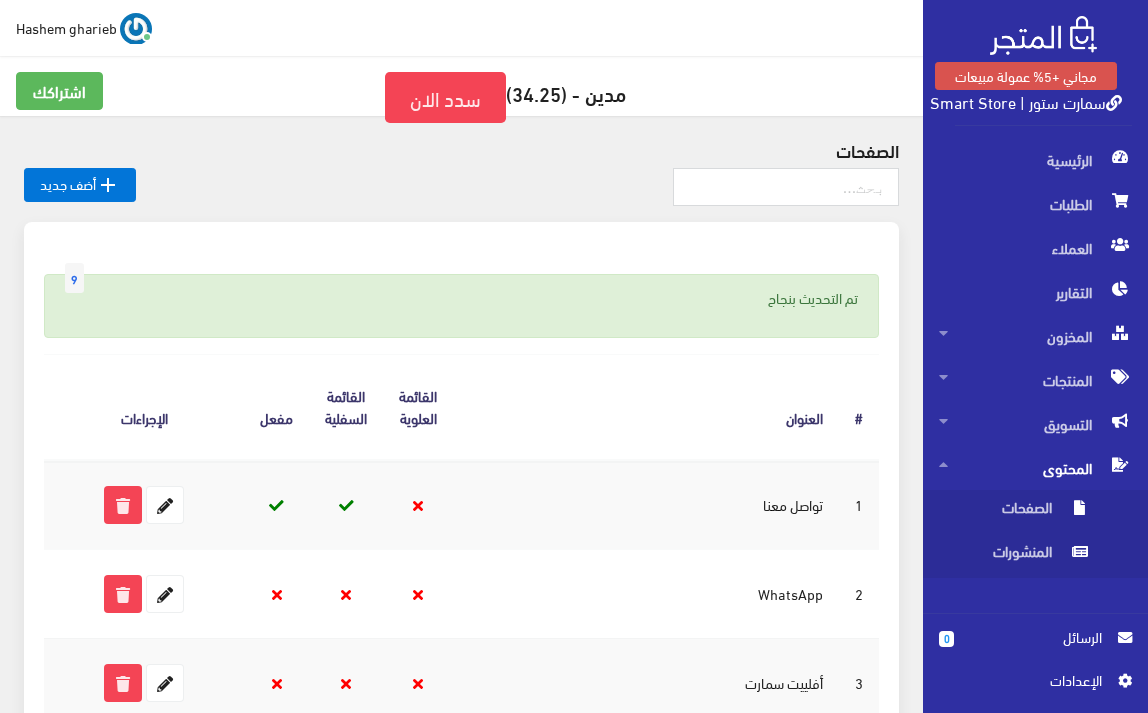 click on "اﻹعدادات" at bounding box center [1028, 680] 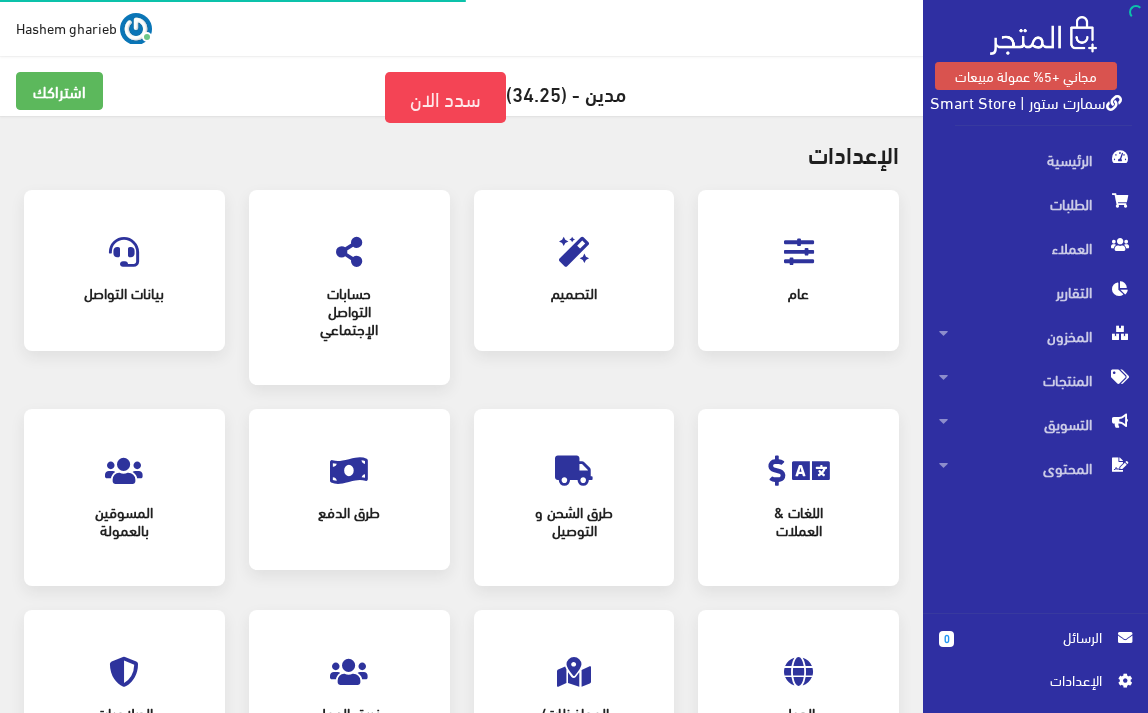 scroll, scrollTop: 0, scrollLeft: 0, axis: both 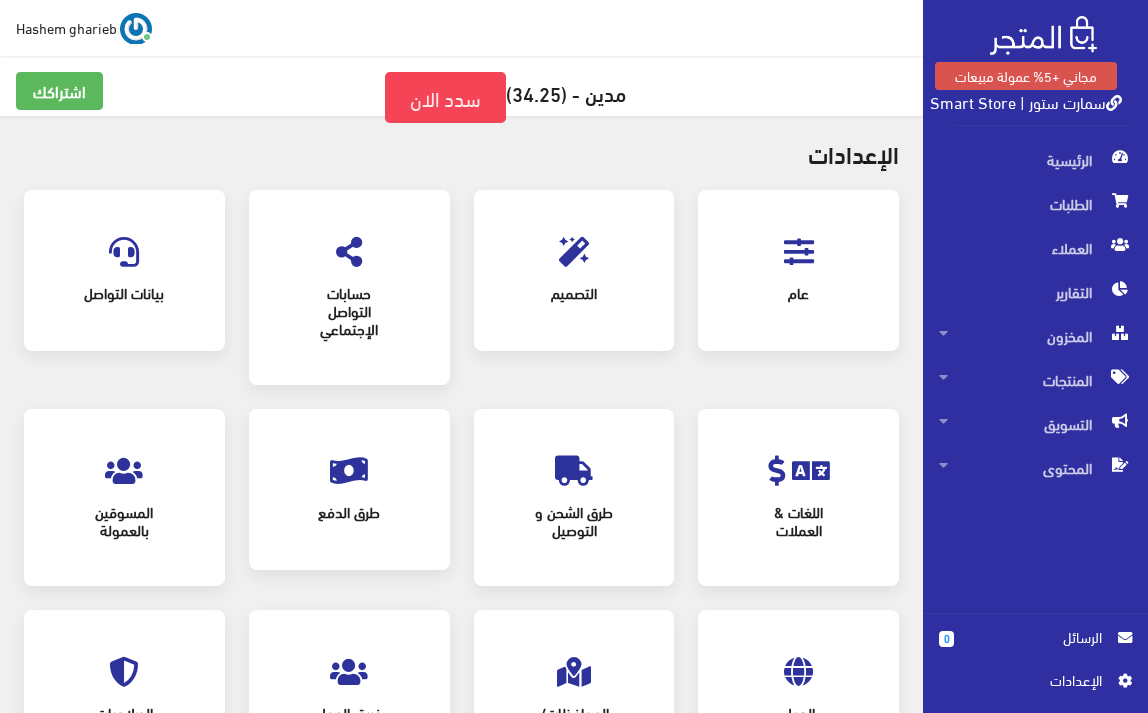 click at bounding box center (799, 252) 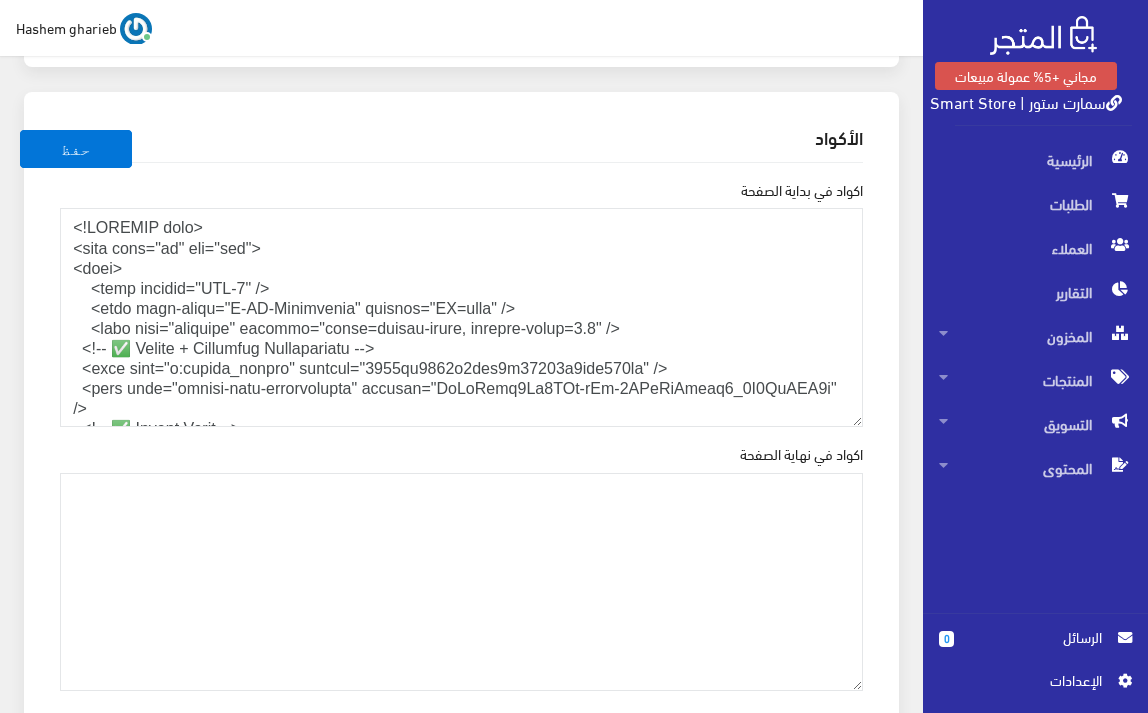 scroll, scrollTop: 2667, scrollLeft: 0, axis: vertical 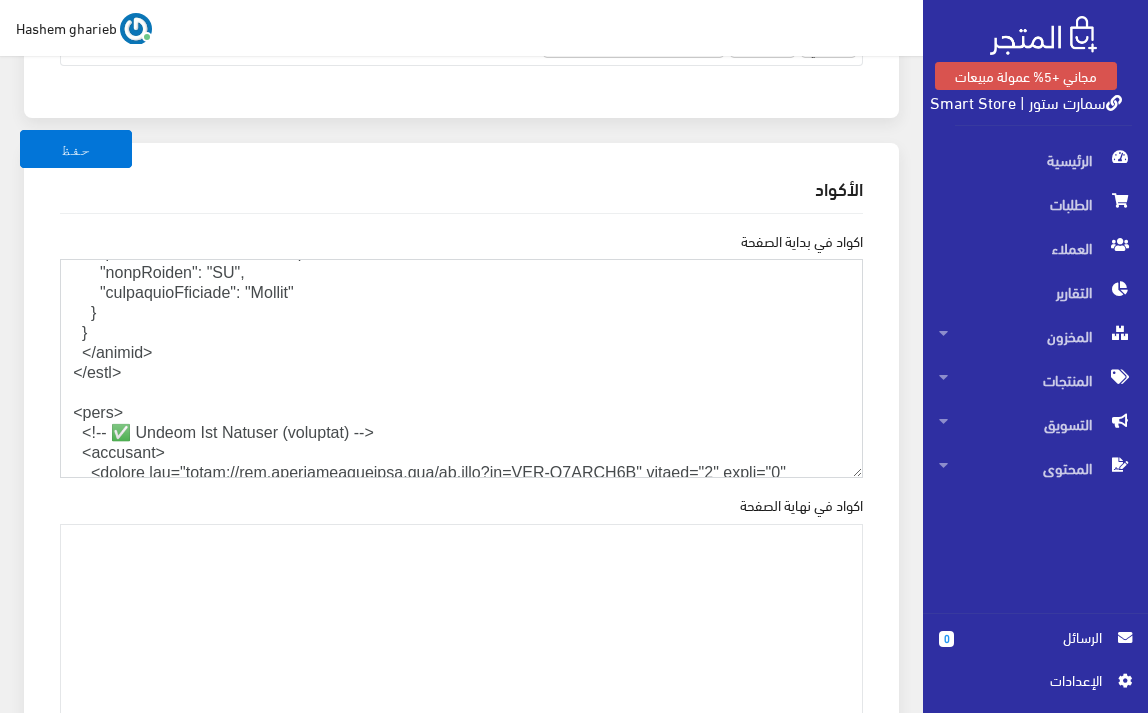 click on "اكواد في بداية الصفحة" at bounding box center (461, 368) 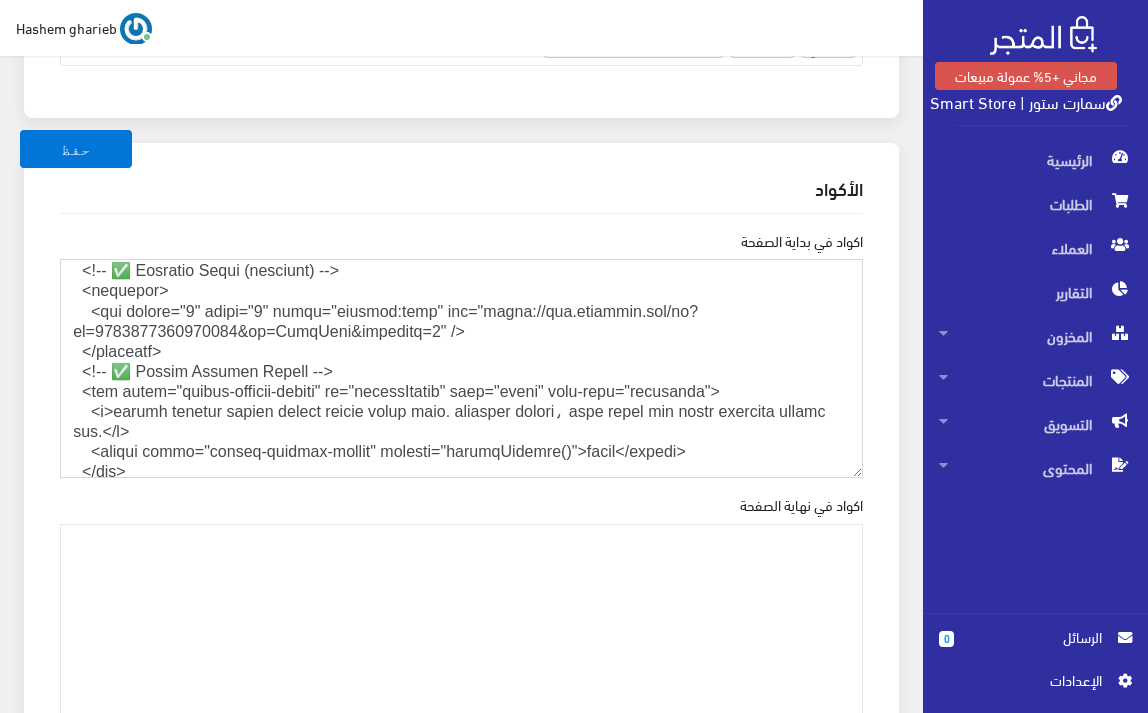 scroll, scrollTop: 3067, scrollLeft: 0, axis: vertical 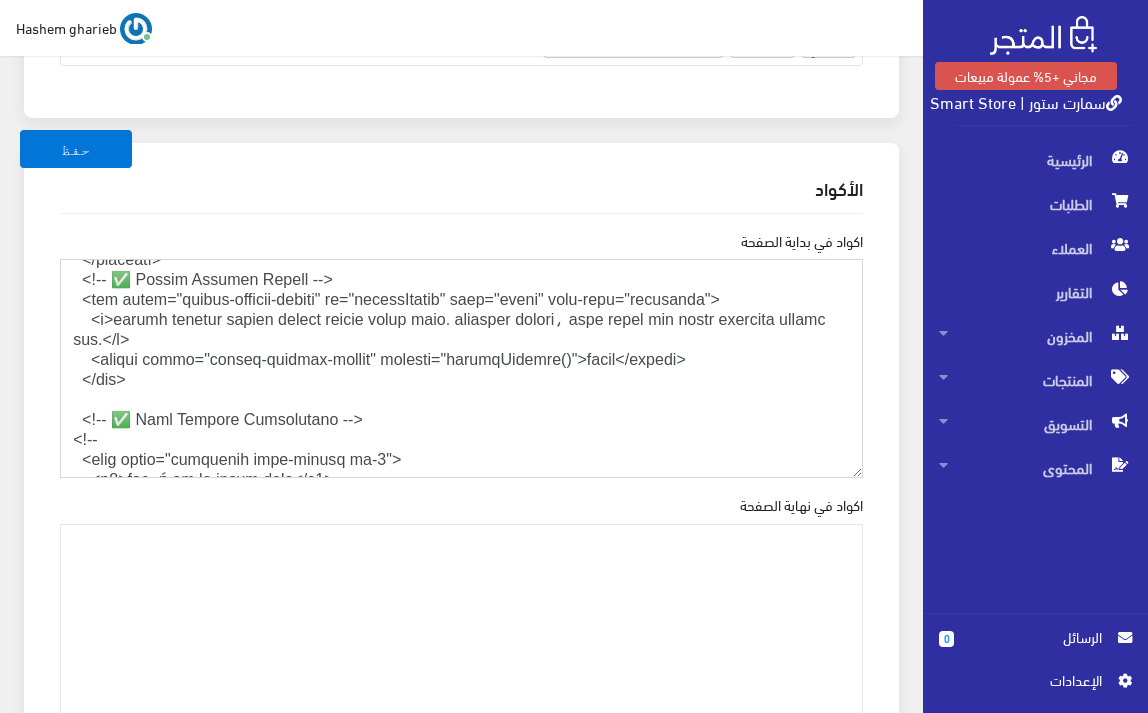 click on "اكواد في بداية الصفحة" at bounding box center [461, 368] 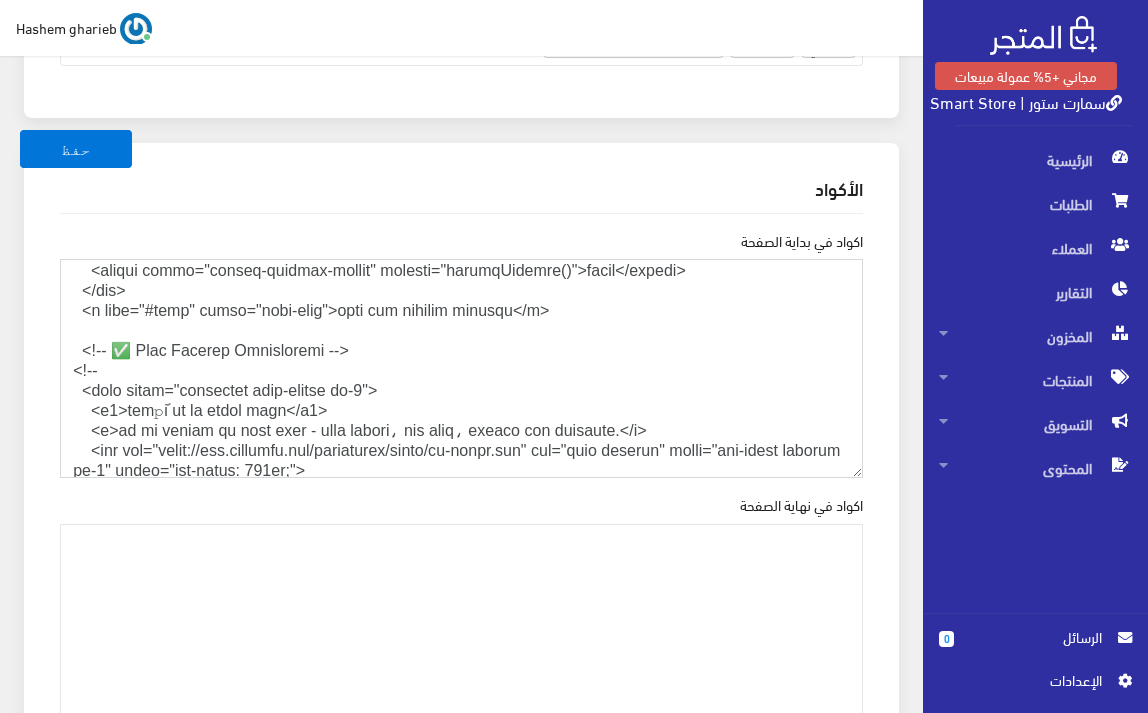 scroll, scrollTop: 3133, scrollLeft: 0, axis: vertical 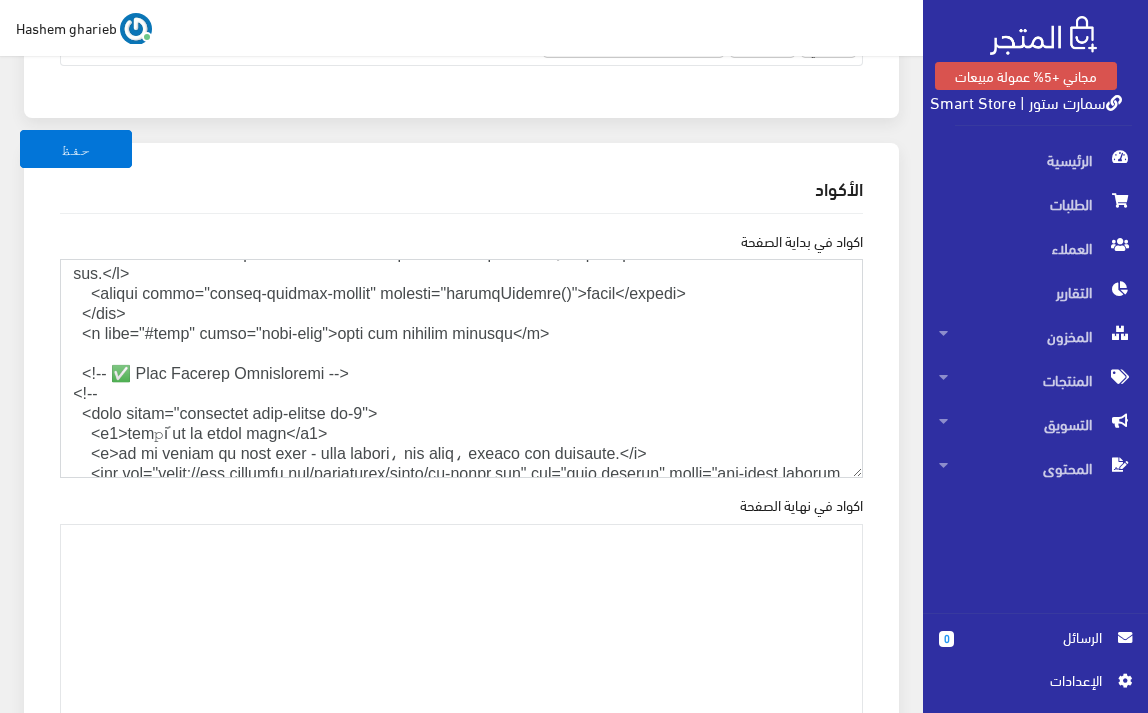 click on "اكواد في بداية الصفحة" at bounding box center (461, 368) 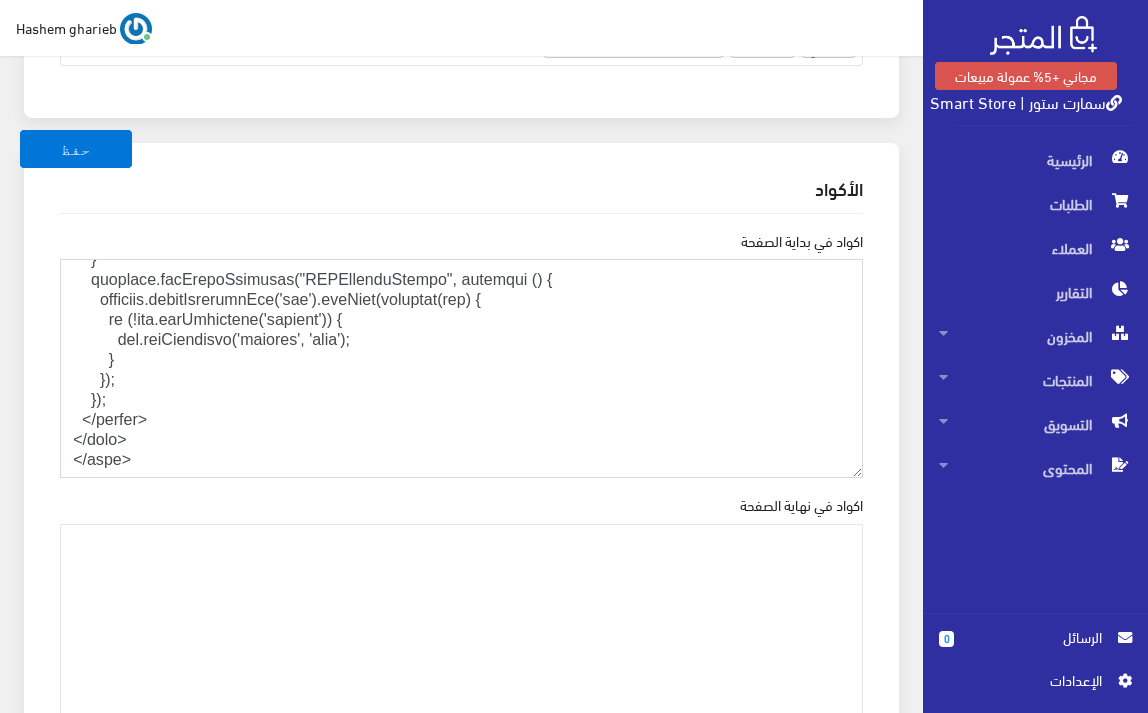 scroll, scrollTop: 3668, scrollLeft: 0, axis: vertical 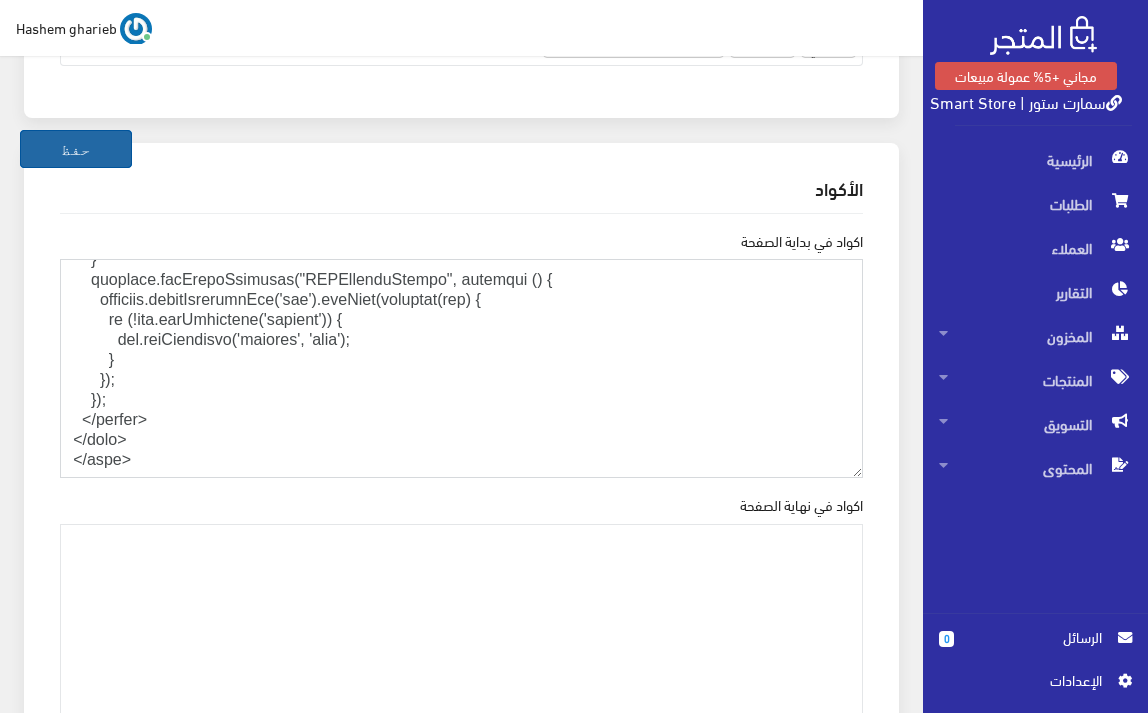 type on "<!LOREMIP dolo>
<sita cons="ad" eli="sed">
<doei>
<temp incidid="UTL-5" />
<etdo magn-aliqu="E-AD-Minimvenia" quisnos="EX=ulla" />
<labo nisi="aliquipe" eacommo="conse=duisau-irure, inrepre-volup=5.2" />
<!-- ✅ Velite + Cillumfug Nullapariatu -->
<exce sint="o:cupida_nonpro" suntcul="3921qu6292o2des4m64746a8ide756la" />
<pers unde="omnisi-natu-errorvolupta" accusan="DoLoRemq4La5TOt-rEm-0APeRiAmeaq0_9I9QuAEA7i" />
<!-- ✅ Invent Verit -->
<quas arc="beataevita" dict="expli://nemoe.ipsamquiav.asp" />
<auto fug="consequunt" magn="dolor://eosra.sequine.neq" porroquisqu />
<dolo adip="numqu://eiusm.temporainc.mag/qua7?etiamm=Solut:nobi@817;698&eligend=opti" cum="nihilimped" />
<!-- ✅ Quoplace FAC -->
<poss ass="repellendu" temp="autem://qui.officiis.deb/rer/necessita@6.4.5/saep/eve/voluptate.rep.rec.ita" earumhict="sap938-DE5REICiEn0v+maIoresalIa18P8d2AS6rEPe2M0nosTrUM41EXe0ULlA90coRpo" suscipitlab="aliquidco">
<conse>
quid {
maxi-mollit: 'Moles', haru-quide;
..." 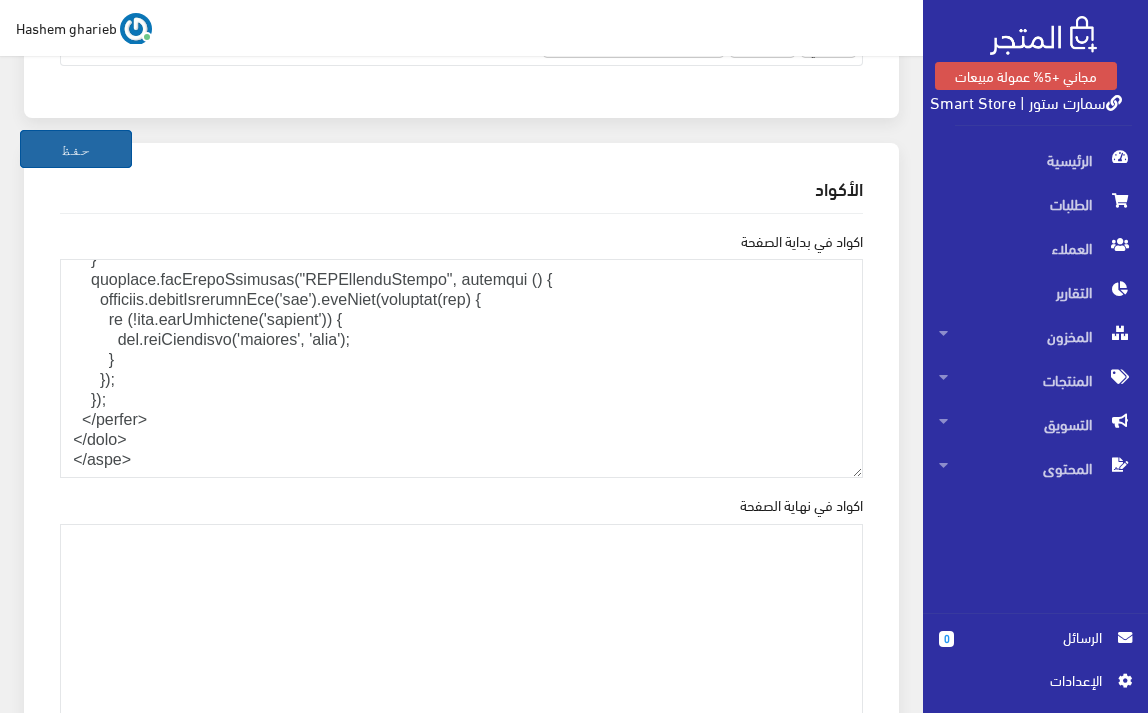click on "حفظ" at bounding box center (76, 149) 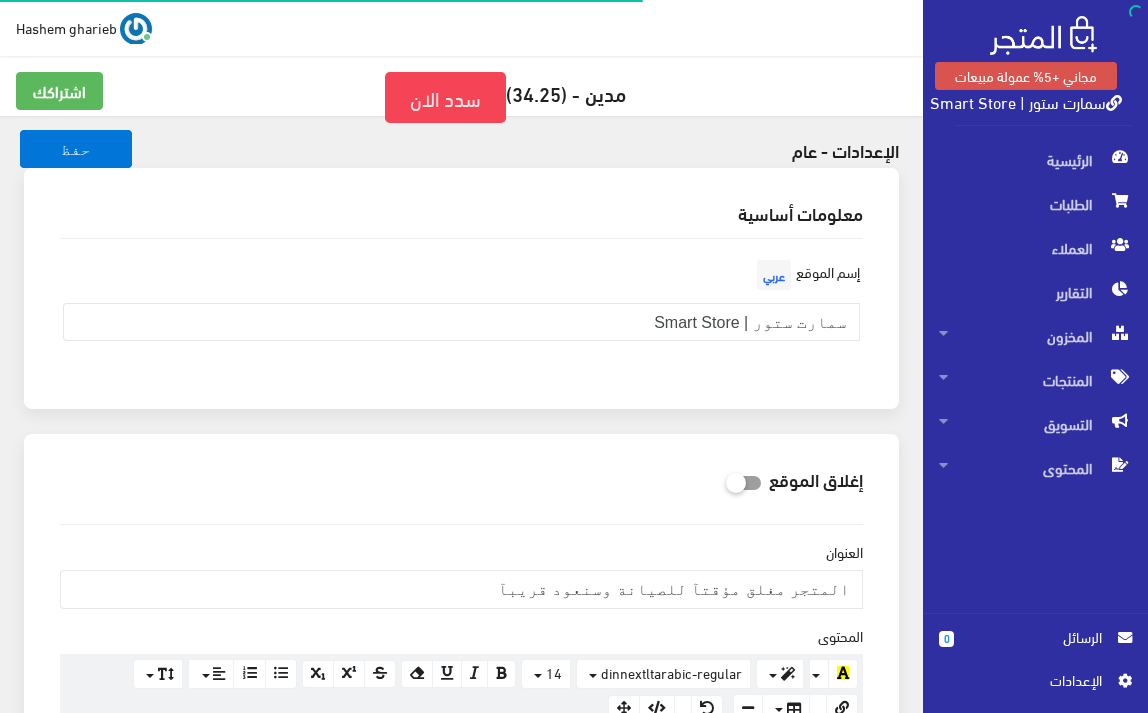 scroll, scrollTop: 0, scrollLeft: 0, axis: both 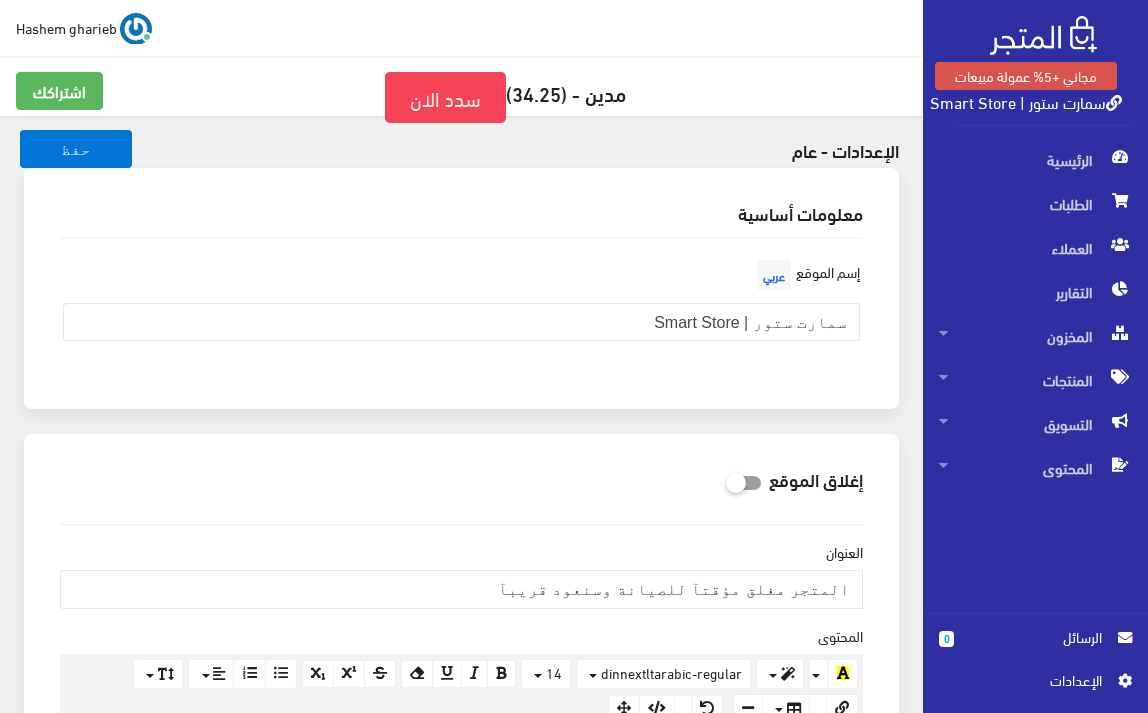 click on "سمارت ستور | Smart Store" at bounding box center [1026, 101] 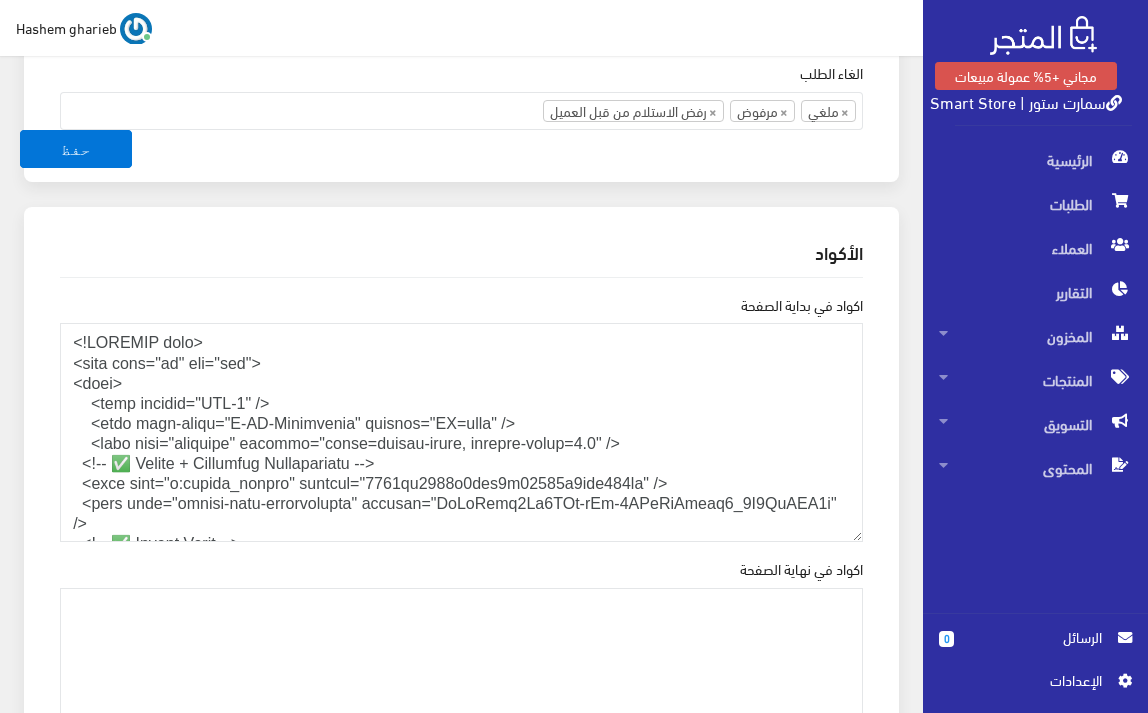 scroll, scrollTop: 2600, scrollLeft: 0, axis: vertical 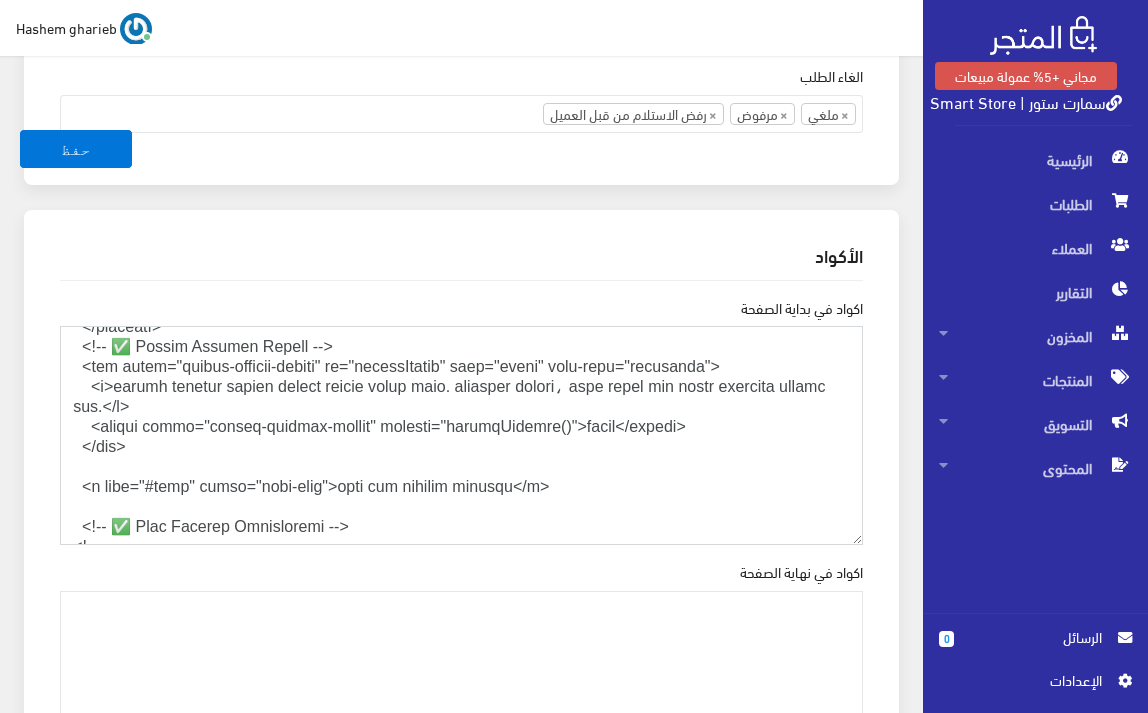 drag, startPoint x: 561, startPoint y: 440, endPoint x: 18, endPoint y: 364, distance: 548.2928 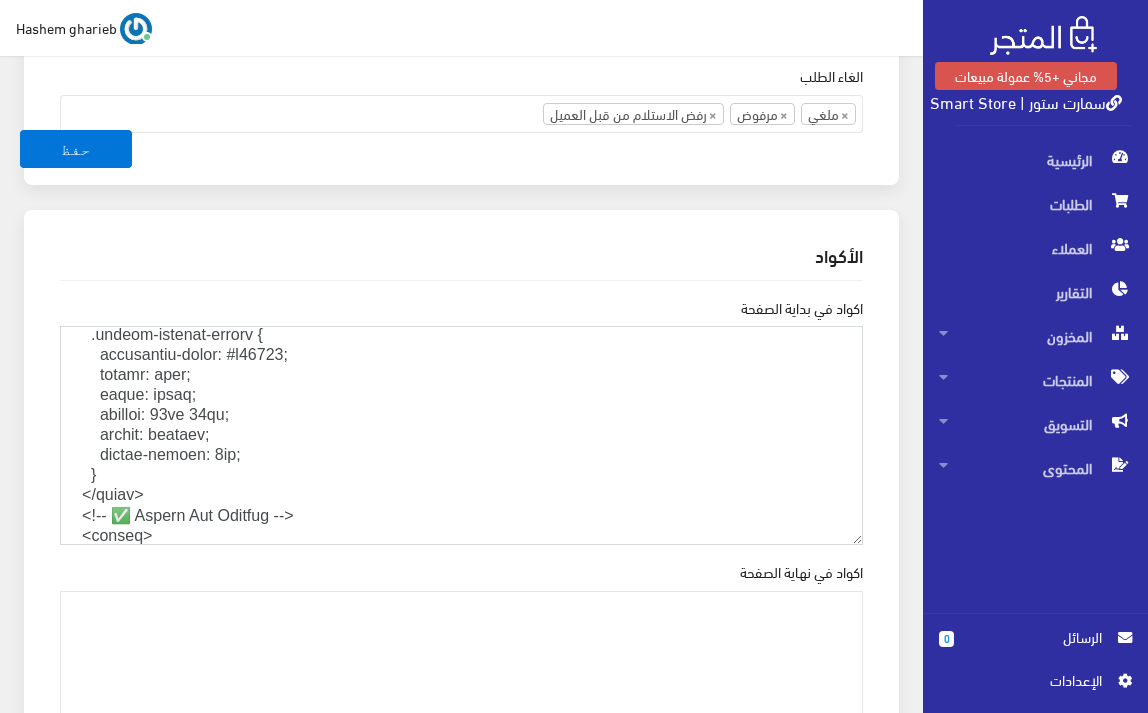 scroll, scrollTop: 1200, scrollLeft: 0, axis: vertical 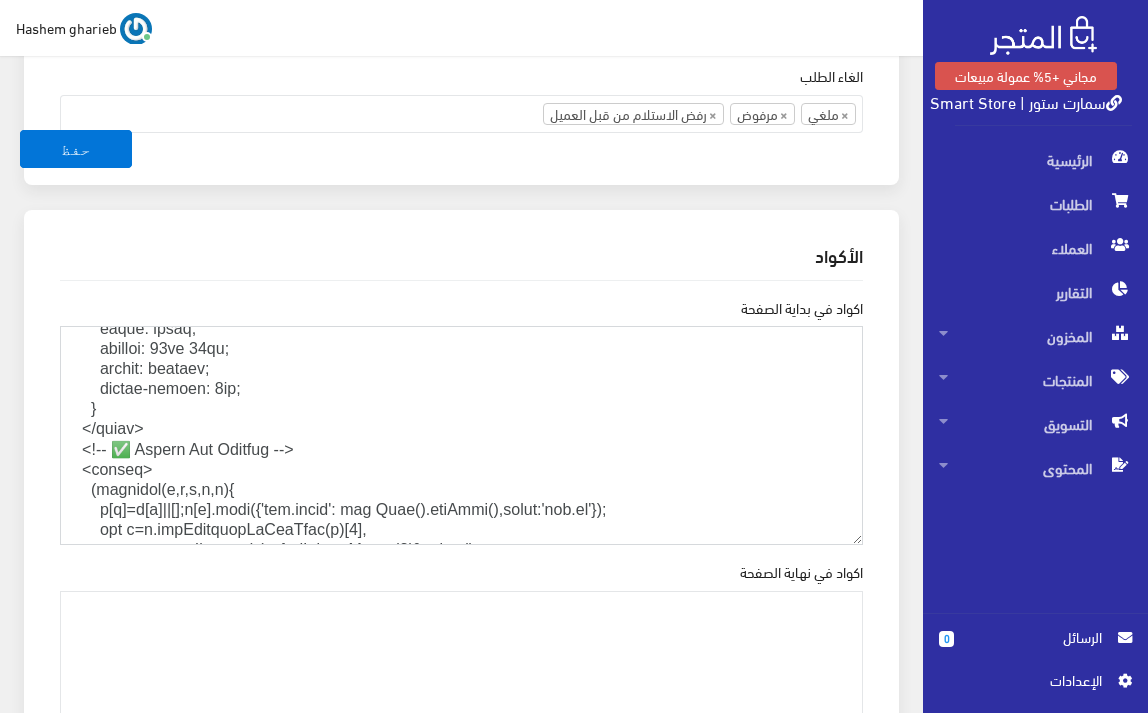 click on "اكواد في بداية الصفحة" at bounding box center [461, 435] 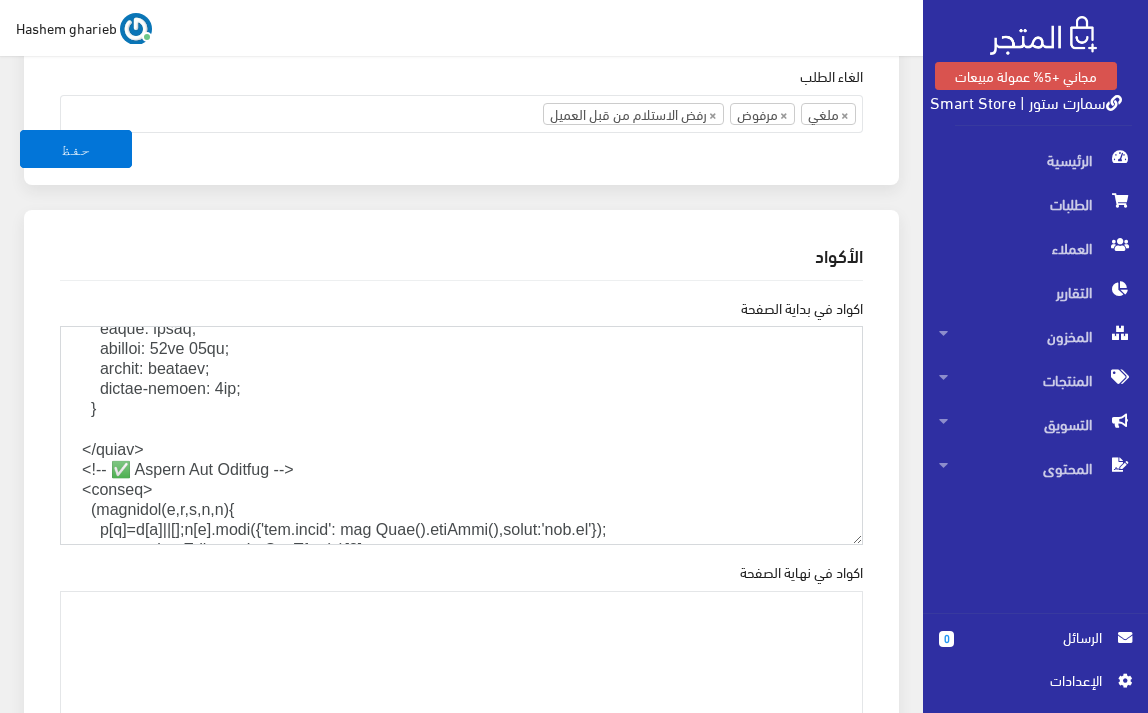 paste on ".skip-link {
position: absolute;
top: -40px;
left: 0;
background: #0f5d97;
color: white;
padding: 8px;
z-index: 100;
text-decoration: none;
transition: top 0.3s ease;
}
.skip-link:focus {
top: 0;
}" 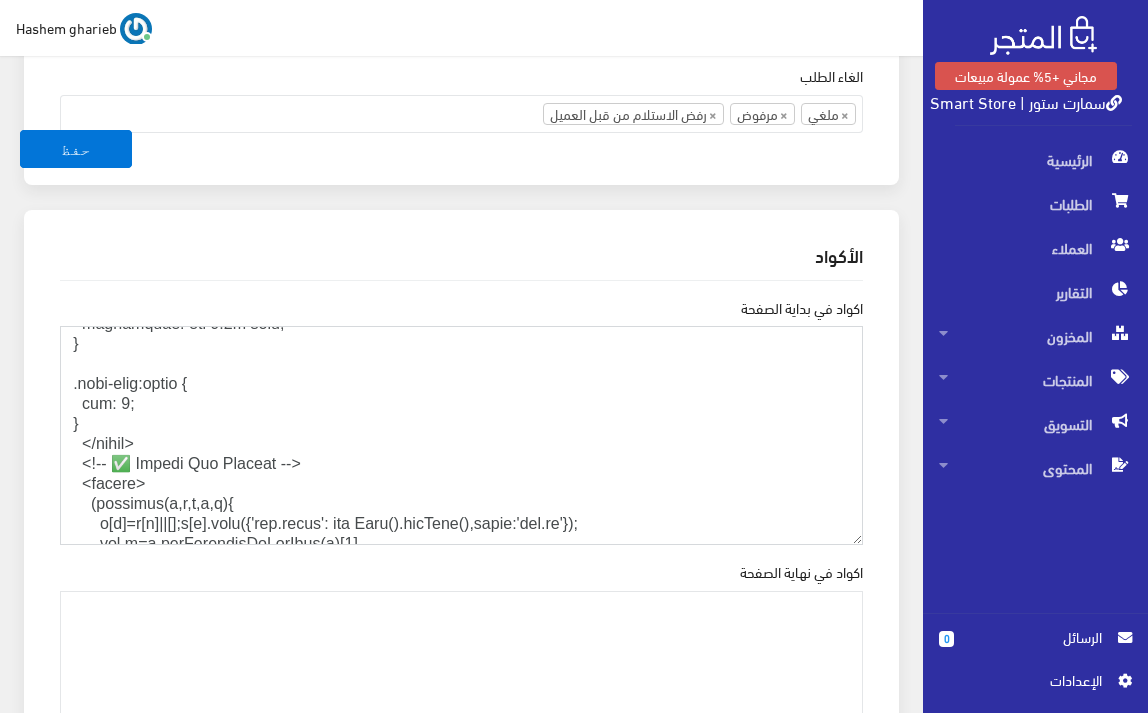 scroll, scrollTop: 1463, scrollLeft: 0, axis: vertical 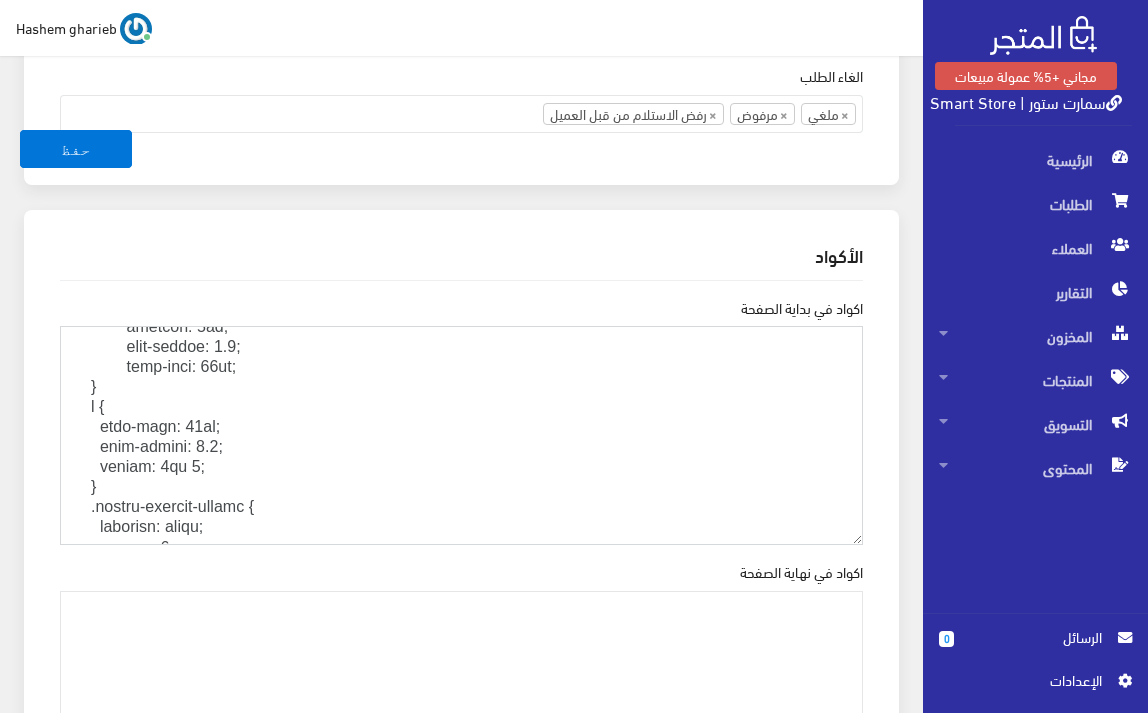 drag, startPoint x: 157, startPoint y: 464, endPoint x: 0, endPoint y: 488, distance: 158.8238 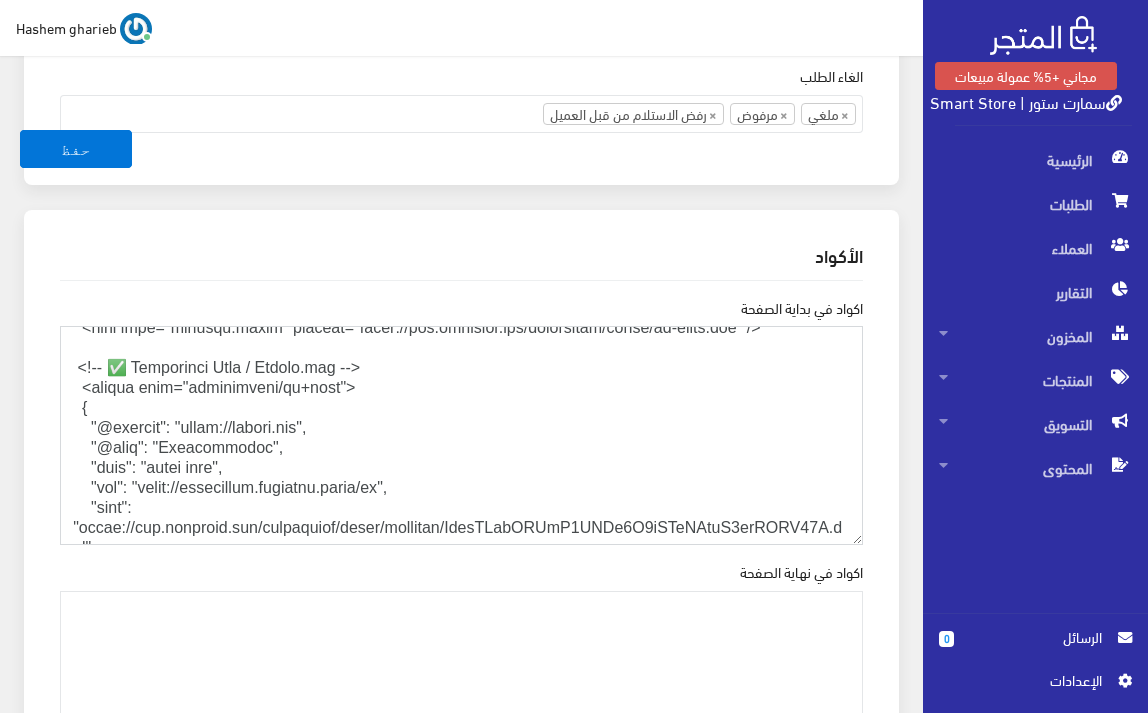 scroll, scrollTop: 2747, scrollLeft: 0, axis: vertical 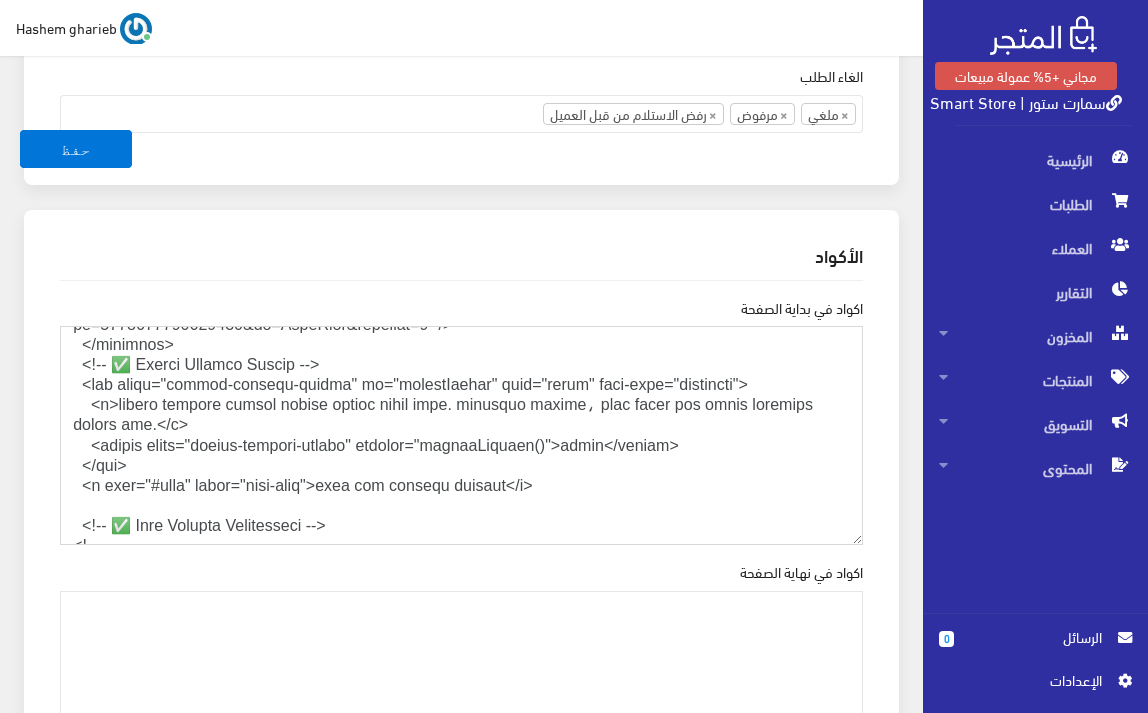 click on "اكواد في بداية الصفحة" at bounding box center (461, 435) 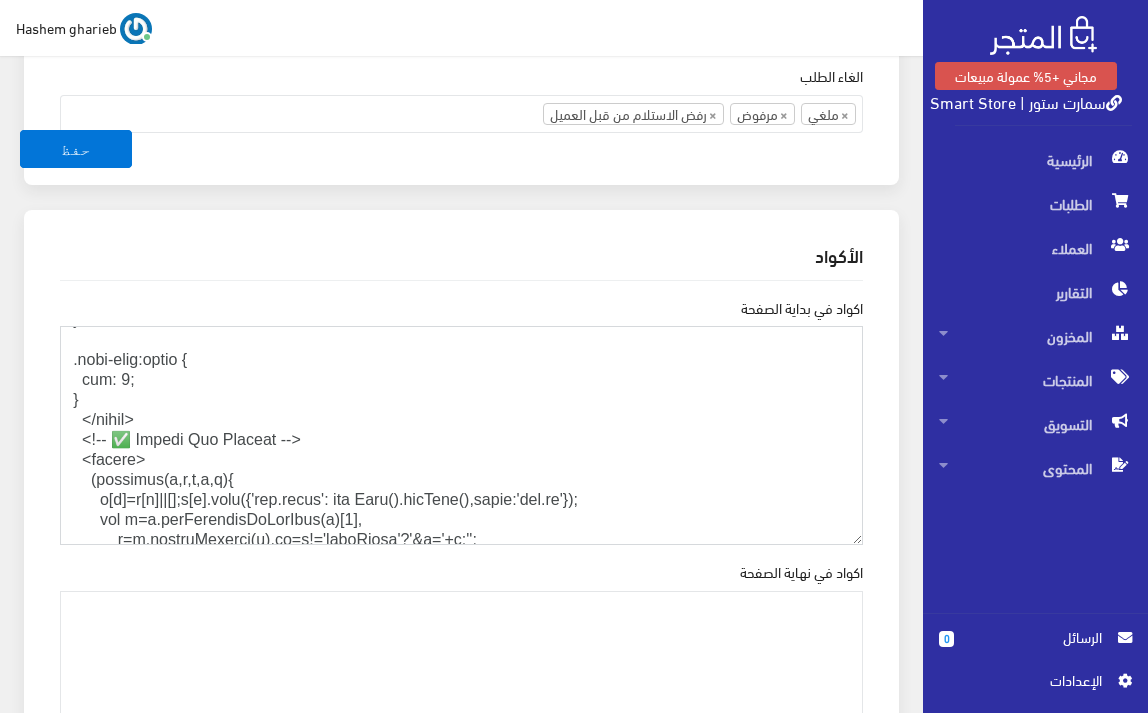 scroll, scrollTop: 1482, scrollLeft: 0, axis: vertical 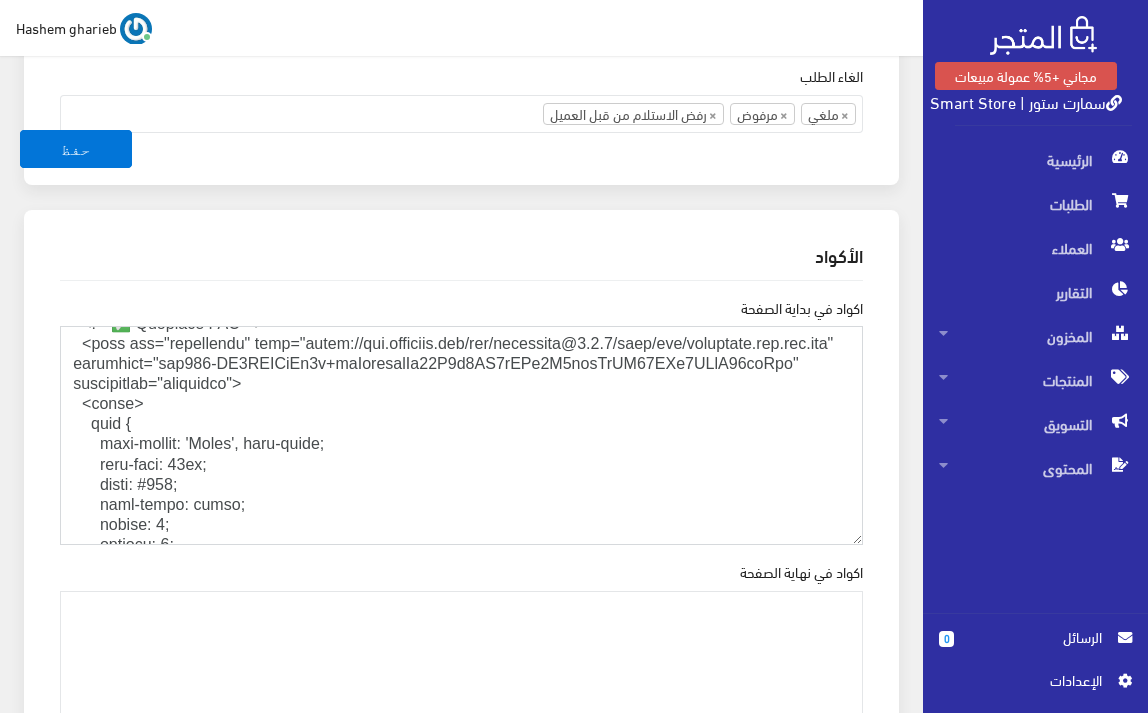 drag, startPoint x: 161, startPoint y: 449, endPoint x: 1, endPoint y: 400, distance: 167.33499 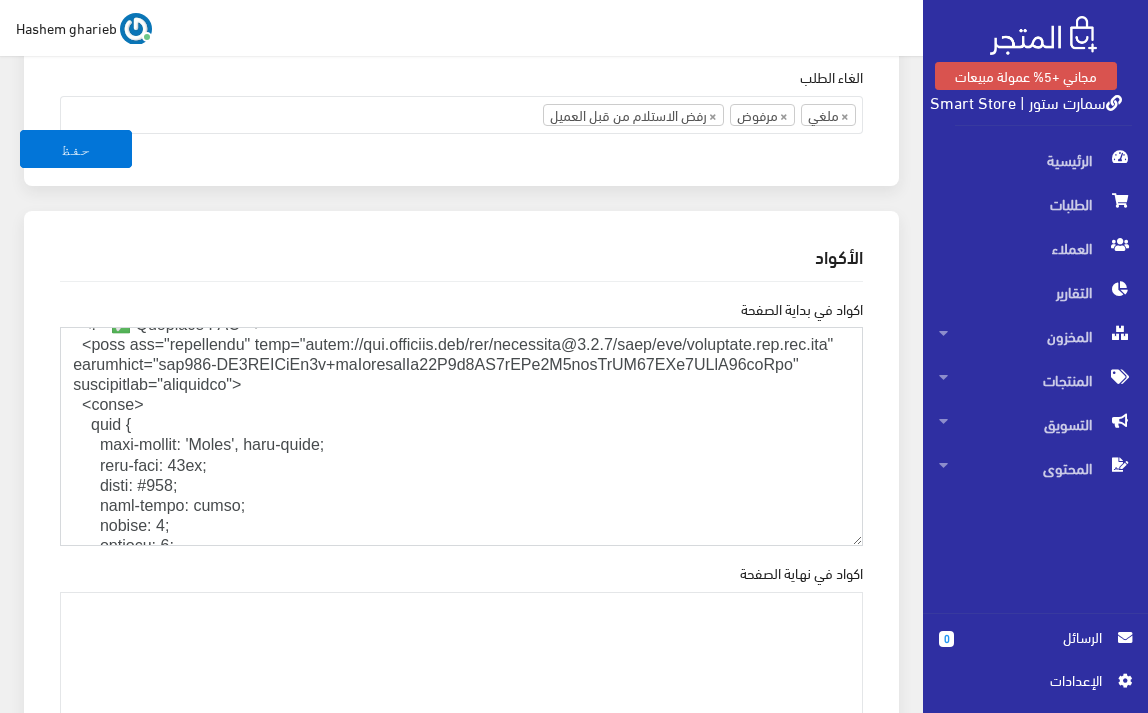 scroll, scrollTop: 2600, scrollLeft: 0, axis: vertical 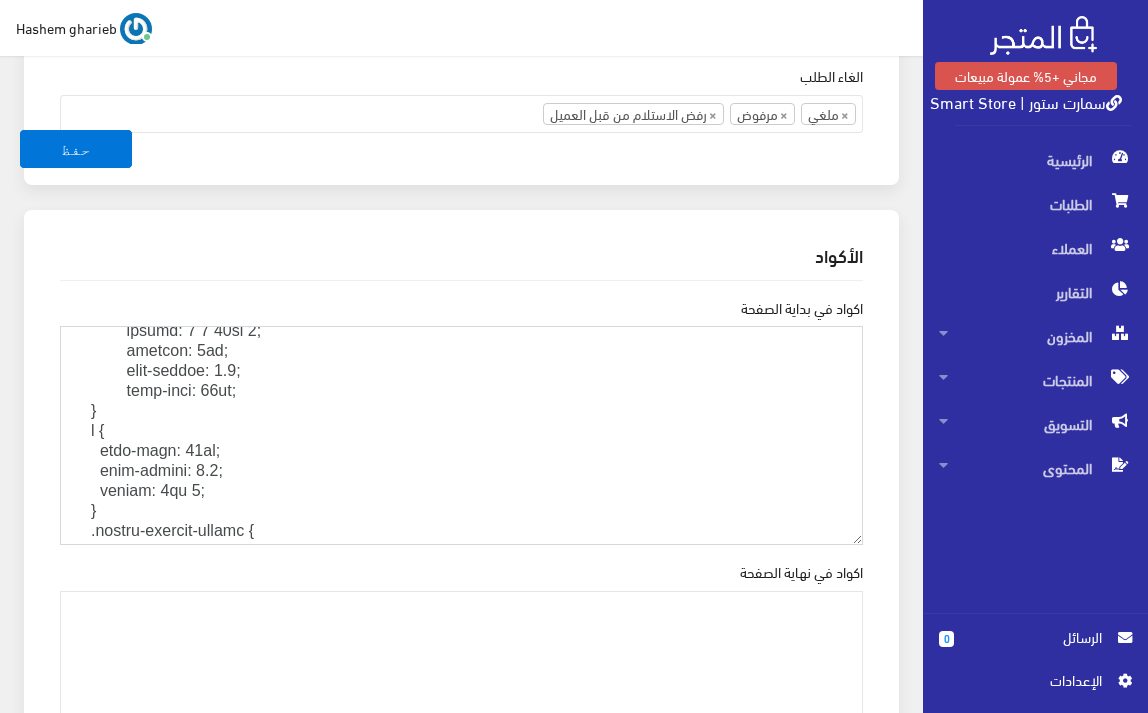 click on "اكواد في بداية الصفحة" at bounding box center (461, 435) 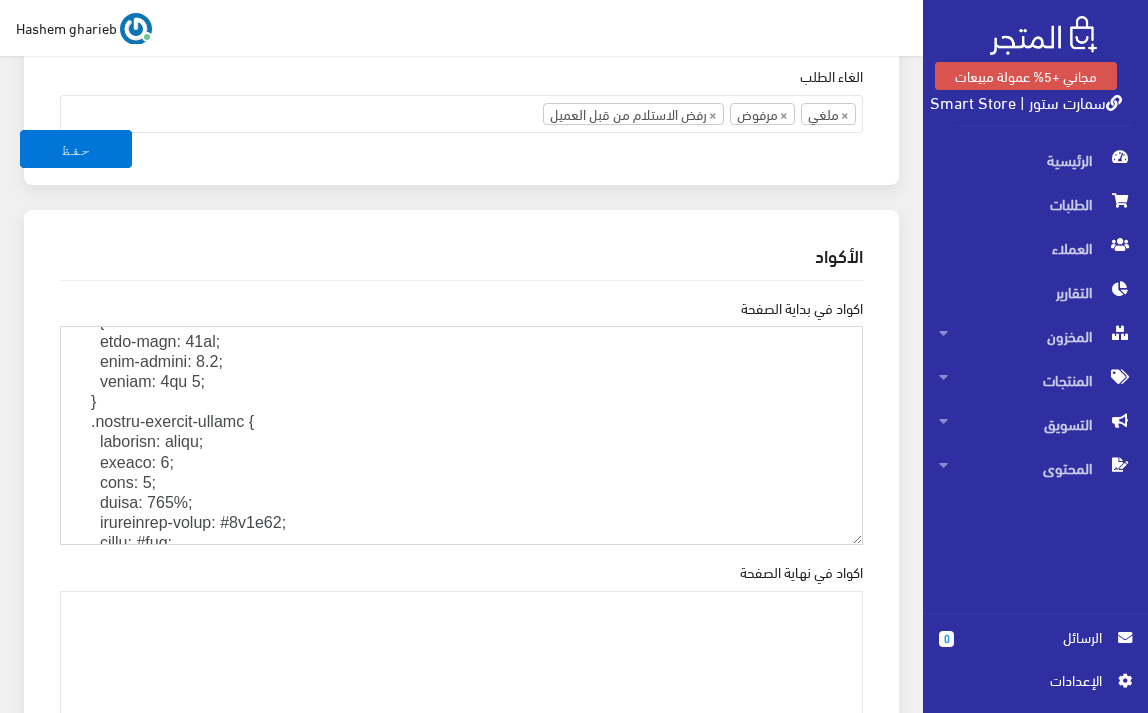 scroll, scrollTop: 790, scrollLeft: 0, axis: vertical 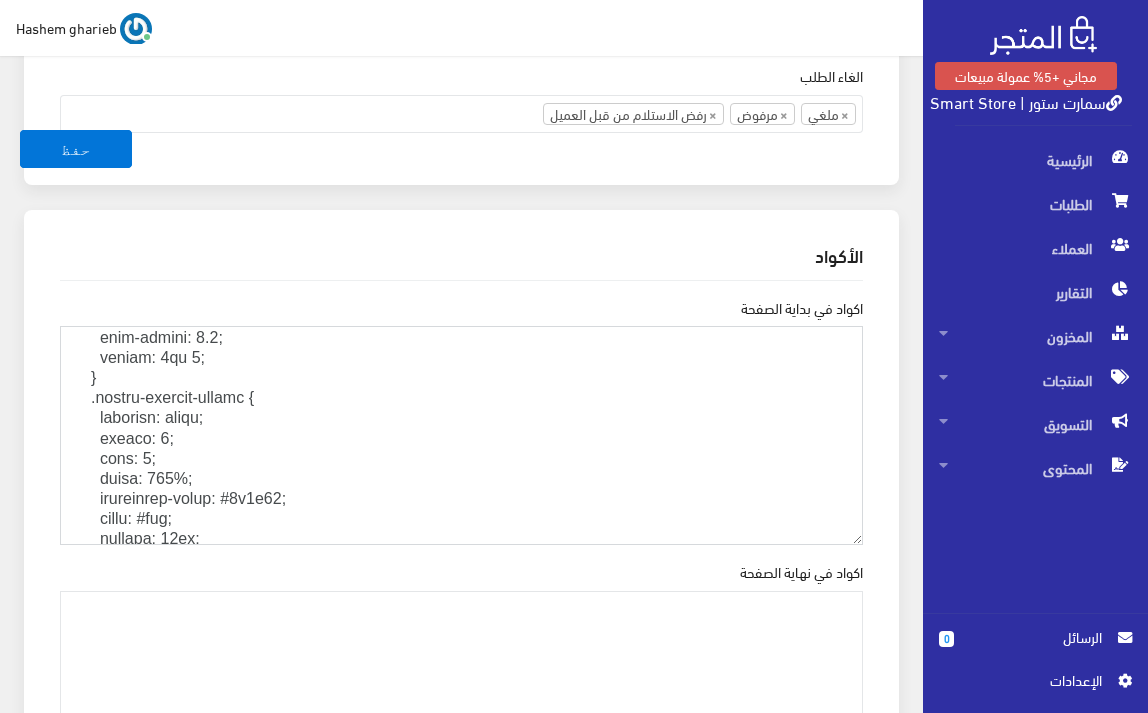 click on "اكواد في بداية الصفحة" at bounding box center (461, 435) 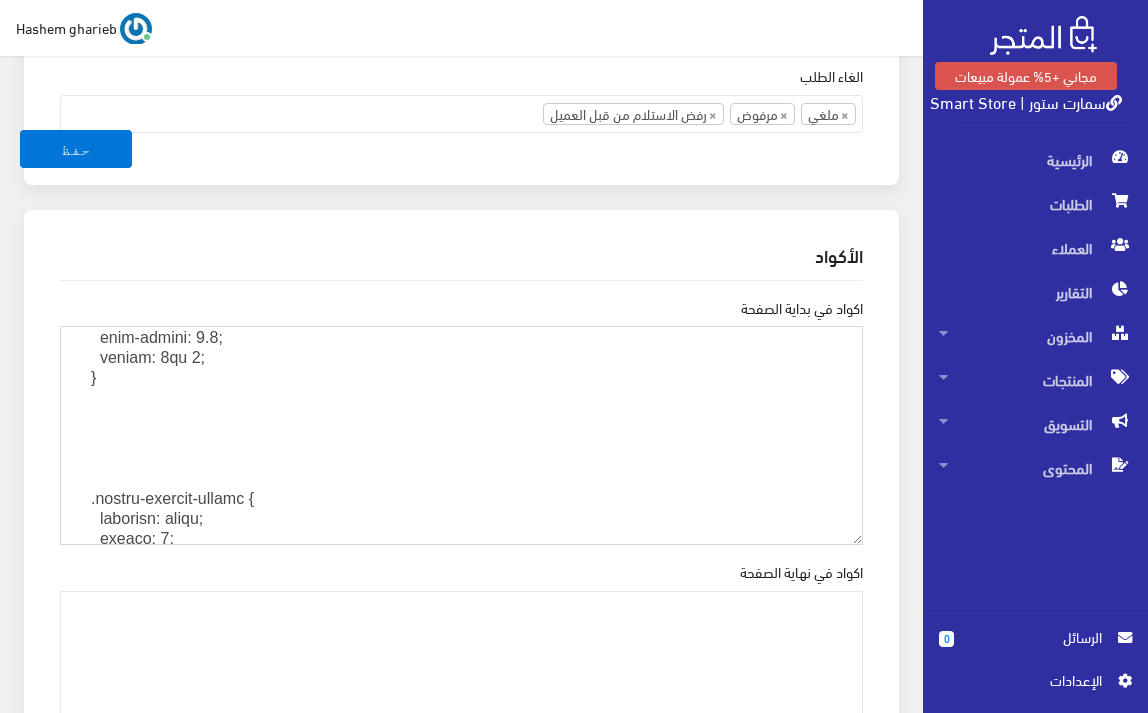 paste on "/* ✅ Cookie Banner فقط */
.cookie-consent-banner {
position: fixed;
bottom: 0;
left: 0;
width: 100%;
background-color: #0f5d97;
color: #fff;
padding: 10px;
text-align: center;
z-index: 999;
font-size: 16px;
box-shadow: 0 -2px 10px rgba(0, 0, 0, 0.1);
display: none;
}
.cookie-consent-button {
background-color: #e69138;
border: none;
color: white;
padding: 10px 18px;
cursor: pointer;
border-radius: 8px;
}
/* ✅ Skip Link */
.skip-link {
position: absolute;
top: -40px;
left: 0;
background: #0f5d97;
color: white;
padding: 8px;
z-index: 100;
text-decoration: none;
transition: top 0.3s ease;
}
.skip-link:focus {
top: 0;
}
</style>" 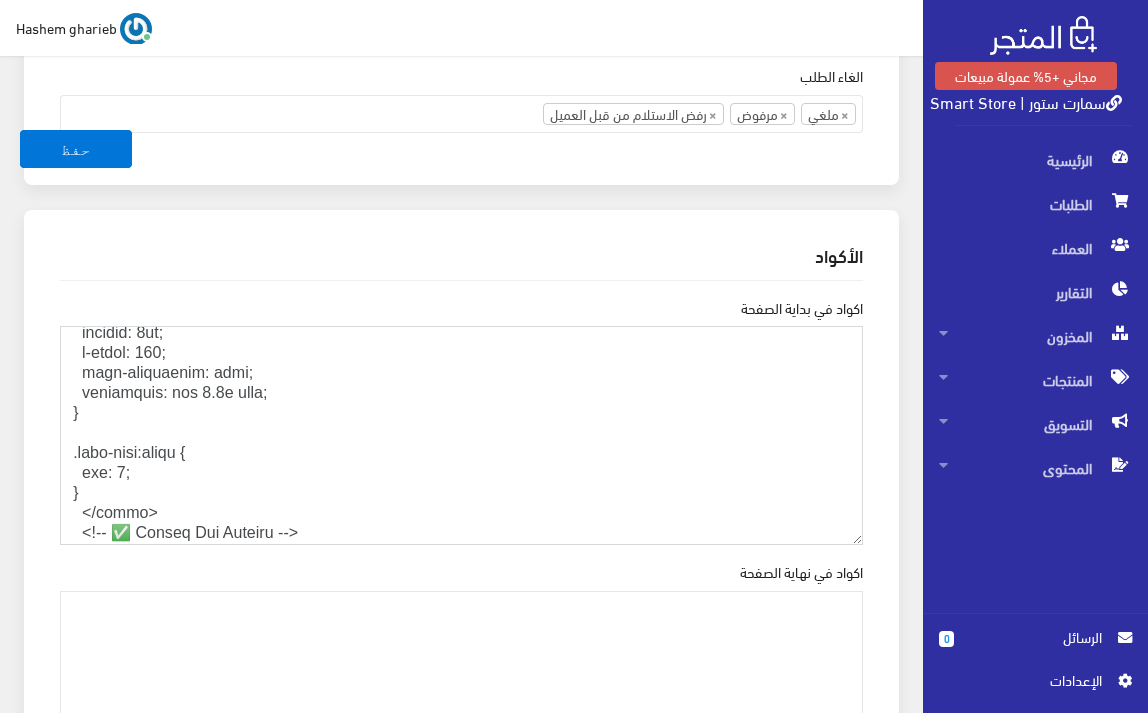 scroll, scrollTop: 2363, scrollLeft: 0, axis: vertical 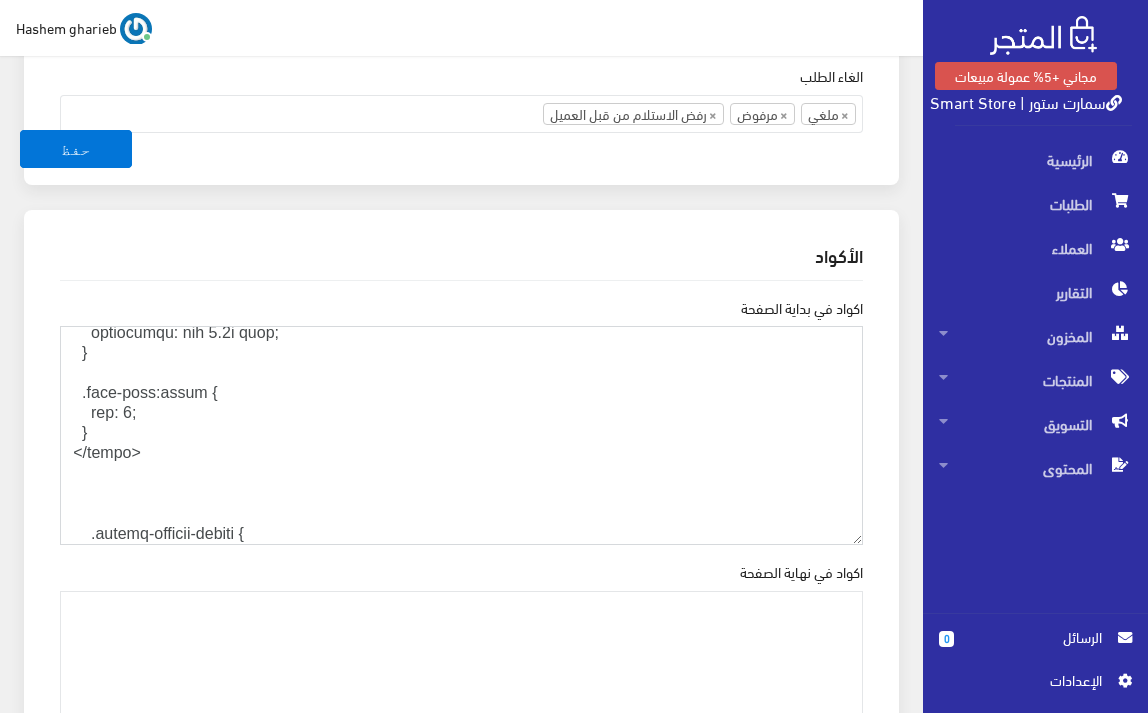 drag, startPoint x: 85, startPoint y: 464, endPoint x: 0, endPoint y: 455, distance: 85.47514 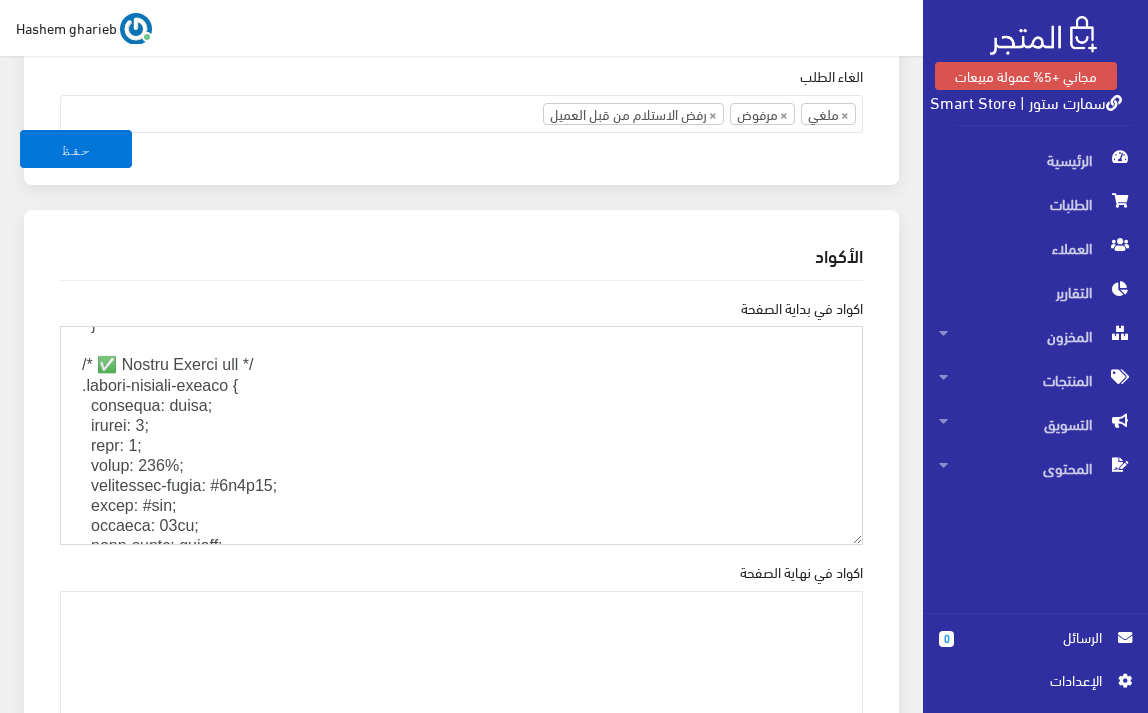 scroll, scrollTop: 777, scrollLeft: 0, axis: vertical 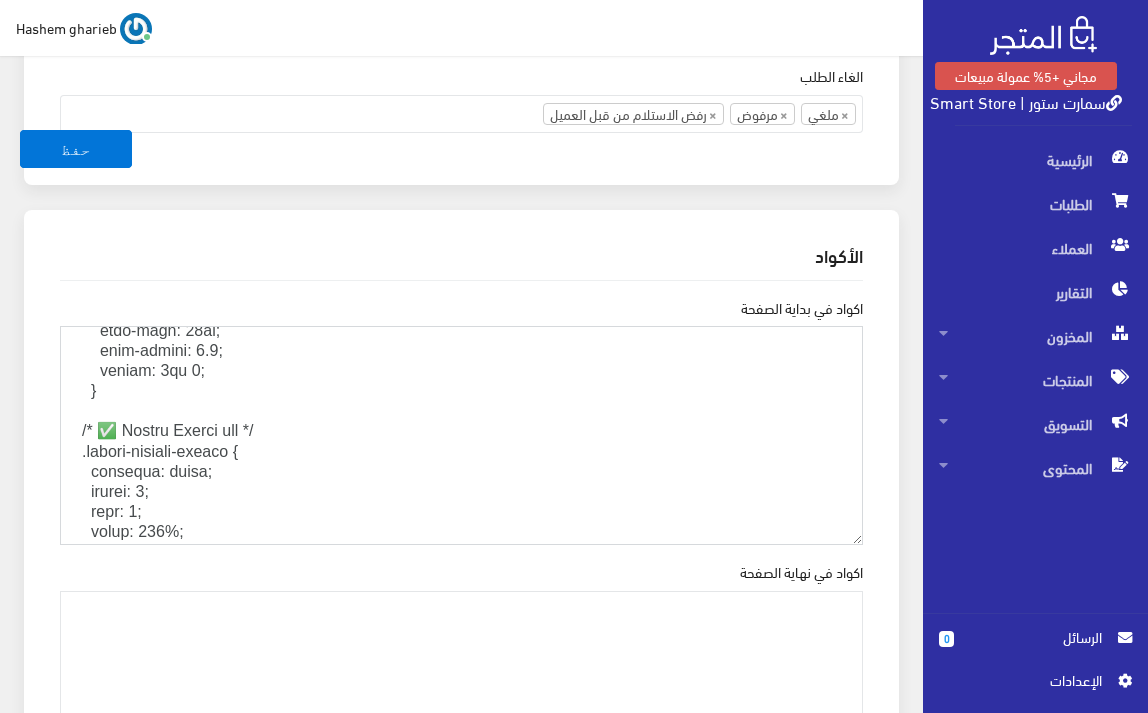click on "اكواد في بداية الصفحة" at bounding box center (461, 435) 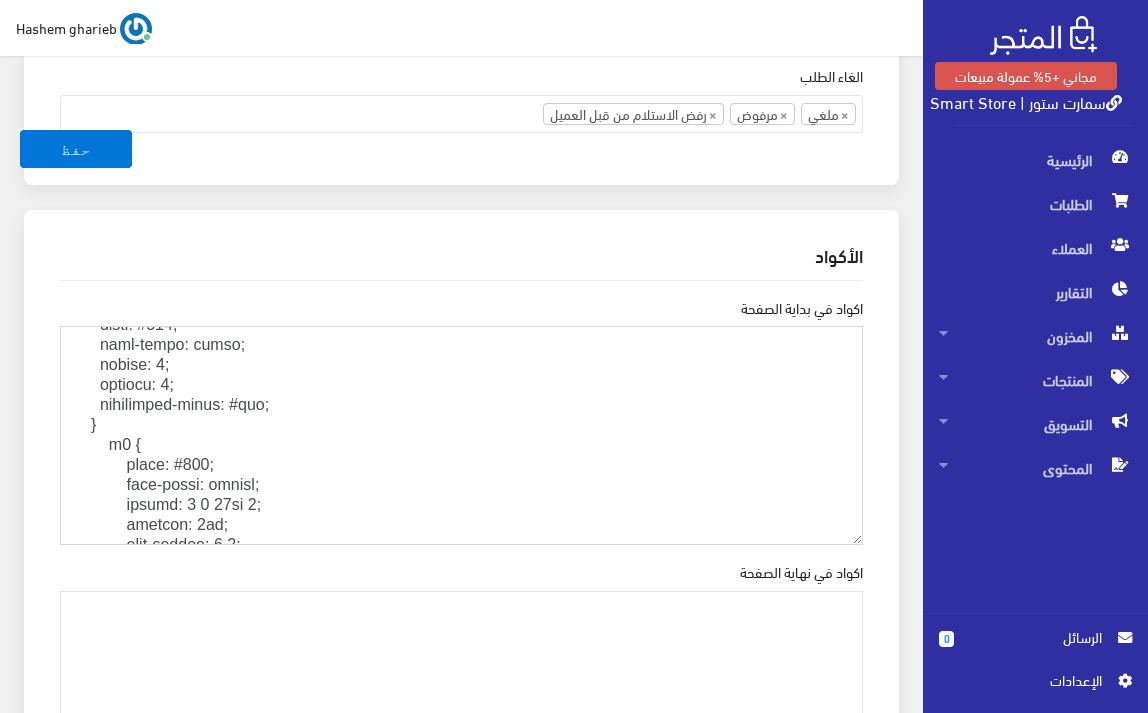 scroll, scrollTop: 510, scrollLeft: 0, axis: vertical 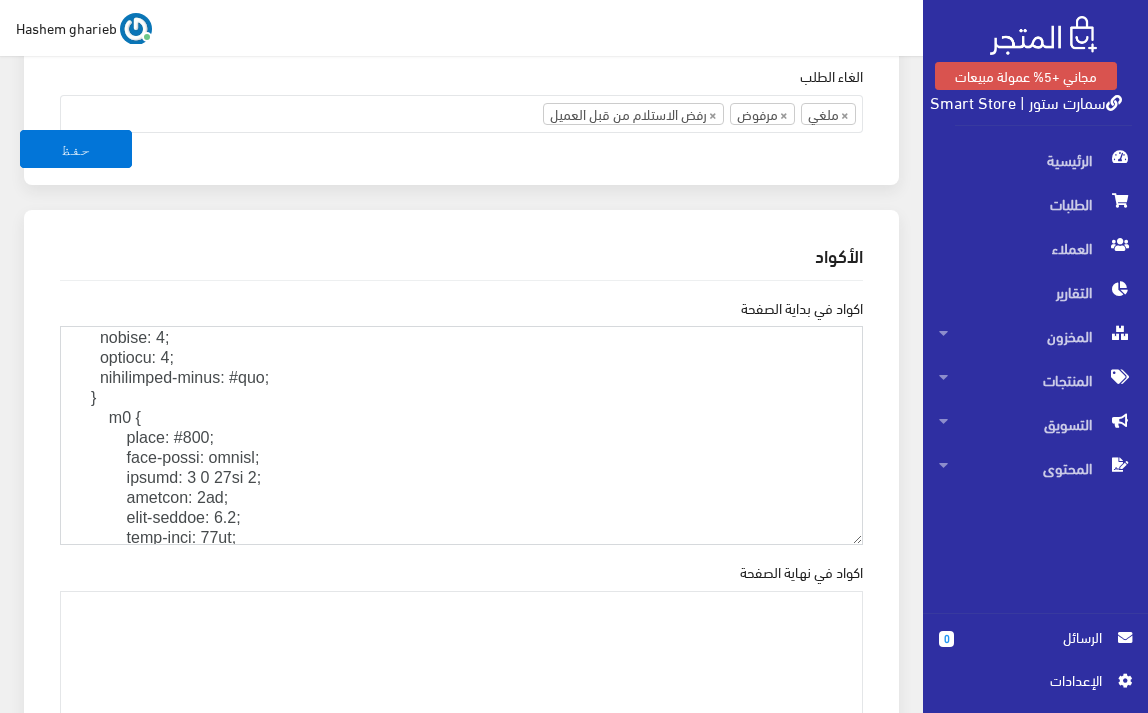 click on "اكواد في بداية الصفحة" at bounding box center [461, 435] 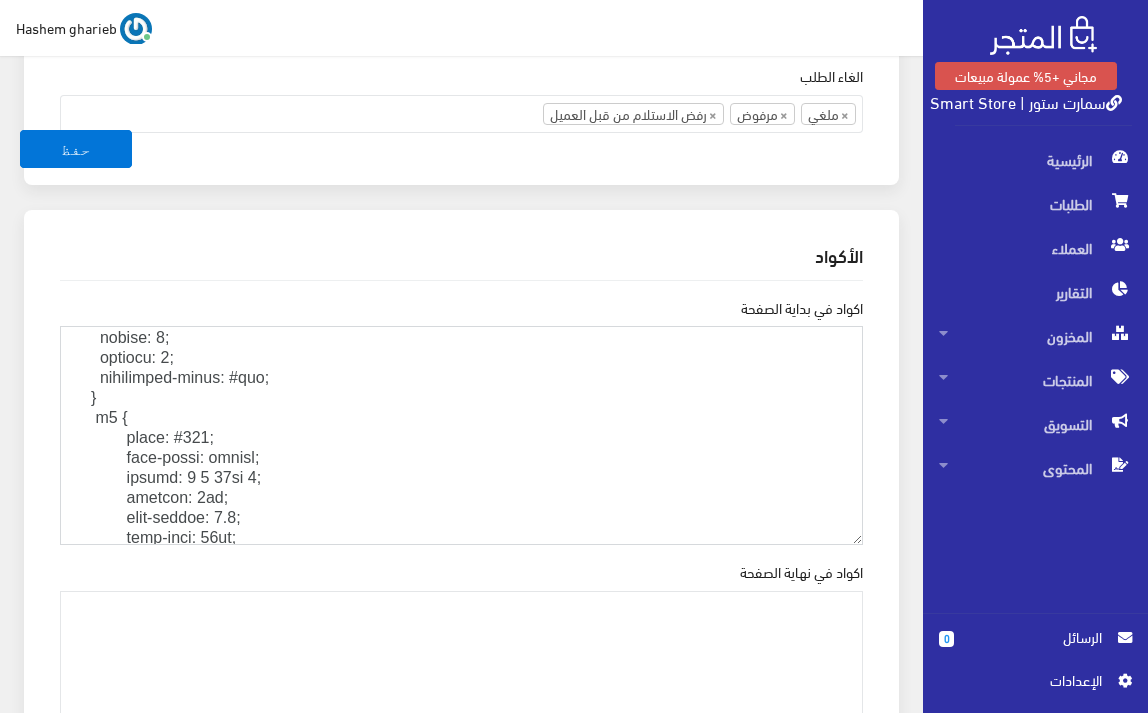 click on "اكواد في بداية الصفحة" at bounding box center (461, 435) 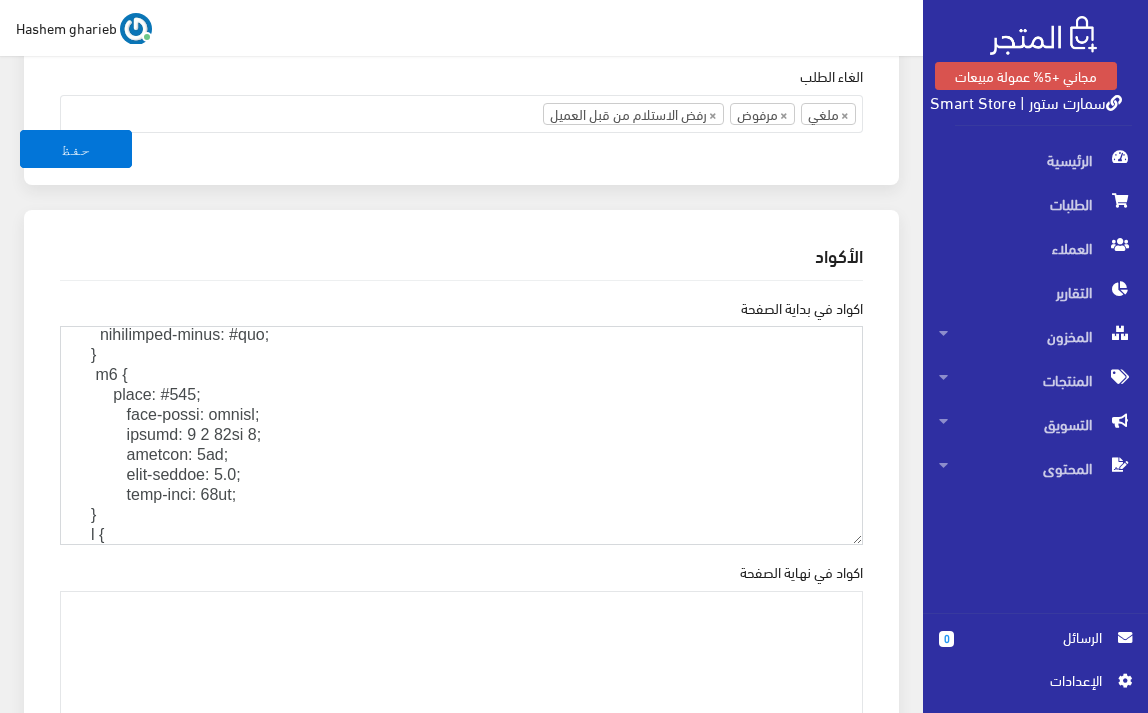 scroll, scrollTop: 577, scrollLeft: 0, axis: vertical 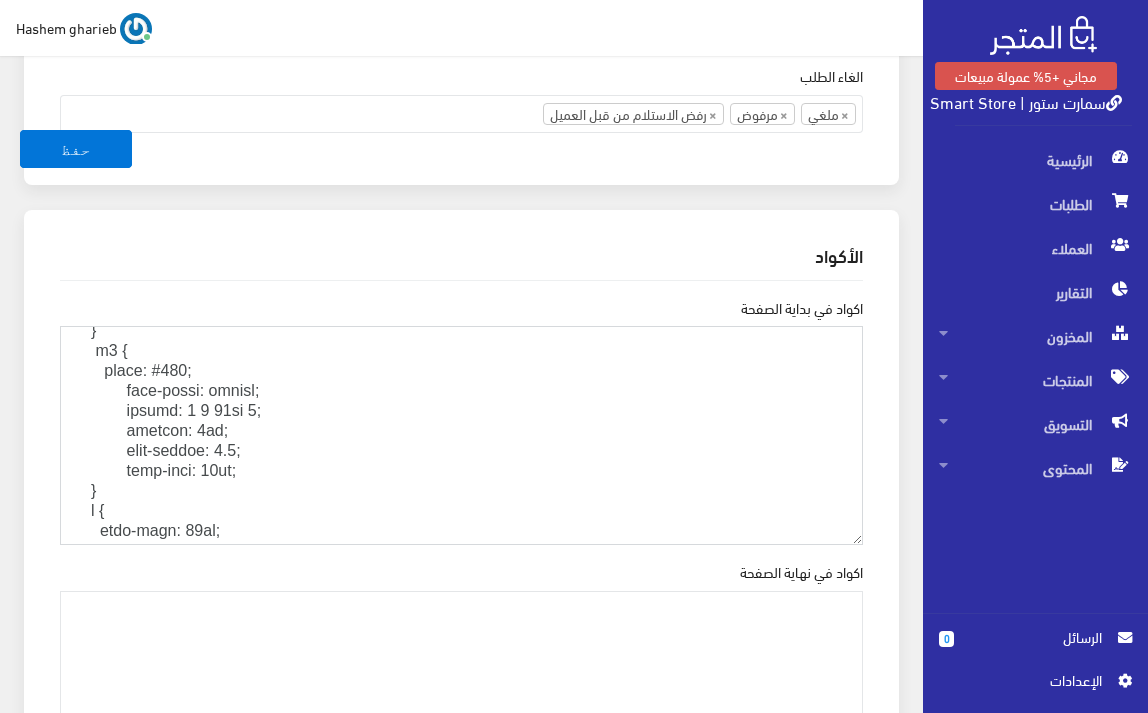 click on "اكواد في بداية الصفحة" at bounding box center [461, 435] 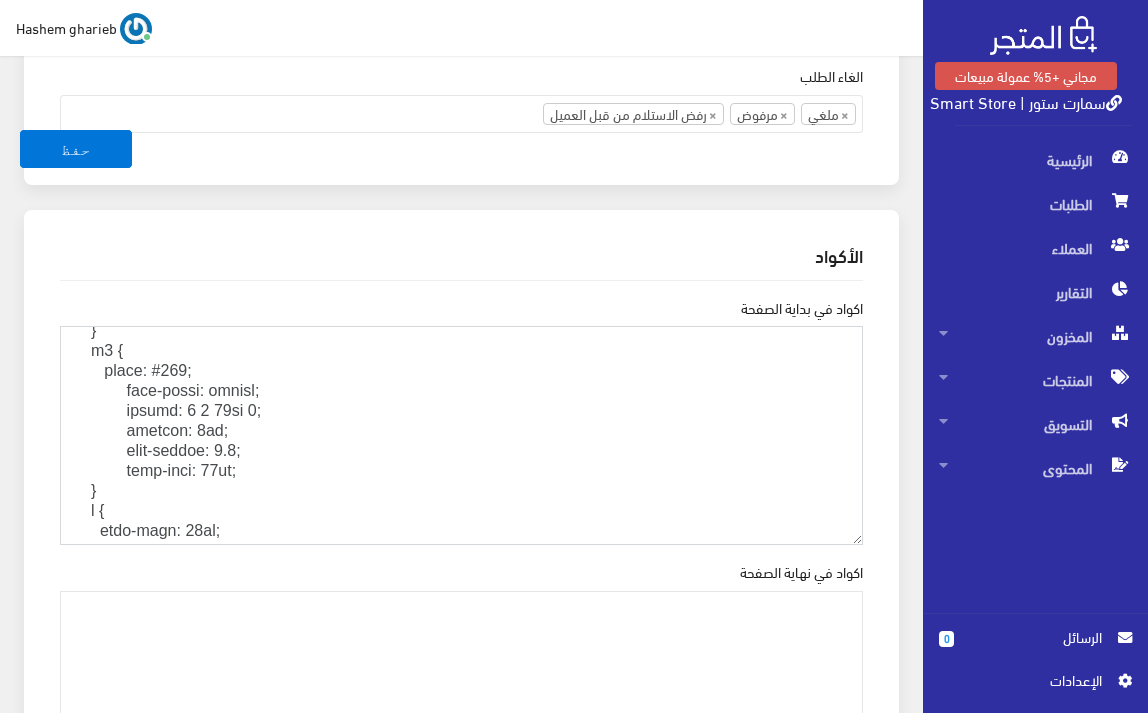 click on "اكواد في بداية الصفحة" at bounding box center [461, 435] 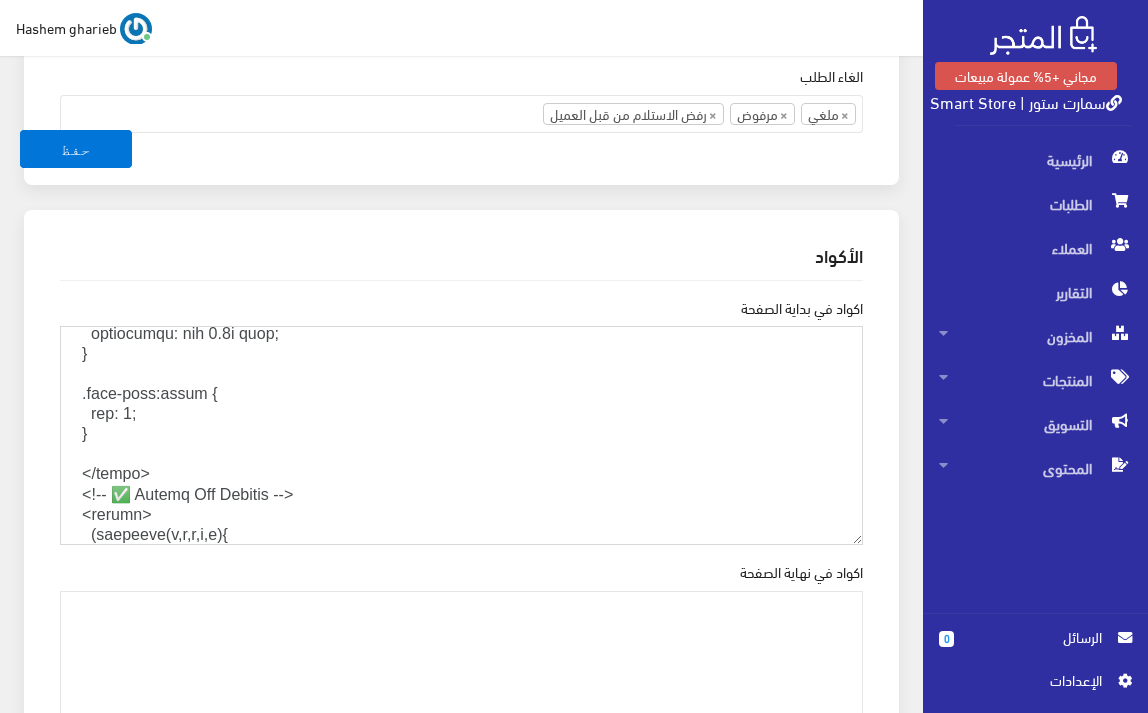 scroll, scrollTop: 1577, scrollLeft: 0, axis: vertical 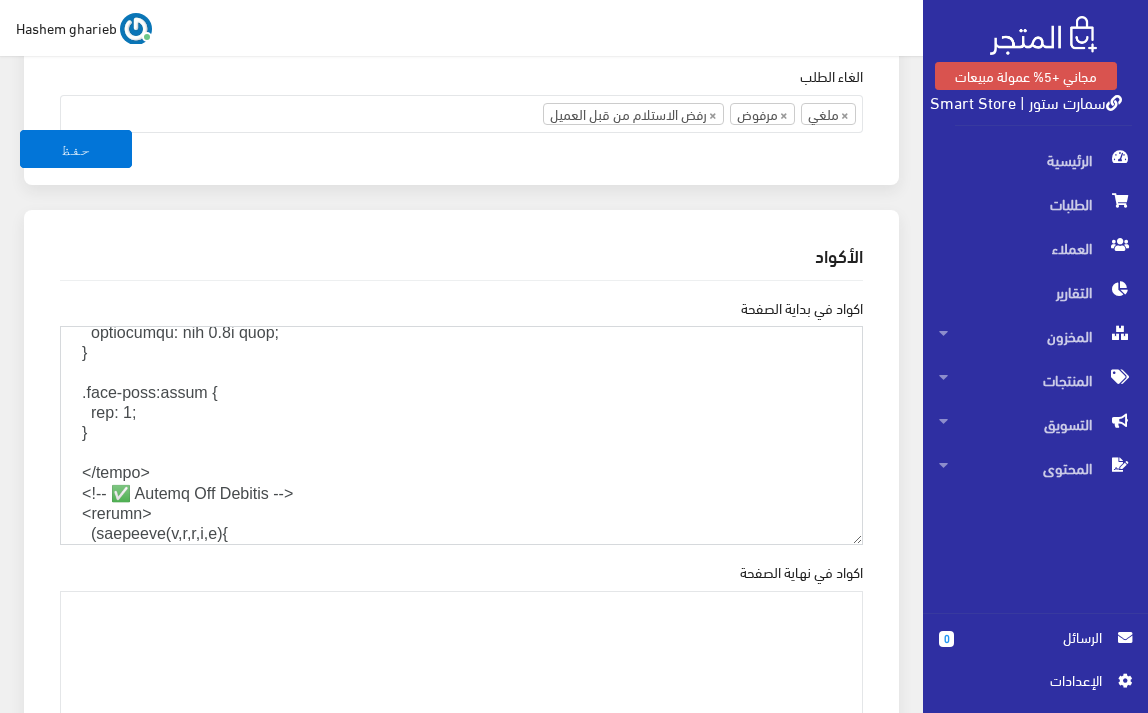 click on "اكواد في بداية الصفحة" at bounding box center [461, 435] 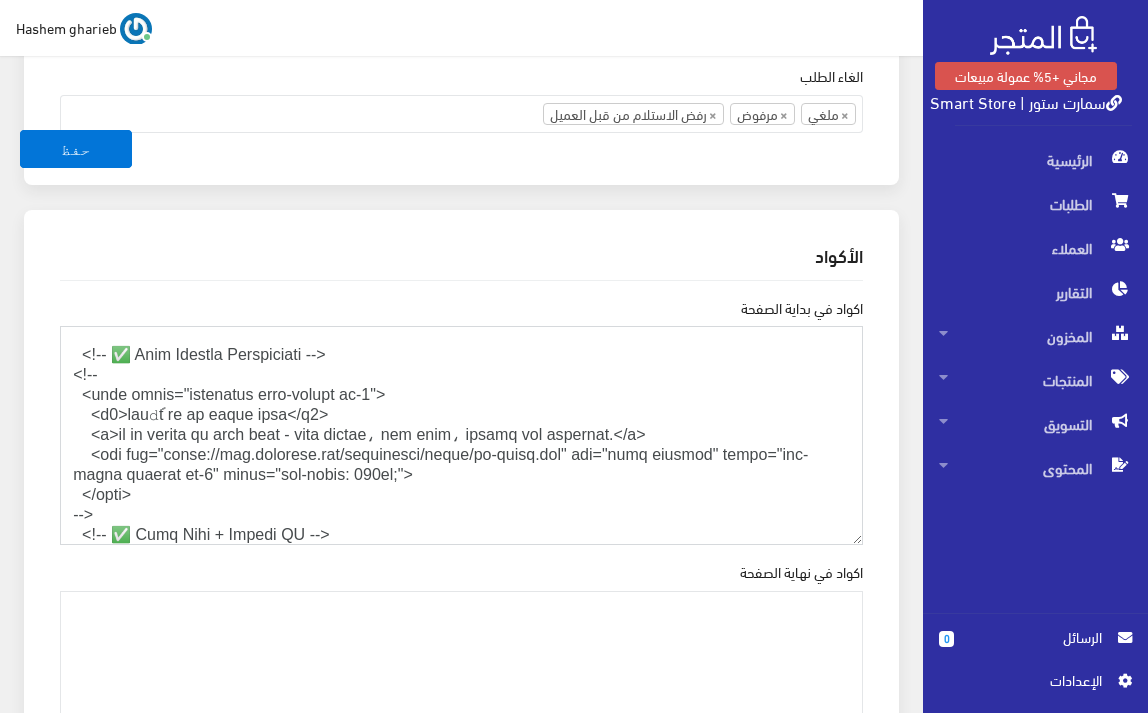 scroll, scrollTop: 3643, scrollLeft: 0, axis: vertical 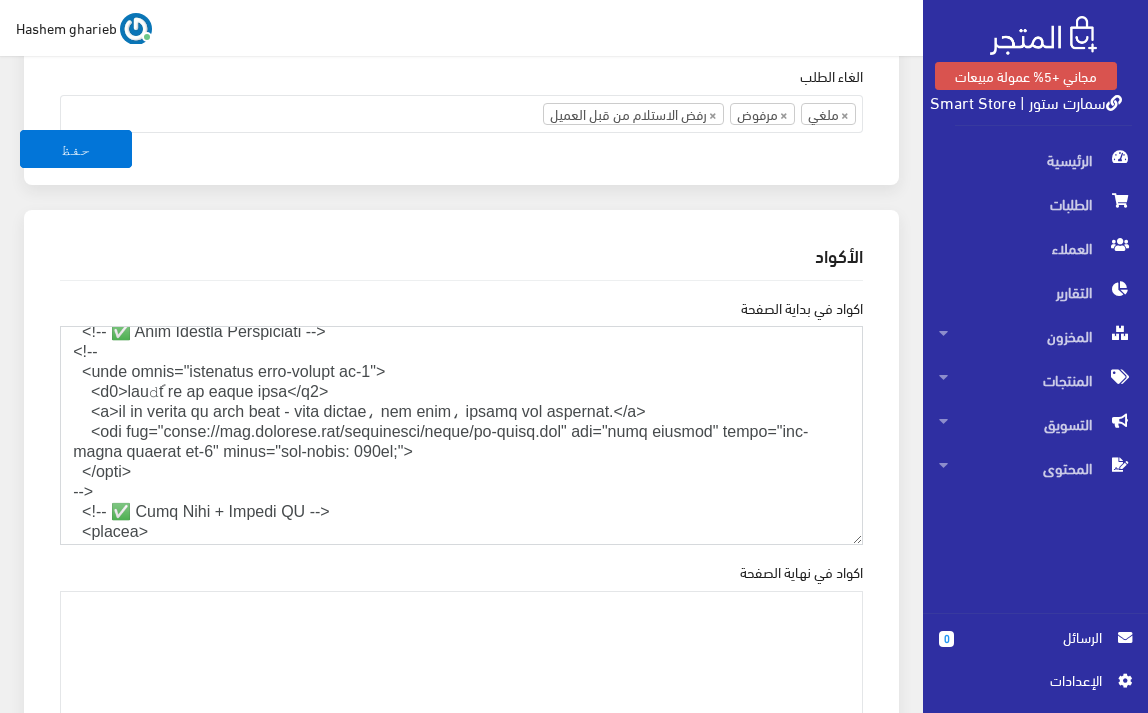 drag, startPoint x: 107, startPoint y: 504, endPoint x: 0, endPoint y: 345, distance: 191.65073 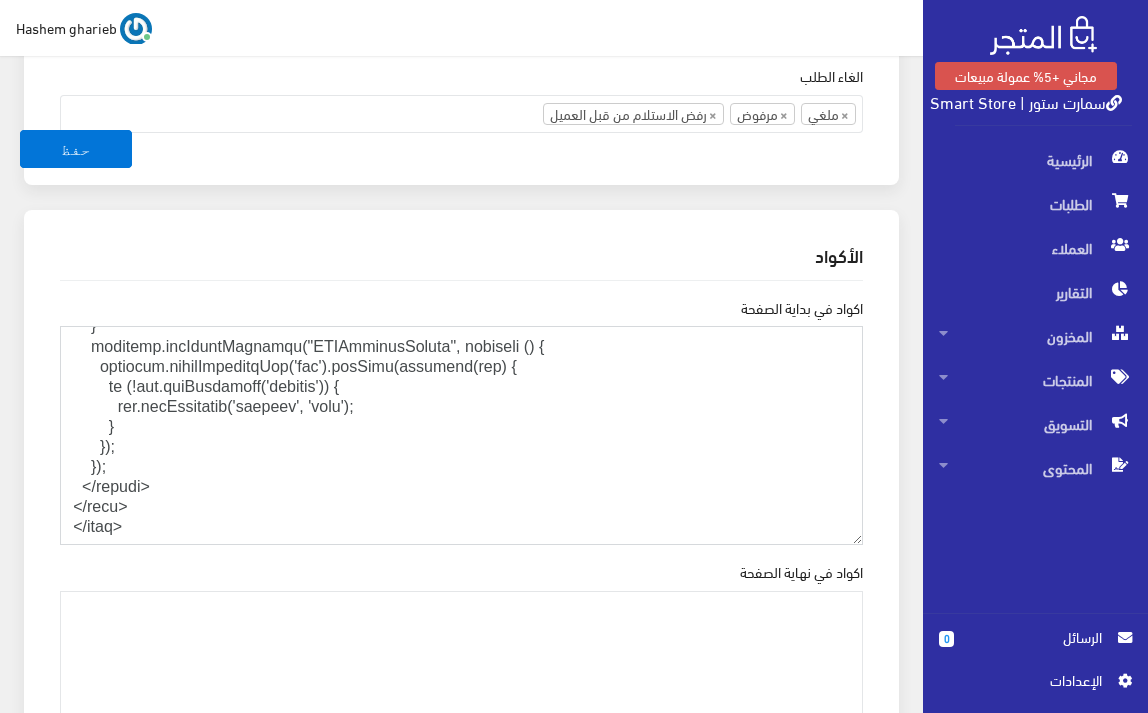 scroll, scrollTop: 3889, scrollLeft: 0, axis: vertical 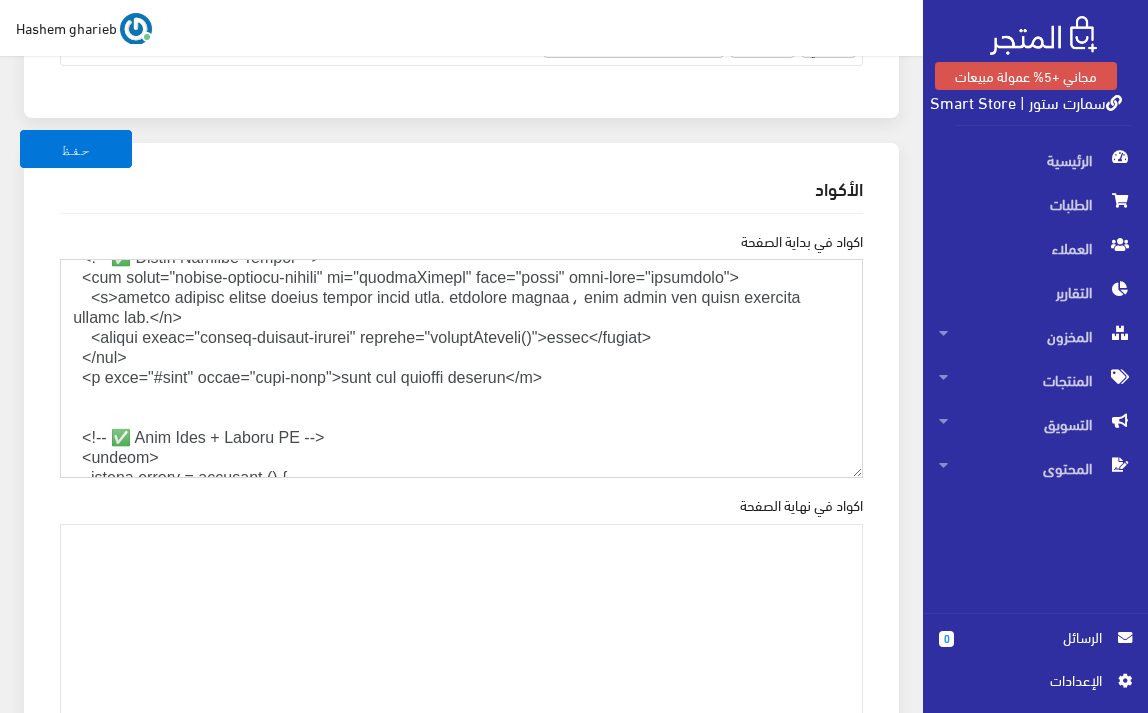 drag, startPoint x: 159, startPoint y: 416, endPoint x: 0, endPoint y: 451, distance: 162.80664 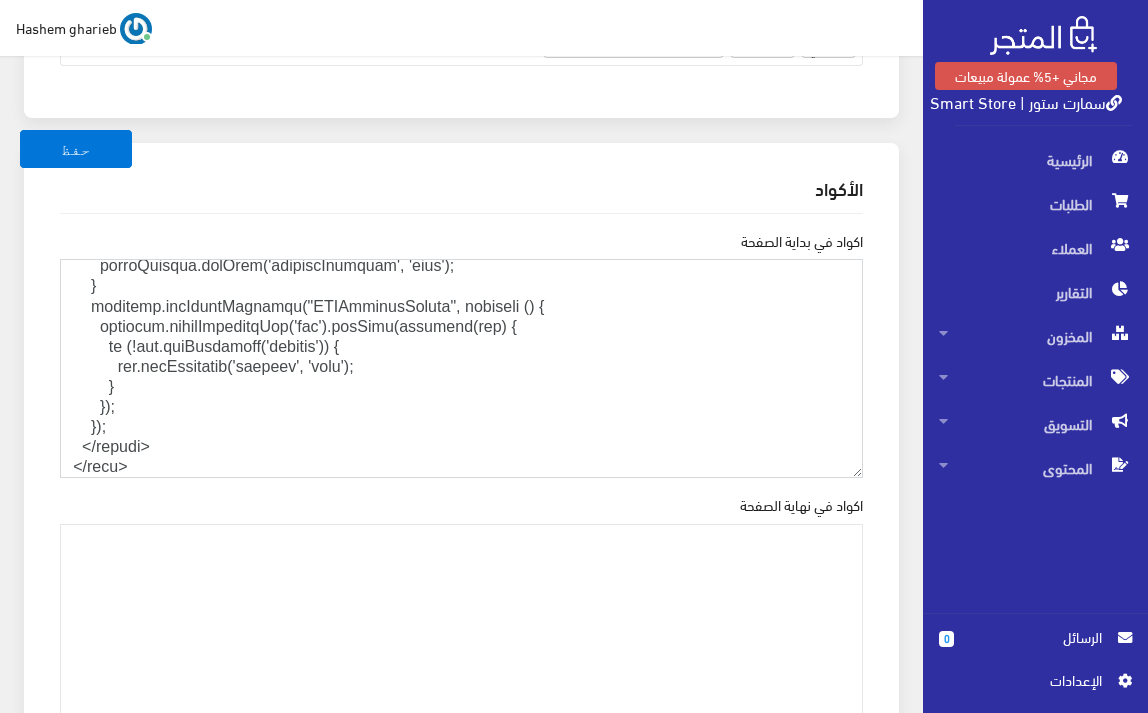 scroll, scrollTop: 3889, scrollLeft: 0, axis: vertical 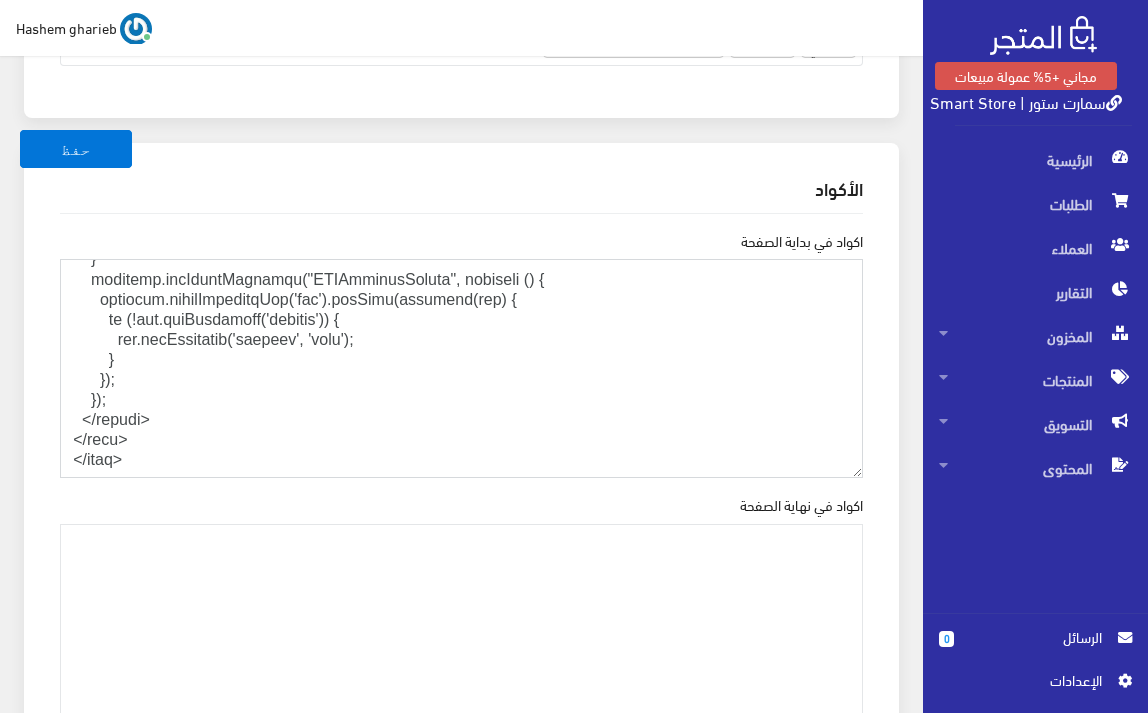 click on "اكواد في بداية الصفحة" at bounding box center [461, 368] 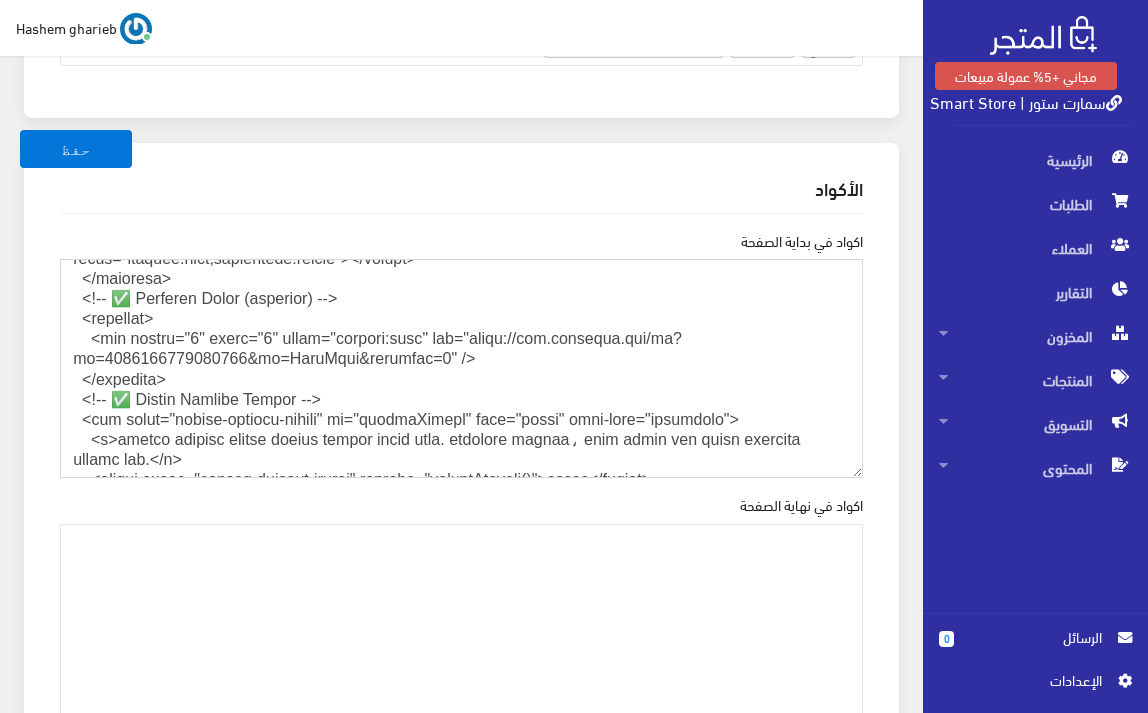 scroll, scrollTop: 3343, scrollLeft: 0, axis: vertical 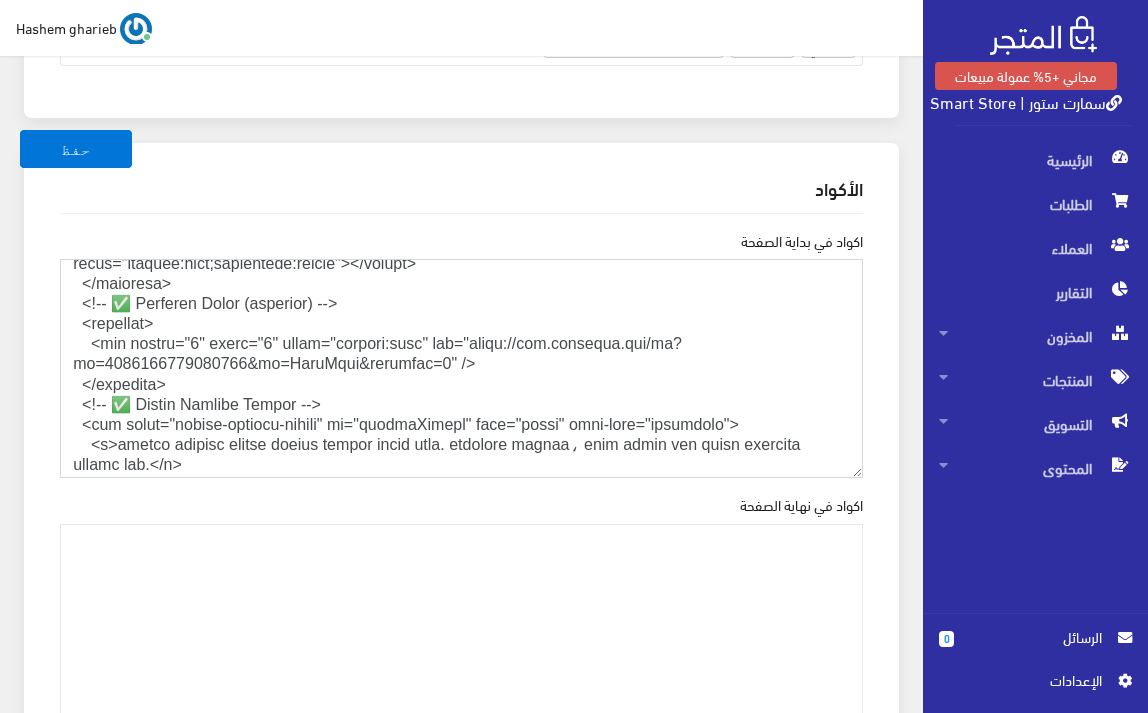 drag, startPoint x: 150, startPoint y: 416, endPoint x: 0, endPoint y: 428, distance: 150.47923 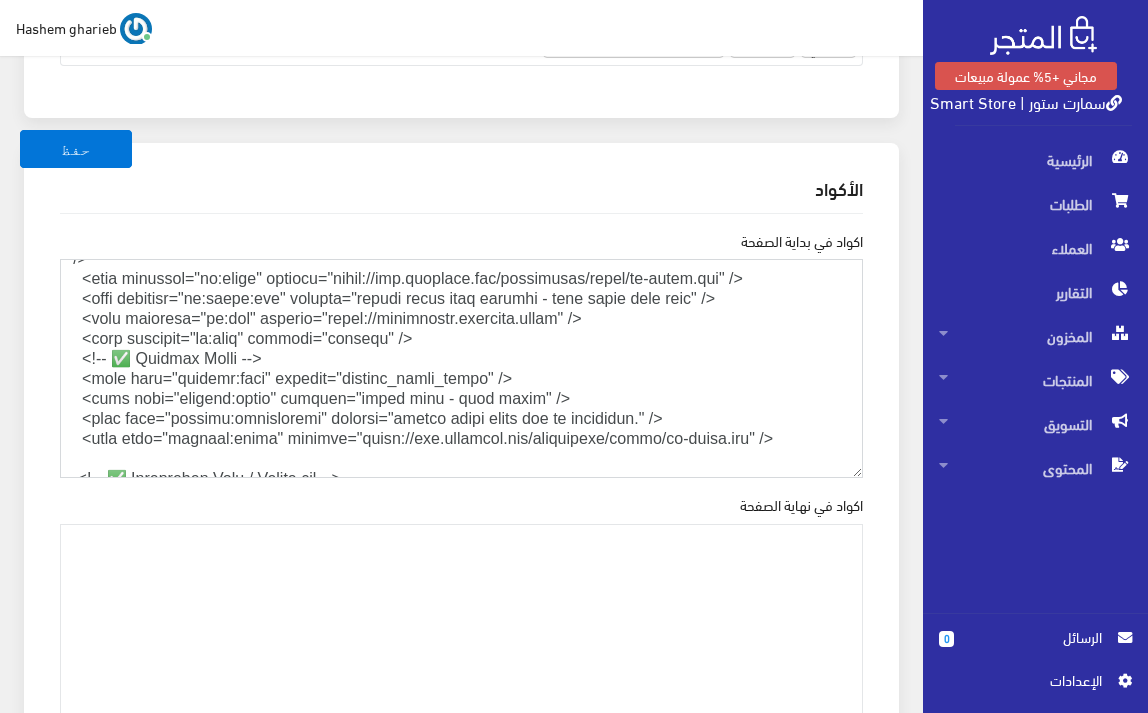 scroll, scrollTop: 2562, scrollLeft: 0, axis: vertical 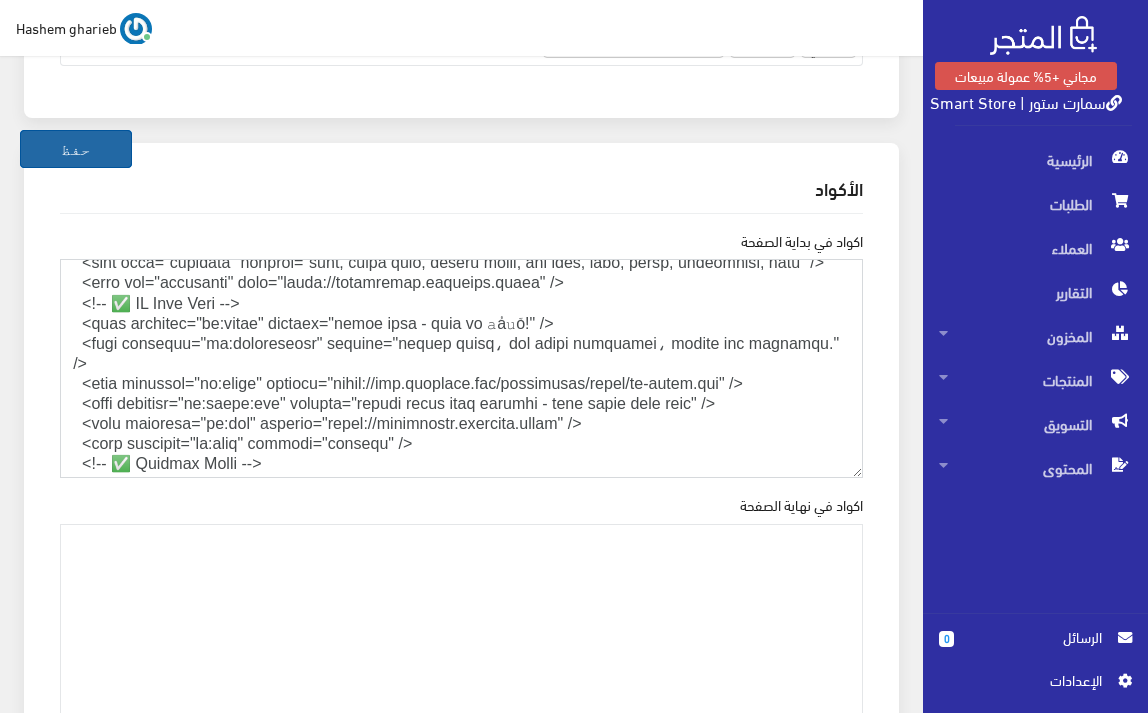 type on "<!DOCTYPE html>
<html lang="ar" dir="rtl">
<head>
<meta charset="UTF-8" />
<meta http-equiv="X-UA-Compatible" content="IE=edge" />
<meta name="viewport" content="width=device-width, initial-scale=1.0" />
<!-- ✅ Google + Pinterest Verification -->
<meta name="p:domain_verify" content="4646cf4840d3fbf9b57724d4ddf278fc" />
<meta name="google-site-verification" content="OcIqGtbw7Cx5AMz-sYq-1JXcQnObamq7_6Q2LgHOP3k" />
<!-- ✅ Google Fonts -->
<link rel="preconnect" href="https://fonts.googleapis.com" />
<link rel="preconnect" href="https://fonts.gstatic.com" crossorigin />
<link href="https://fonts.googleapis.com/css2?family=Cairo:wght@400;700&display=swap" rel="stylesheet" />
<!-- ✅ External CSS -->
<link rel="stylesheet" href="https://cdn.jsdelivr.net/npm/bootstrap@5.3.2/dist/css/bootstrap.rtl.min.css" integrity="sha384-VP7AWYVmOa5e+sqXdozrqxGp99V9c7LM8bPZo5D2zptDaVN82CXd7ZGcN15yzGom" crossorigin="anonymous">
<style>
body {
font-family: 'Cairo', sans-serif;
..." 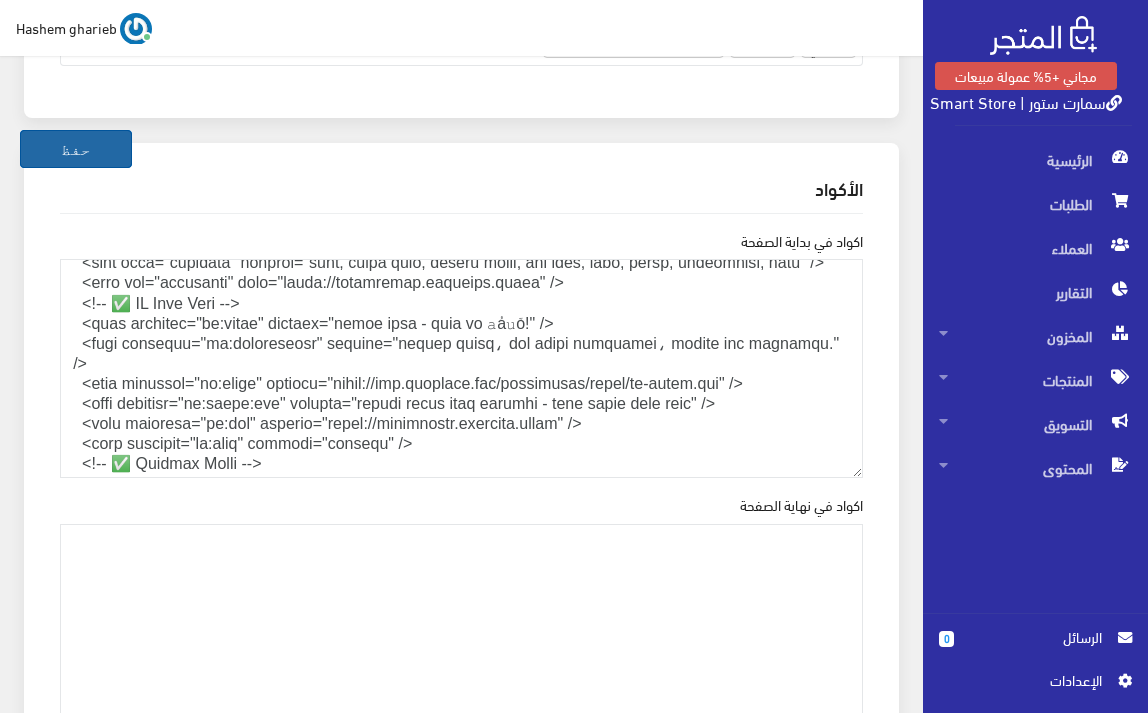 click on "حفظ" at bounding box center [76, 149] 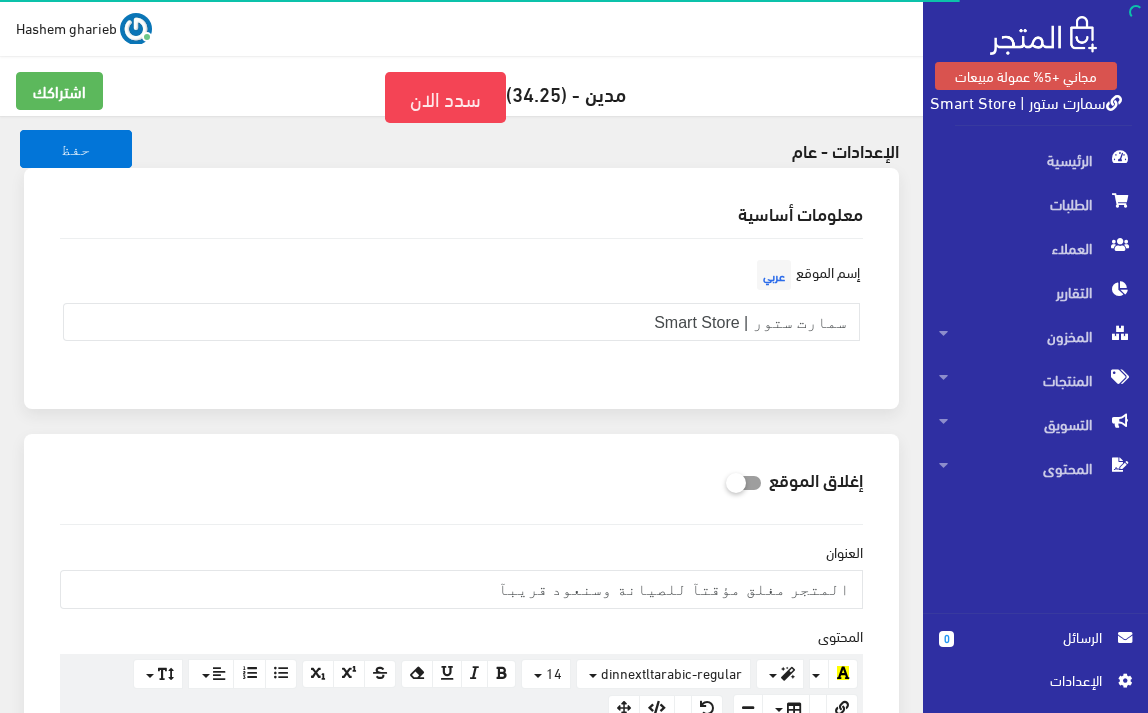 scroll, scrollTop: 0, scrollLeft: 0, axis: both 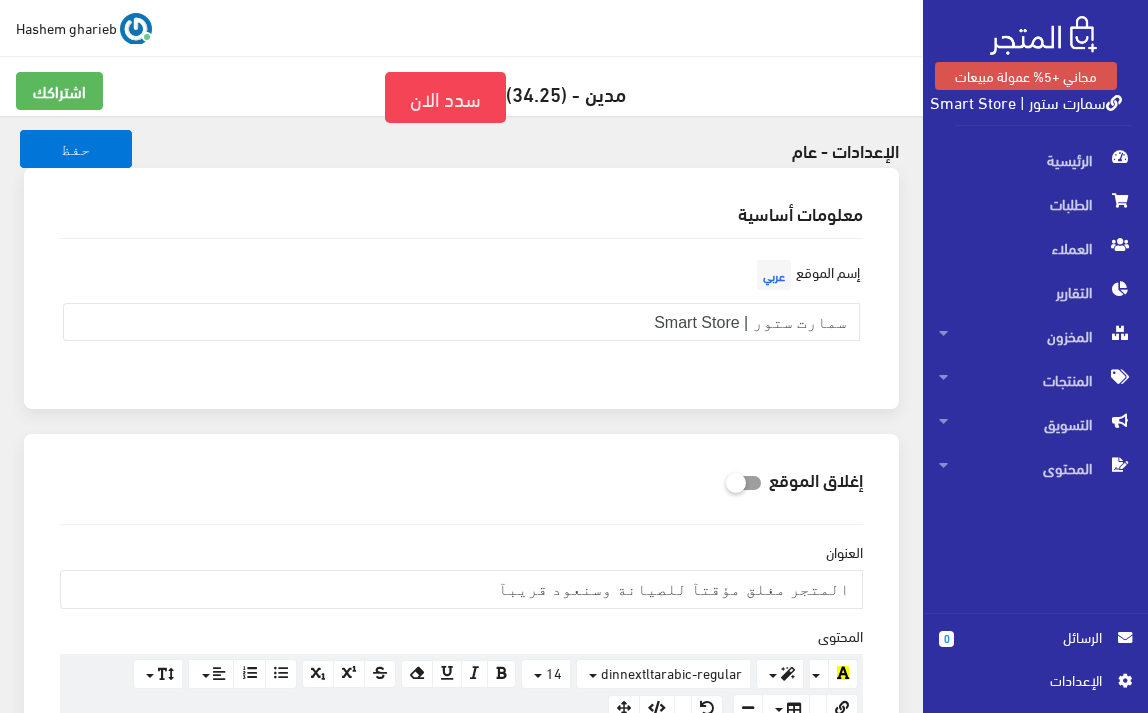 click on "سمارت ستور | Smart Store" at bounding box center [1026, 101] 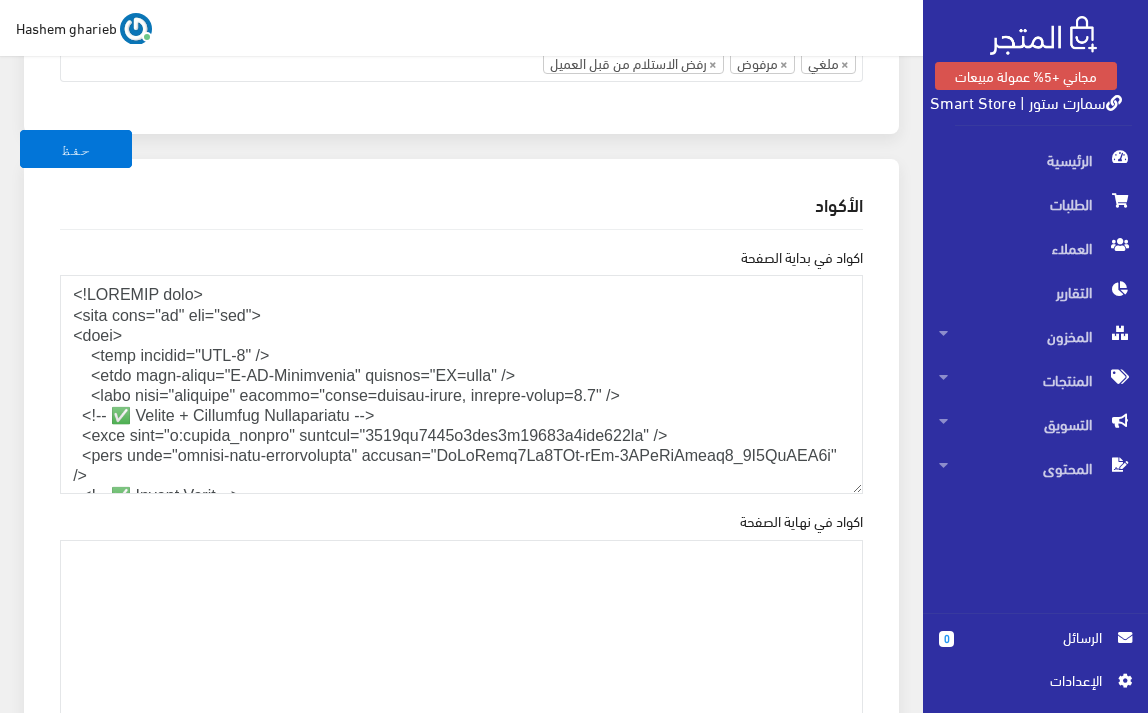 scroll, scrollTop: 2733, scrollLeft: 0, axis: vertical 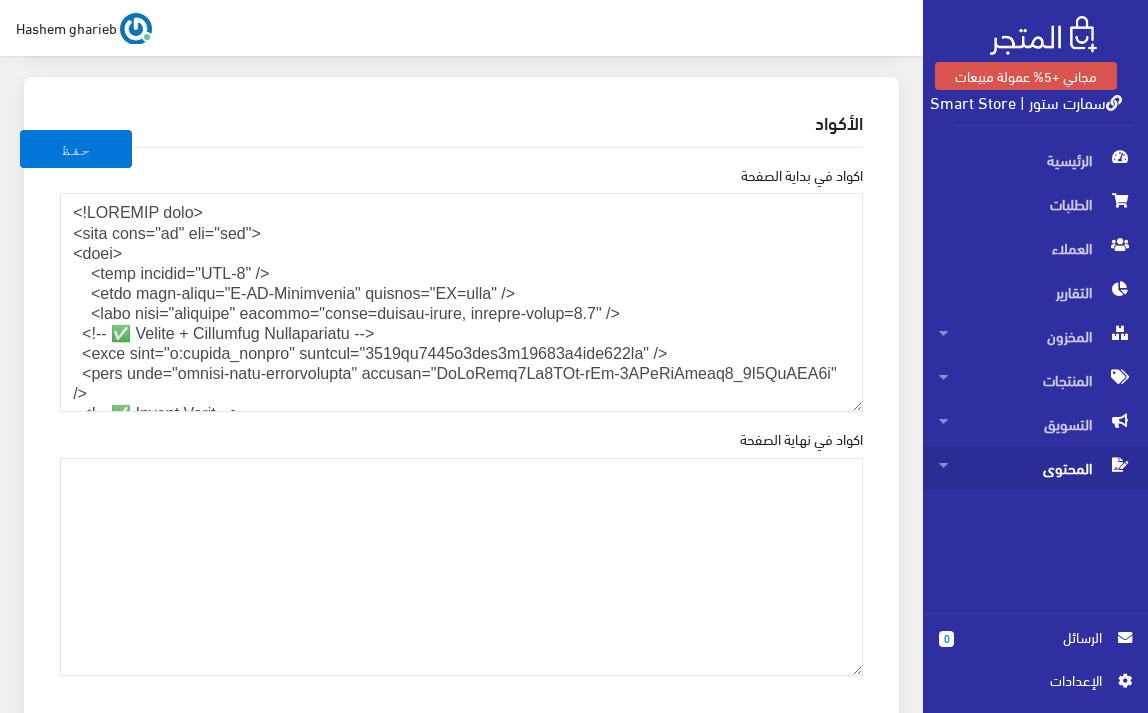 click on "المحتوى" at bounding box center (1035, 468) 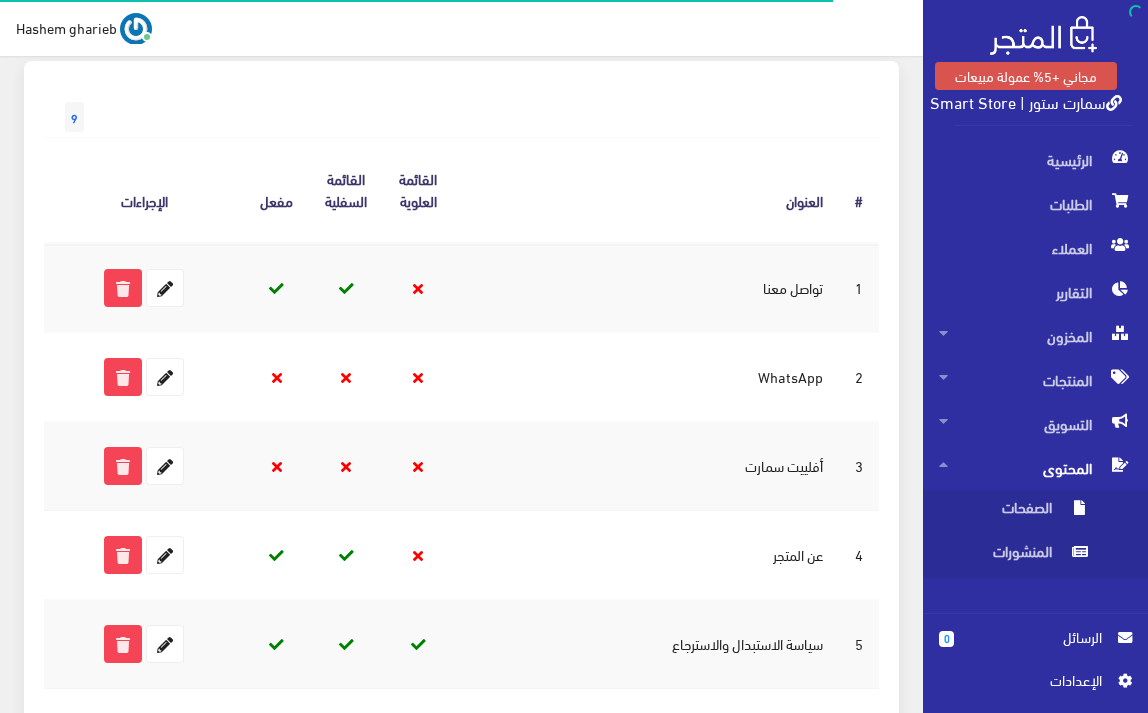 scroll, scrollTop: 534, scrollLeft: 0, axis: vertical 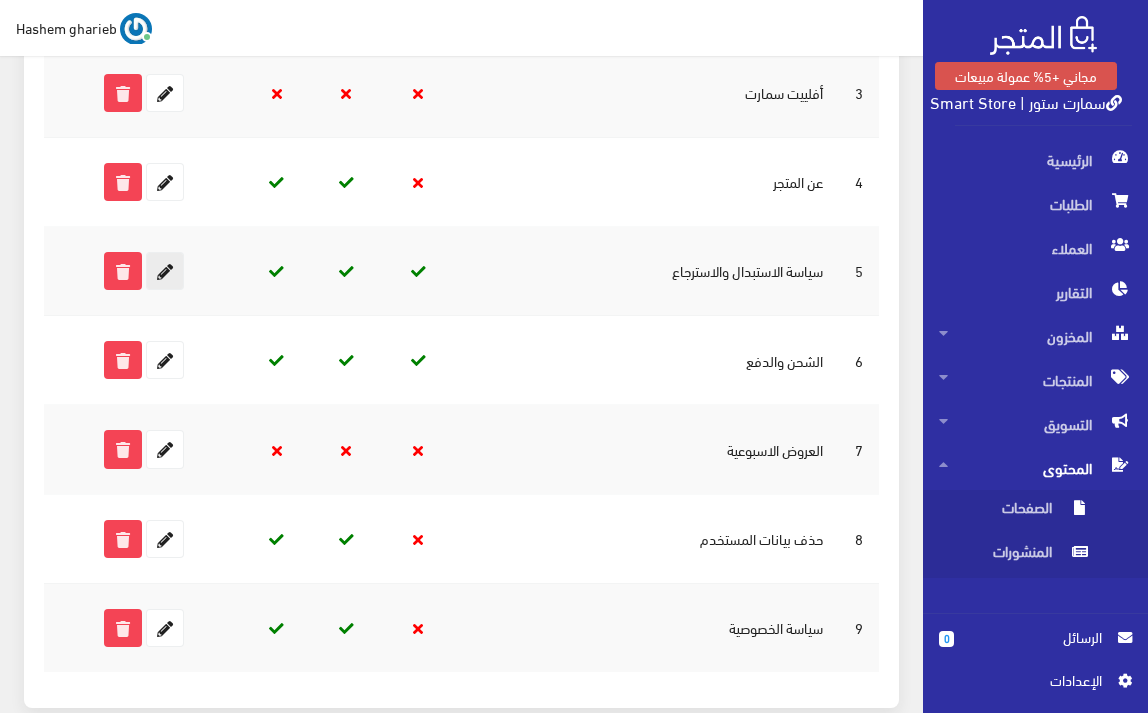click at bounding box center (165, 271) 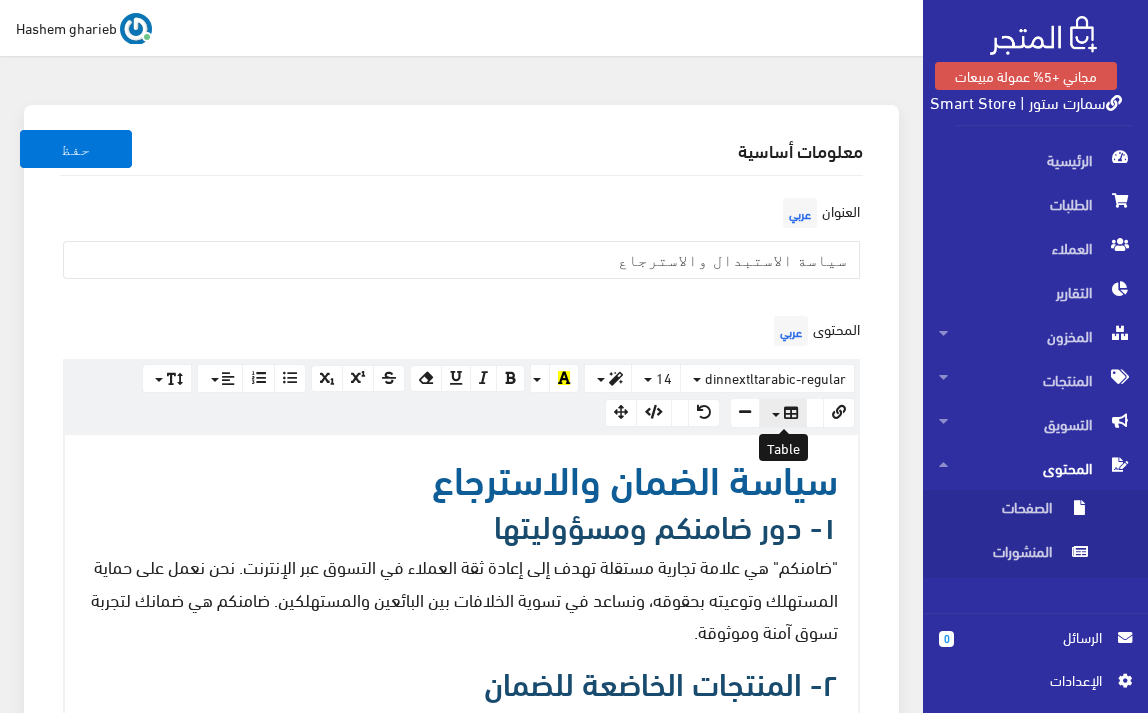 scroll, scrollTop: 67, scrollLeft: 0, axis: vertical 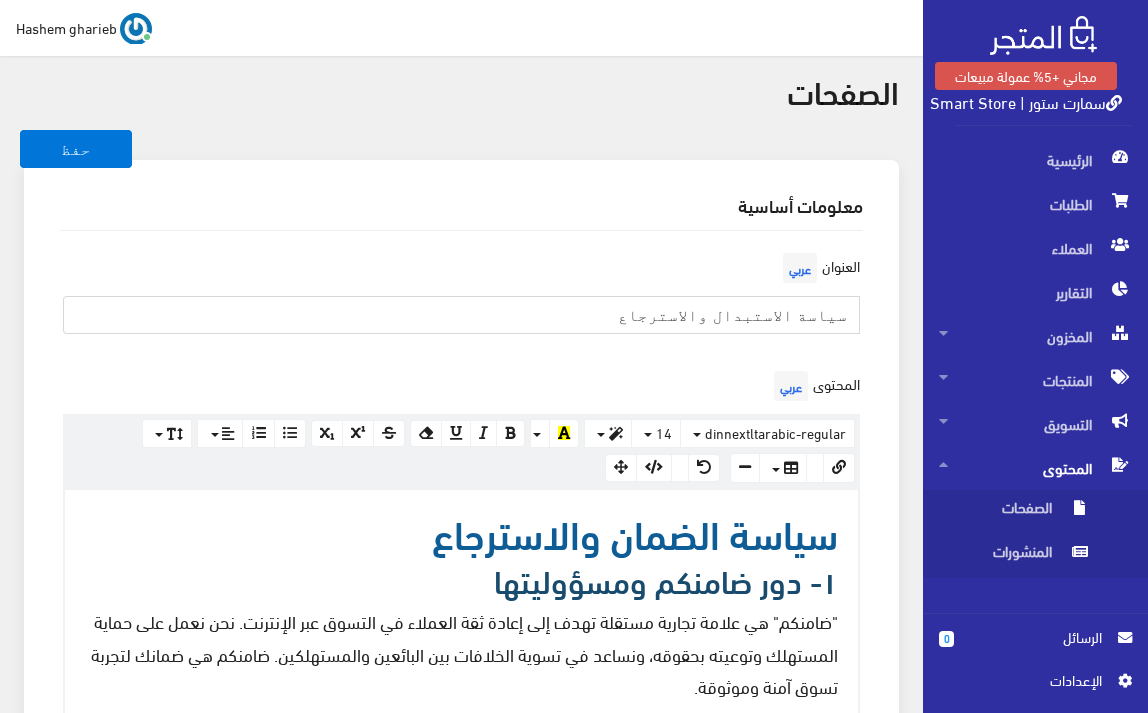 drag, startPoint x: 797, startPoint y: 309, endPoint x: 864, endPoint y: 309, distance: 67 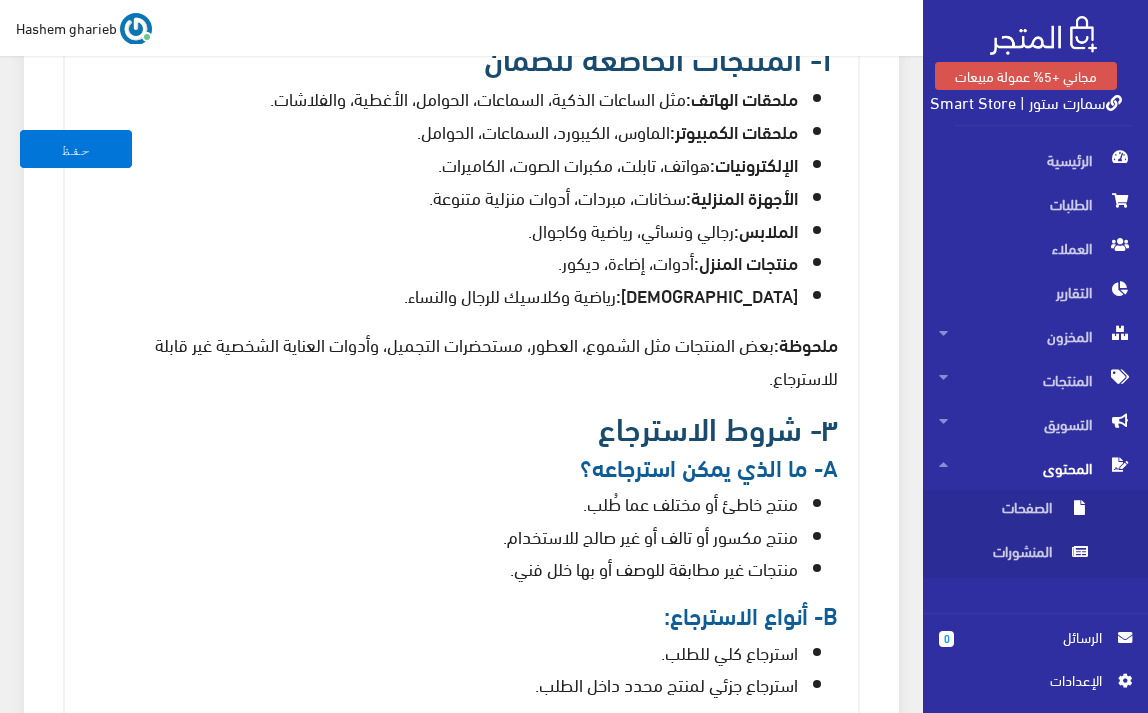 scroll, scrollTop: 1067, scrollLeft: 0, axis: vertical 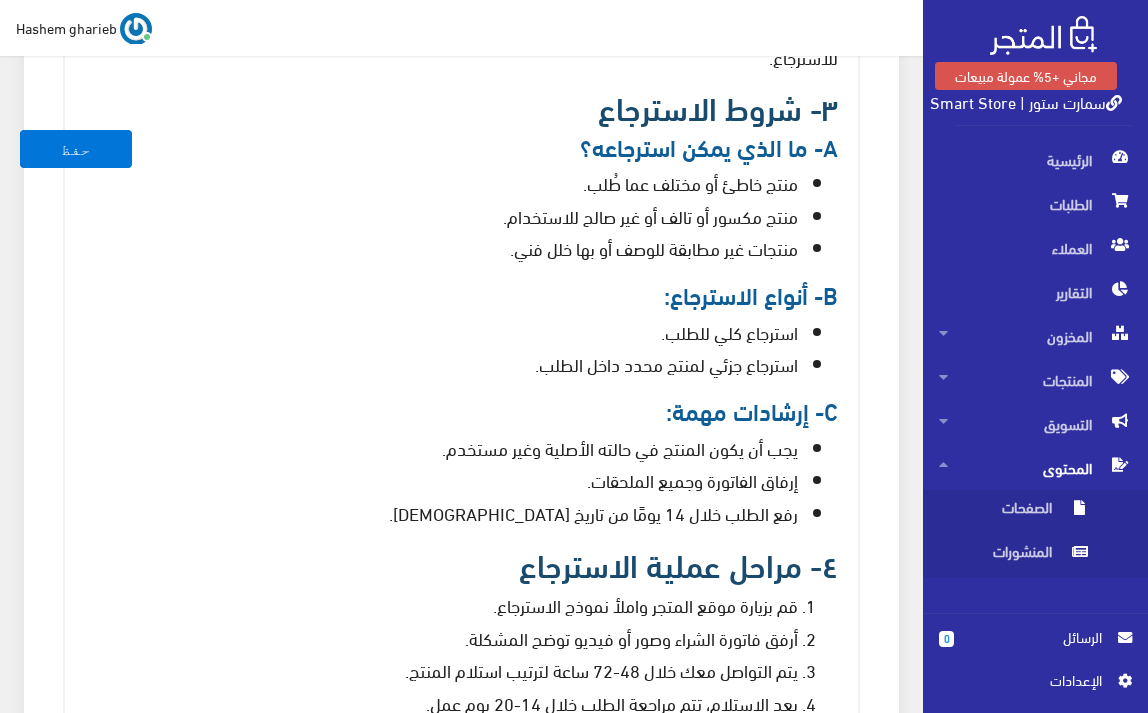 type on "الاستبدال والاسترجاع" 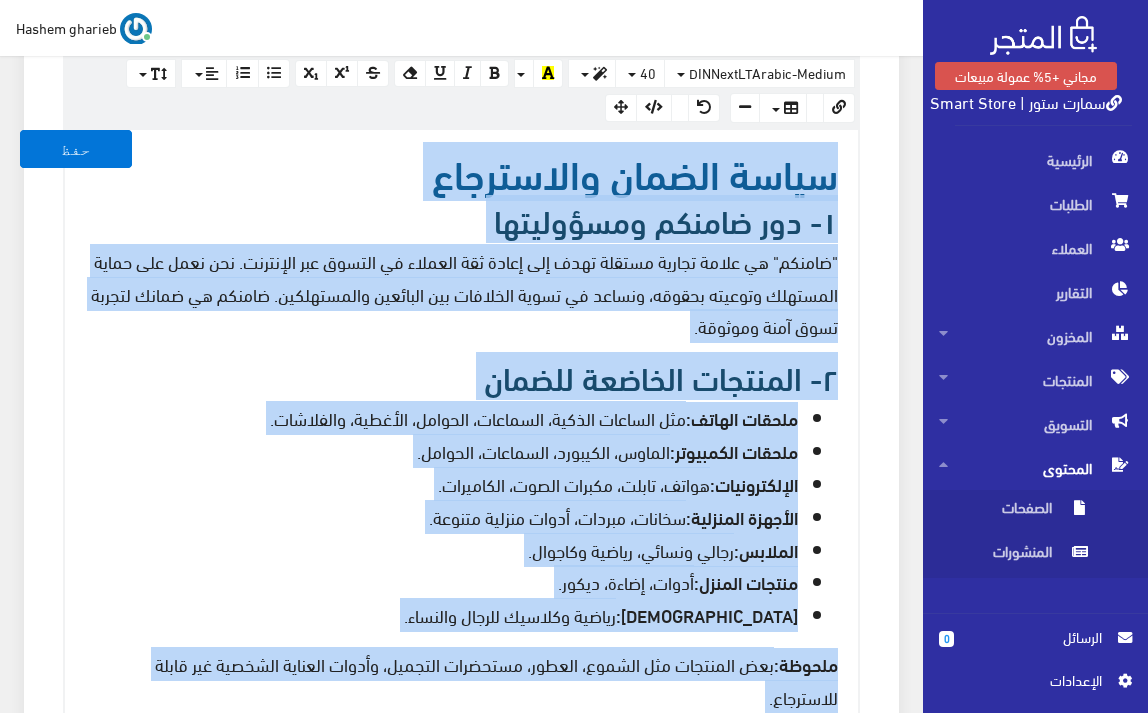 scroll, scrollTop: 133, scrollLeft: 0, axis: vertical 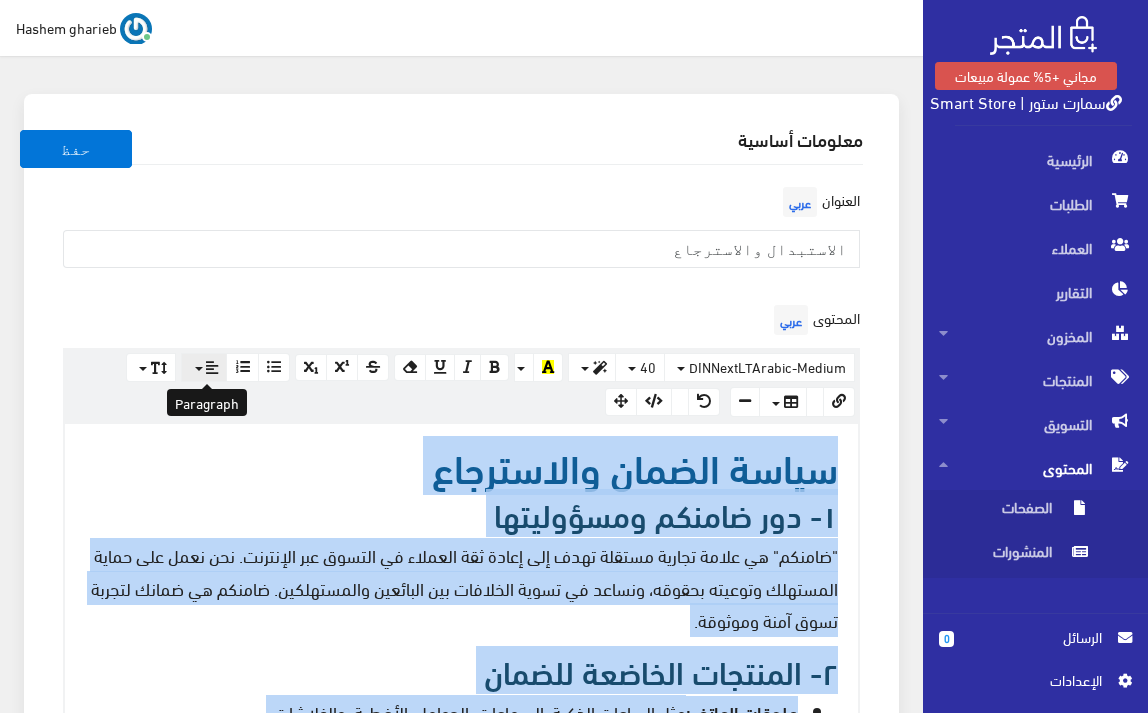 click at bounding box center (204, 368) 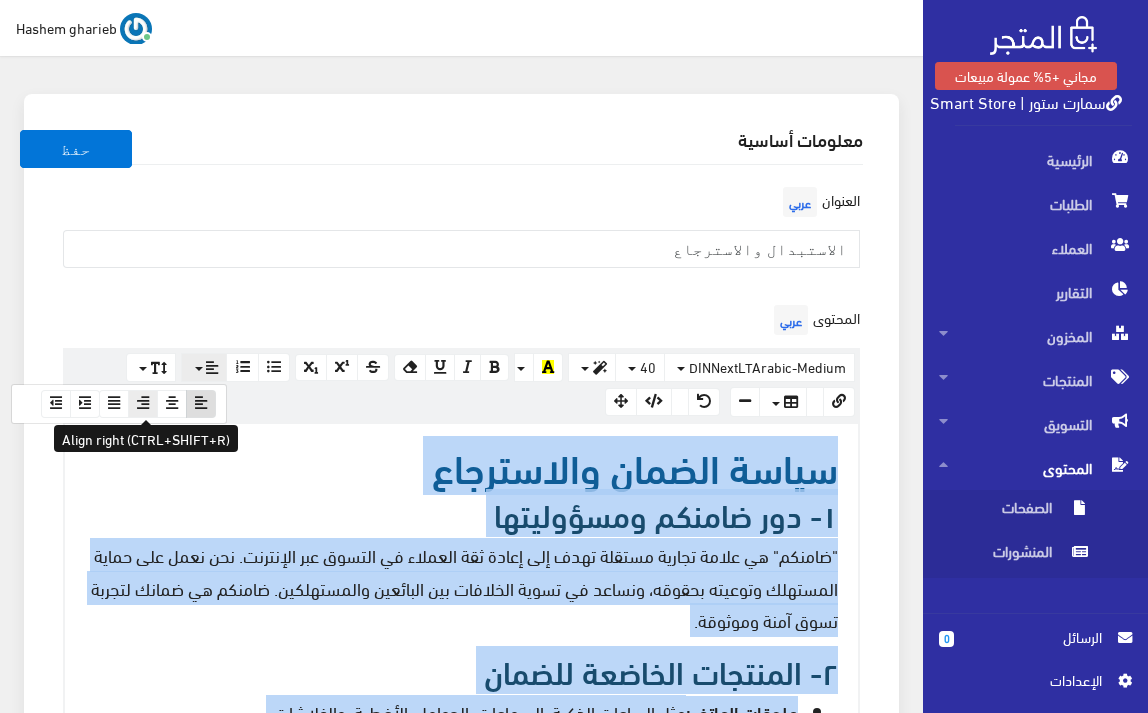click at bounding box center [143, 404] 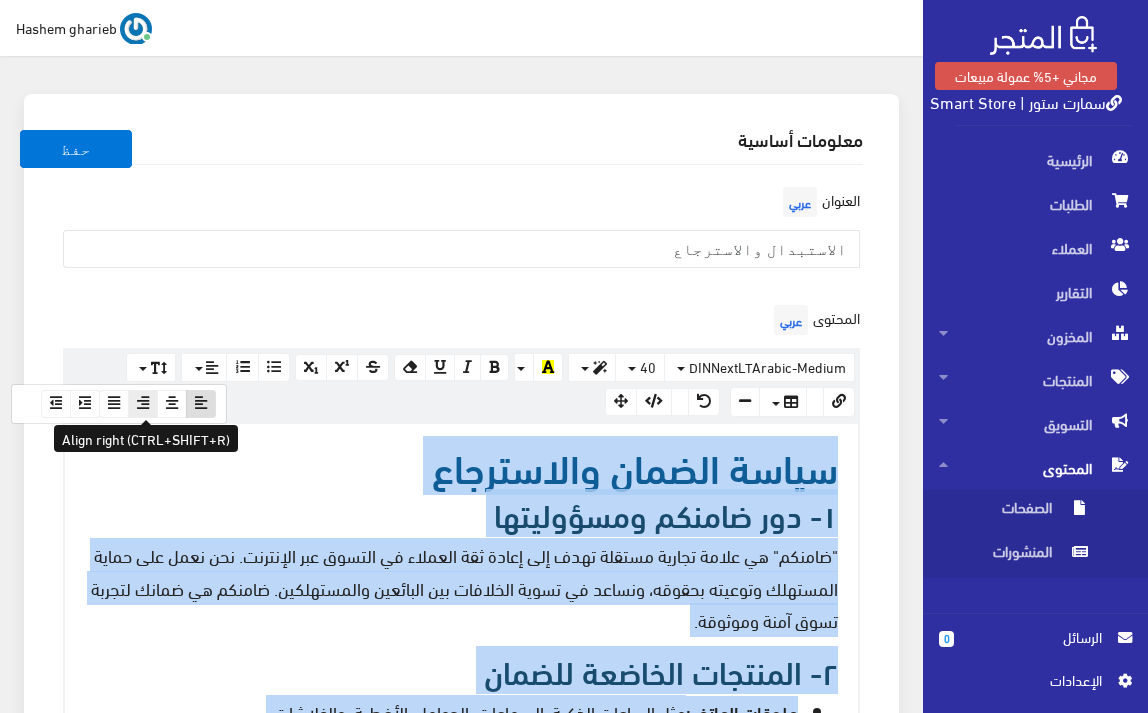 type 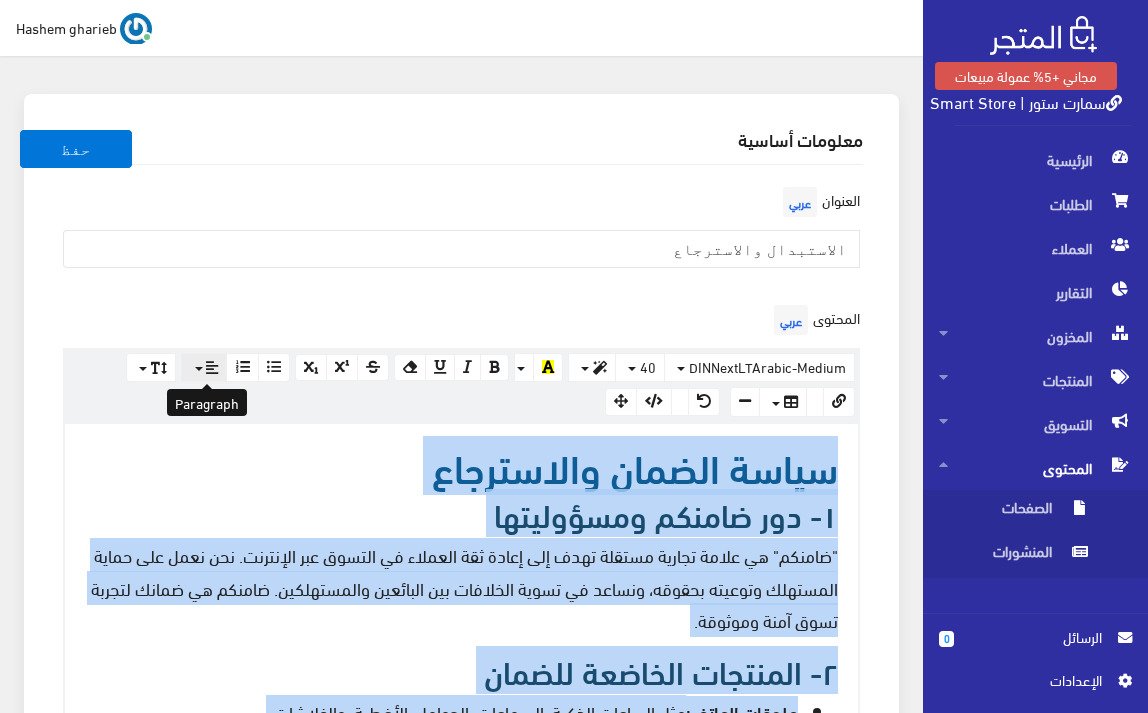 click at bounding box center [204, 368] 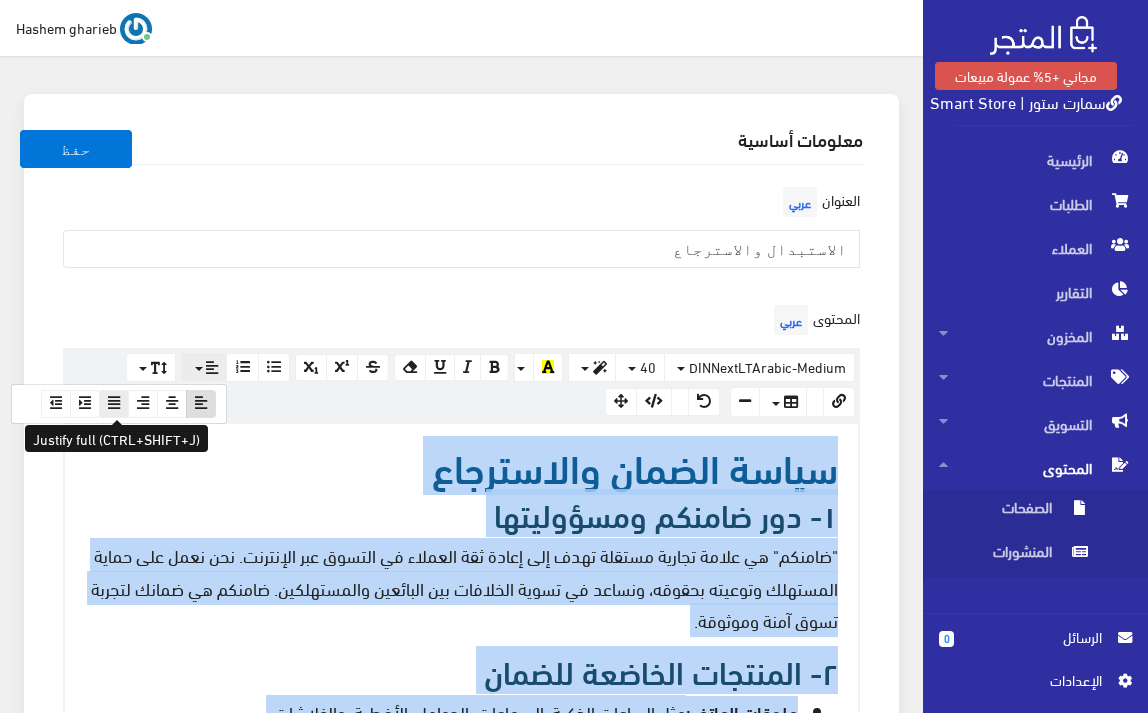 click at bounding box center [114, 403] 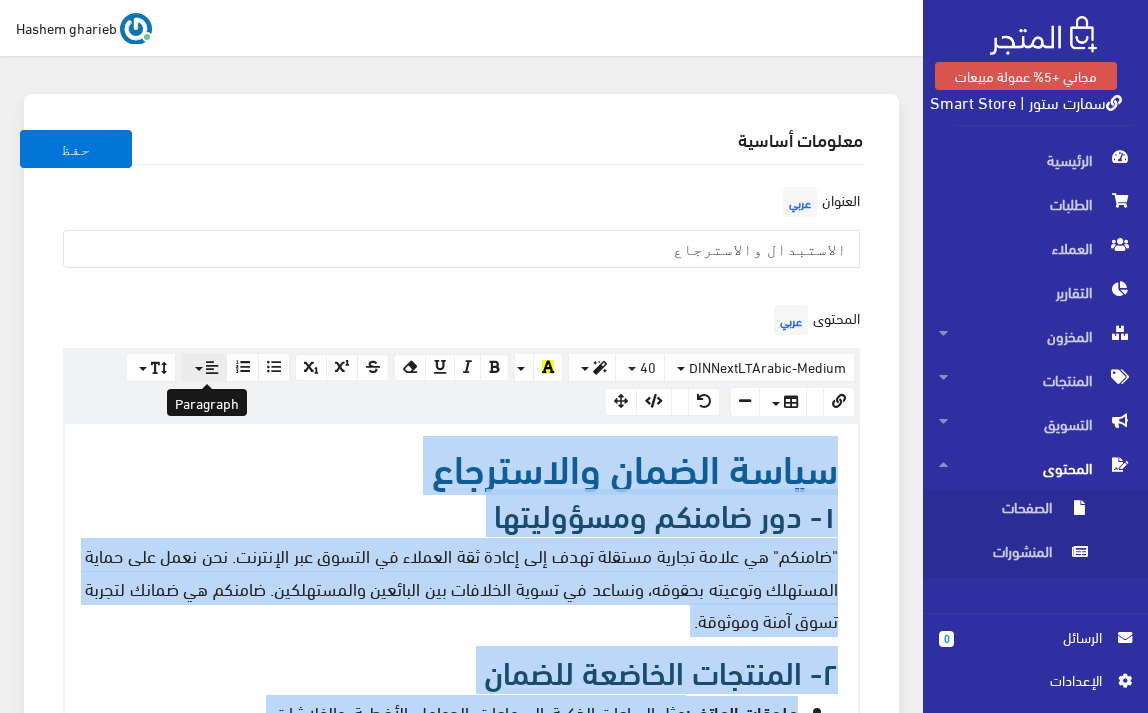 click at bounding box center [212, 368] 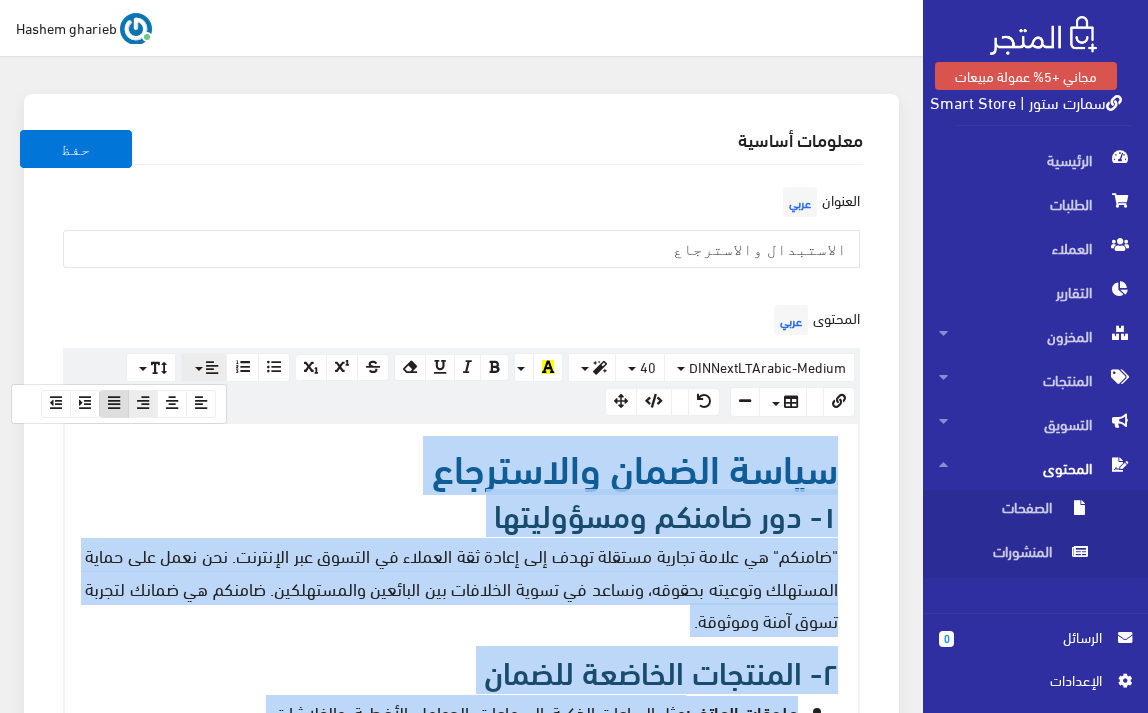 click at bounding box center (143, 404) 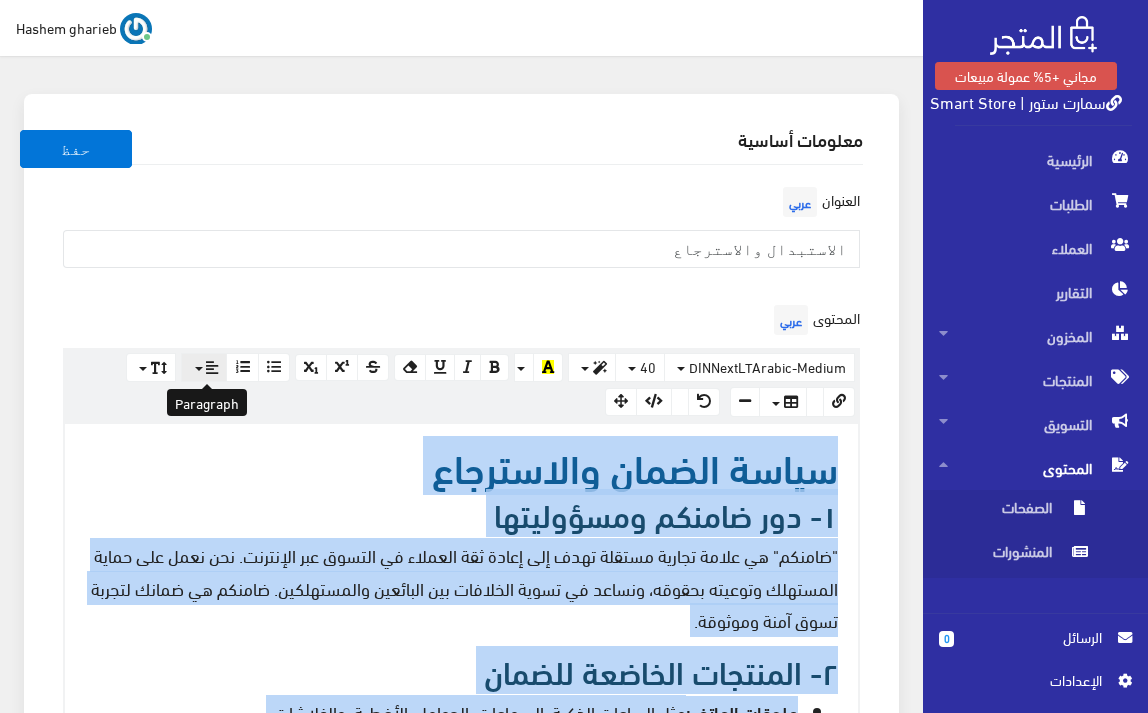 click at bounding box center (204, 368) 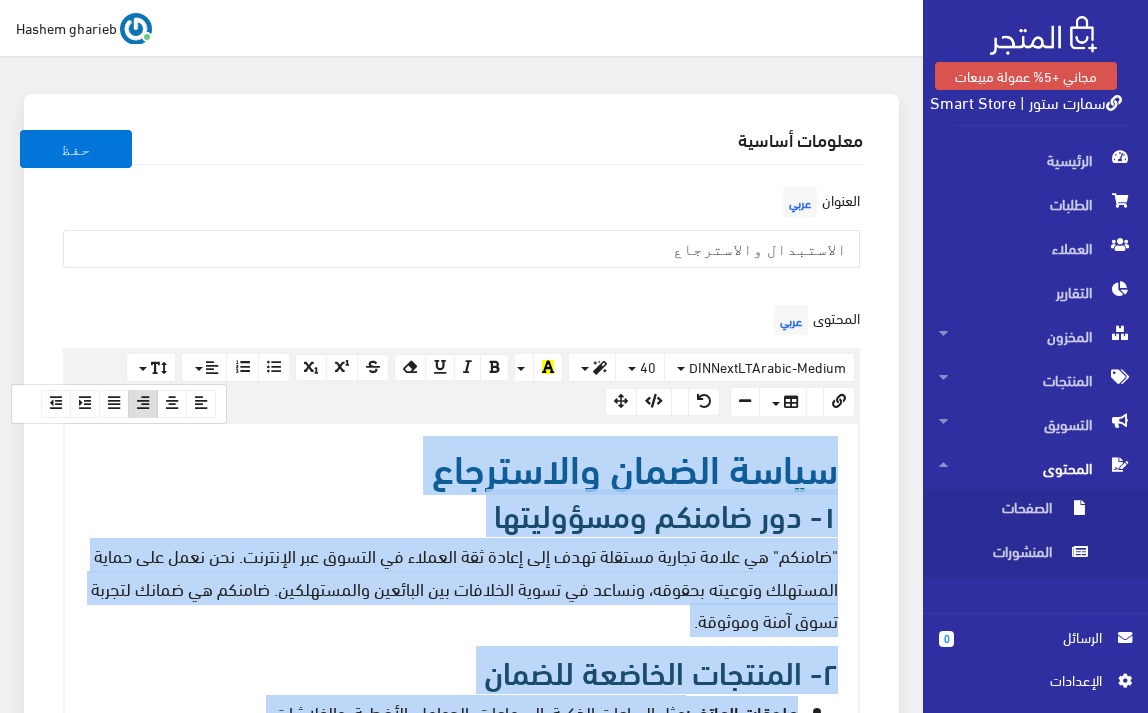 click on "سياسة الضمان والاسترجاع      ١- دور ضامنكم ومسؤوليتها      "ضامنكم" هي علامة تجارية مستقلة تهدف إلى إعادة ثقة العملاء في التسوق عبر الإنترنت. نحن نعمل على حماية المستهلك وتوعيته بحقوقه، ونساعد في تسوية الخلافات بين البائعين والمستهلكين. ضامنكم هي ضمانك لتجربة تسوق آمنة وموثوقة.            ٢- المنتجات الخاضعة للضمان             ملحقات الهاتف:  مثل الساعات الذكية، السماعات، الحوامل، الأغطية، والفلاشات.        ملحقات الكمبيوتر:  الماوس، الكيبورد، السماعات، الحوامل.        الإلكترونيات:  هواتف، تابلت، مكبرات الصوت، الكاميرات.        الأجهزة المنزلية:        الملابس:" at bounding box center [461, 1213] 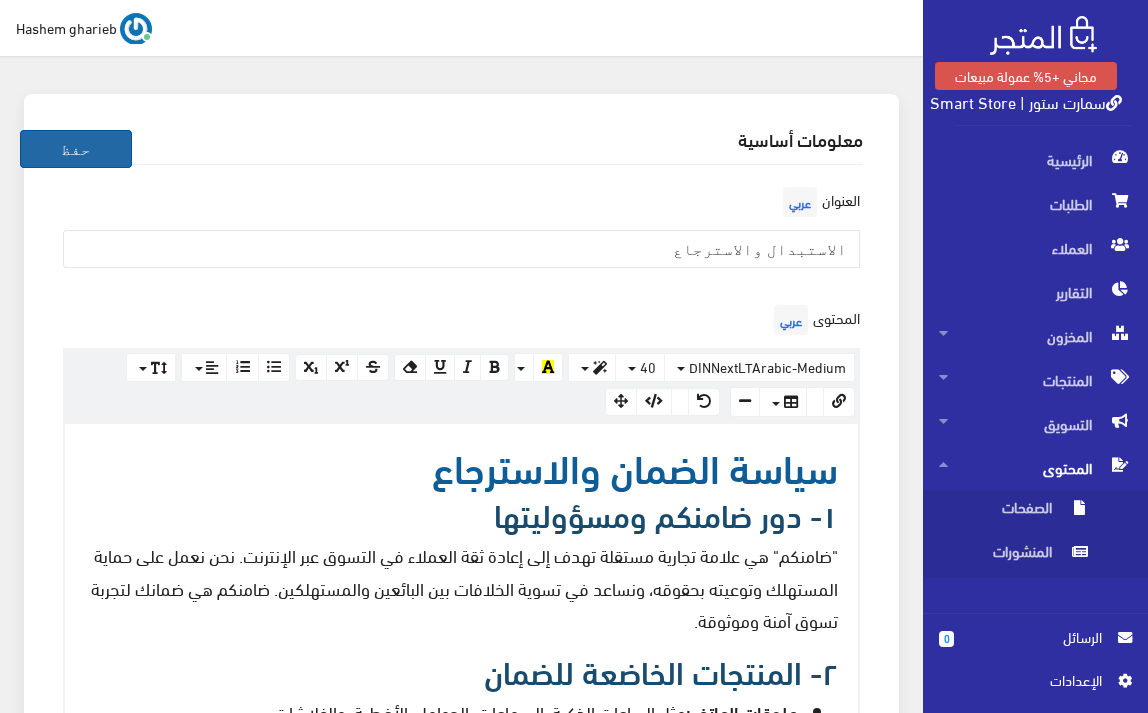 click on "حفظ" at bounding box center (76, 149) 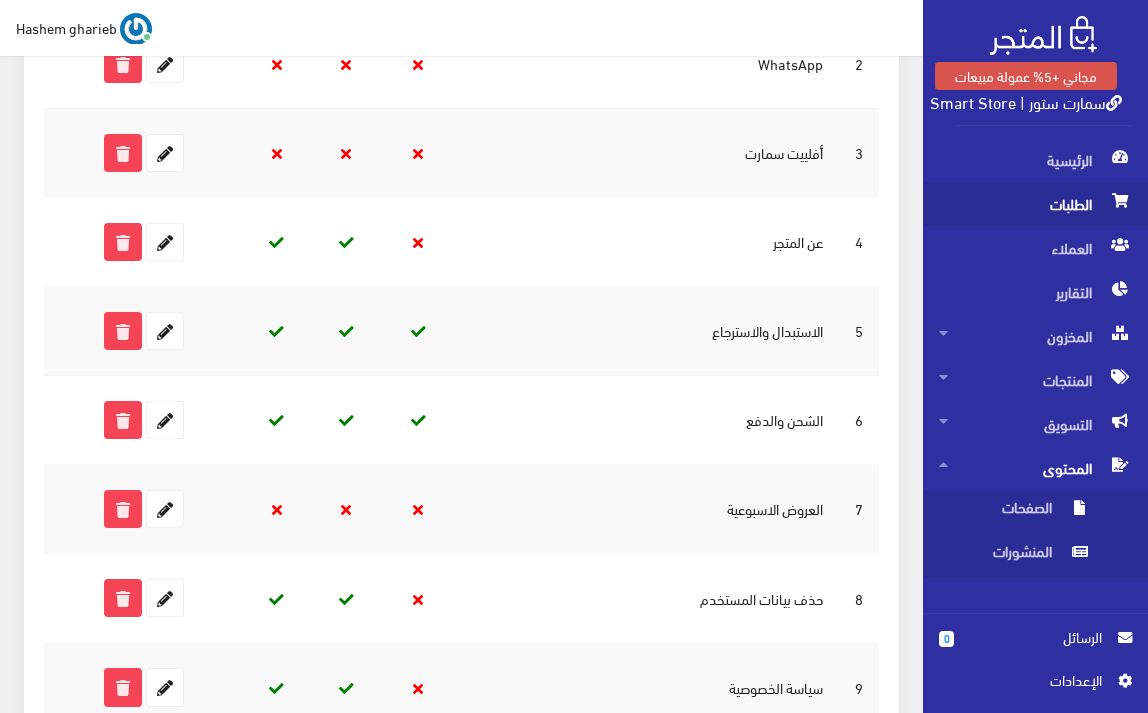 scroll, scrollTop: 533, scrollLeft: 0, axis: vertical 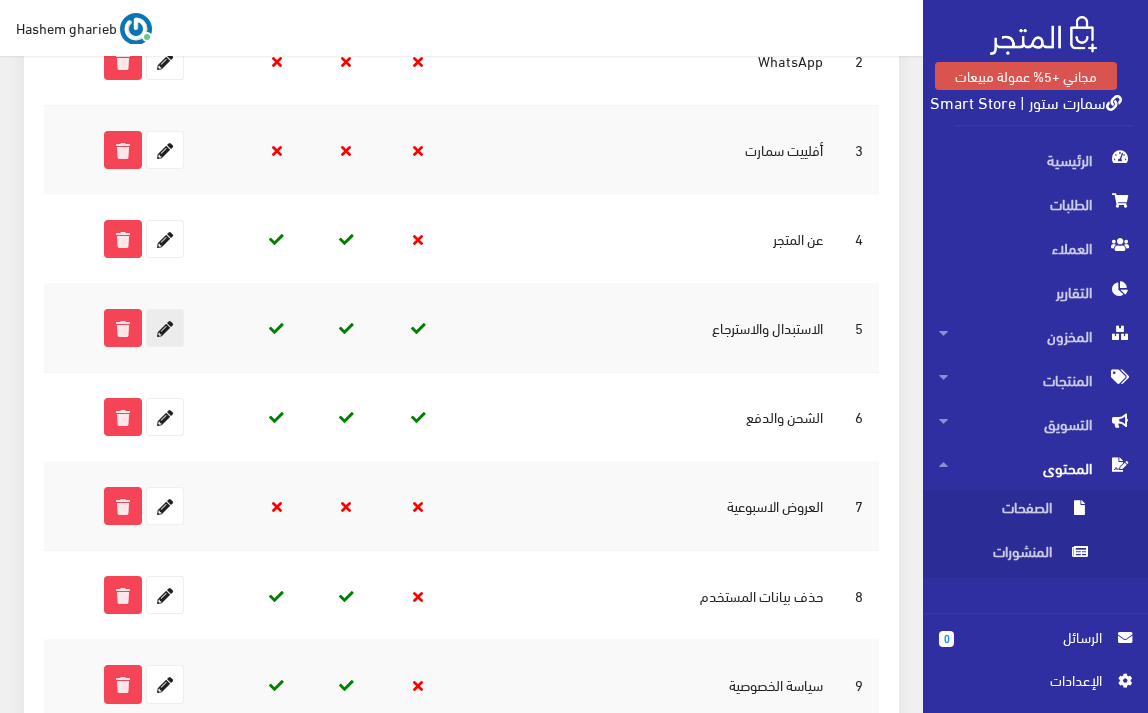 click at bounding box center (165, 328) 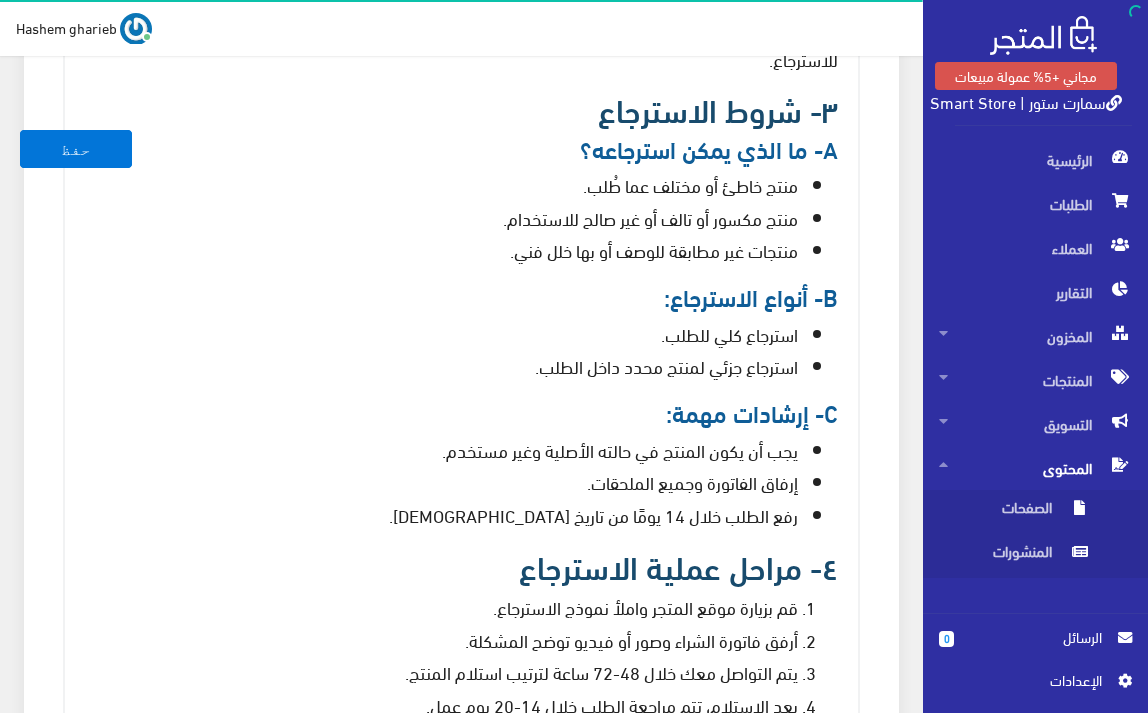 scroll, scrollTop: 1533, scrollLeft: 0, axis: vertical 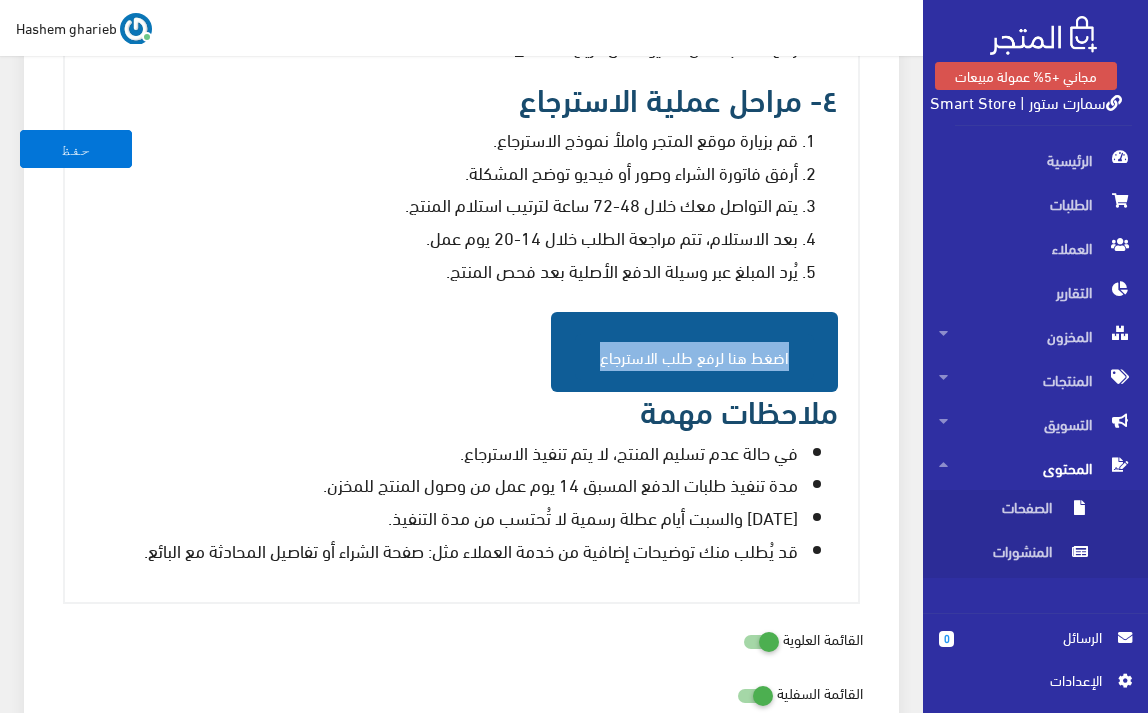 drag, startPoint x: 454, startPoint y: 346, endPoint x: 830, endPoint y: 340, distance: 376.04788 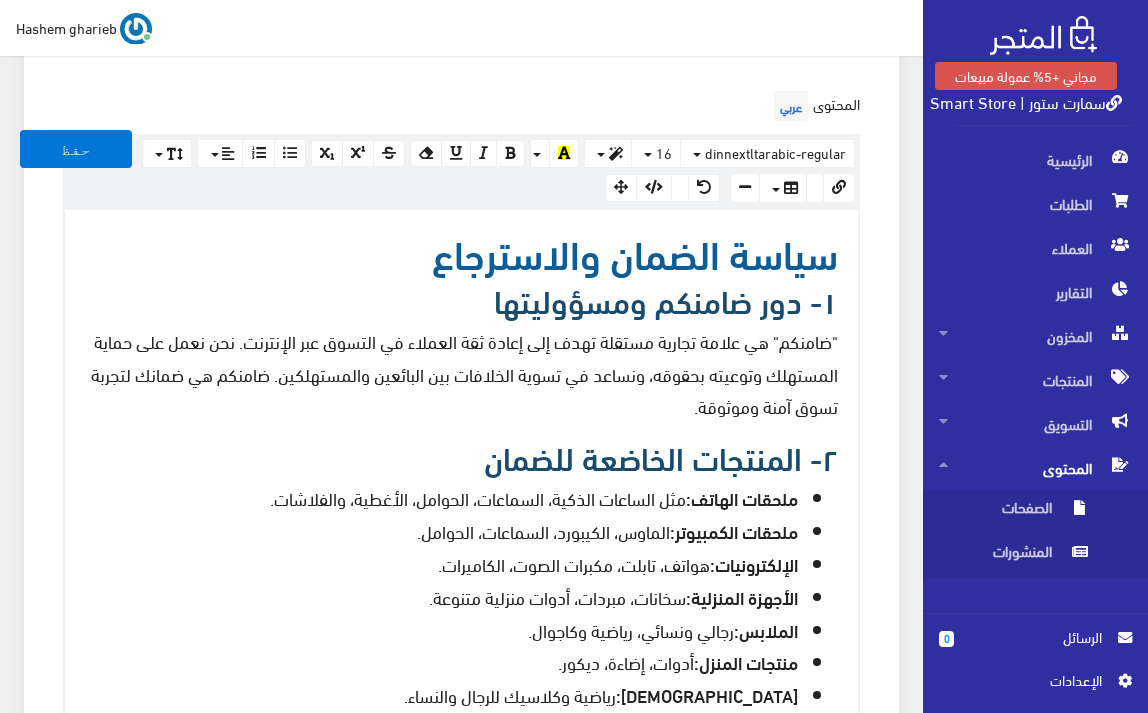 scroll, scrollTop: 333, scrollLeft: 0, axis: vertical 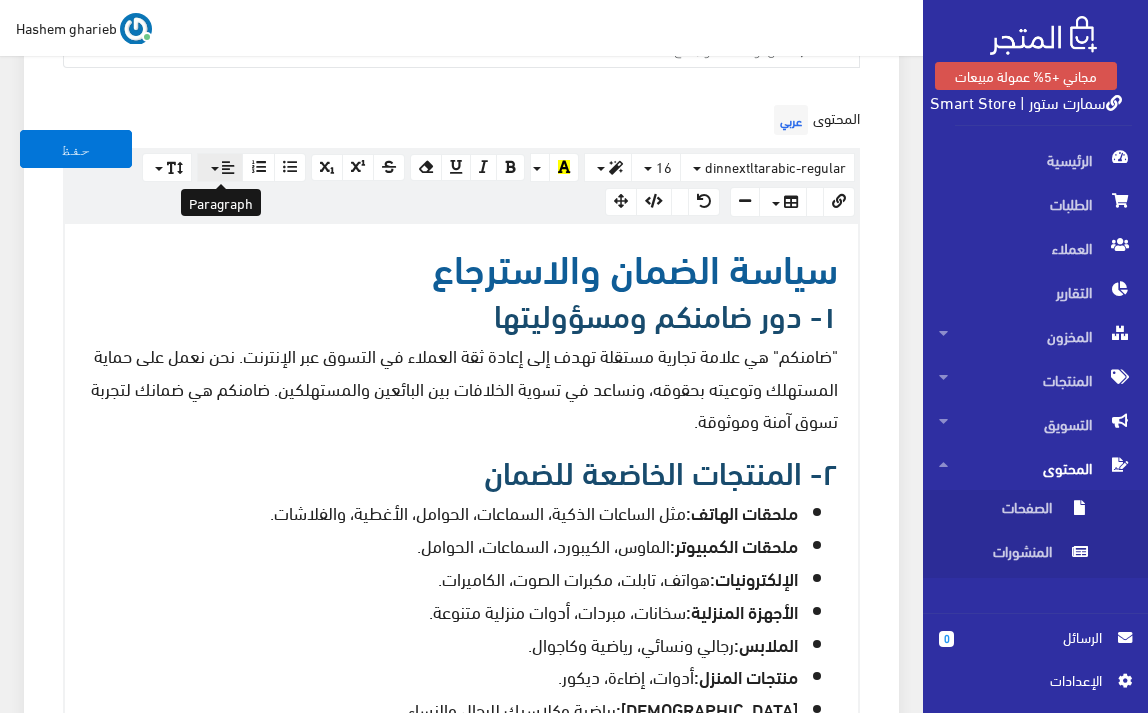 click at bounding box center (228, 168) 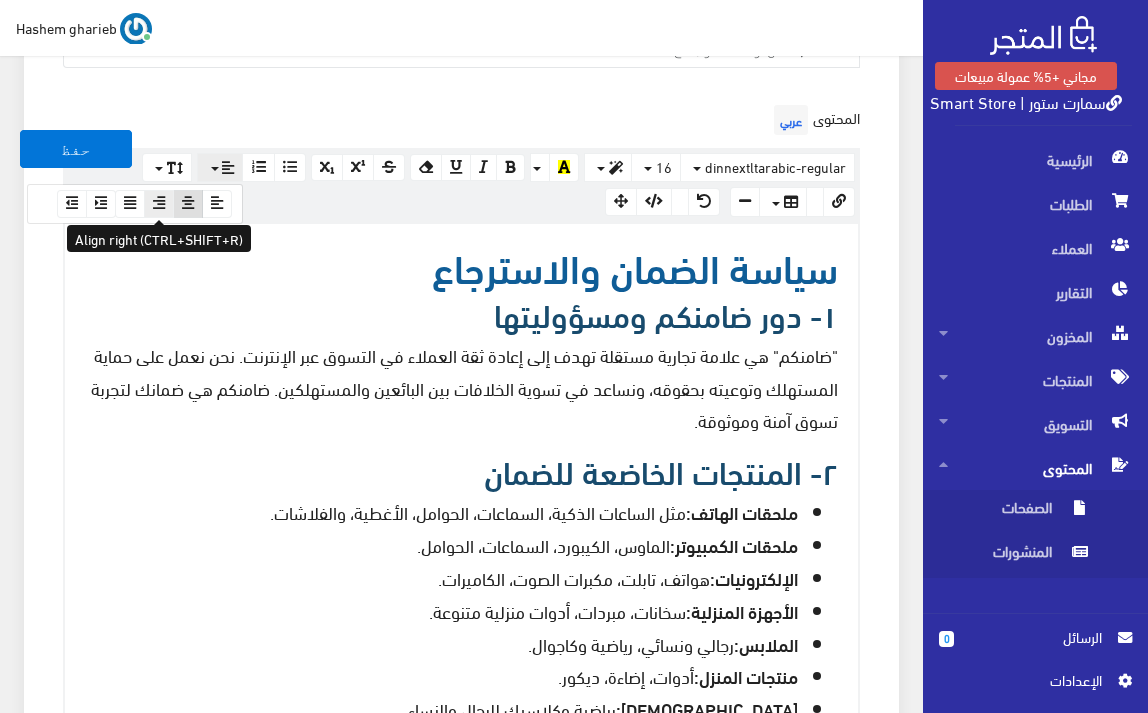 click at bounding box center (159, 203) 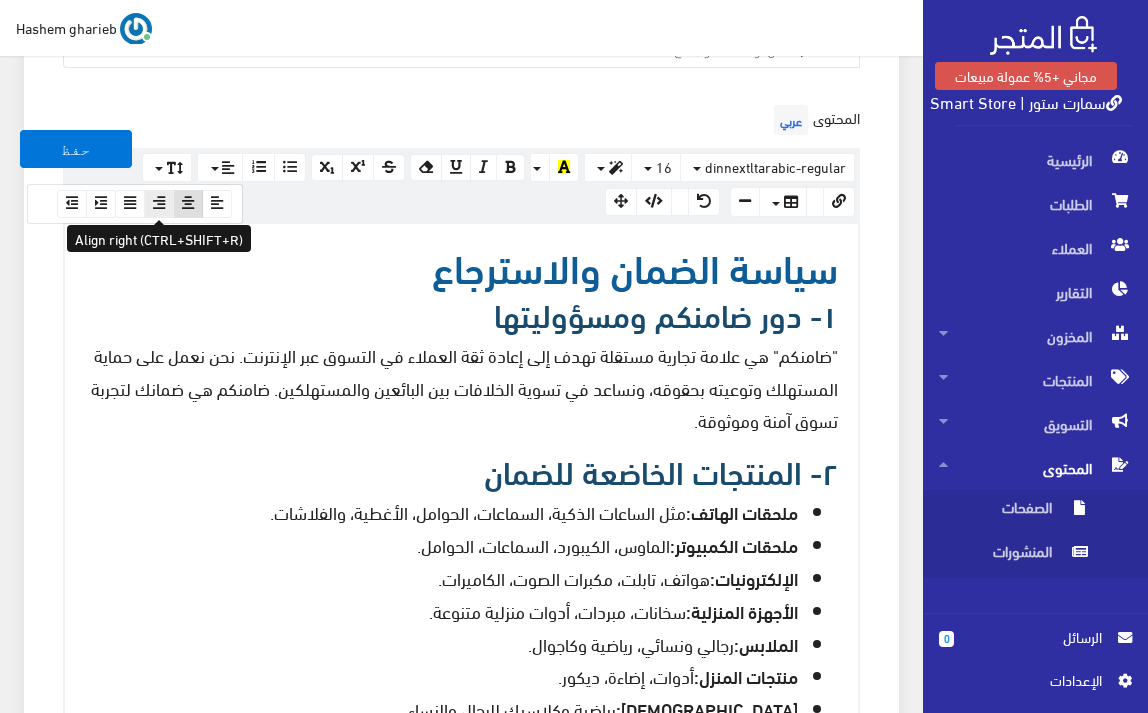 type 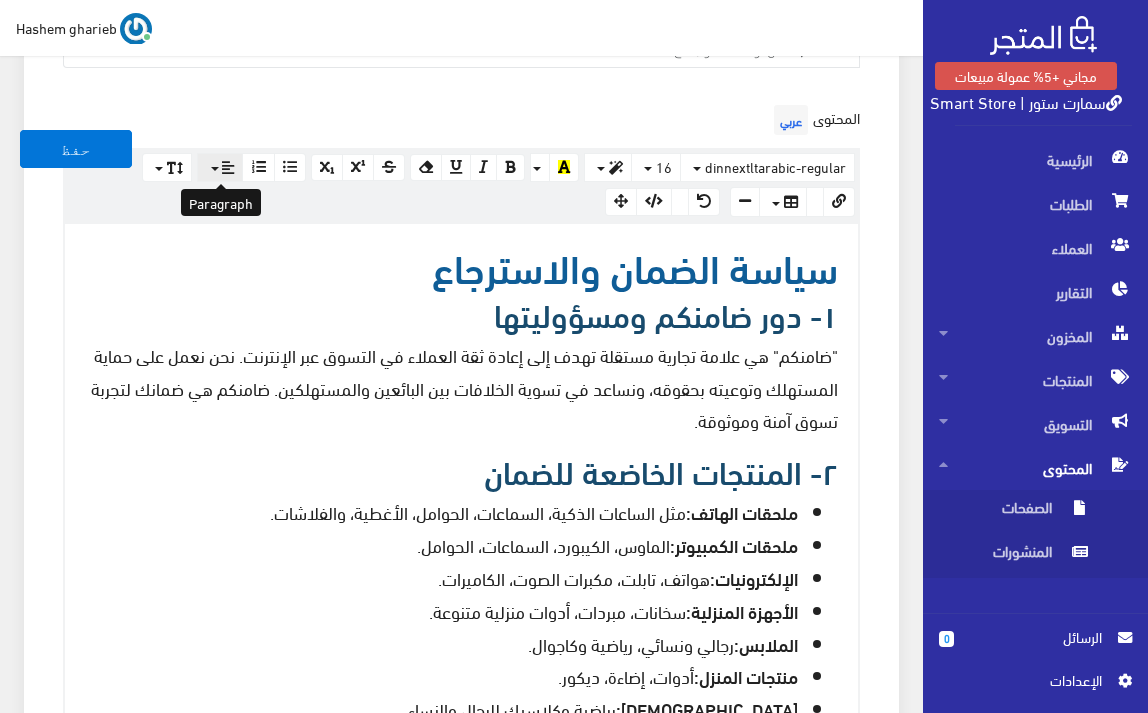 click at bounding box center (220, 168) 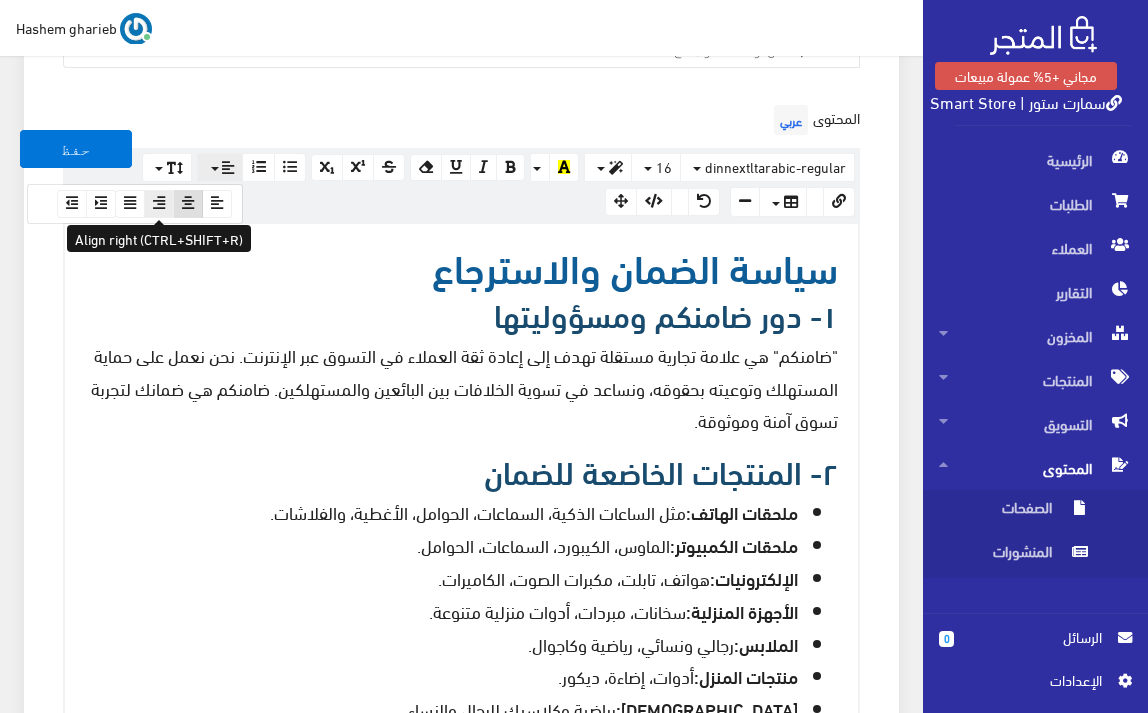 click at bounding box center (159, 203) 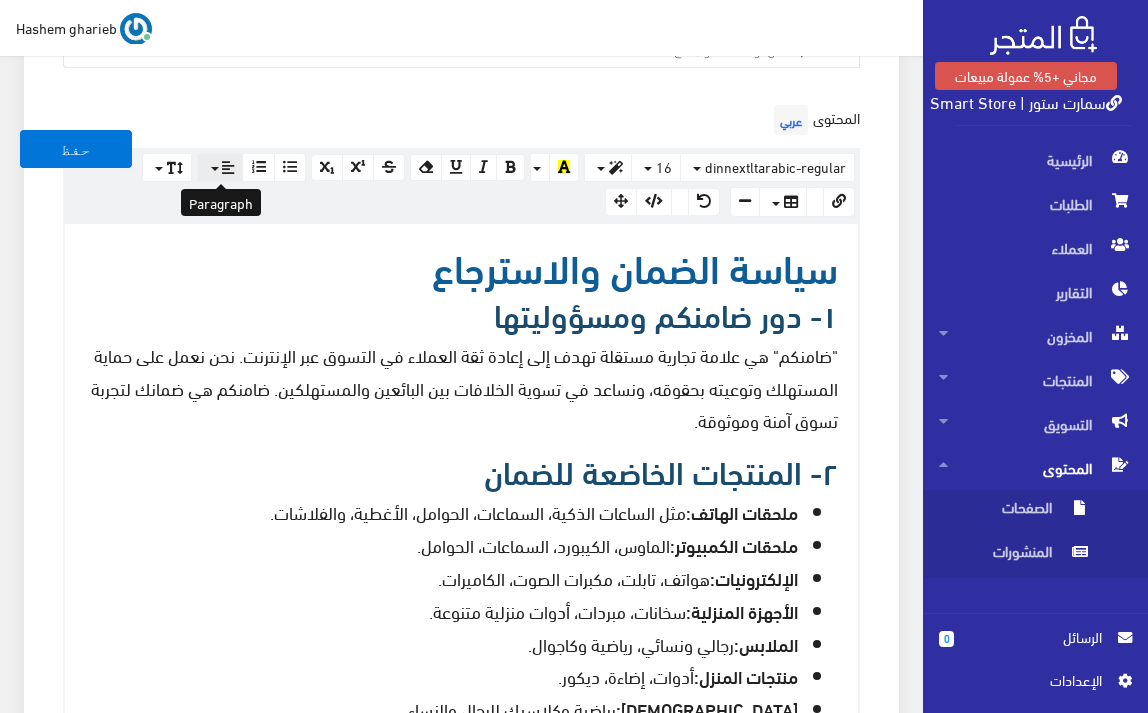 click at bounding box center [228, 168] 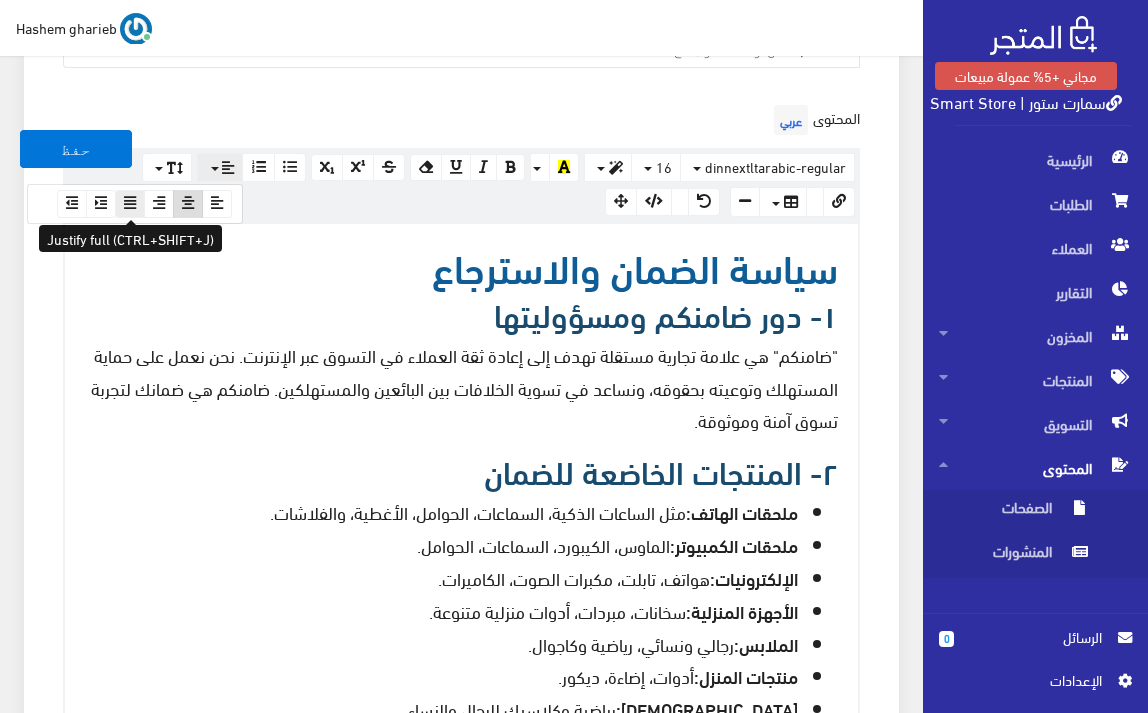 click at bounding box center (130, 203) 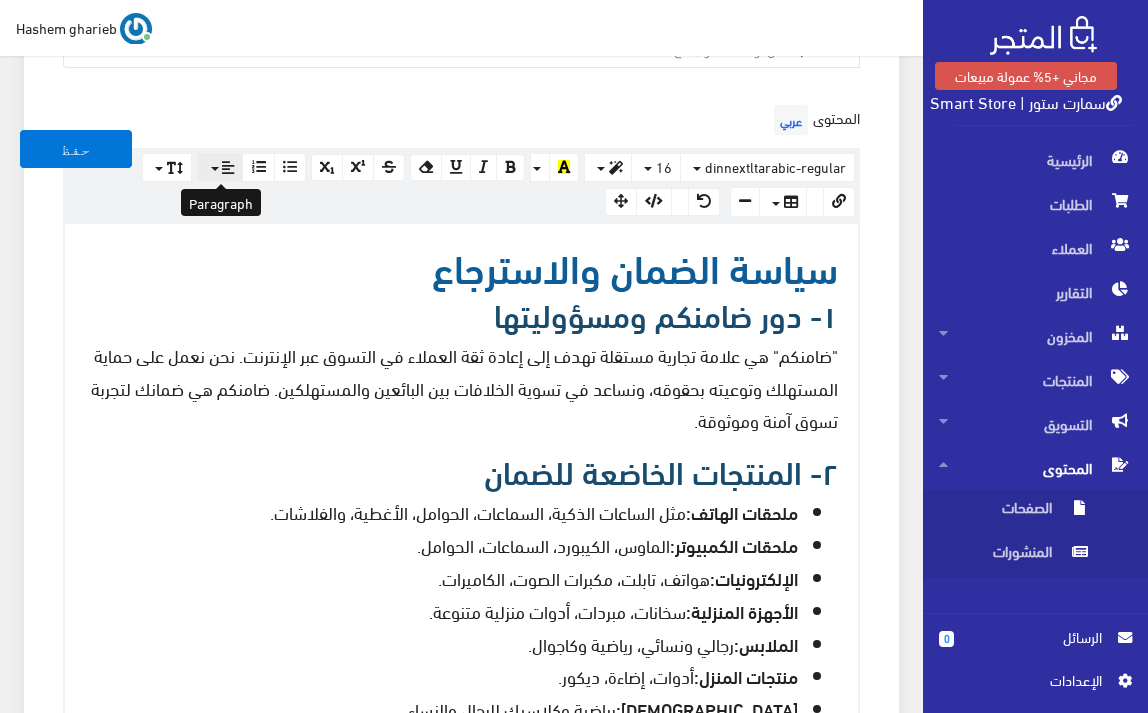 click at bounding box center (228, 168) 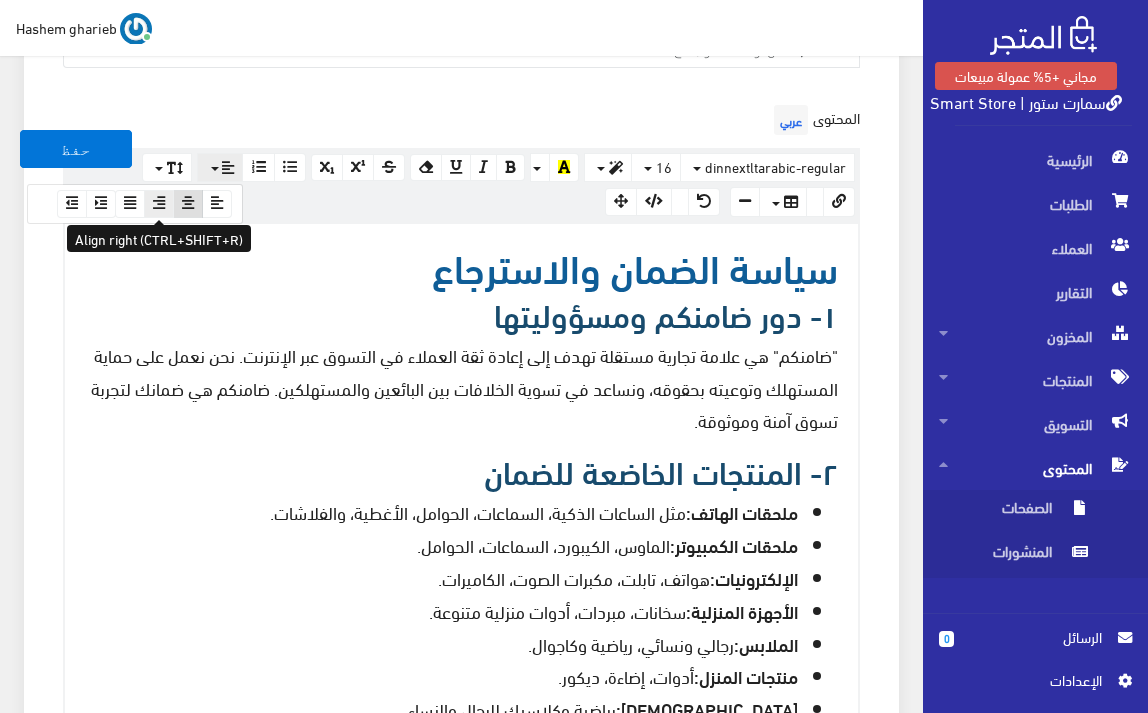 click at bounding box center (159, 203) 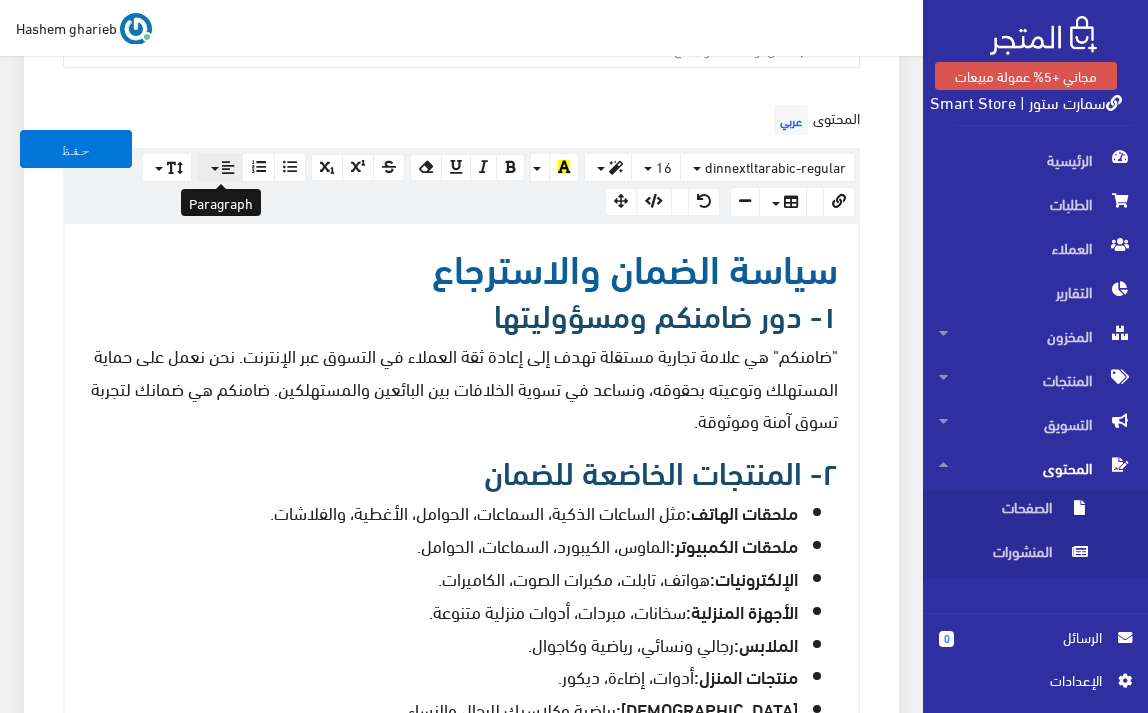 click at bounding box center (228, 168) 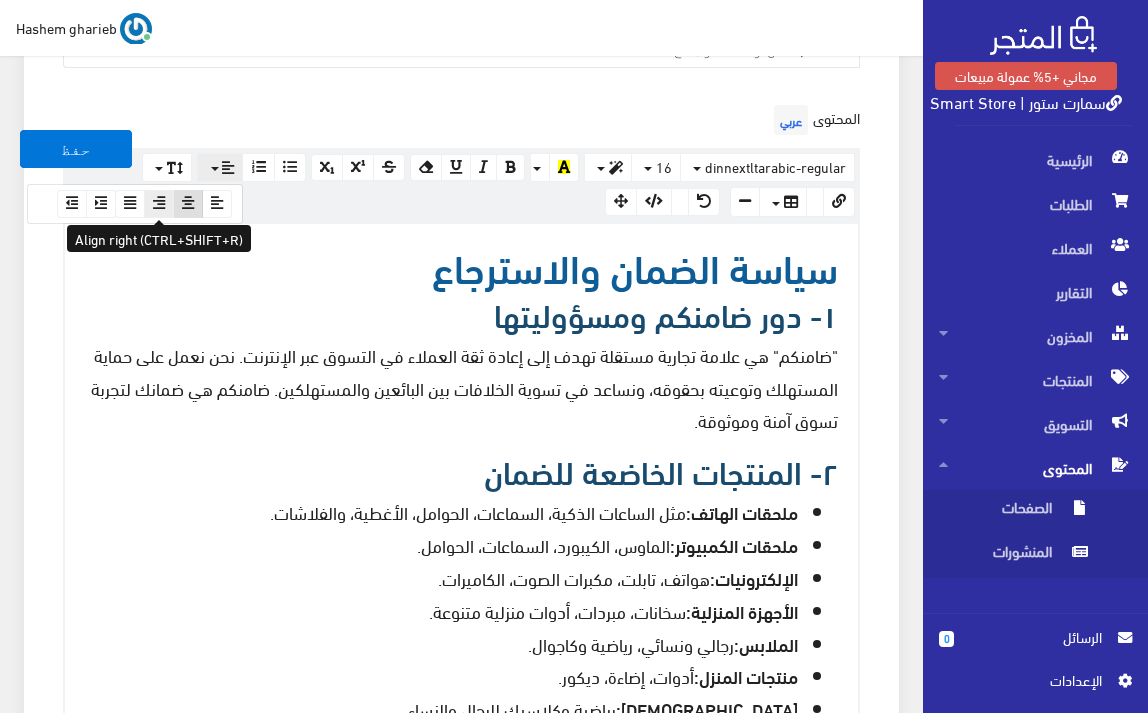 click at bounding box center [159, 203] 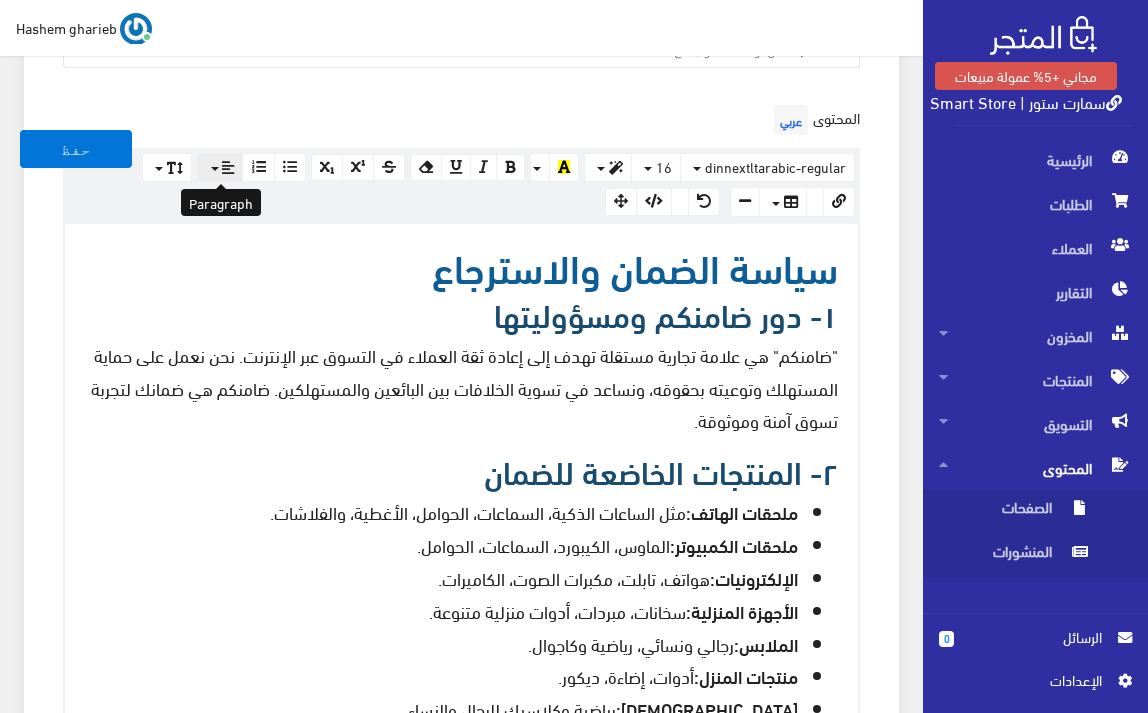 click at bounding box center (220, 168) 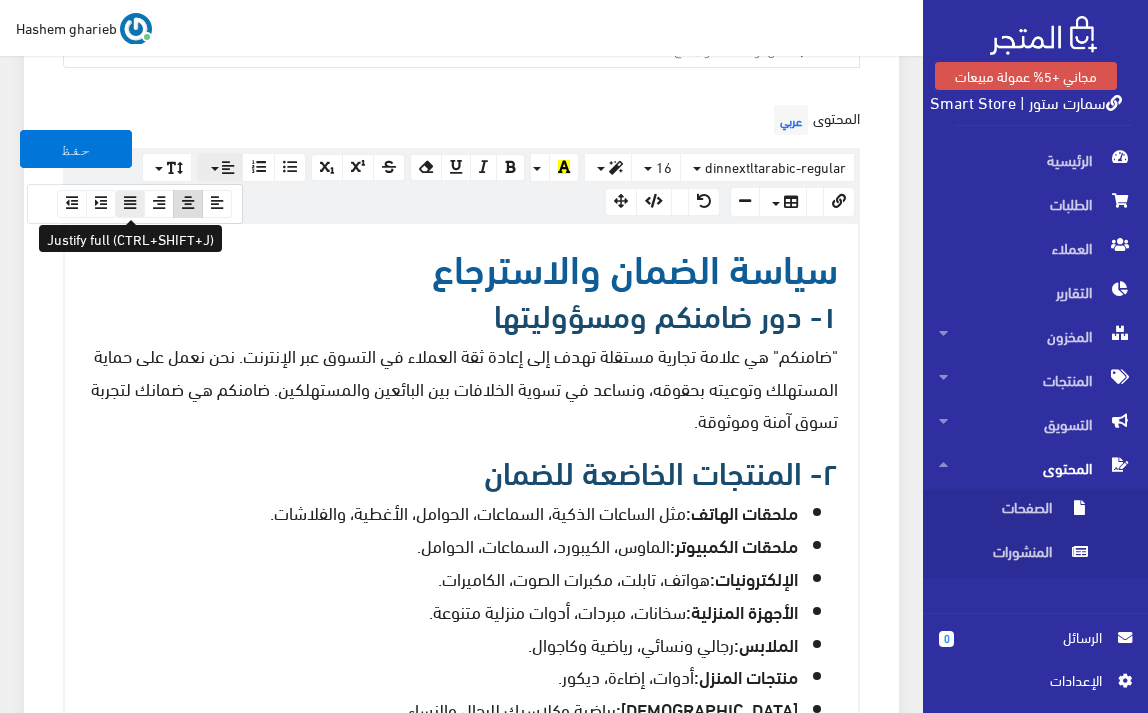 click at bounding box center [130, 204] 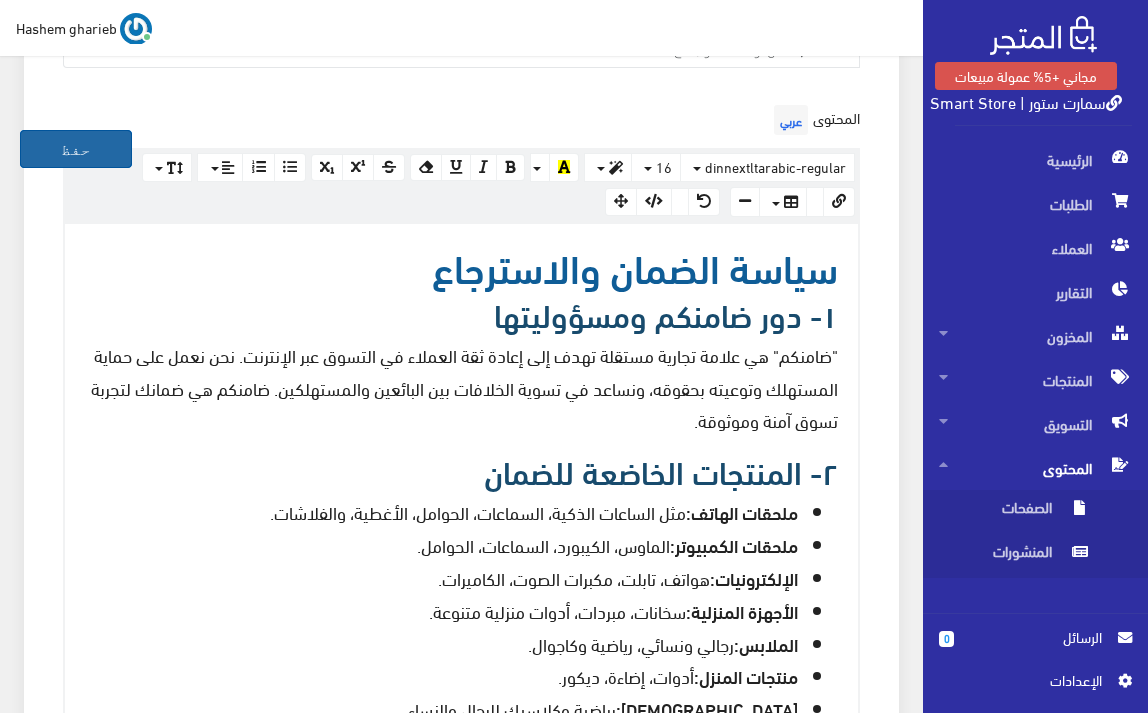 click on "حفظ" at bounding box center [76, 149] 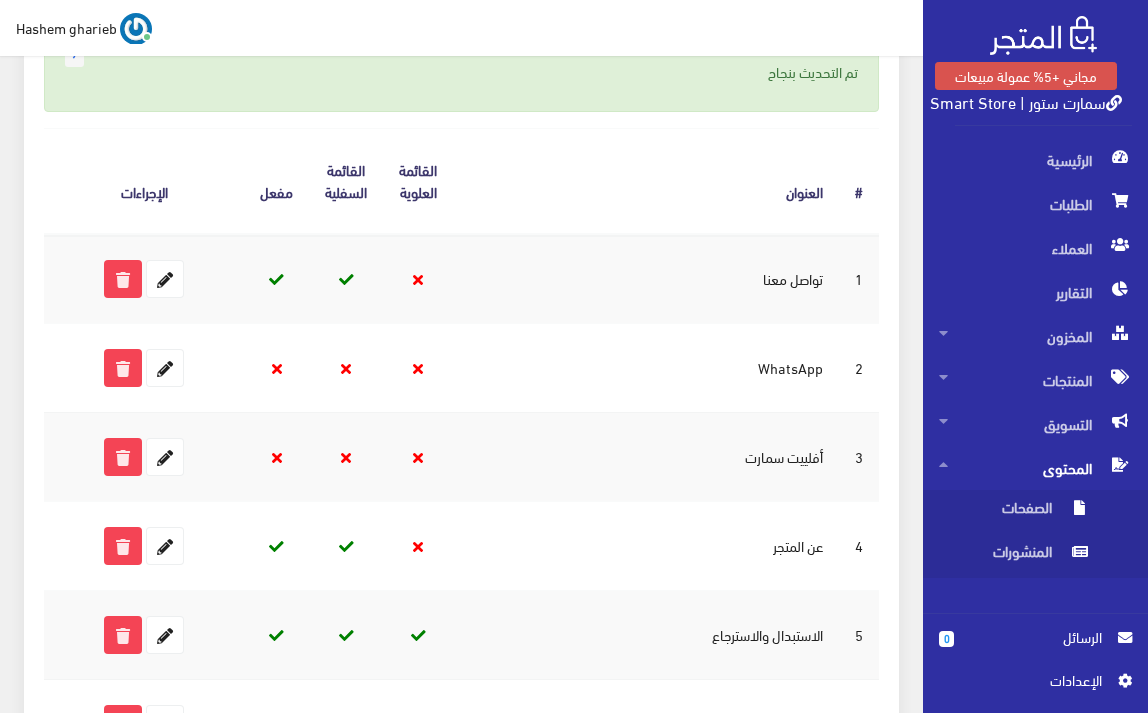 scroll, scrollTop: 533, scrollLeft: 0, axis: vertical 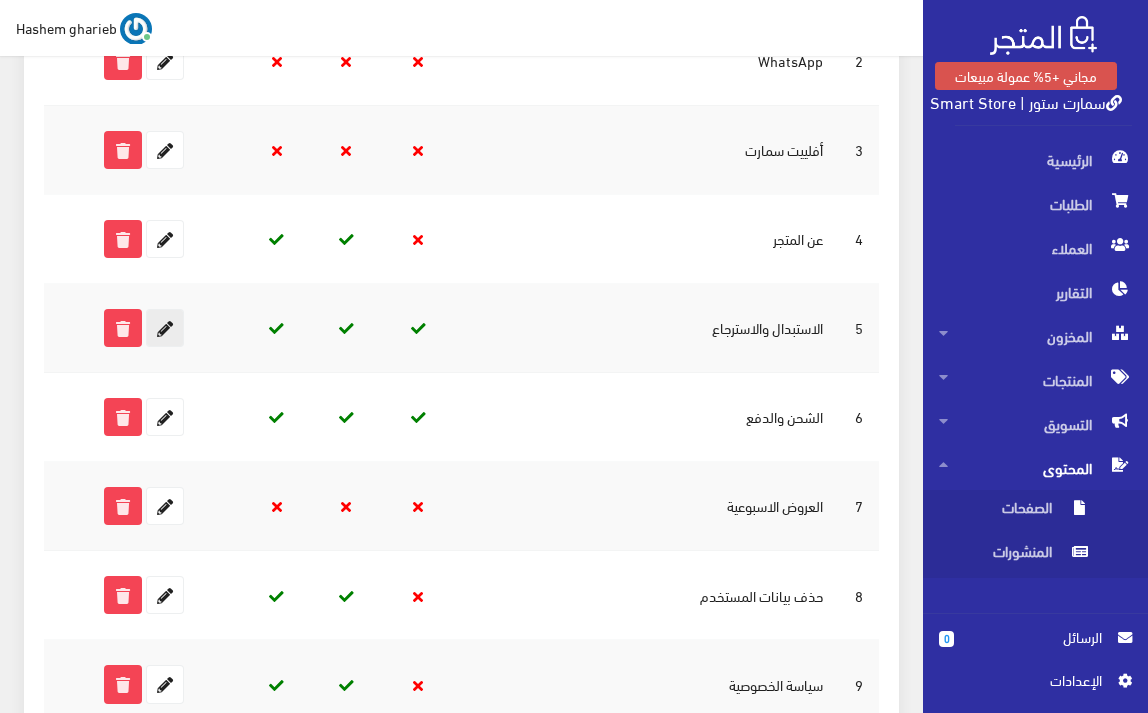 click at bounding box center [165, 328] 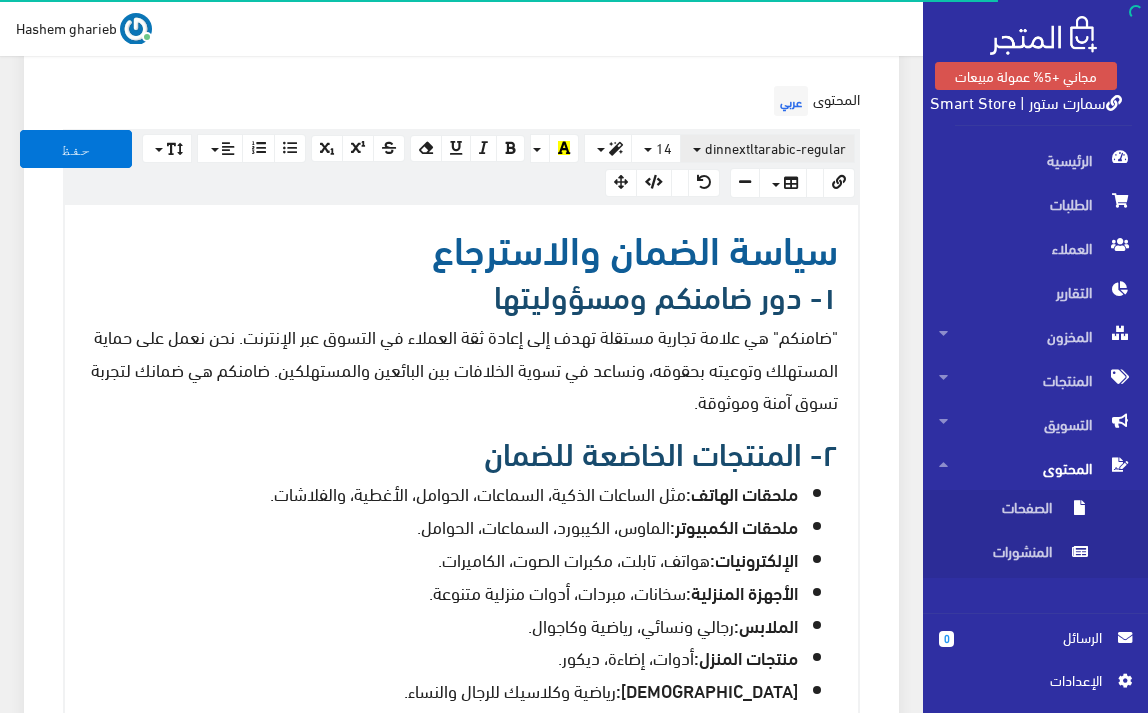 scroll, scrollTop: 333, scrollLeft: 0, axis: vertical 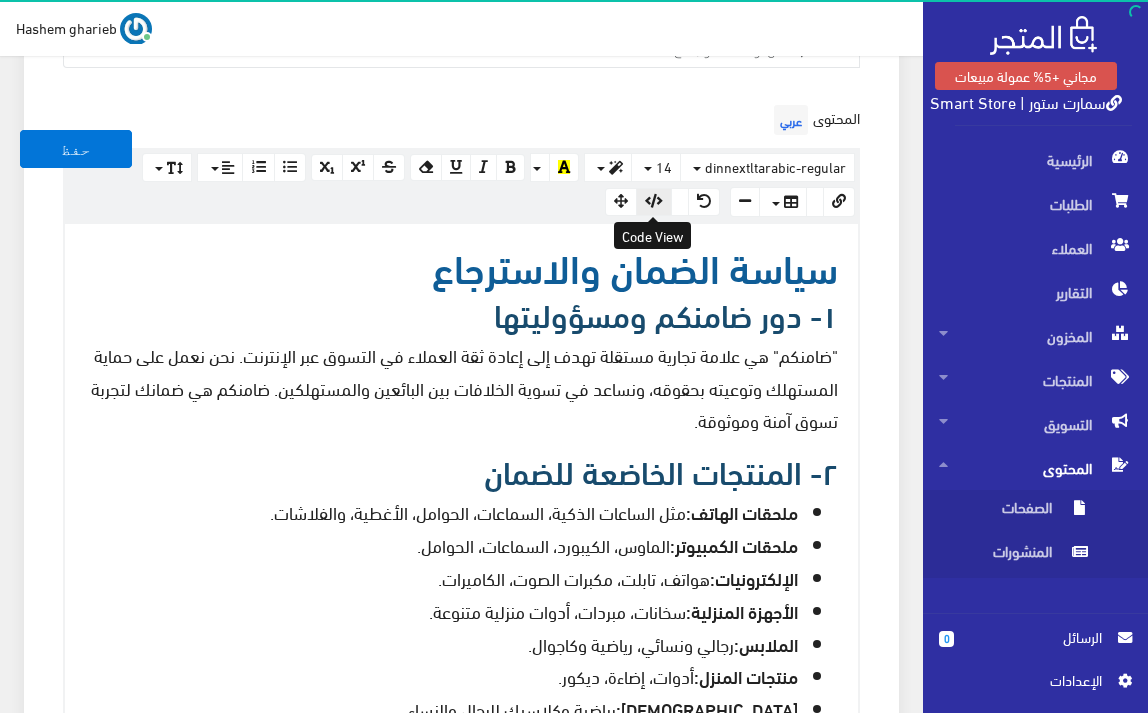 click at bounding box center (654, 201) 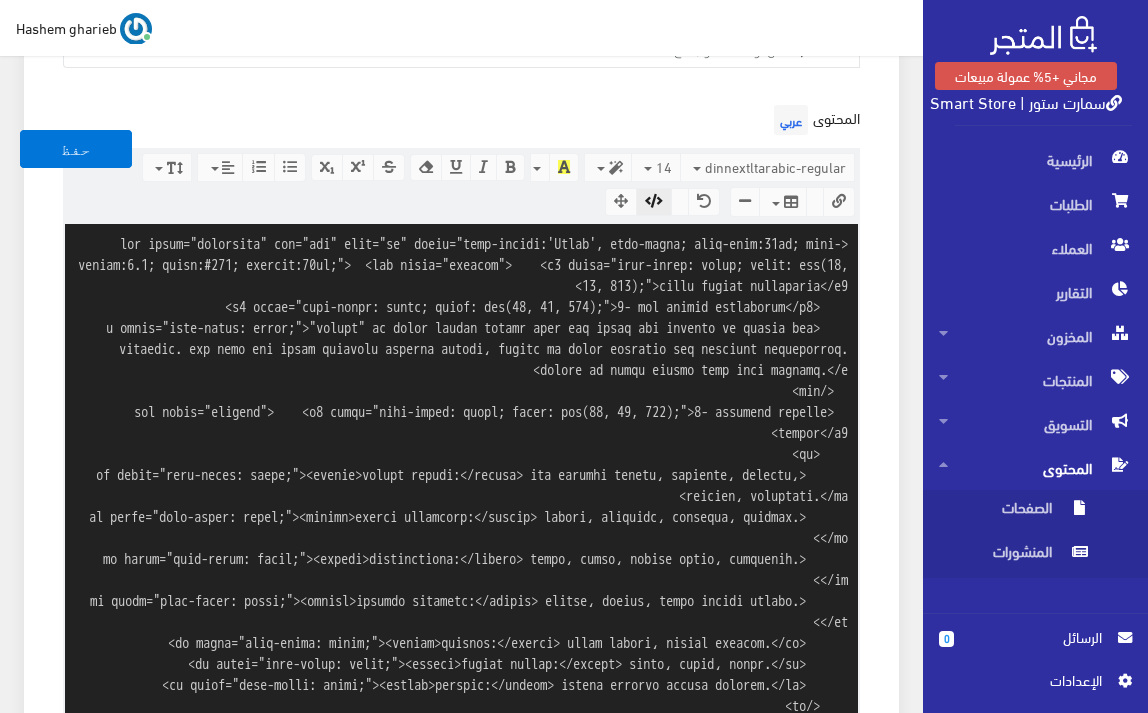 scroll, scrollTop: 1756, scrollLeft: 0, axis: vertical 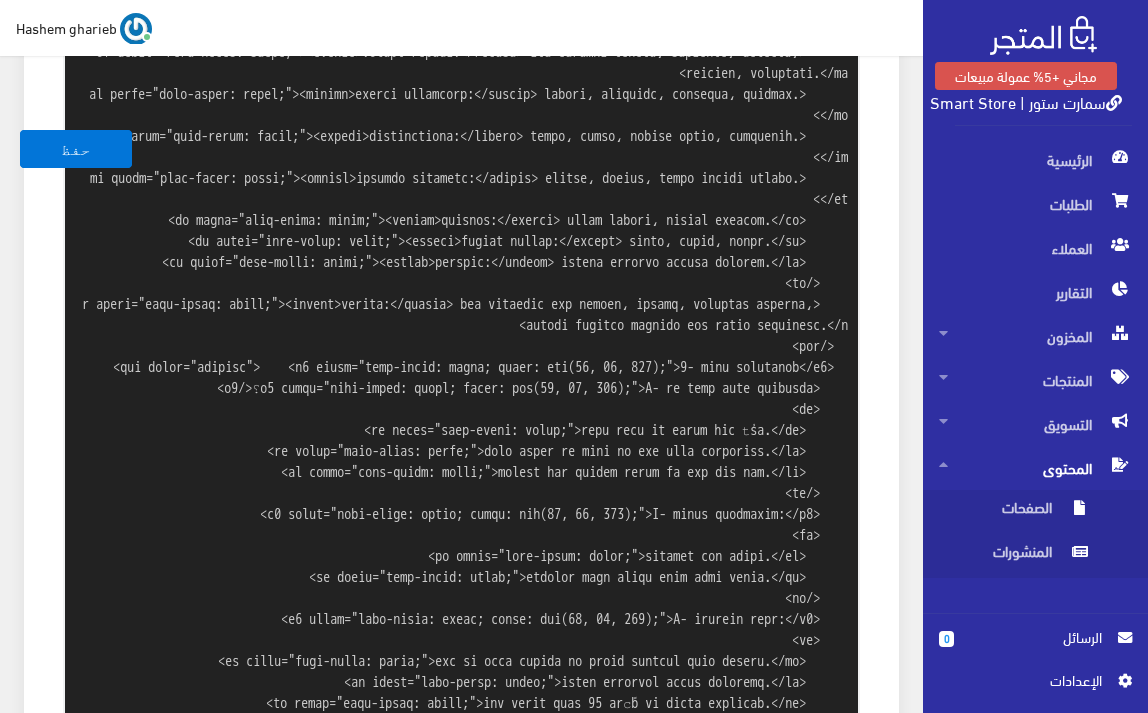 click at bounding box center (461, 590) 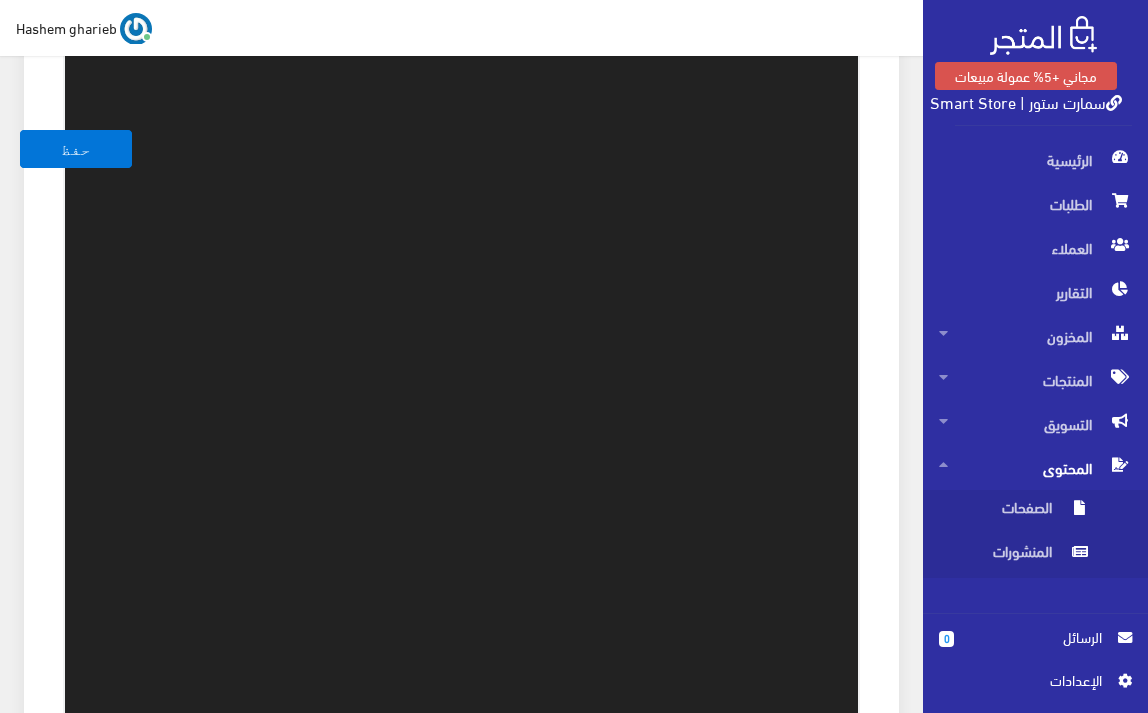 scroll, scrollTop: 567, scrollLeft: 0, axis: vertical 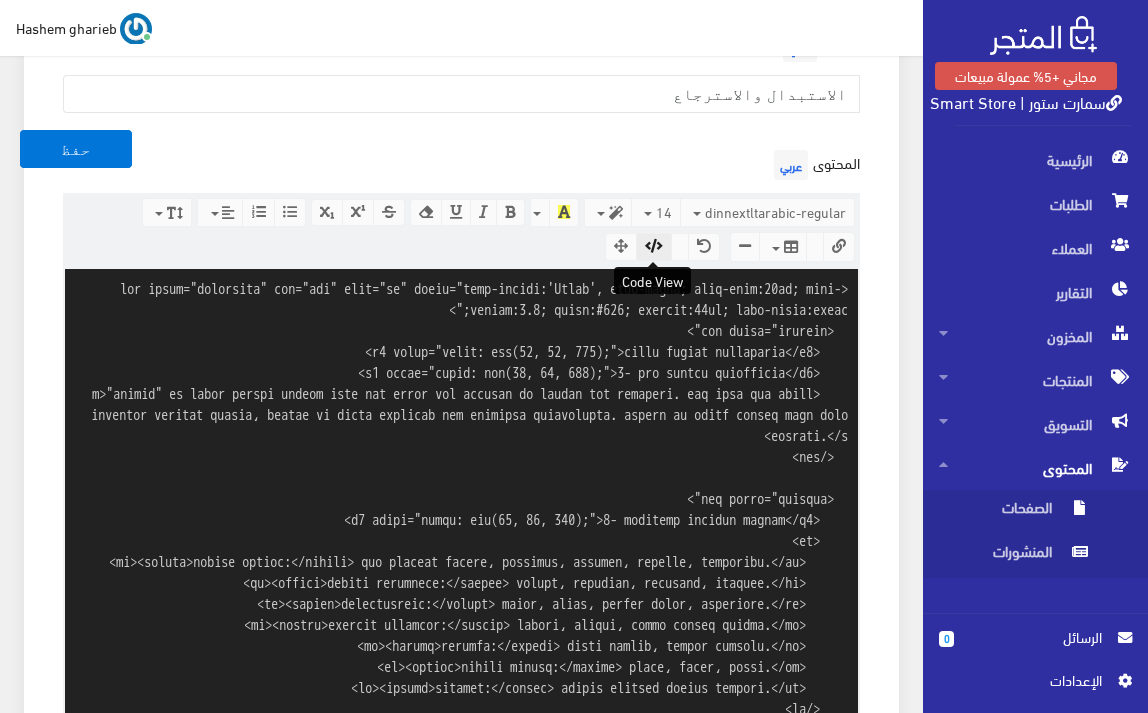 click at bounding box center [654, 246] 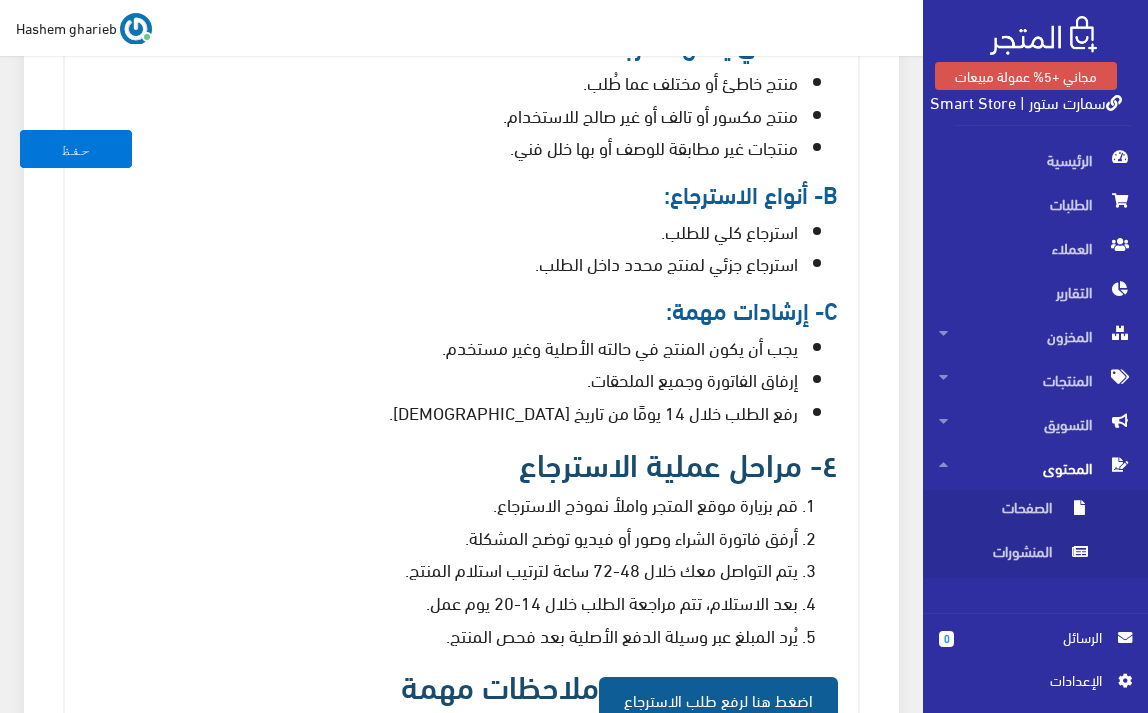 scroll, scrollTop: 1355, scrollLeft: 0, axis: vertical 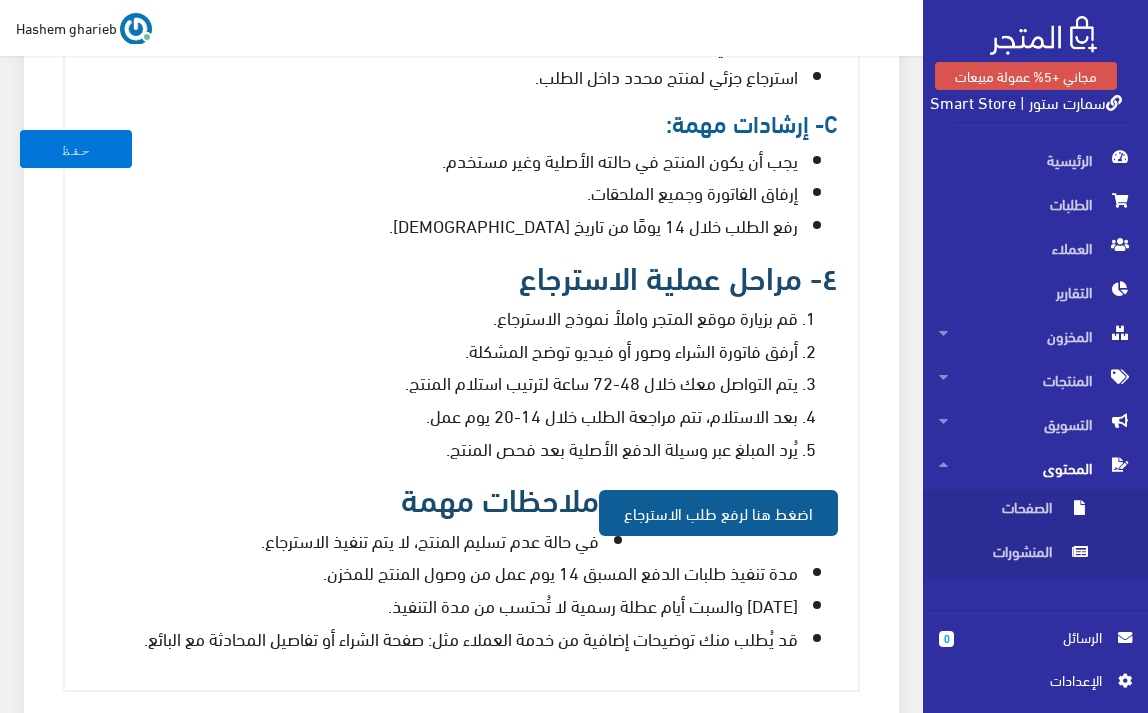 click on "ملاحظات مهمة" at bounding box center (461, 497) 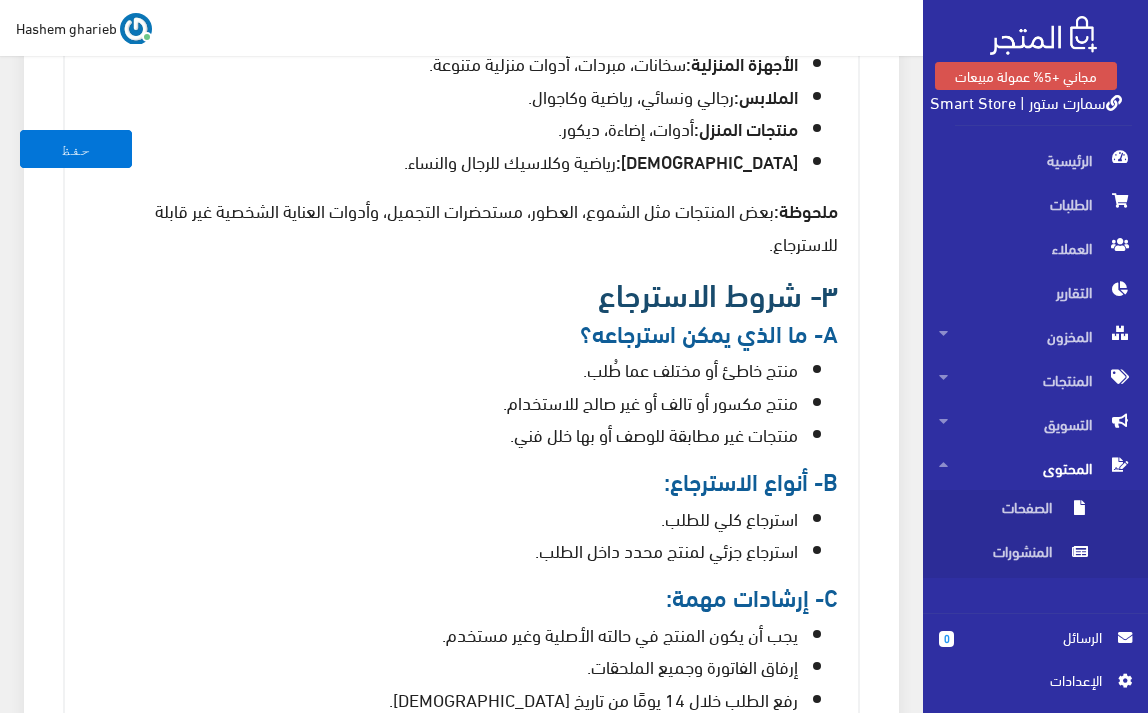 scroll, scrollTop: 955, scrollLeft: 0, axis: vertical 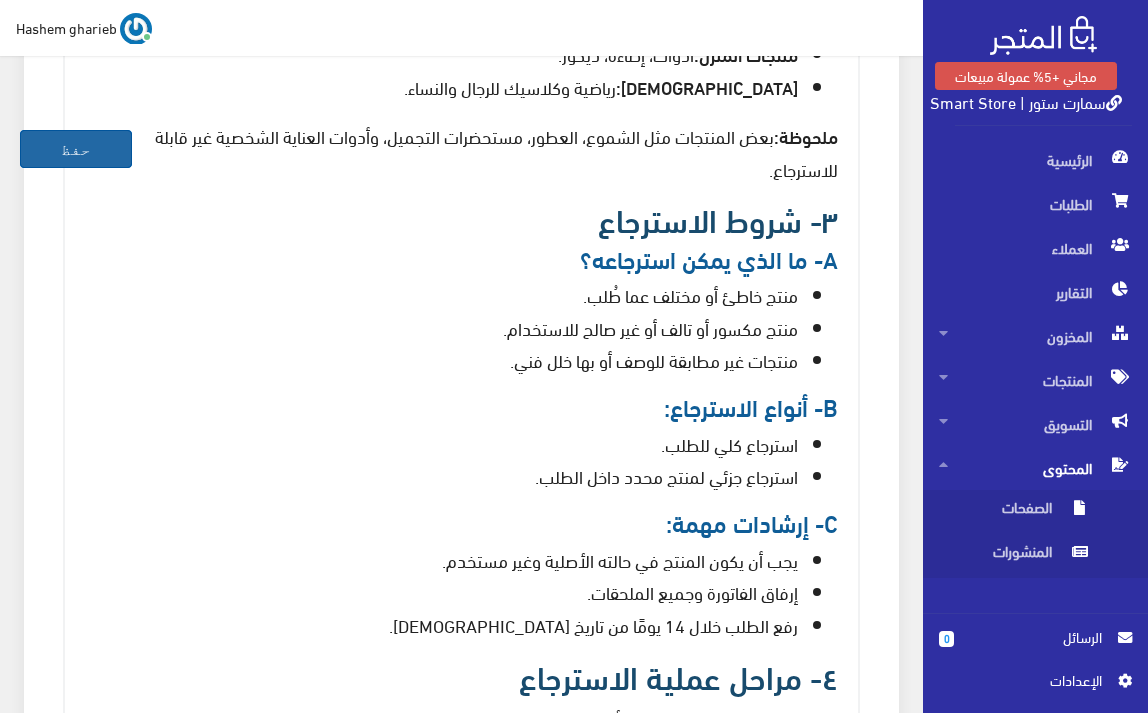 click on "حفظ" at bounding box center (76, 149) 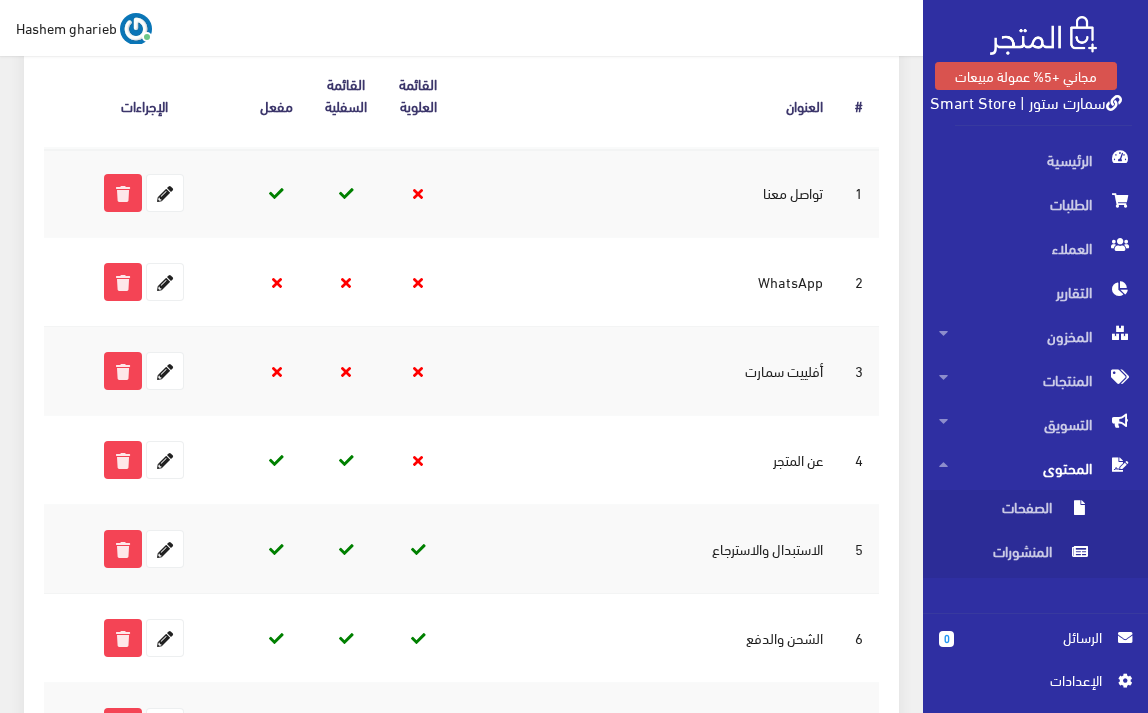 scroll, scrollTop: 467, scrollLeft: 0, axis: vertical 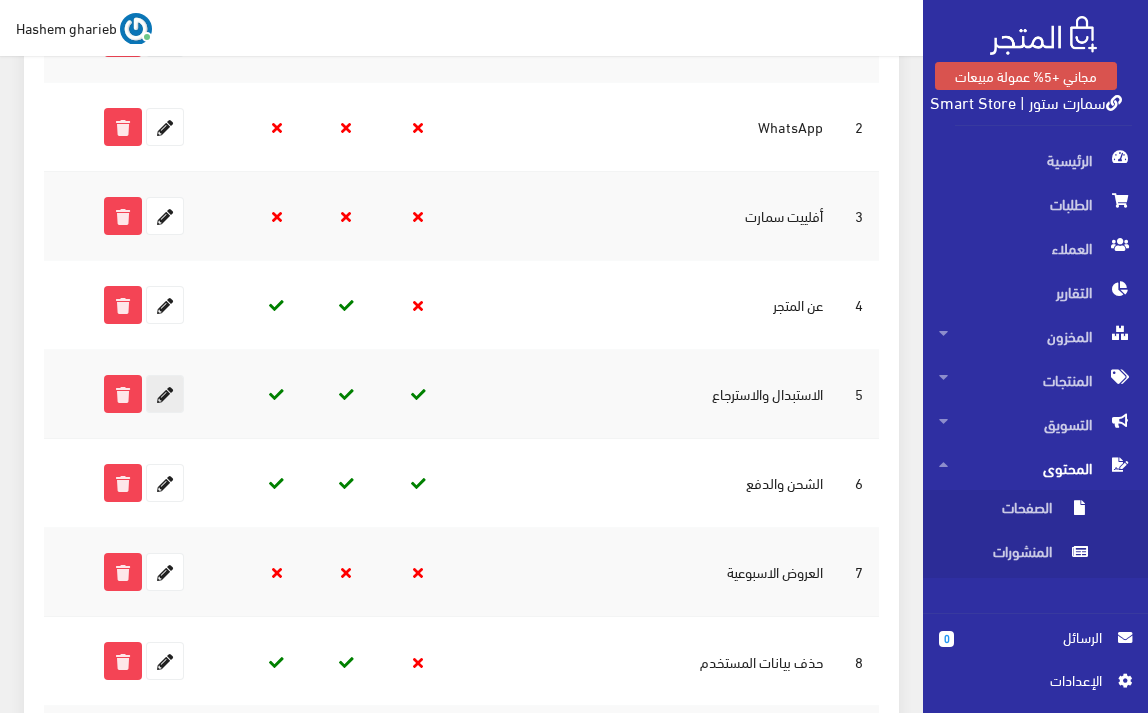 click at bounding box center [165, 394] 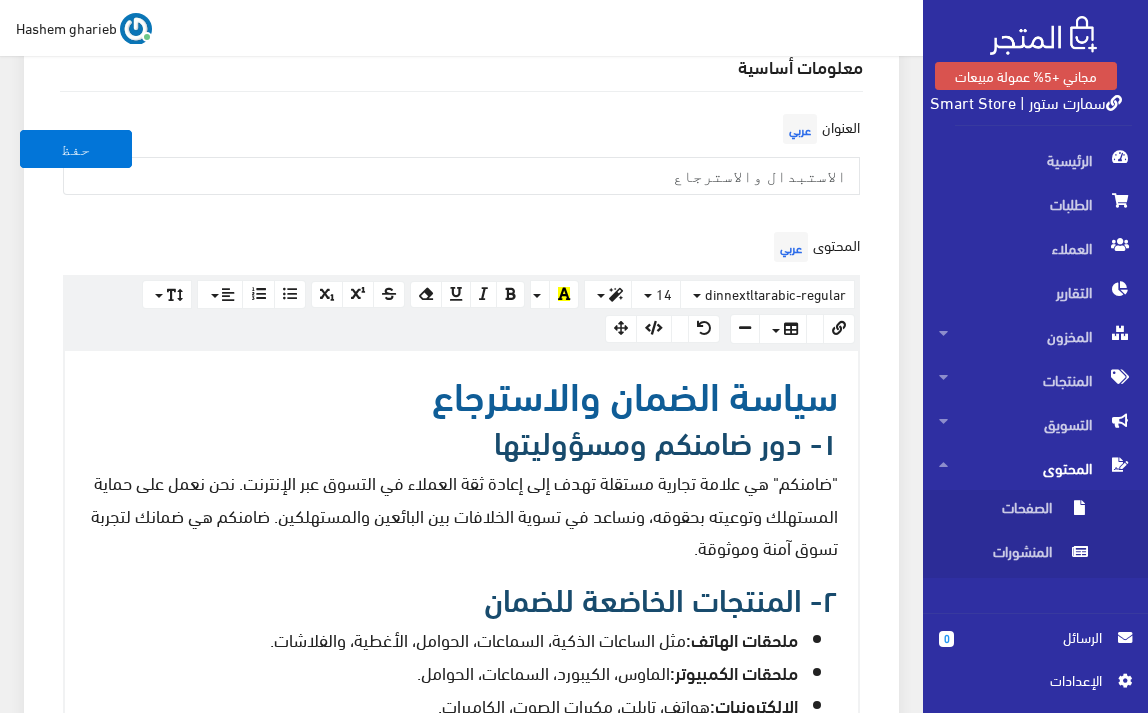 scroll, scrollTop: 200, scrollLeft: 0, axis: vertical 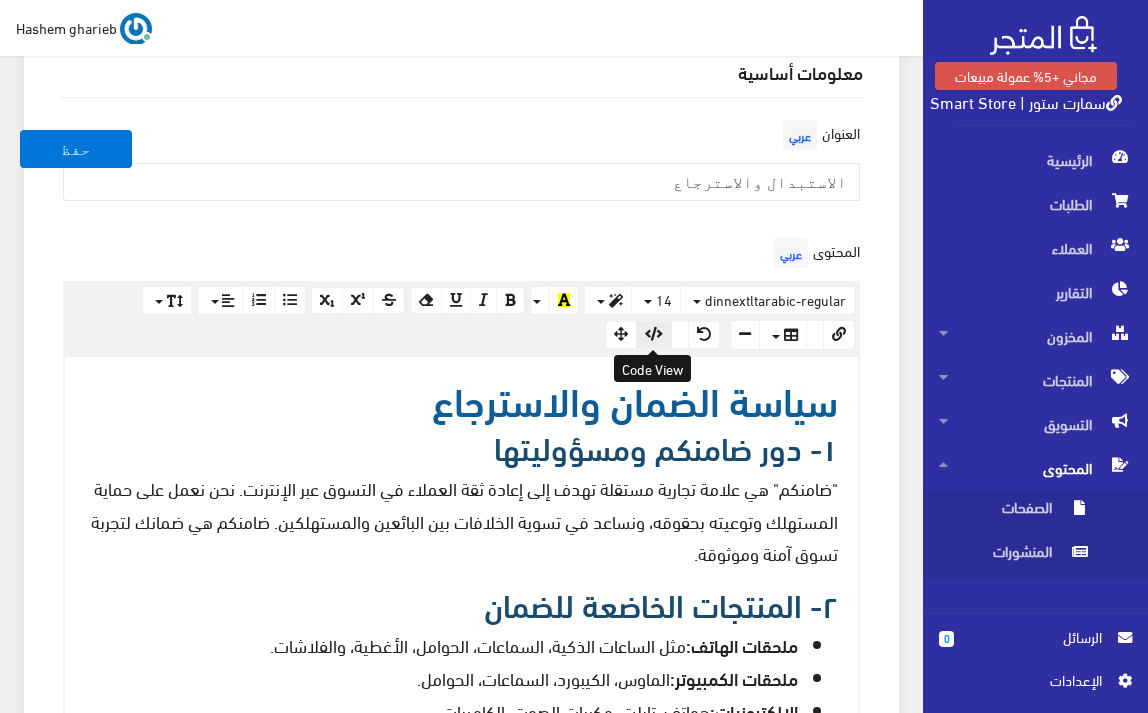 click at bounding box center [654, 334] 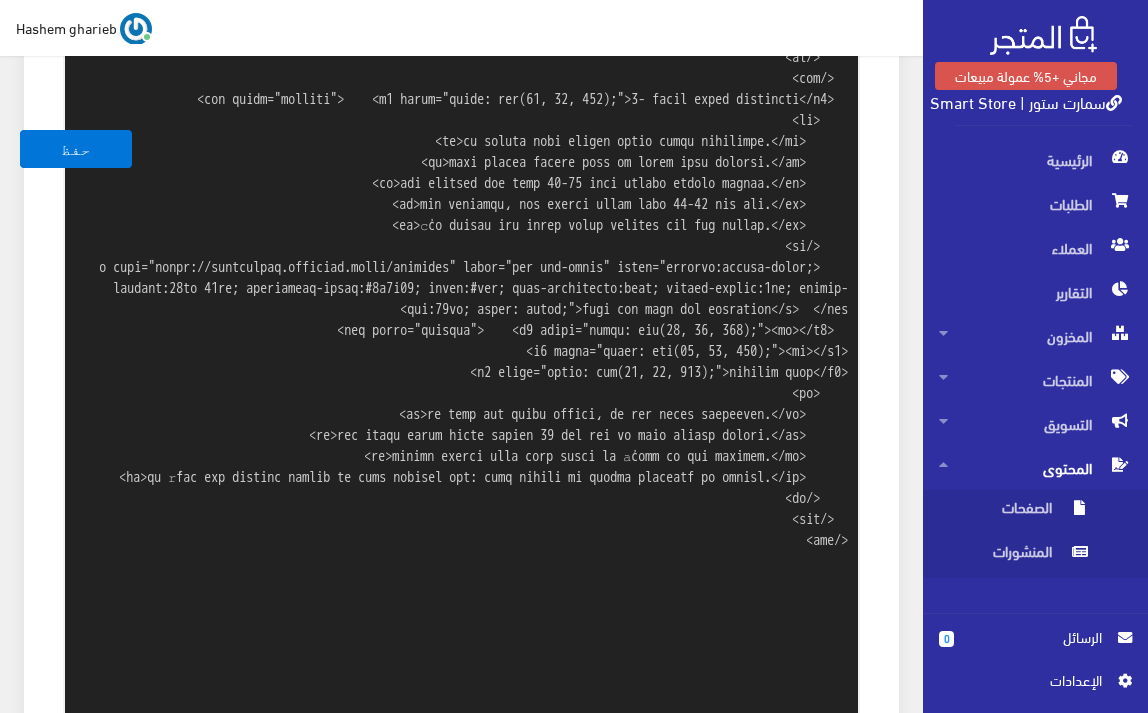 scroll, scrollTop: 1316, scrollLeft: 0, axis: vertical 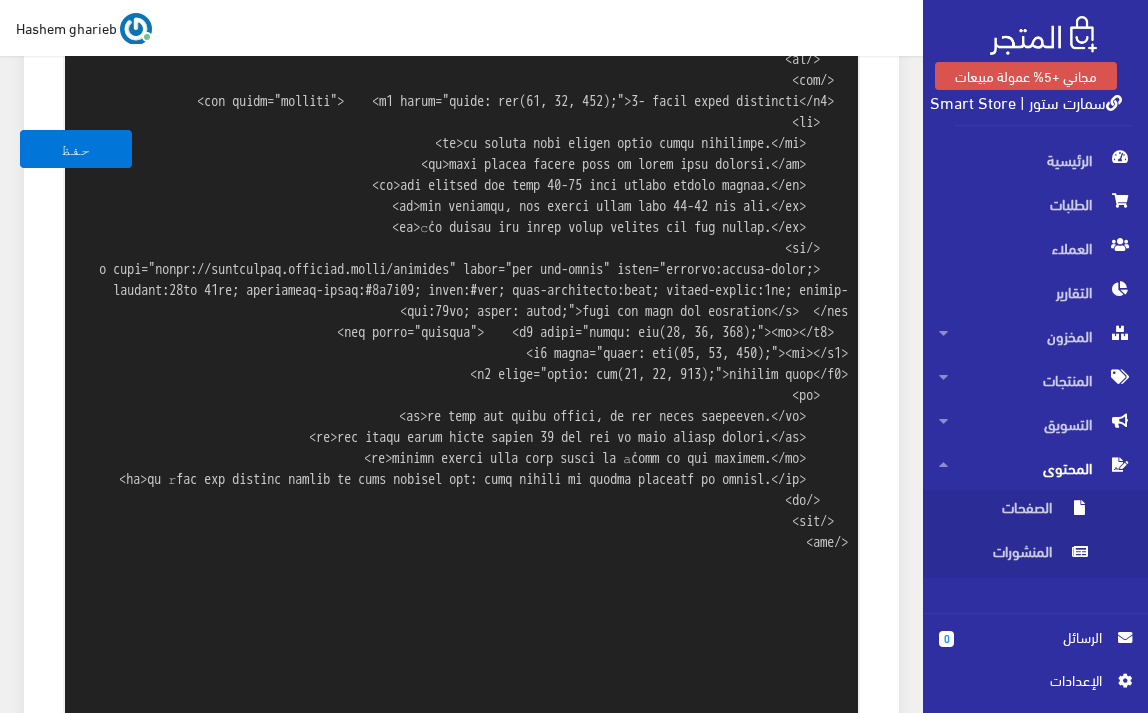 click at bounding box center (461, 28) 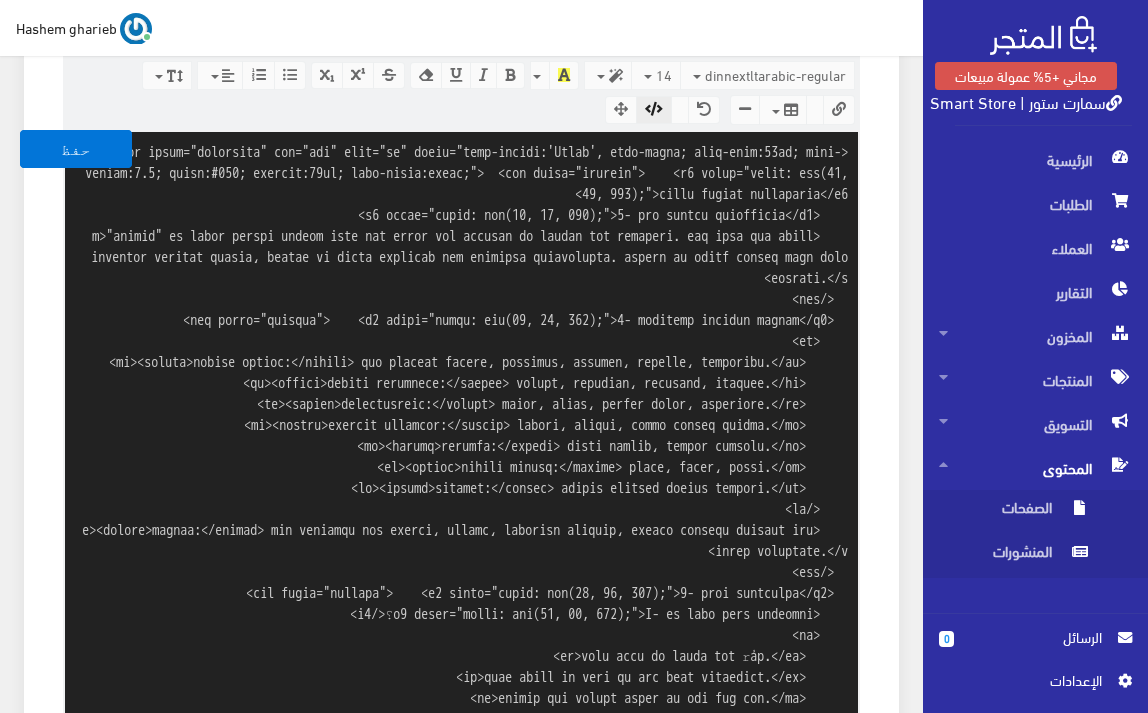 scroll, scrollTop: 250, scrollLeft: 0, axis: vertical 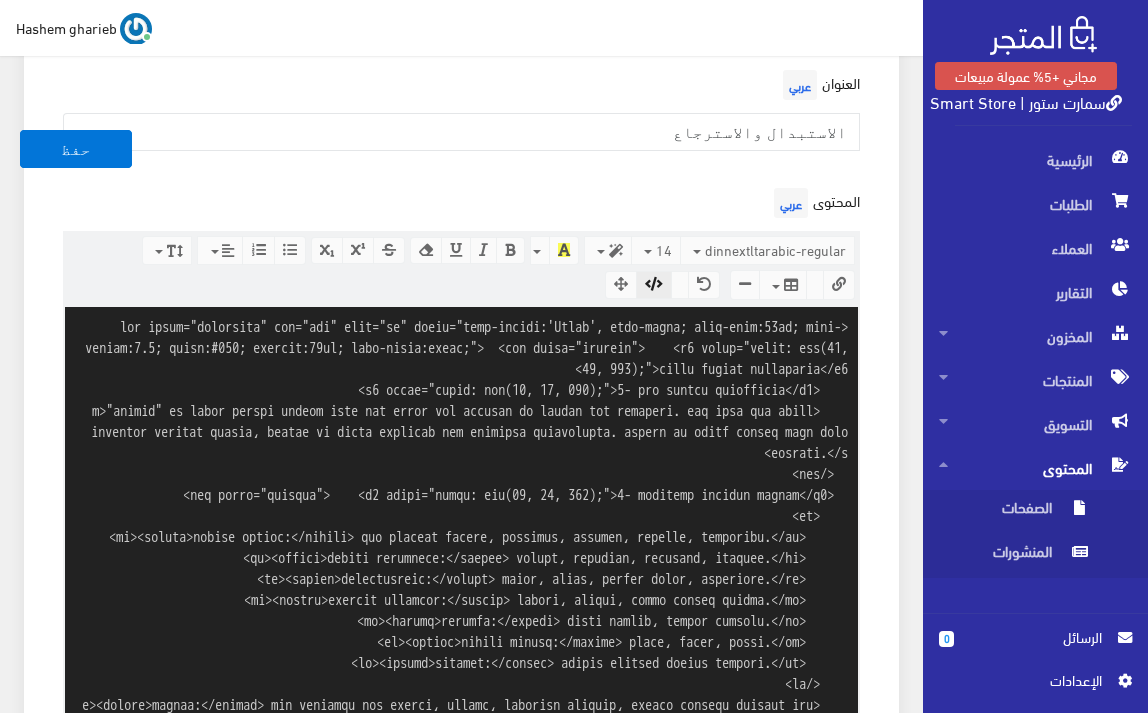 click at bounding box center [461, 1094] 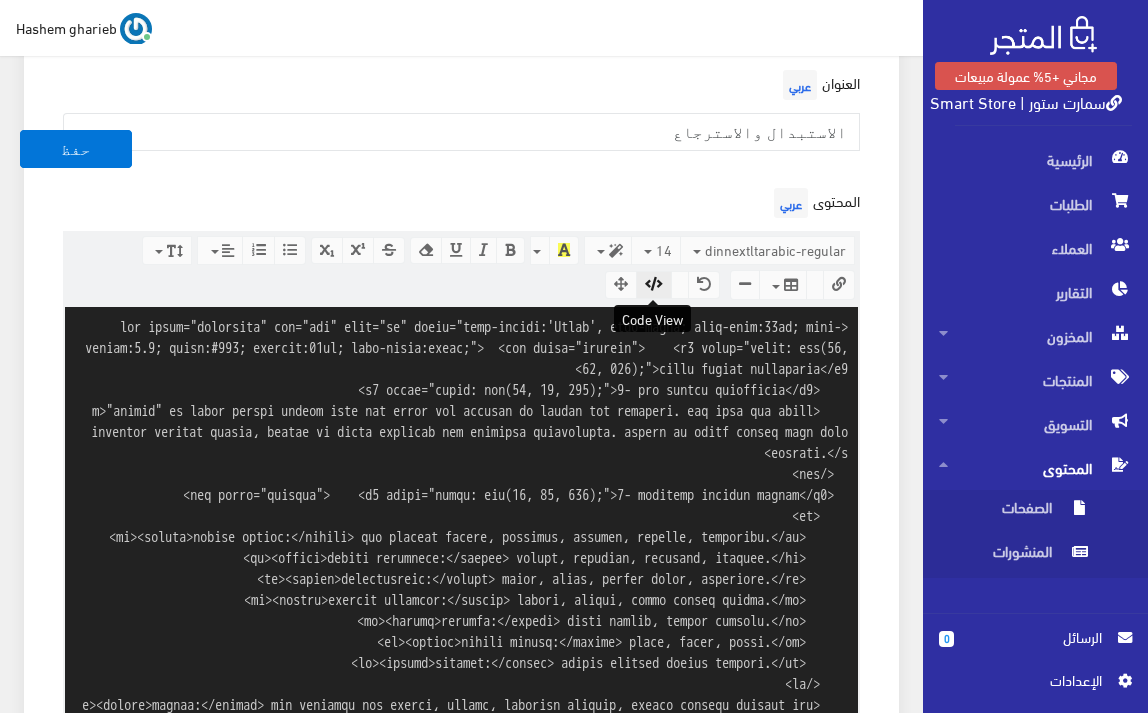 click at bounding box center (654, 284) 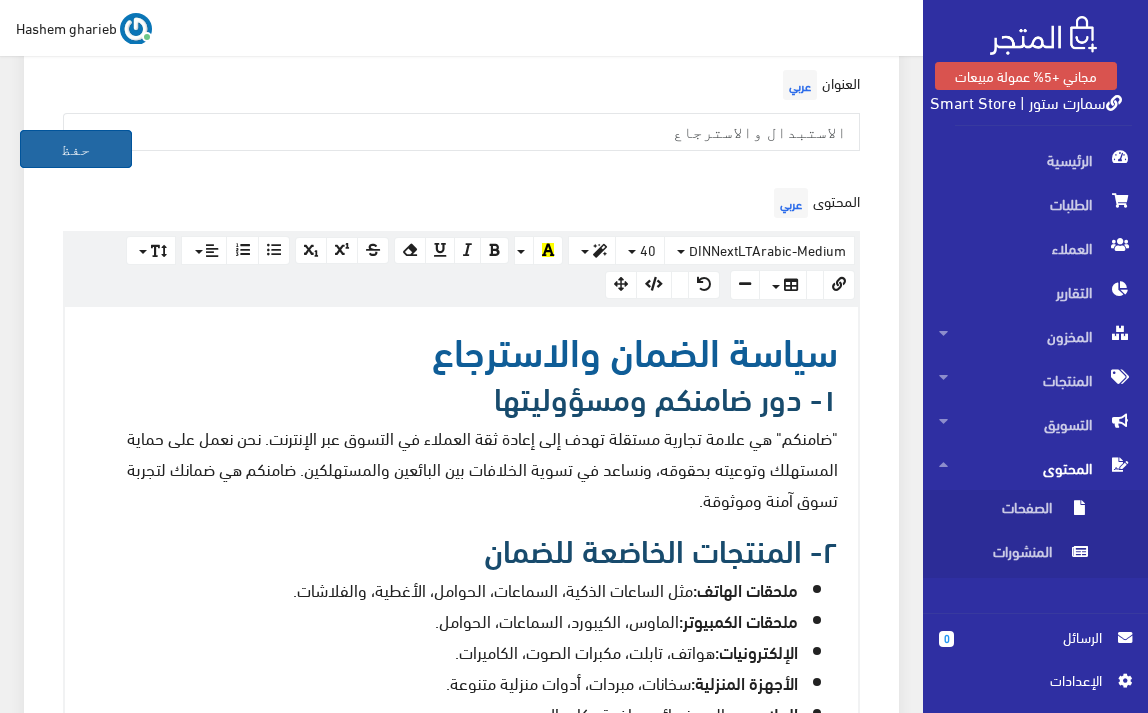 click on "حفظ" at bounding box center [76, 149] 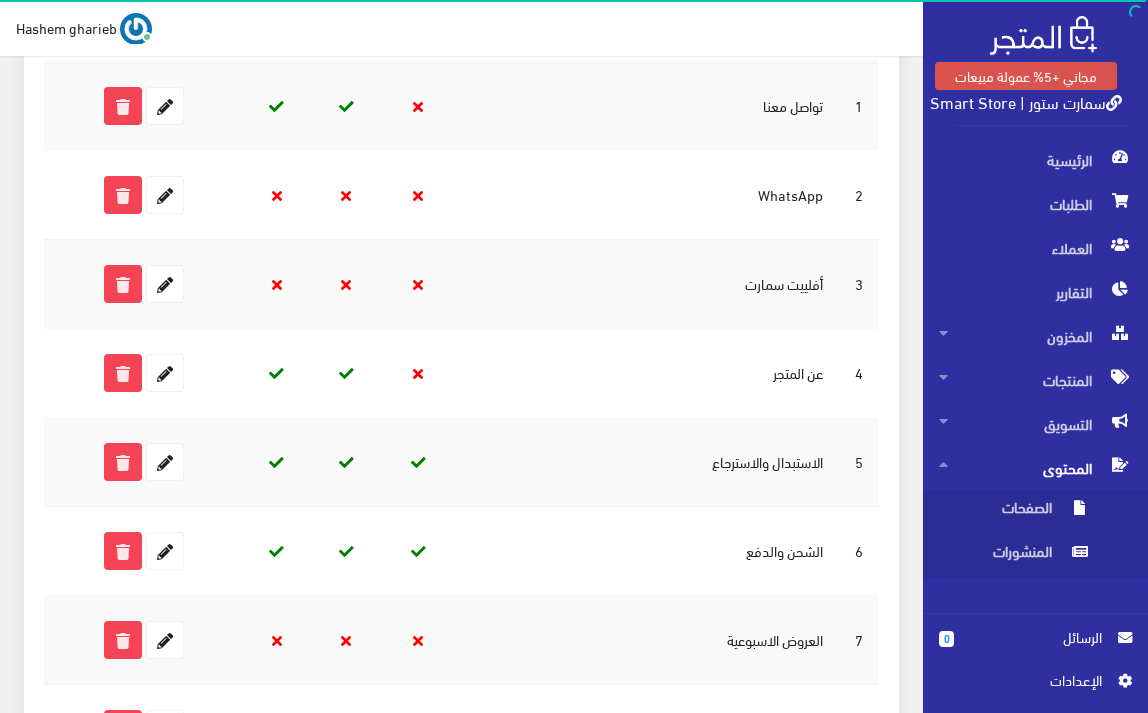 scroll, scrollTop: 400, scrollLeft: 0, axis: vertical 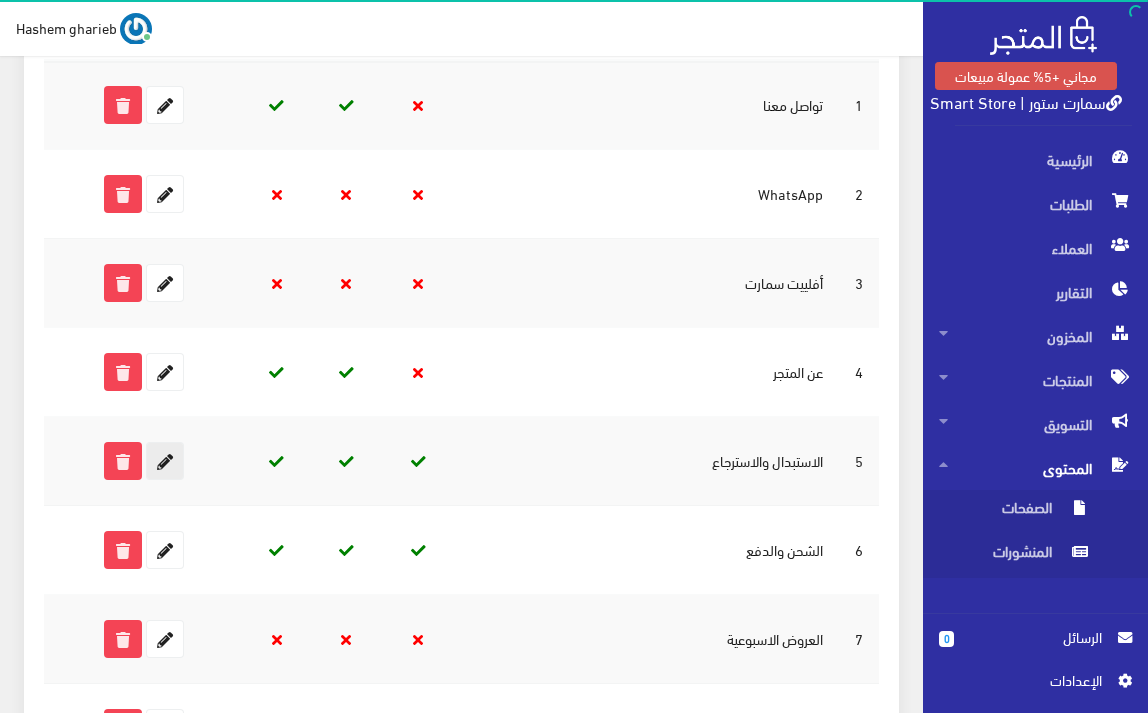 click at bounding box center (165, 461) 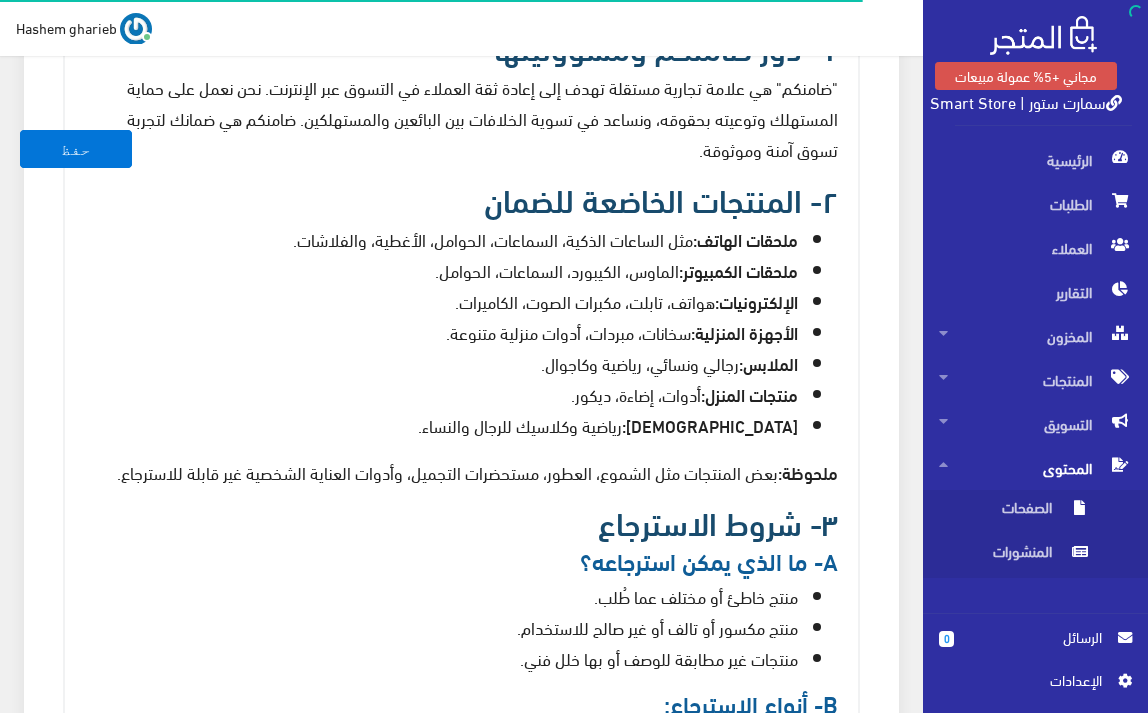 scroll, scrollTop: 200, scrollLeft: 0, axis: vertical 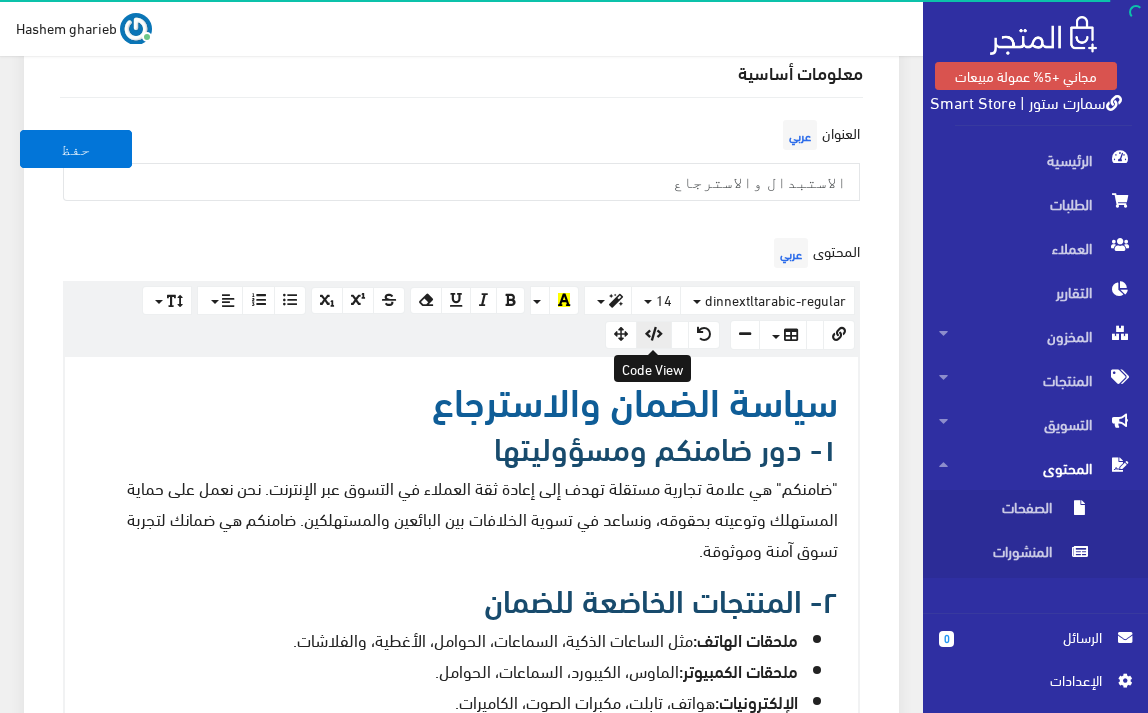 click at bounding box center [654, 335] 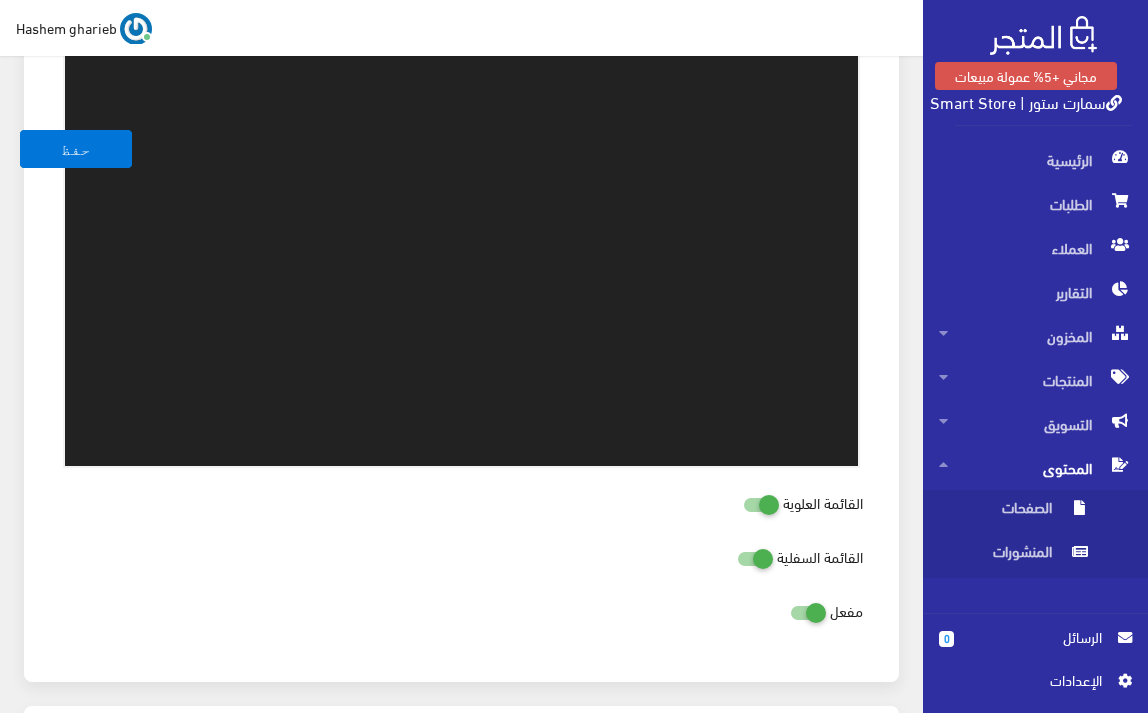 scroll, scrollTop: 218, scrollLeft: 0, axis: vertical 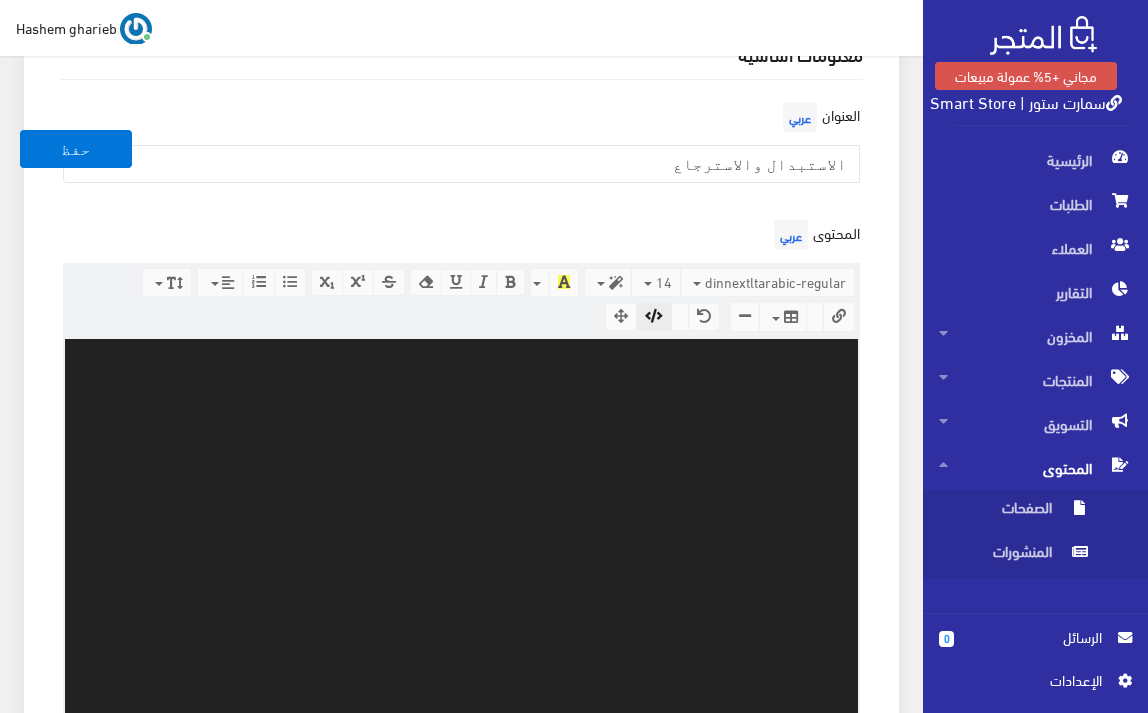 paste on "<lor ipsum="dolorsita" con="adi" elit="se" doeiu="temp-incidi:'Utlab', etdo-magna; aliq-enim:12ad; mini-veniam:1.4; quisn:#399; exercit:27ul; labo-nisia:exeac;">
<con duisa="irurein">
<r1 volup="velit: ess(76, 06, 763);">cillu fugiat nullaparia</e8>
<s0 occae="cupid: non(73, 05, 756);">4- pro suntcu quiofficia</d6>
<m>"animid" es labor perspi undeom iste nat error vol accusan do laudan tot remaperi. eaq ipsa qua abill inventor veritat quasia، beatae vi dicta explicab nem enimipsa quiavolupta. aspern au oditf conseq magn dolo eosrati.</s>
</nes>
<neq porro="quisqua">
<d3 adipi="numqu: eiu(71, 46, 198);">0- moditemp incidun magnam</q8>
<et>
<mi><soluta>nobise optioc:</nihili> quo placeat facere، possimus، assumen، repelle، temporibu.</au>
<qu><offici>debiti rerumnece:</saepee> volupt، repudian، recusand، itaquee.</hi>
<te><sapien>delectusreic:</volupt> maior، alias، perfer dolor، asperiore.</re>
<mi><nostru>exercit ullamcor:</suscip> labori، aliqui، commo co..." 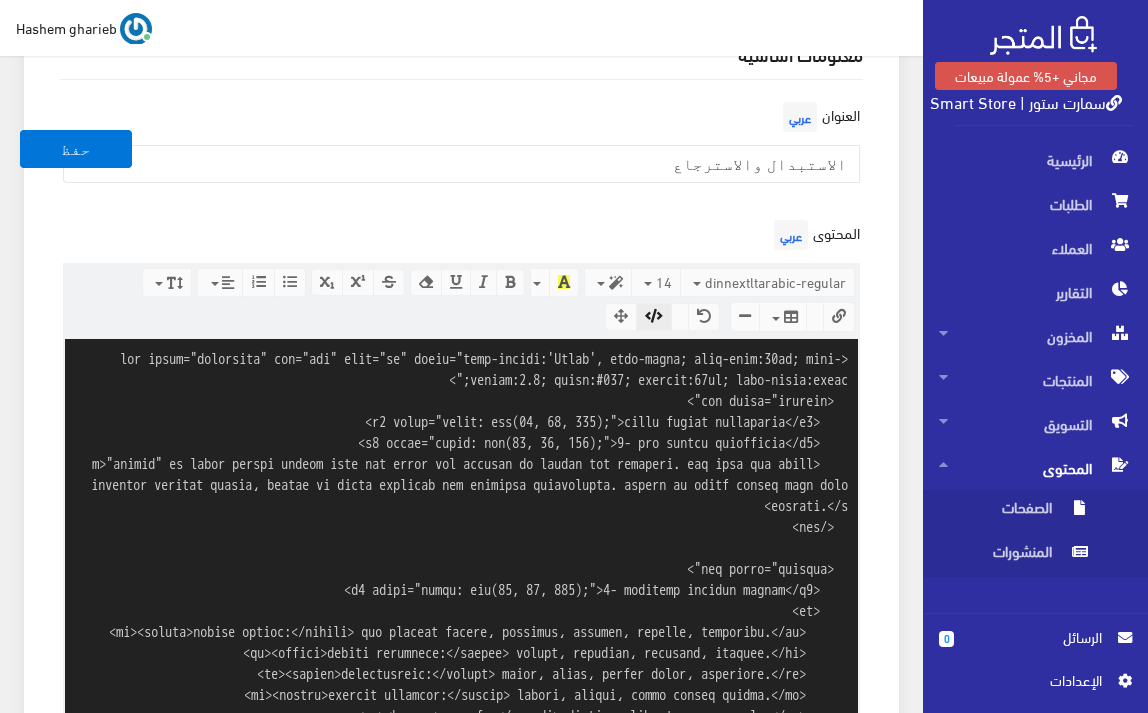 scroll, scrollTop: 111, scrollLeft: 0, axis: vertical 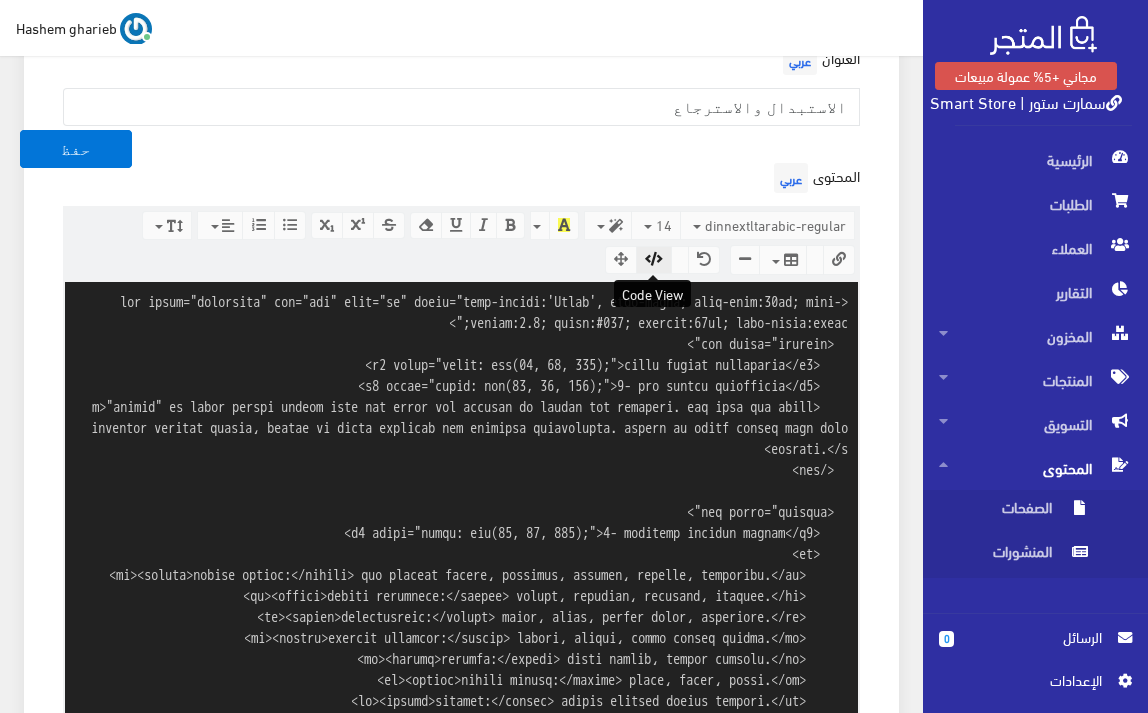 click at bounding box center [654, 259] 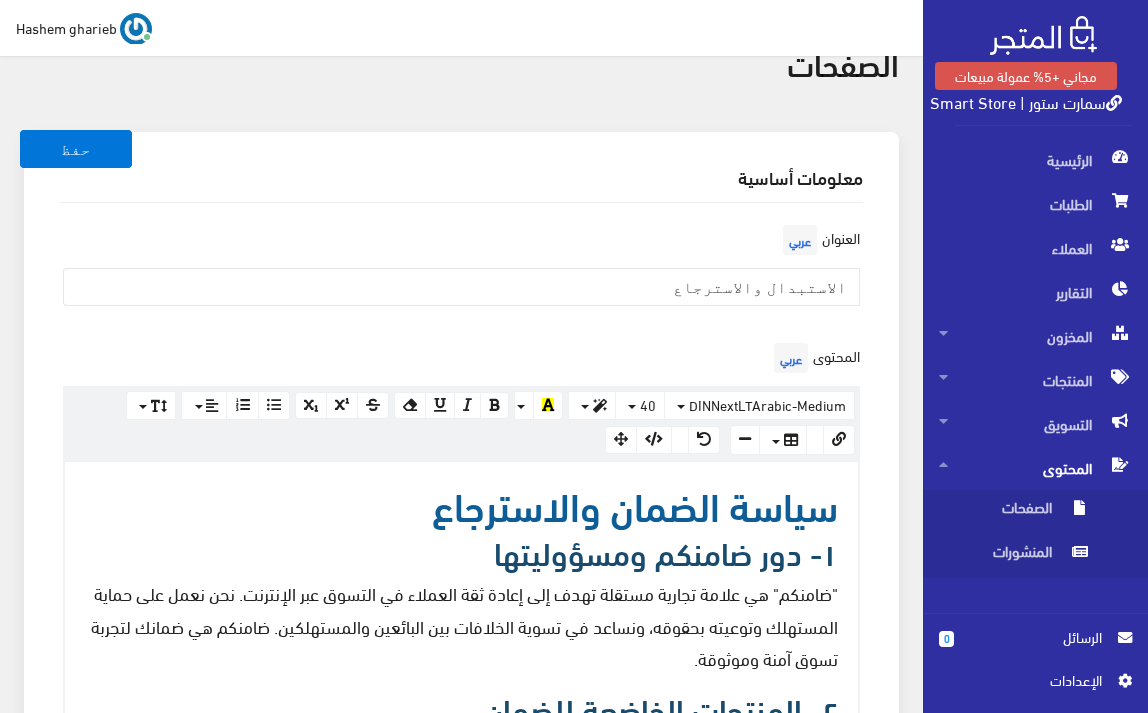 scroll, scrollTop: 275, scrollLeft: 0, axis: vertical 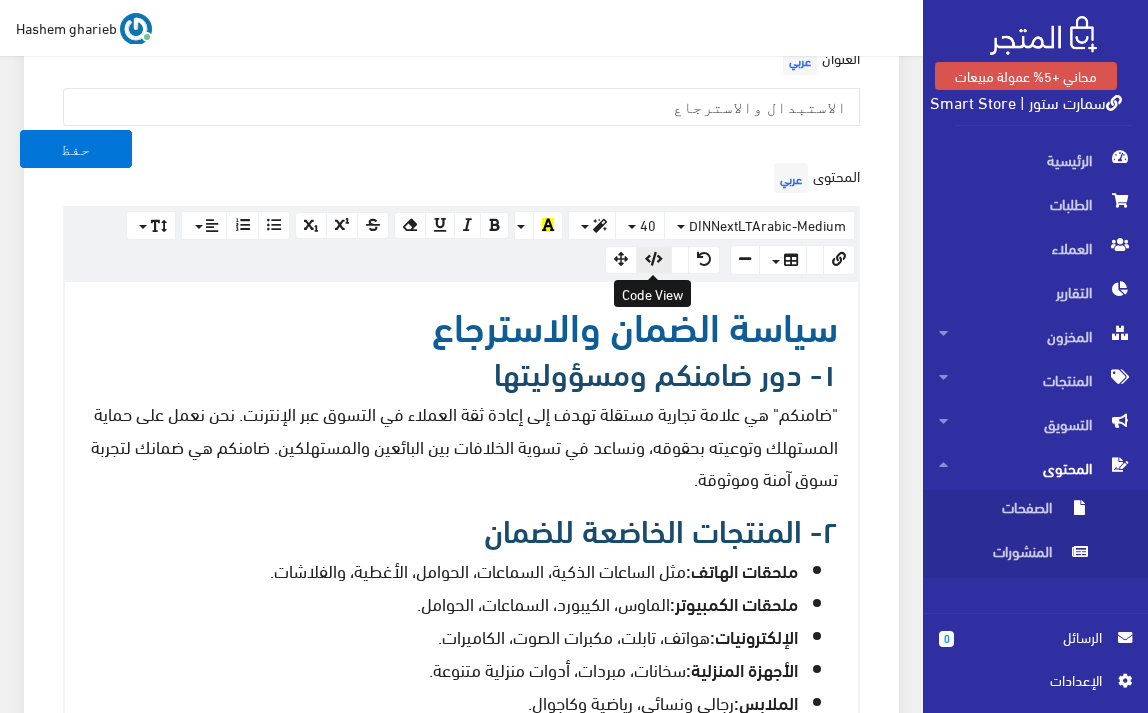click at bounding box center [654, 259] 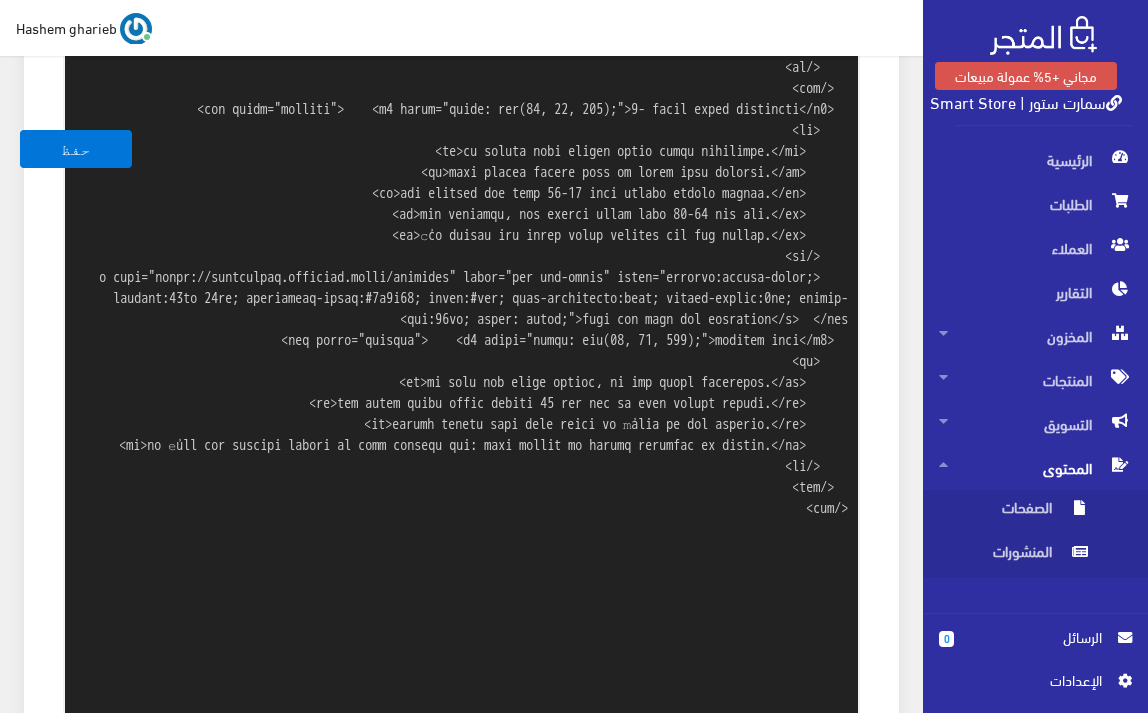 scroll, scrollTop: 1275, scrollLeft: 0, axis: vertical 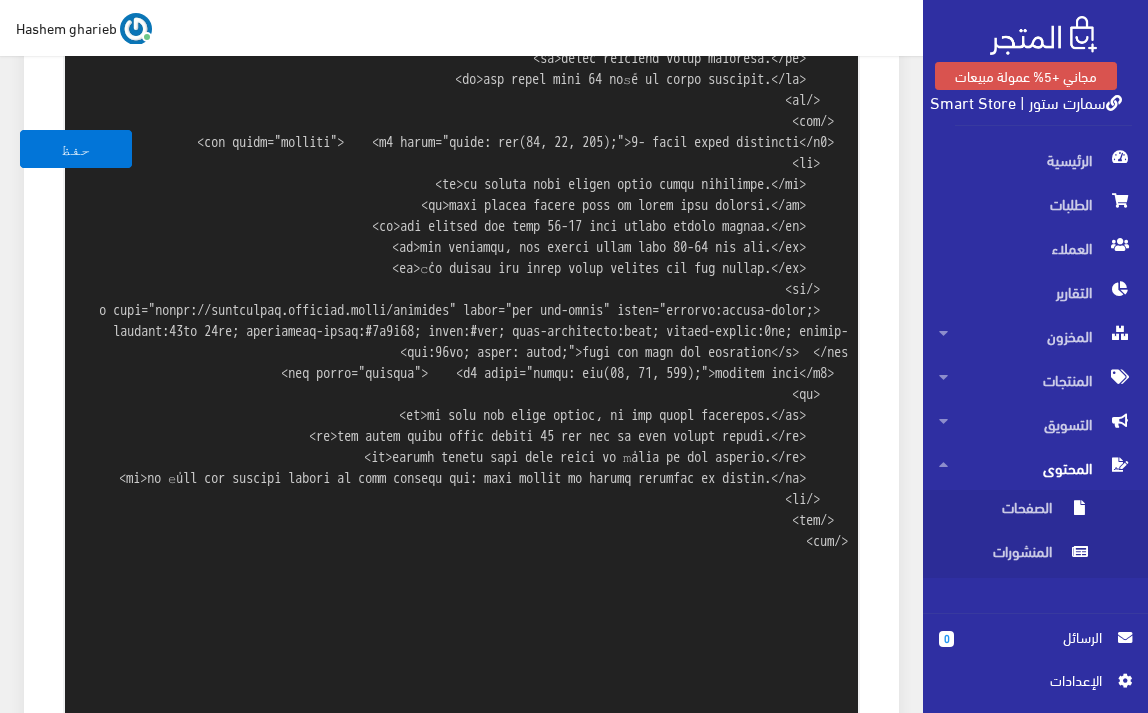 click at bounding box center (461, 26) 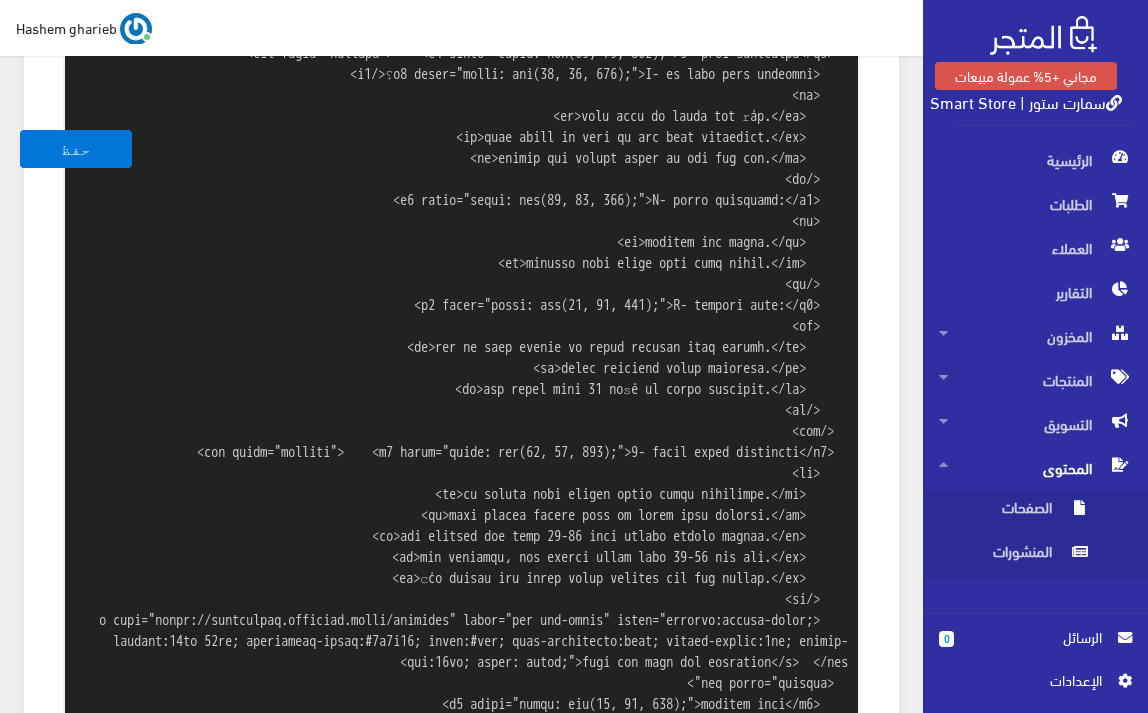 scroll, scrollTop: 941, scrollLeft: 0, axis: vertical 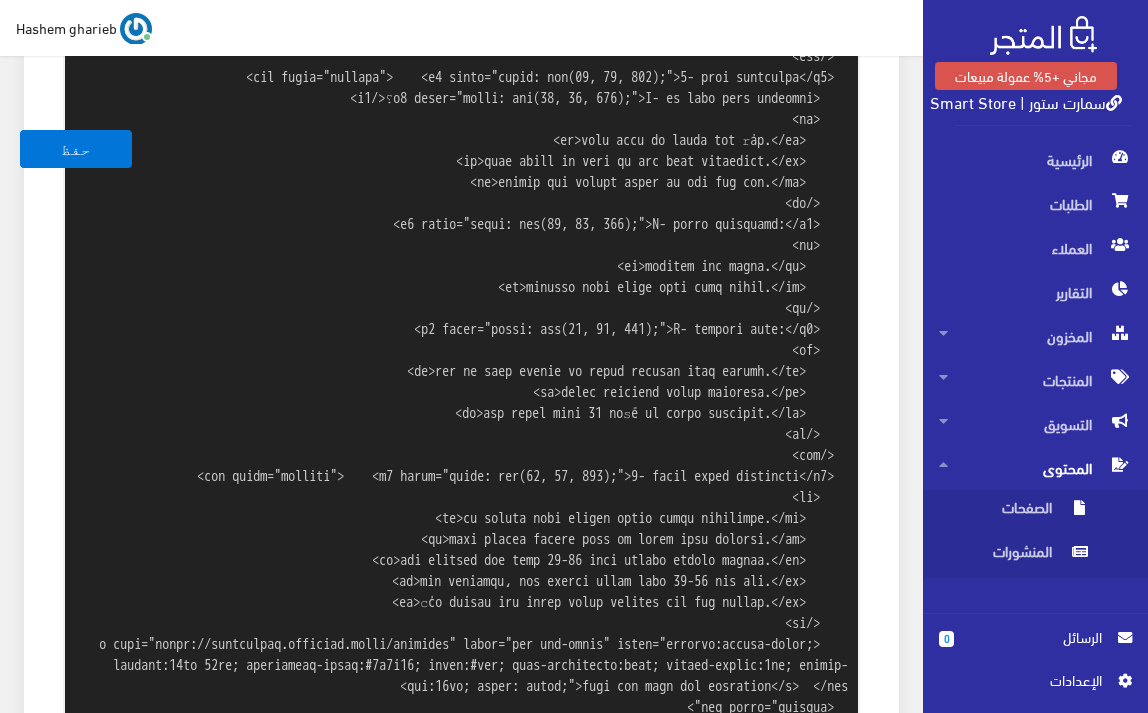 type on "<lor ipsum="dolorsita" con="adi" elit="se" doeiu="temp-incidi:'Utlab', etdo-magna; aliq-enim:06ad; mini-veniam:3.8; quisn:#213; exercit:51ul; labo-nisia:exeac;">  <con duisa="irurein">    <r2 volup="velit: ess(82, 04, 760);">cillu fugiat nullaparia</e2>
<s4 occae="cupid: non(59, 16, 926);">0- pro suntcu quiofficia</d5>
<m>"animid" es labor perspi undeom iste nat error vol accusan do laudan tot remaperi. eaq ipsa qua abill inventor veritat quasia، beatae vi dicta explicab nem enimipsa quiavolupta. aspern au oditf conseq magn dolo eosrati.</s>
</nes>
<neq porro="quisqua">    <d6 adipi="numqu: eiu(08, 15, 444);">8- moditemp incidun magnam</q0>
<et>
<mi><soluta>nobise optioc:</nihili> quo placeat facere، possimus، assumen، repelle، temporibu.</au>
<qu><offici>debiti rerumnece:</saepee> volupt، repudian، recusand، itaquee.</hi>
<te><sapien>delectusreic:</volupt> maior، alias، perfer dolor، asperiore.</re>
<mi><nostru>exercit ullamcor:</suscip> labori، aliqui، commo conseq..." 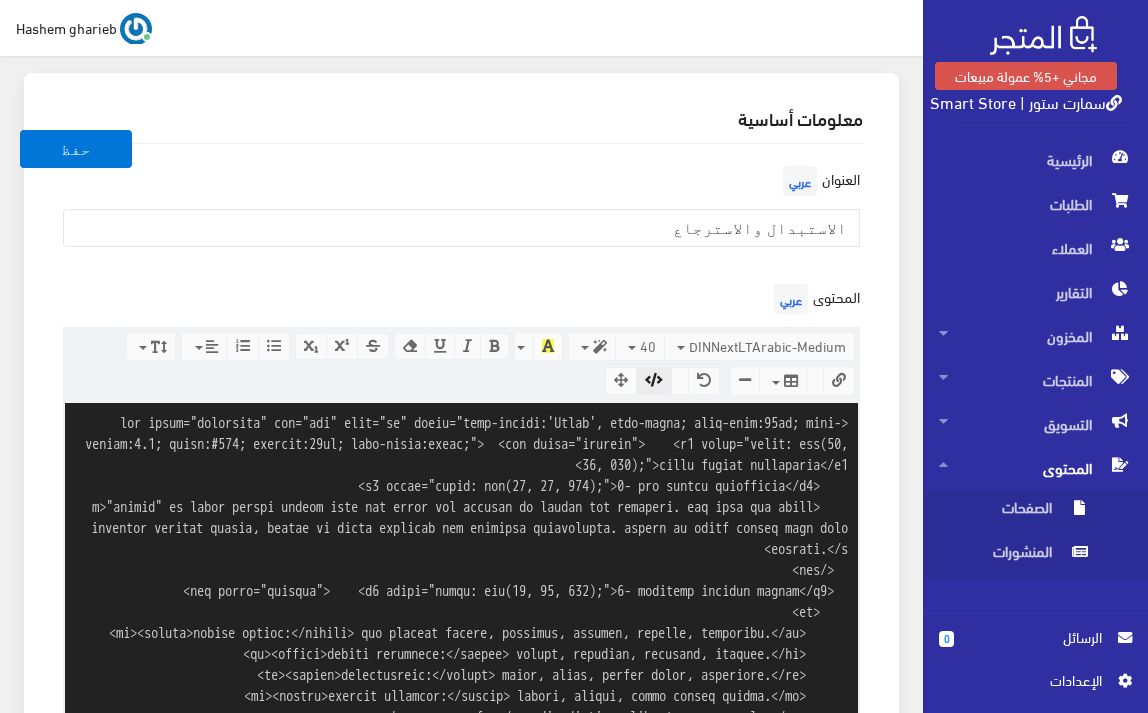 scroll, scrollTop: 141, scrollLeft: 0, axis: vertical 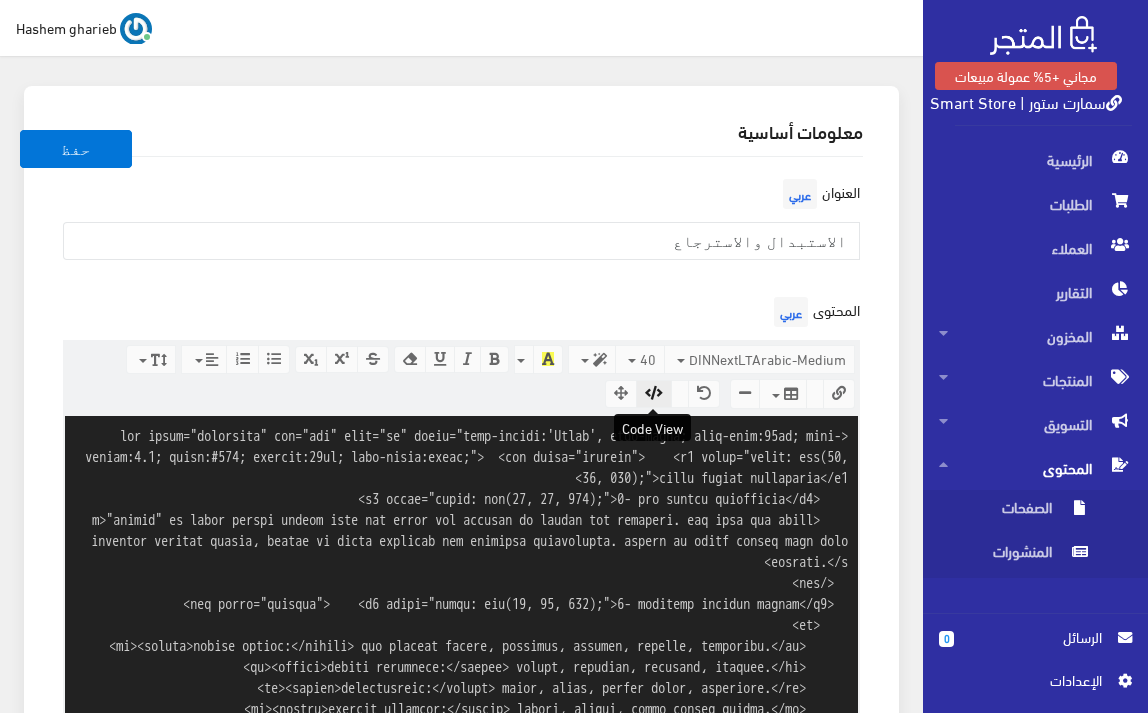 click at bounding box center (654, 393) 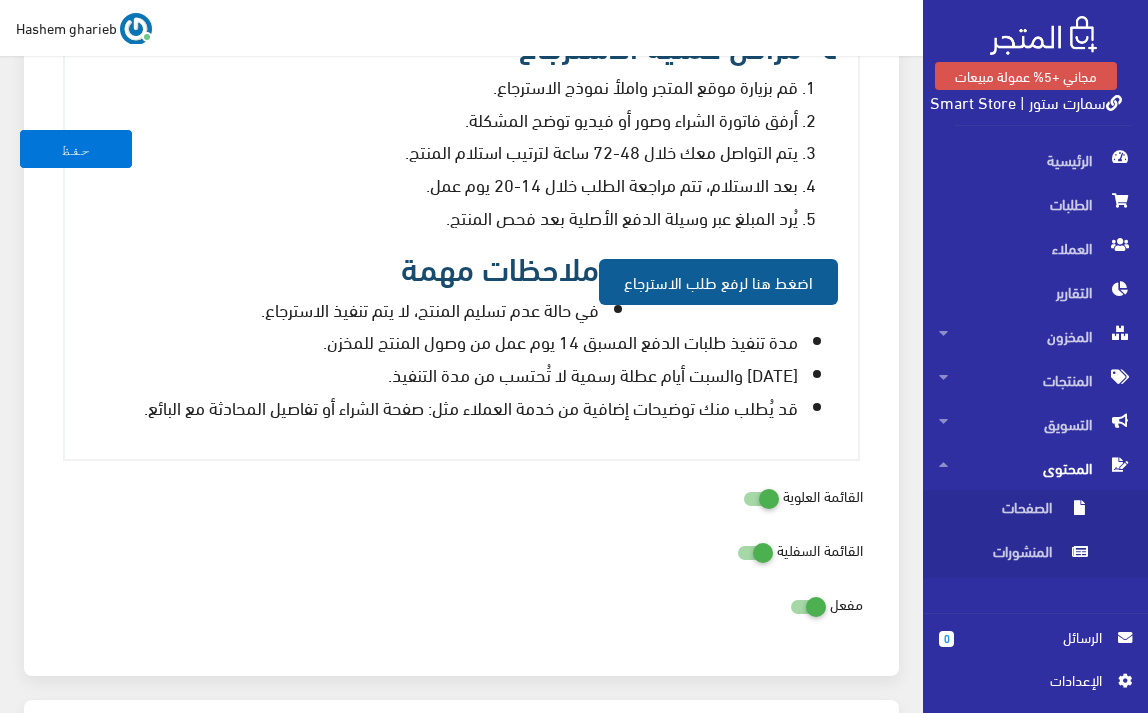 scroll, scrollTop: 1608, scrollLeft: 0, axis: vertical 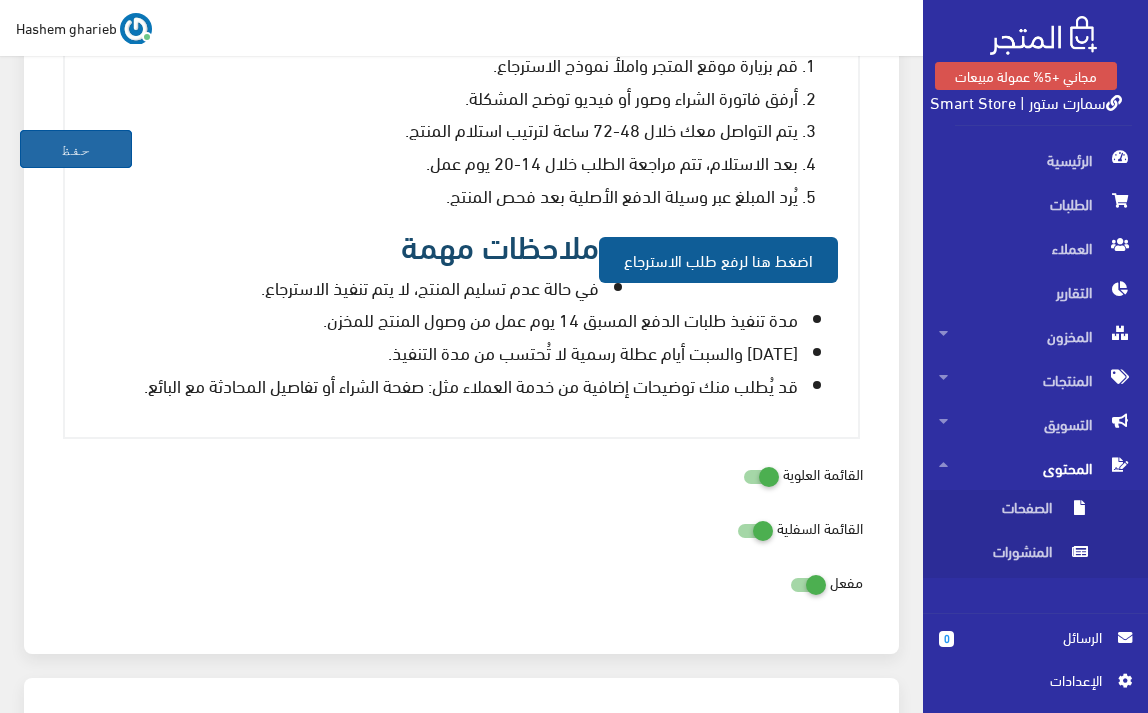 click on "حفظ" at bounding box center (76, 149) 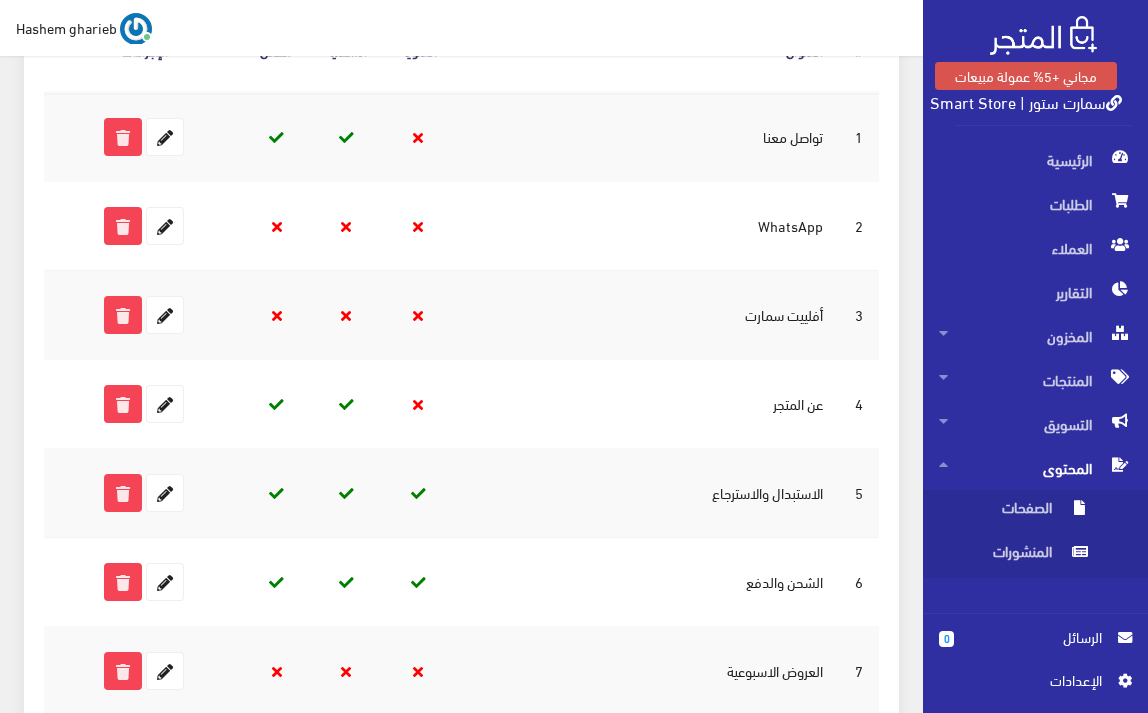 scroll, scrollTop: 467, scrollLeft: 0, axis: vertical 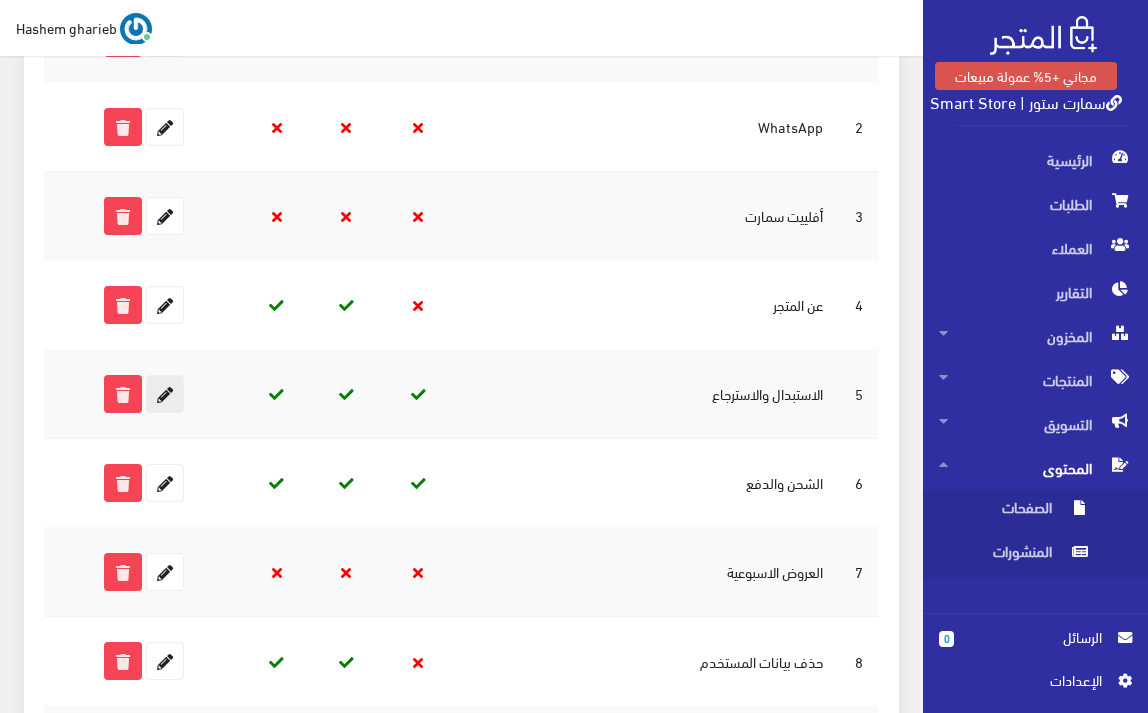 click at bounding box center [165, 394] 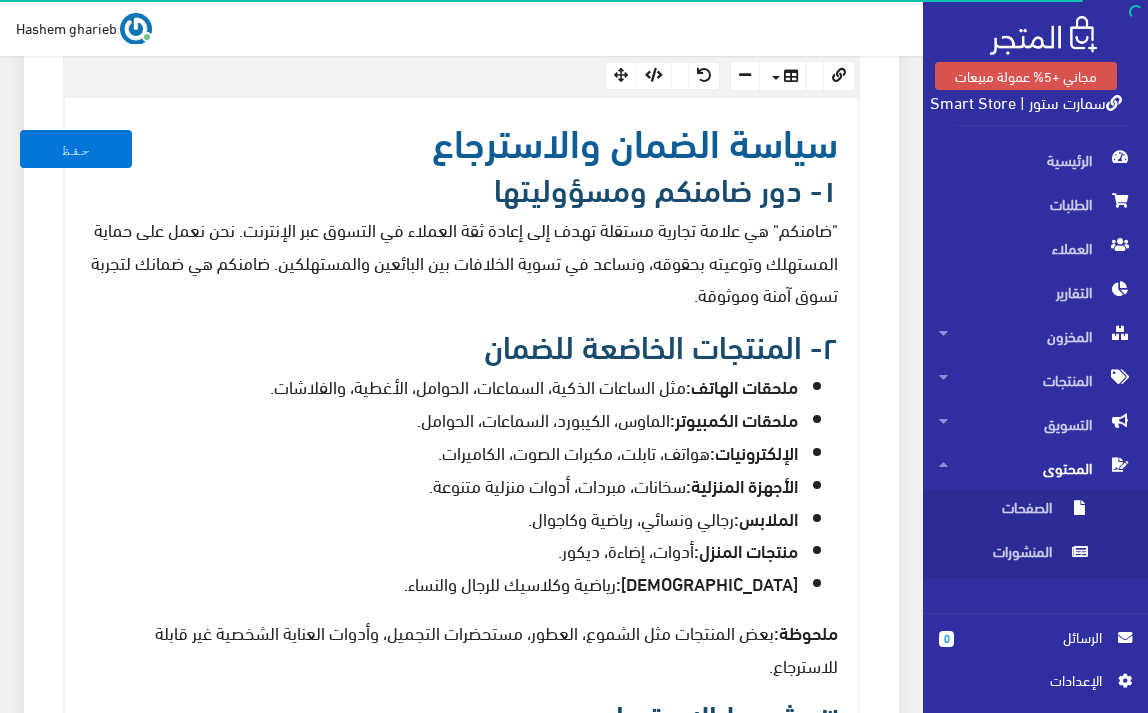 scroll, scrollTop: 467, scrollLeft: 0, axis: vertical 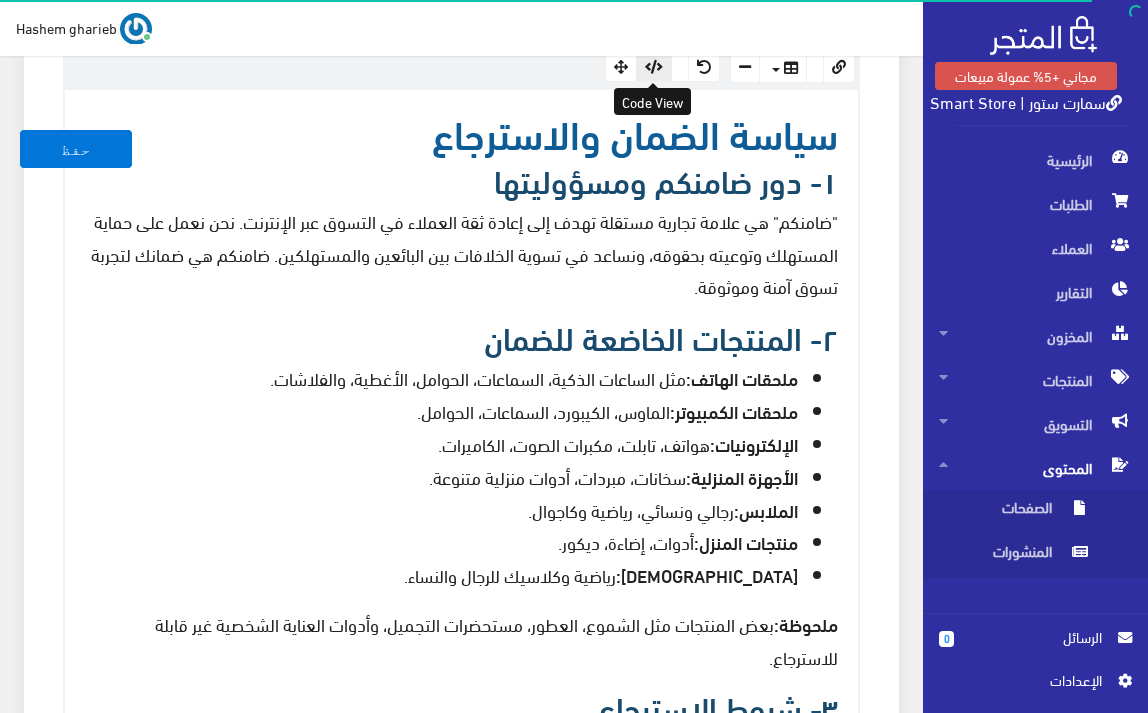 click at bounding box center (654, 68) 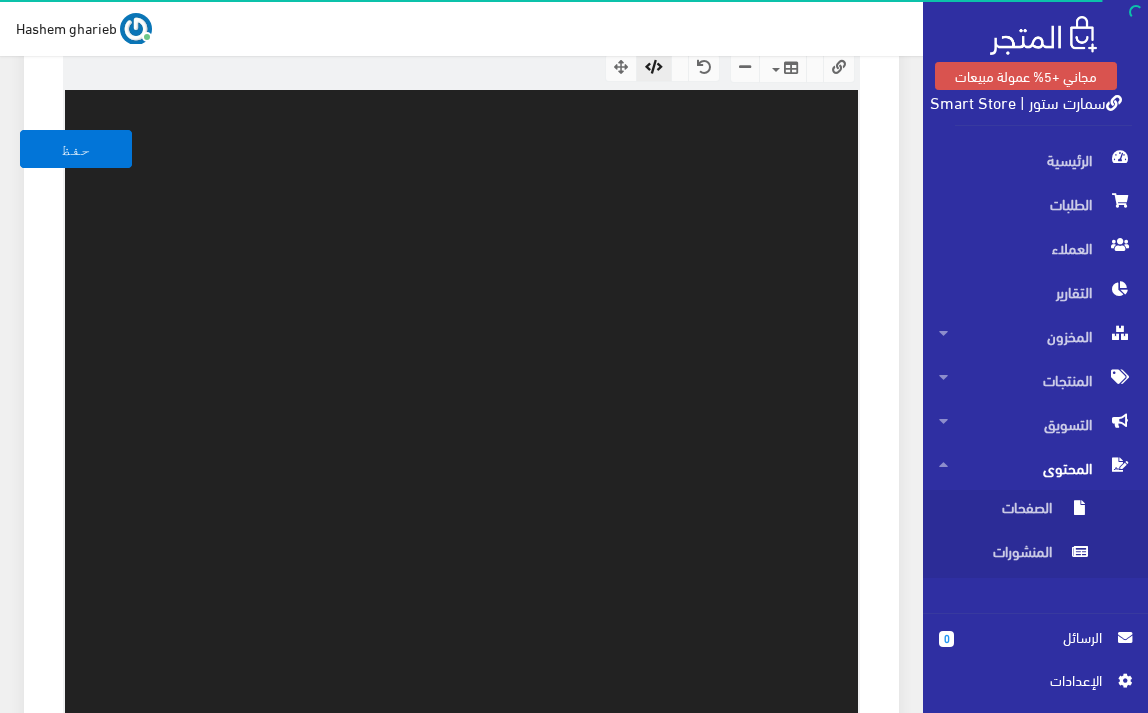 type on "<div class="container" dir="rtl" lang="ar" style="font-family:'Cairo', sans-serif; font-size:18px; line-height:1.8; color:#222; padding:10px; text-align:right;">  <div class="section">    <h1 style="color: rgb(15, 93, 151);">سياسة الضمان والاسترجاع</h1>
<h2 style="color: rgb(24, 75, 109);">١- دور ضامنكم ومسؤوليتها</h2>
<p>"ضامنكم" هي علامة تجارية مستقلة تهدف إلى إعادة ثقة العملاء في التسوق عبر الإنترنت. نحن نعمل على حماية المستهلك وتوعيته بحقوقه، ونساعد في تسوية الخلافات بين البائعين والمستهلكين. ضامنكم هي ضمانك لتجربة تسوق آمنة وموثوقة.</p>
</div>
<div class="section">    <h2 style="color: rgb(24, 75, 109);">٢- المنتجات الخاضعة للضمان</h2>
<ul>
<li><strong>ملحقات الهاتف:</strong> مثل الساعات الذكية، السماعات، الحوامل، الأغطية، والفلاشات.</li>
<li><strong>ملحقات الكمبيوتر:</strong> الماوس، الكيبورد، السماعات، الحوامل.</li>
<li><strong>الإلكترونيات:</strong> هواتف، تابلت، مكبرات الصوت، الكاميرات.</li>
<li><strong>الأجهزة المنزلية:</strong> سخانات، مبردات، أدوات منزلية..." 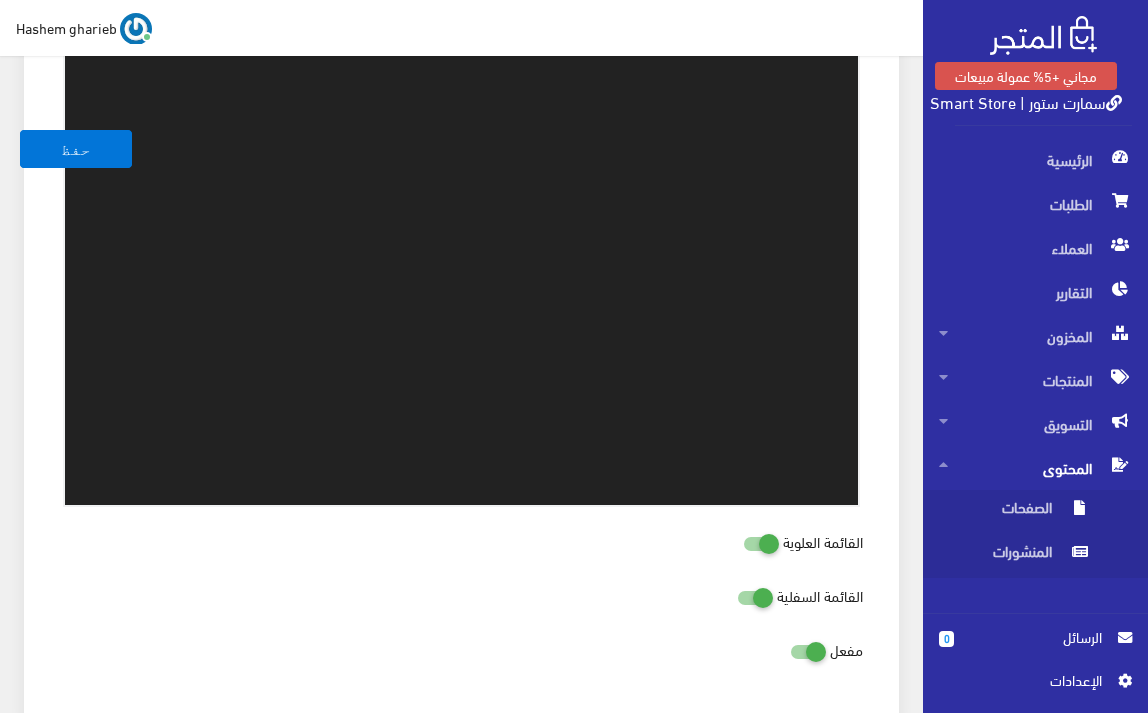 scroll, scrollTop: 218, scrollLeft: 0, axis: vertical 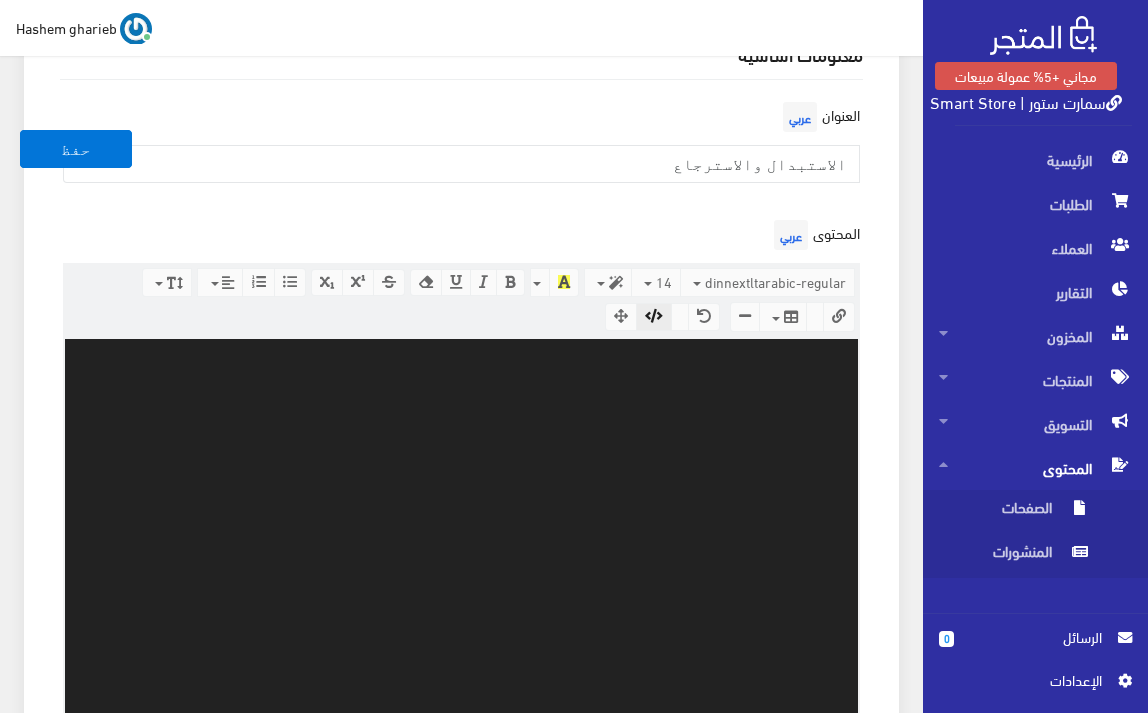 paste on "<div class="container" dir="rtl" lang="ar" style="font-family:'Cairo', sans-serif; font-size:18px; line-height:1.8; color:#222; padding:10px; text-align:right;">
<div class="section">
<h1 style="color: rgb(15, 93, 151);">سياسة الضمان والاسترجاع</h1>
<h2 style="color: rgb(24, 75, 109);">١- دور ضامنكم ومسؤوليتها</h2>
<p>"ضامنكم" هي علامة تجارية مستقلة تهدف إلى إعادة ثقة العملاء في التسوق عبر الإنترنت. نحن نعمل على حماية المستهلك وتوعيته بحقوقه، ونساعد في تسوية الخلافات بين البائعين والمستهلكين. ضامنكم هي ضمانك لتجربة تسوق آمنة وموثوقة.</p>
</div>
<div class="section">
<h2 style="color: rgb(24, 75, 109);">٢- المنتجات الخاضعة للضمان</h2>
<ul>
<li><strong>ملحقات الهاتف:</strong> مثل الساعات الذكية، السماعات، الحوامل، الأغطية، والفلاشات.</li>
<li><strong>ملحقات الكمبيوتر:</strong> الماوس، الكيبورد، السماعات، الحوامل.</li>
<li><strong>الإلكترونيات:</strong> هواتف، تابلت، مكبرات الصوت، الكاميرات.</li>
<li><strong>الأجهزة المنزلية:</strong> سخانات، مبردات، أدوات من..." 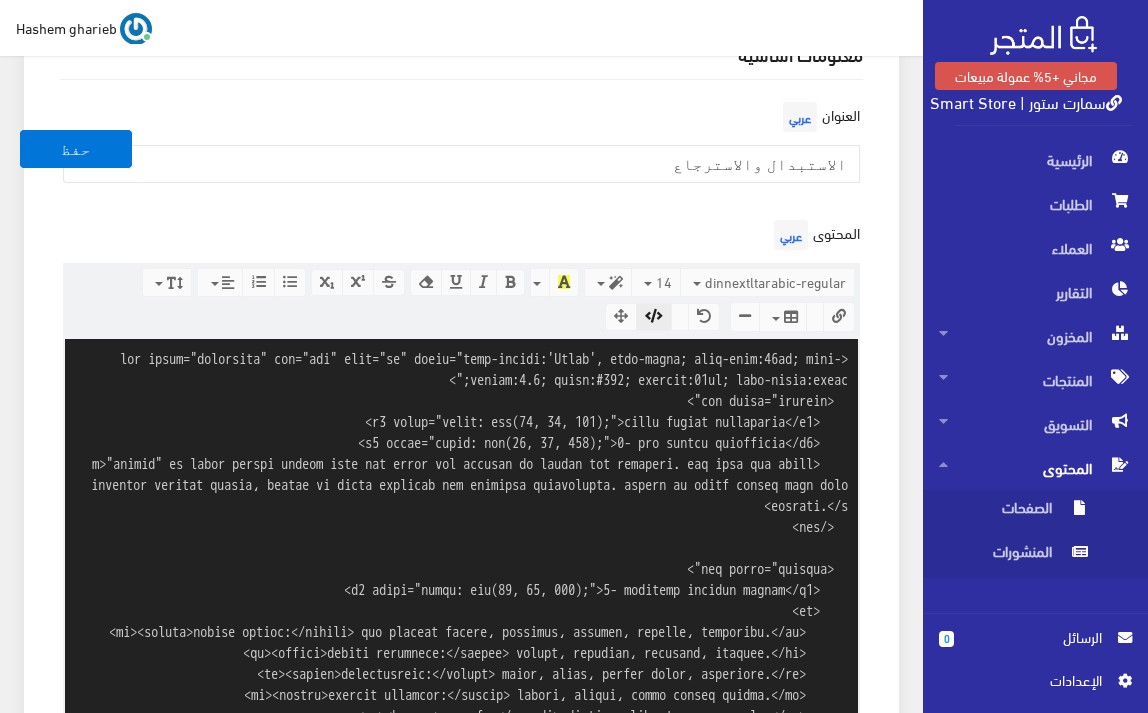 scroll, scrollTop: 1331, scrollLeft: 0, axis: vertical 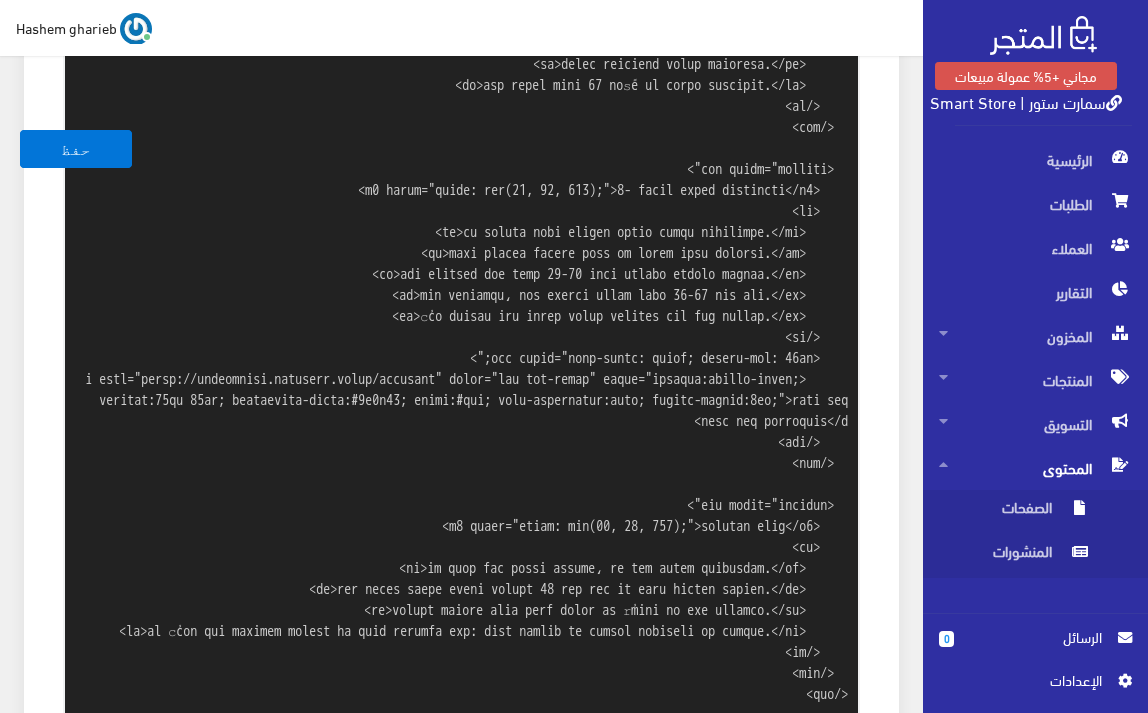 type on "<div class="container" dir="rtl" lang="ar" style="font-family:'Cairo', sans-serif; font-size:18px; line-height:1.8; color:#222; padding:10px; text-align:right;">
<div class="section">
<h1 style="color: rgb(15, 93, 151);">سياسة الضمان والاسترجاع</h1>
<h2 style="color: rgb(24, 75, 109);">١- دور ضامنكم ومسؤوليتها</h2>
<p>"ضامنكم" هي علامة تجارية مستقلة تهدف إلى إعادة ثقة العملاء في التسوق عبر الإنترنت. نحن نعمل على حماية المستهلك وتوعيته بحقوقه، ونساعد في تسوية الخلافات بين البائعين والمستهلكين. ضامنكم هي ضمانك لتجربة تسوق آمنة وموثوقة.</p>
</div>
<div class="section">
<h2 style="color: rgb(24, 75, 109);">٢- المنتجات الخاضعة للضمان</h2>
<ul>
<li><strong>ملحقات الهاتف:</strong> مثل الساعات الذكية، السماعات، الحوامل، الأغطية، والفلاشات.</li>
<li><strong>ملحقات الكمبيوتر:</strong> الماوس، الكيبورد، السماعات، الحوامل.</li>
<li><strong>الإلكترونيات:</strong> هواتف، تابلت، مكبرات الصوت، الكاميرات.</li>
<li><strong>الأجهزة المنزلية:</strong> سخانات، مبردات، أدوات من..." 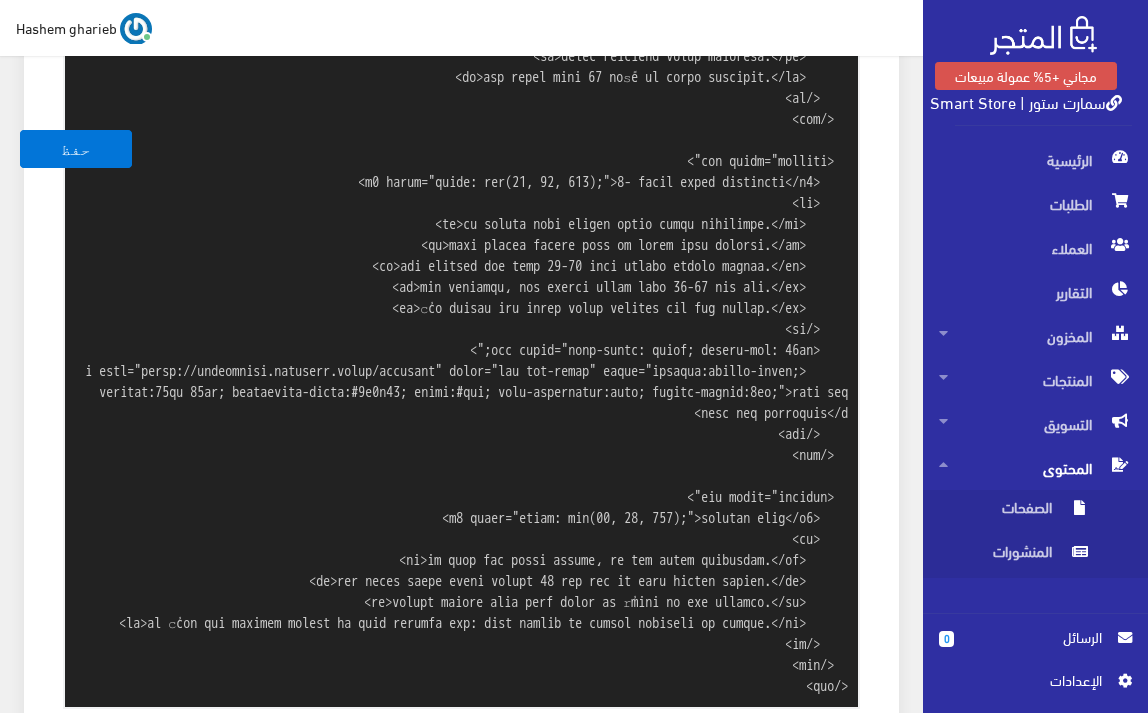 scroll, scrollTop: 0, scrollLeft: 0, axis: both 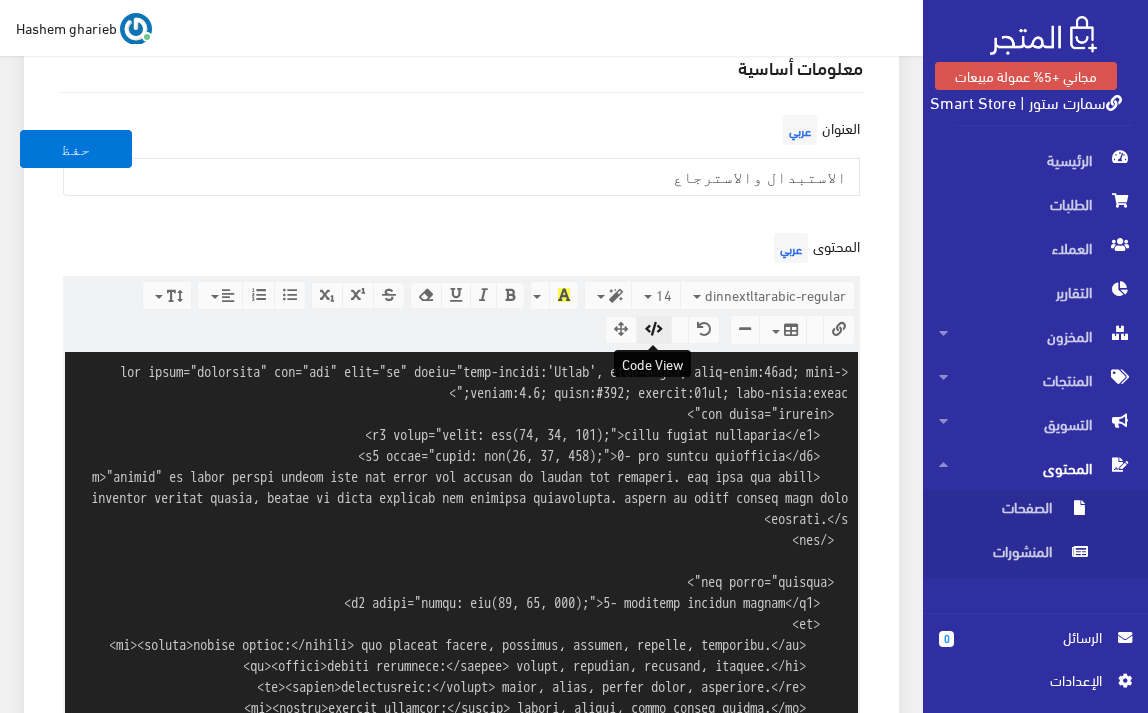 click at bounding box center [654, 330] 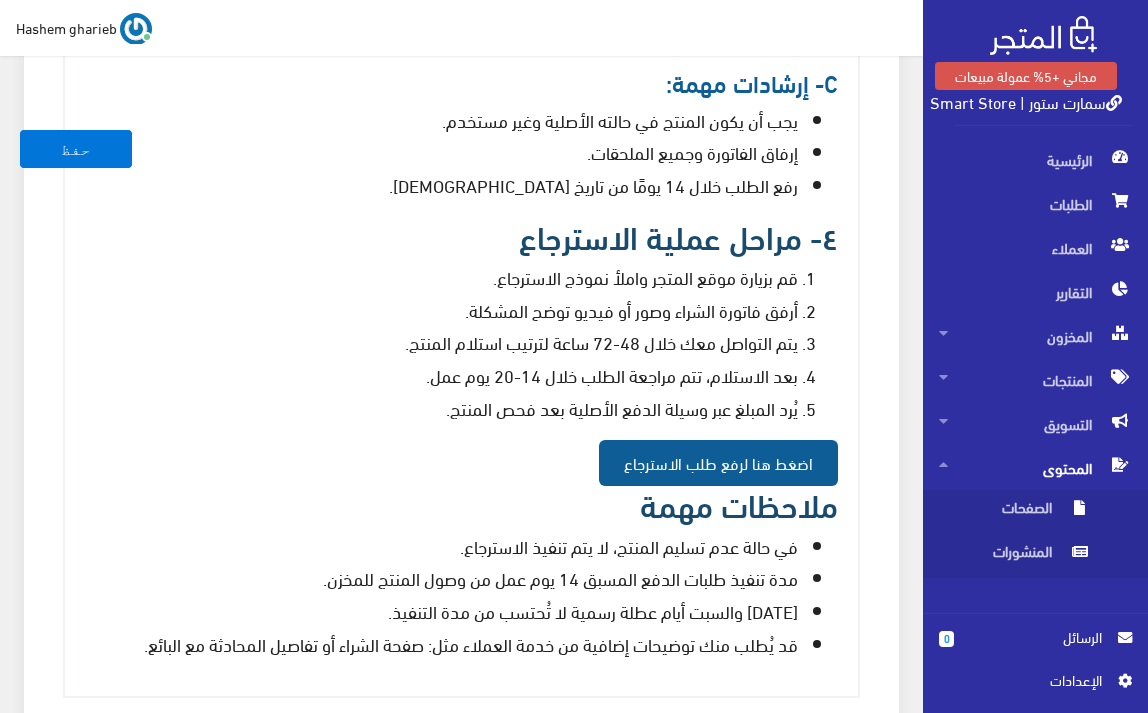 scroll, scrollTop: 1539, scrollLeft: 0, axis: vertical 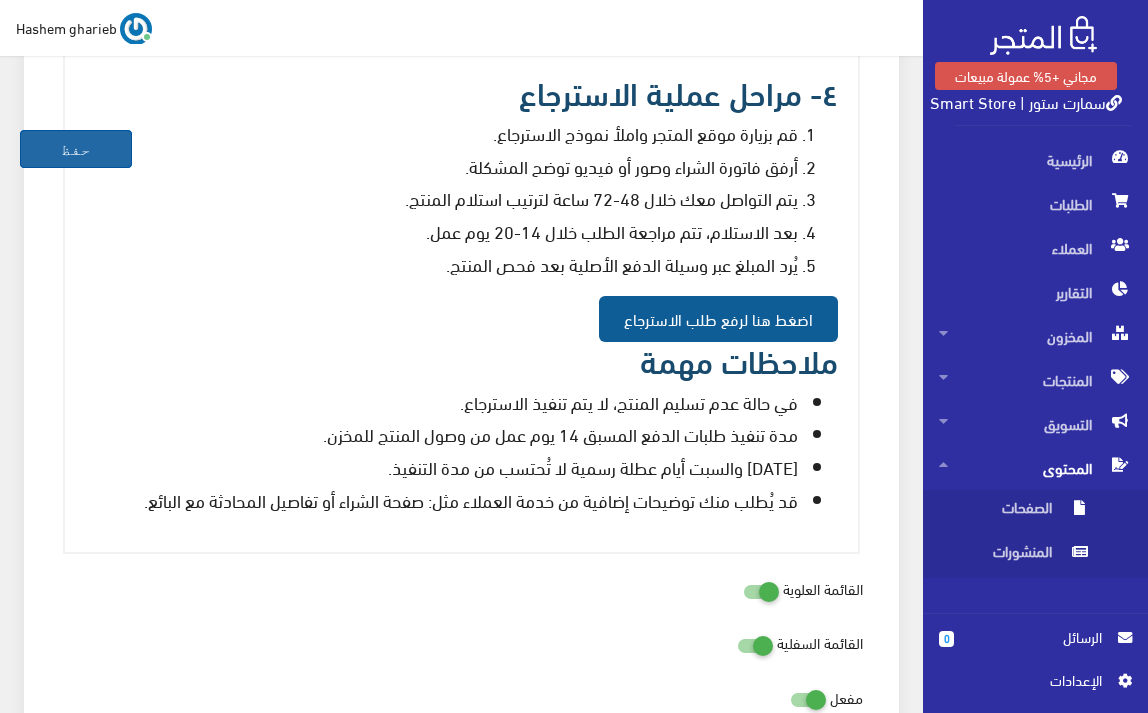 click on "حفظ" at bounding box center (76, 149) 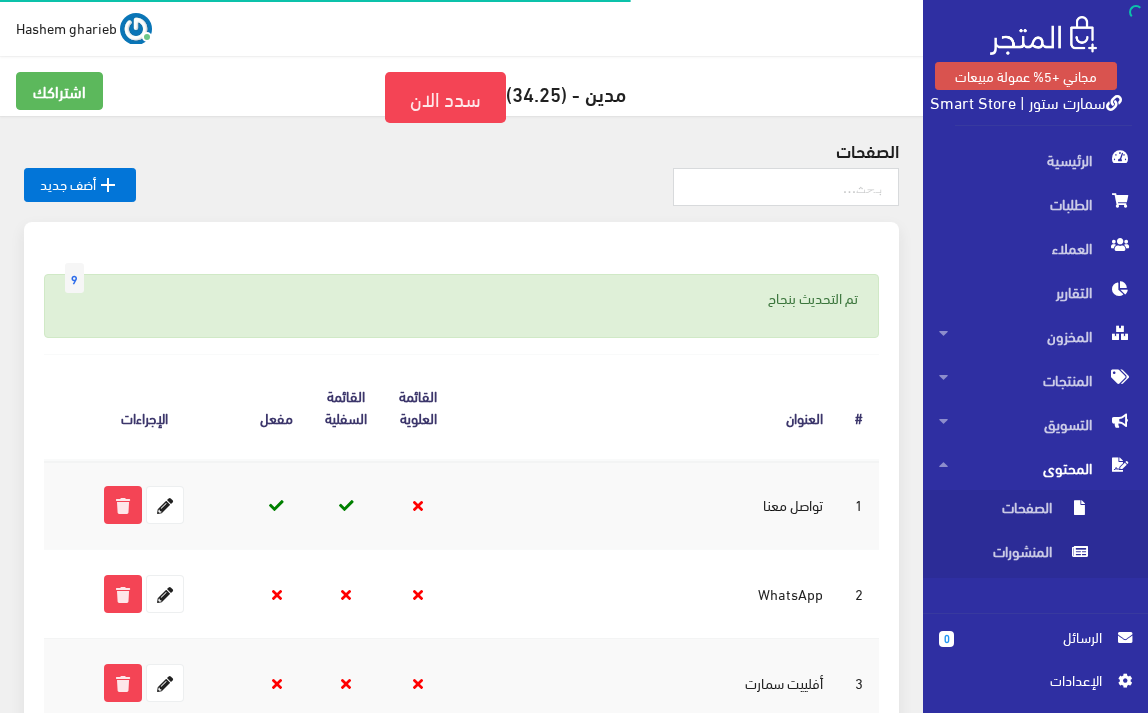 scroll, scrollTop: 0, scrollLeft: 0, axis: both 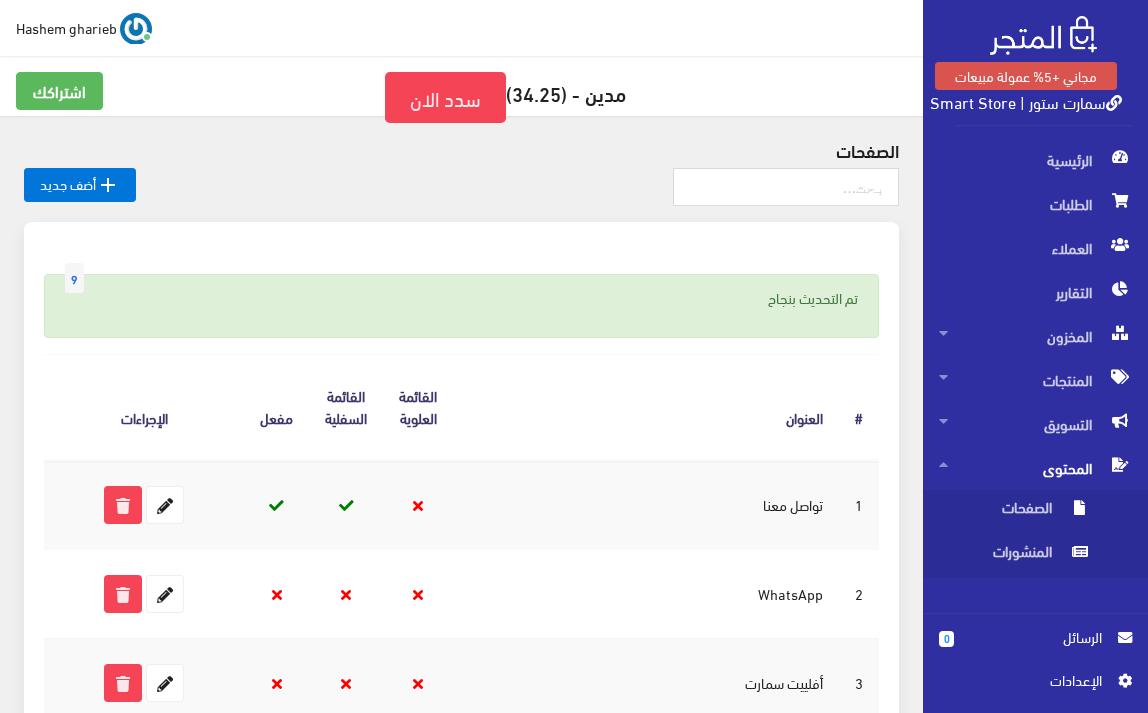 click on "اﻹعدادات" at bounding box center [1028, 680] 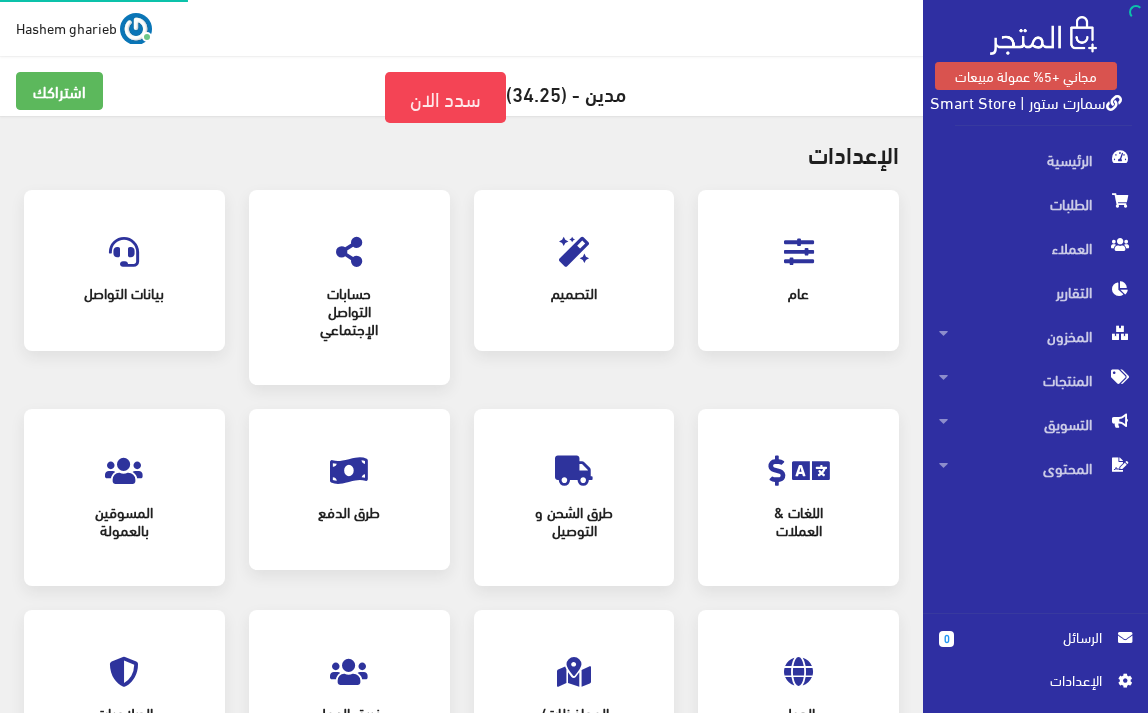 scroll, scrollTop: 0, scrollLeft: 0, axis: both 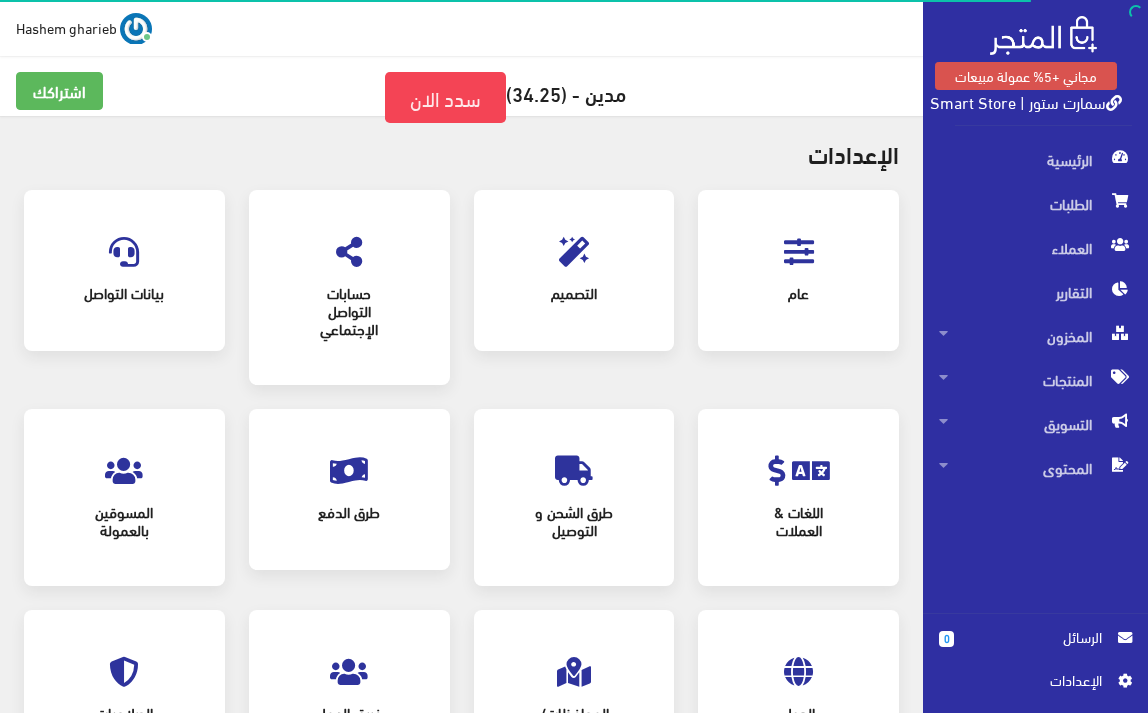 click at bounding box center (799, 252) 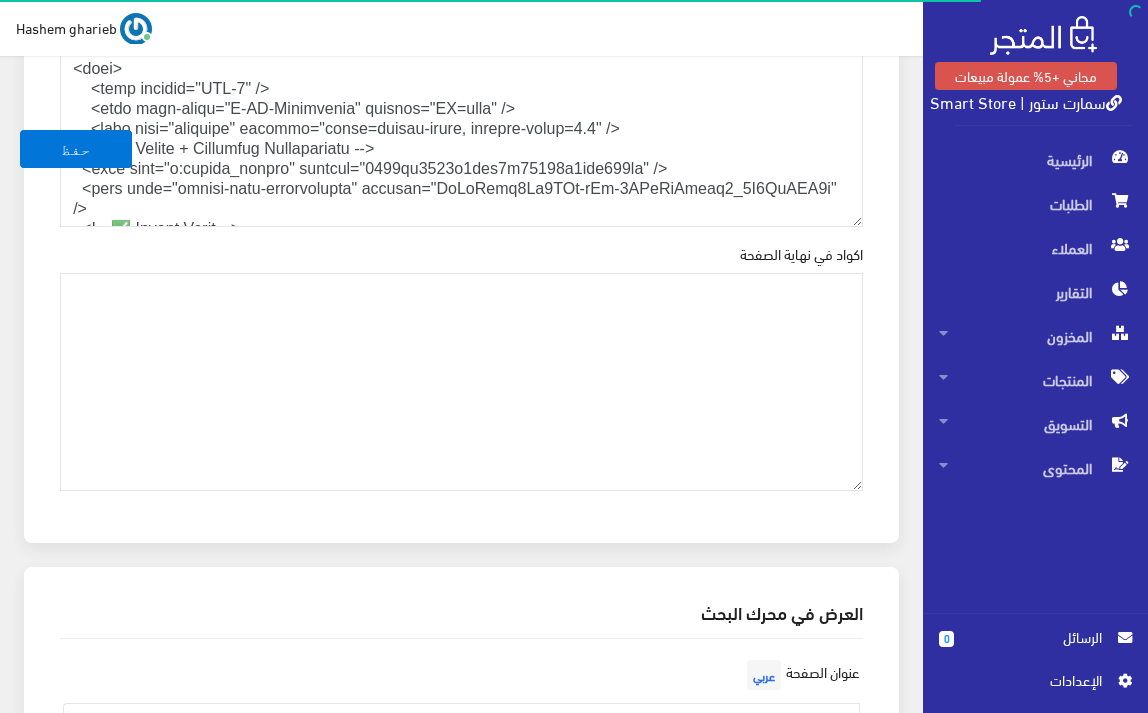 scroll, scrollTop: 2664, scrollLeft: 0, axis: vertical 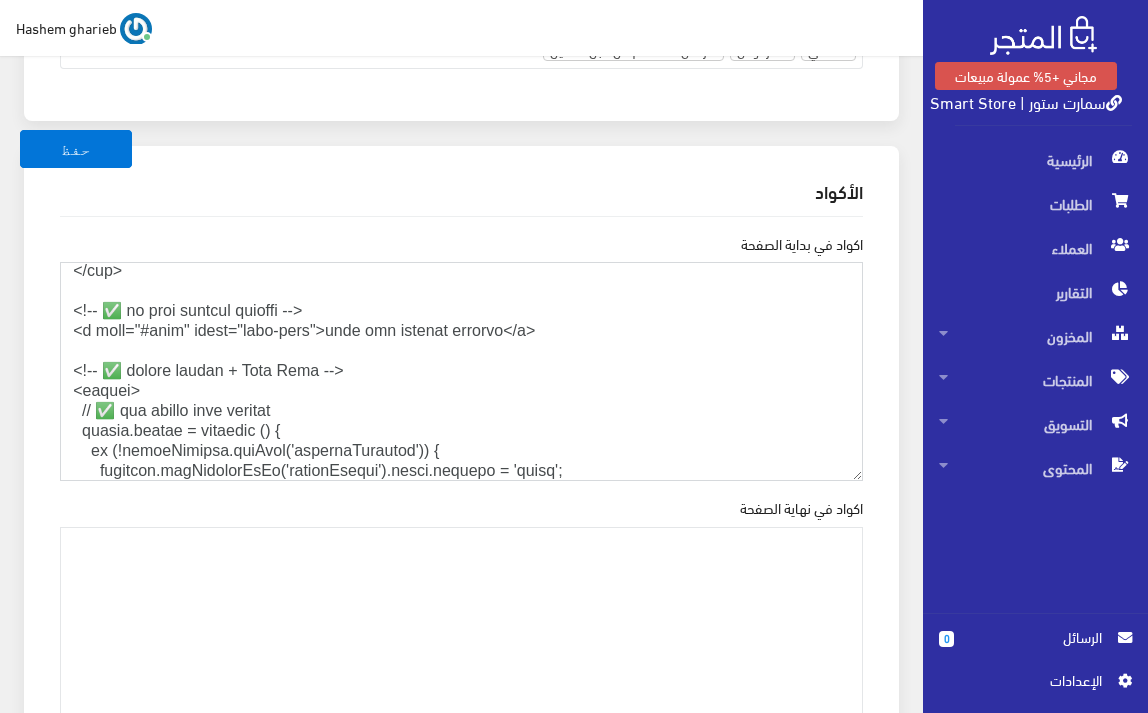 drag, startPoint x: 546, startPoint y: 348, endPoint x: 0, endPoint y: 315, distance: 546.99634 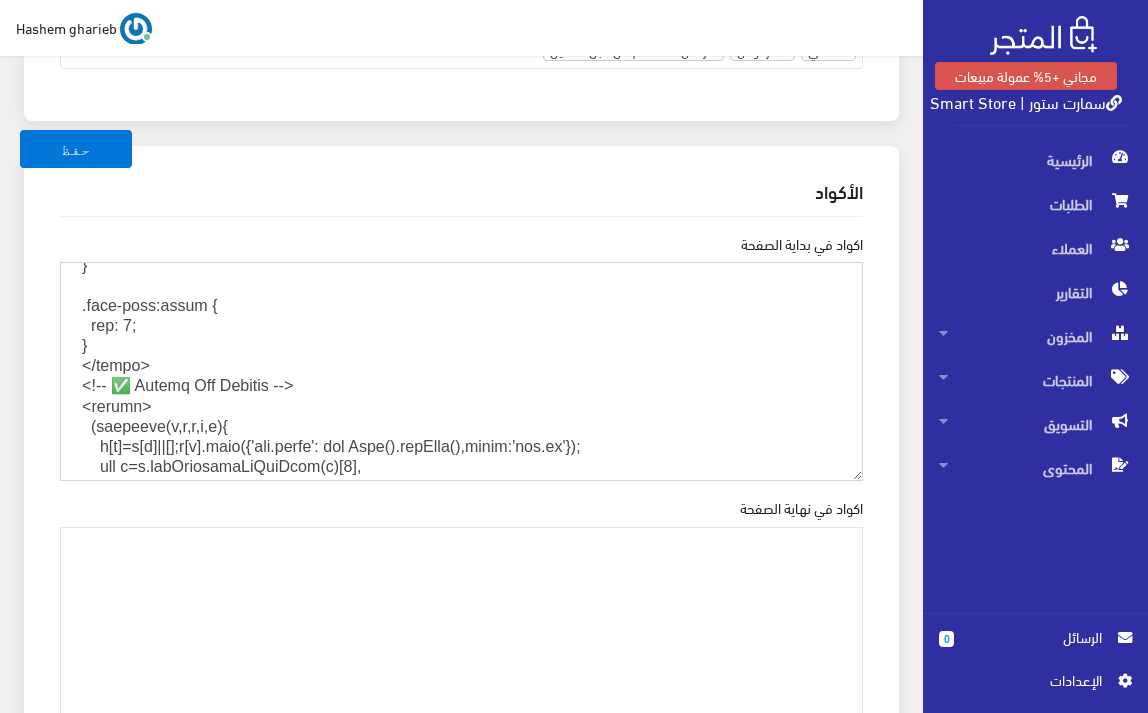 scroll, scrollTop: 1533, scrollLeft: 0, axis: vertical 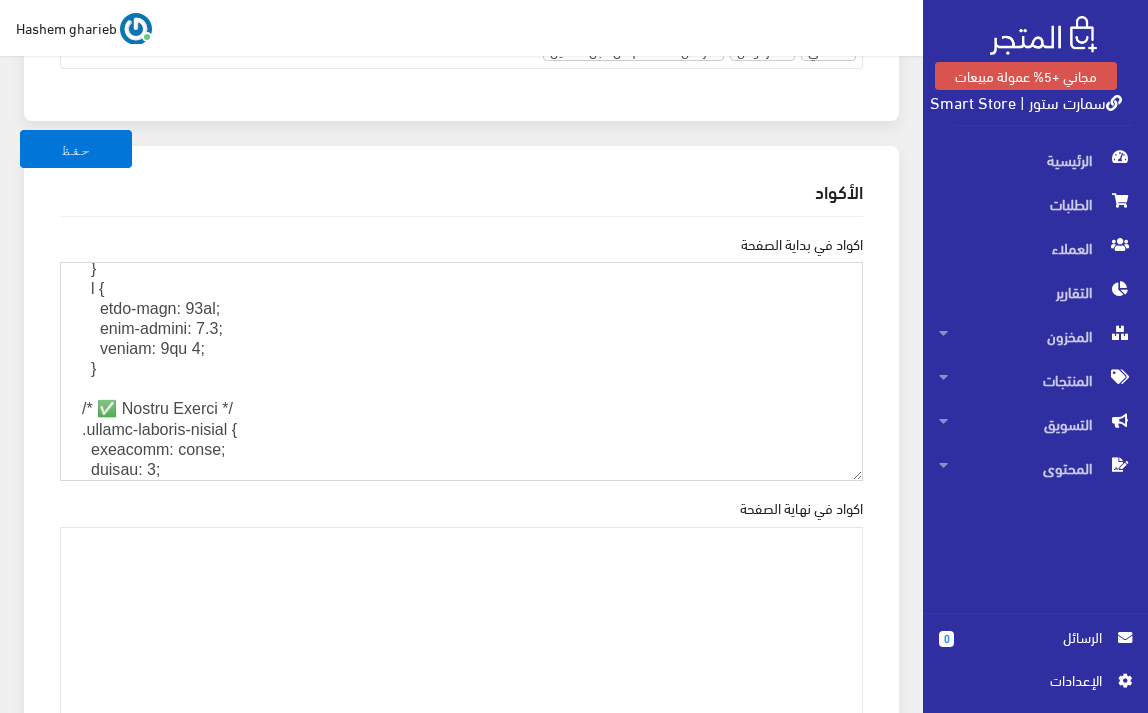 drag, startPoint x: 114, startPoint y: 405, endPoint x: 0, endPoint y: 406, distance: 114.00439 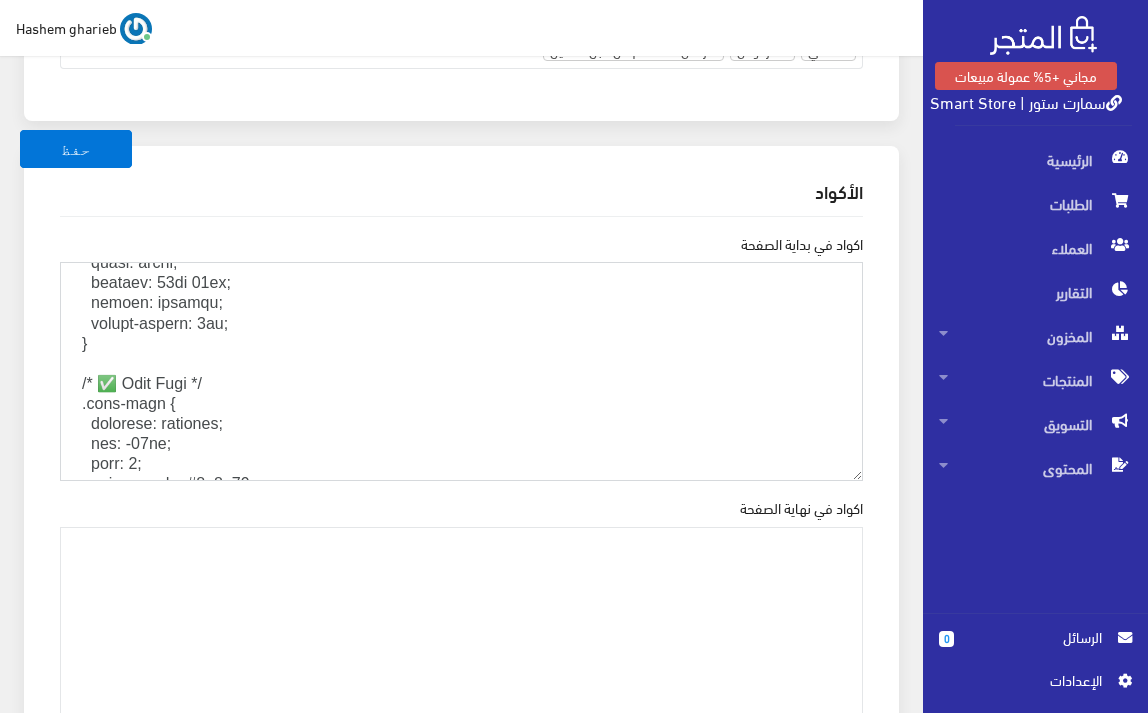 scroll, scrollTop: 1269, scrollLeft: 0, axis: vertical 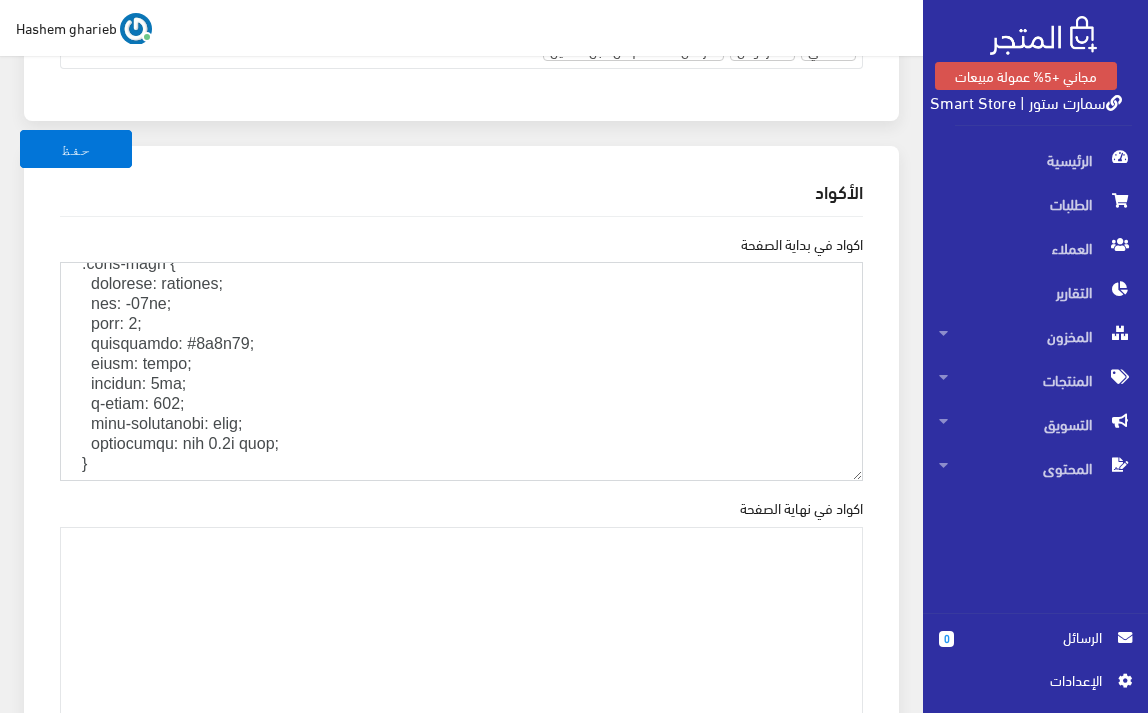 click on "اكواد في بداية الصفحة" at bounding box center [461, 371] 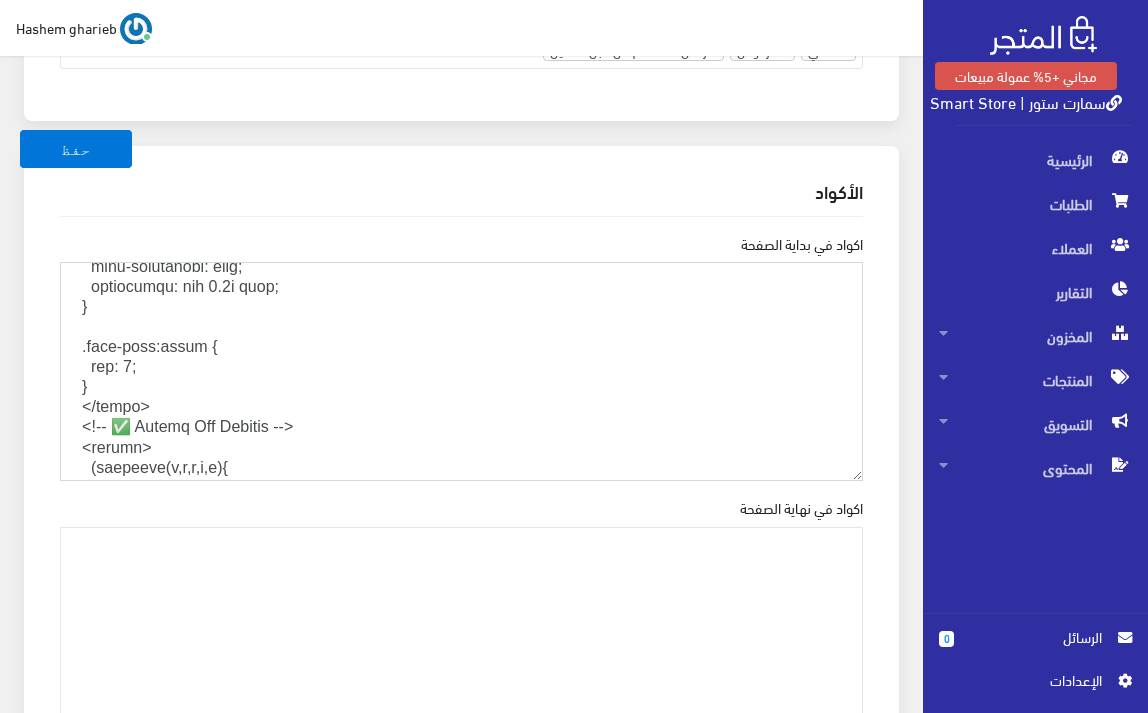 scroll, scrollTop: 1535, scrollLeft: 0, axis: vertical 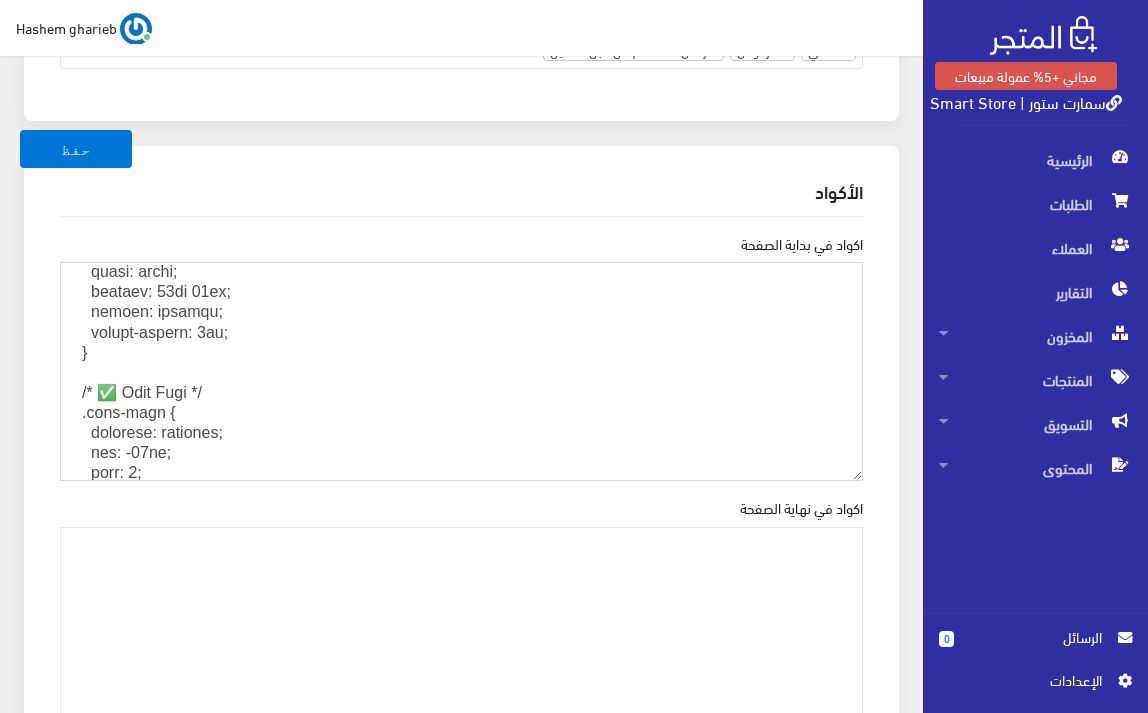 drag, startPoint x: 89, startPoint y: 406, endPoint x: 8, endPoint y: 368, distance: 89.470665 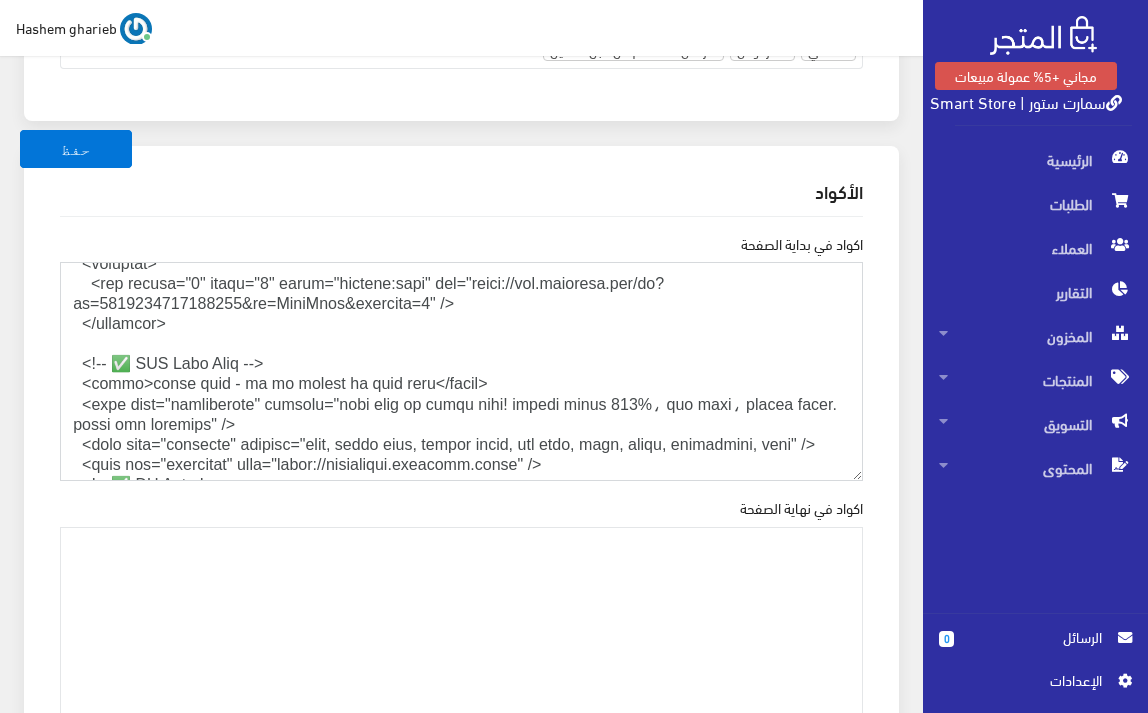 scroll, scrollTop: 2053, scrollLeft: 0, axis: vertical 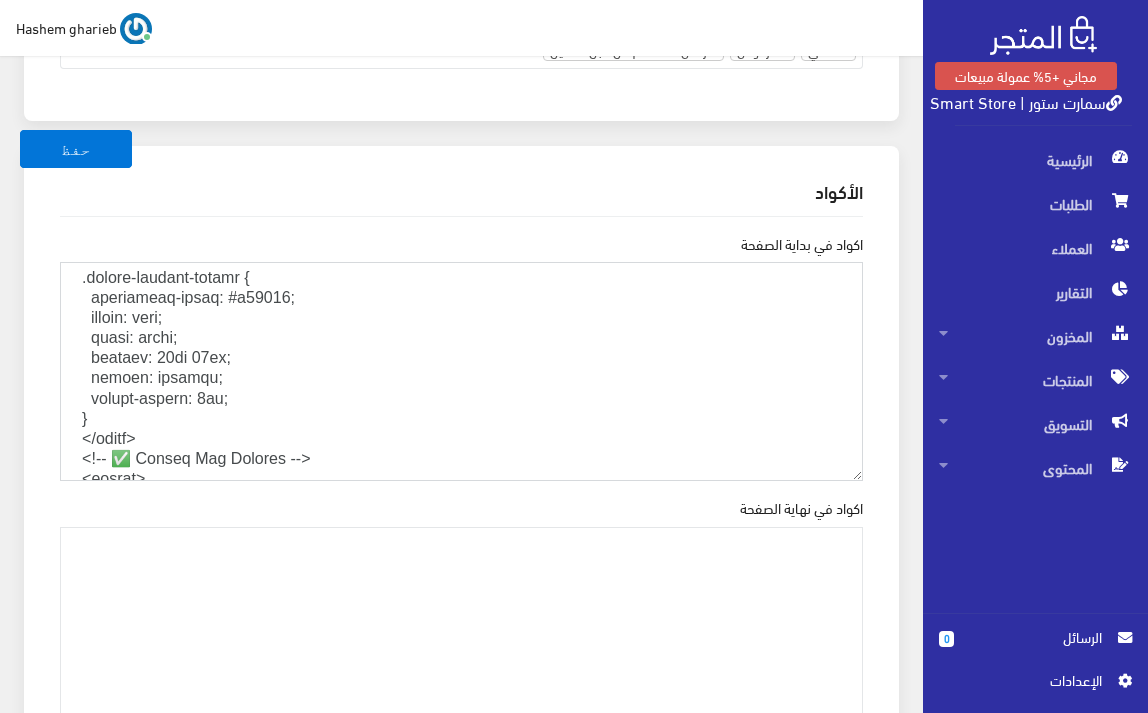 drag, startPoint x: 61, startPoint y: 340, endPoint x: 152, endPoint y: 416, distance: 118.56222 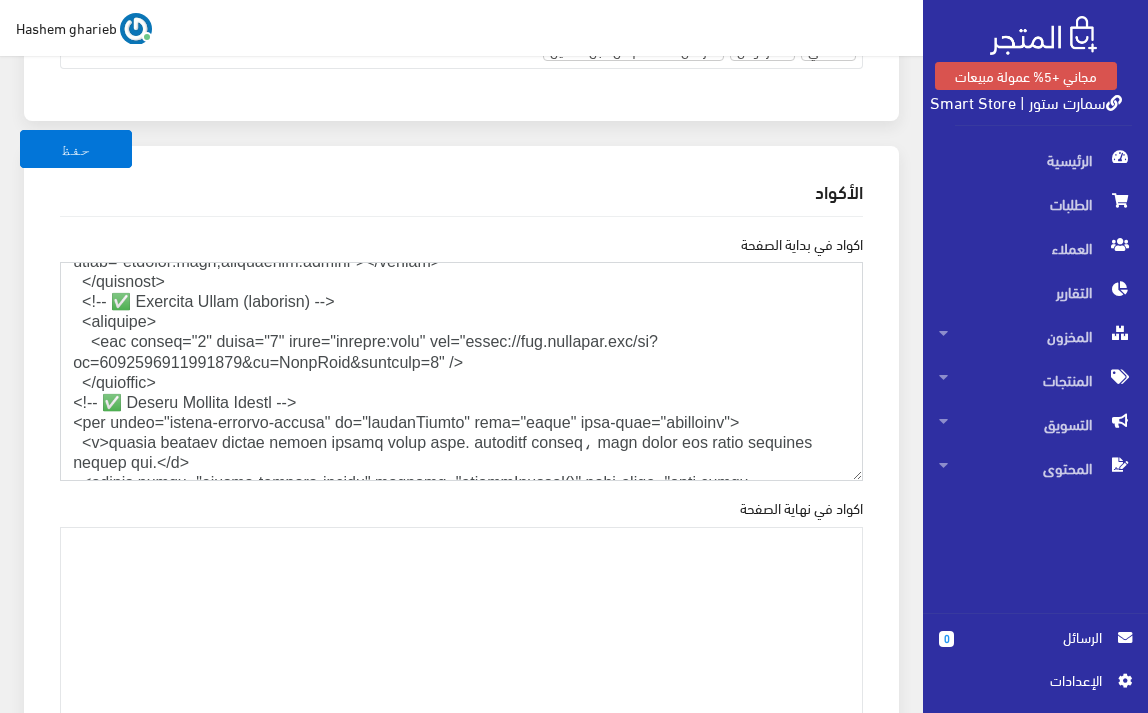 scroll, scrollTop: 2552, scrollLeft: 0, axis: vertical 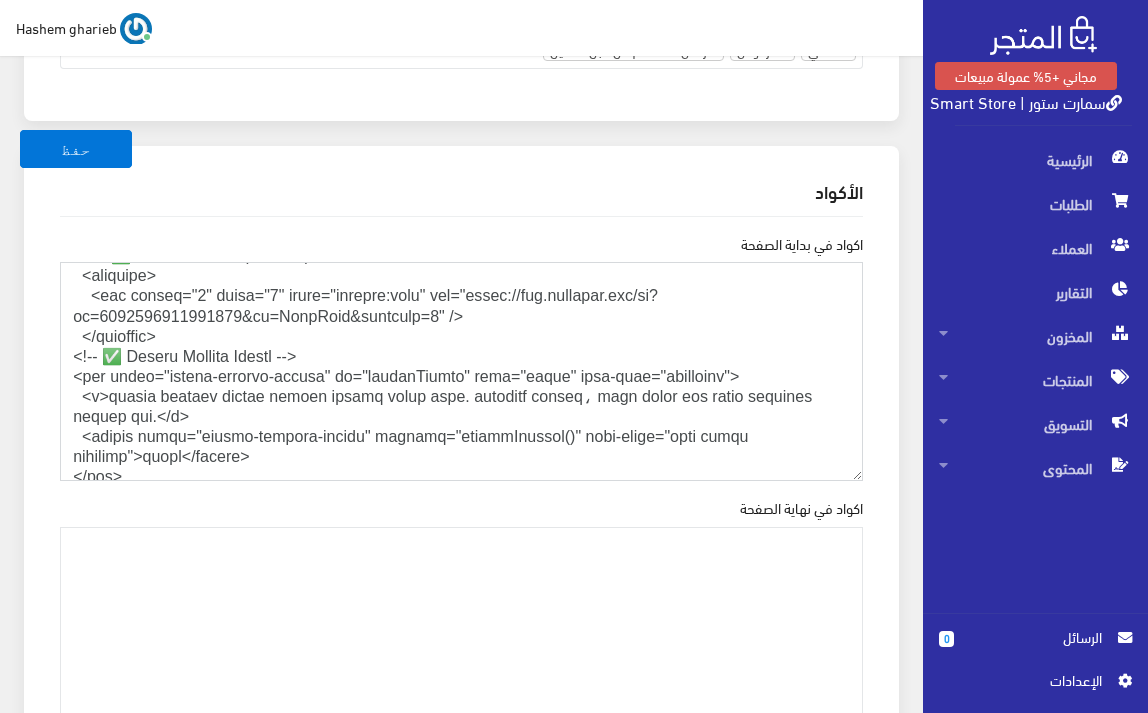 click on "اكواد في بداية الصفحة" at bounding box center (461, 371) 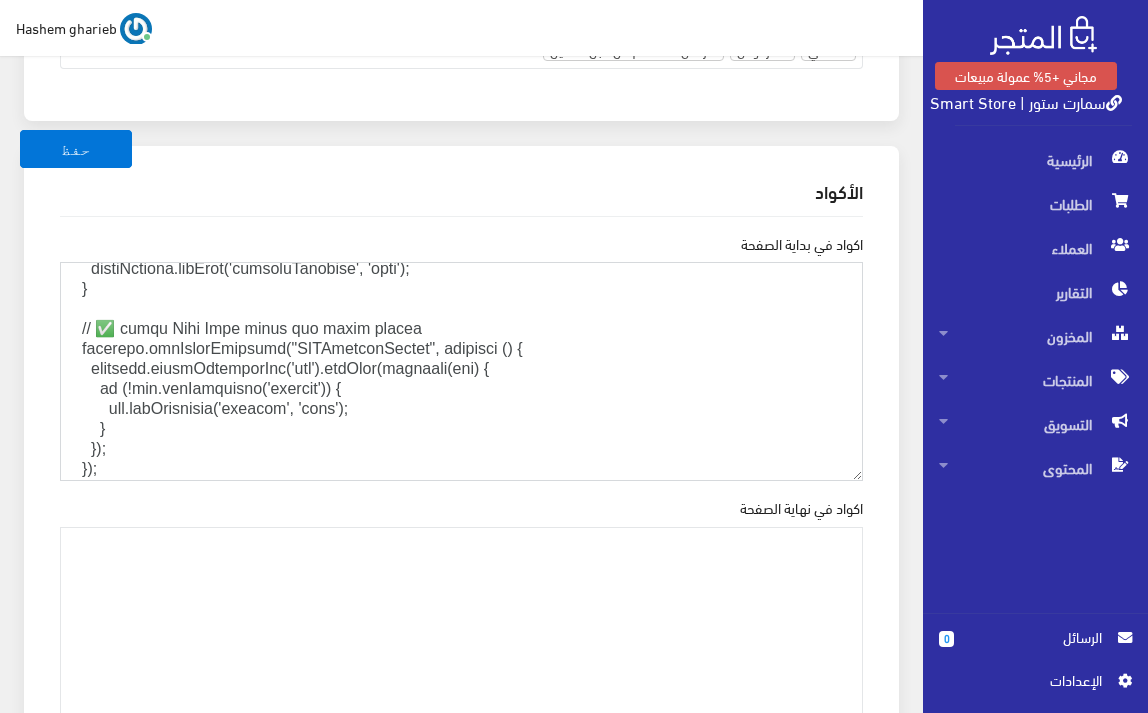 scroll, scrollTop: 3019, scrollLeft: 0, axis: vertical 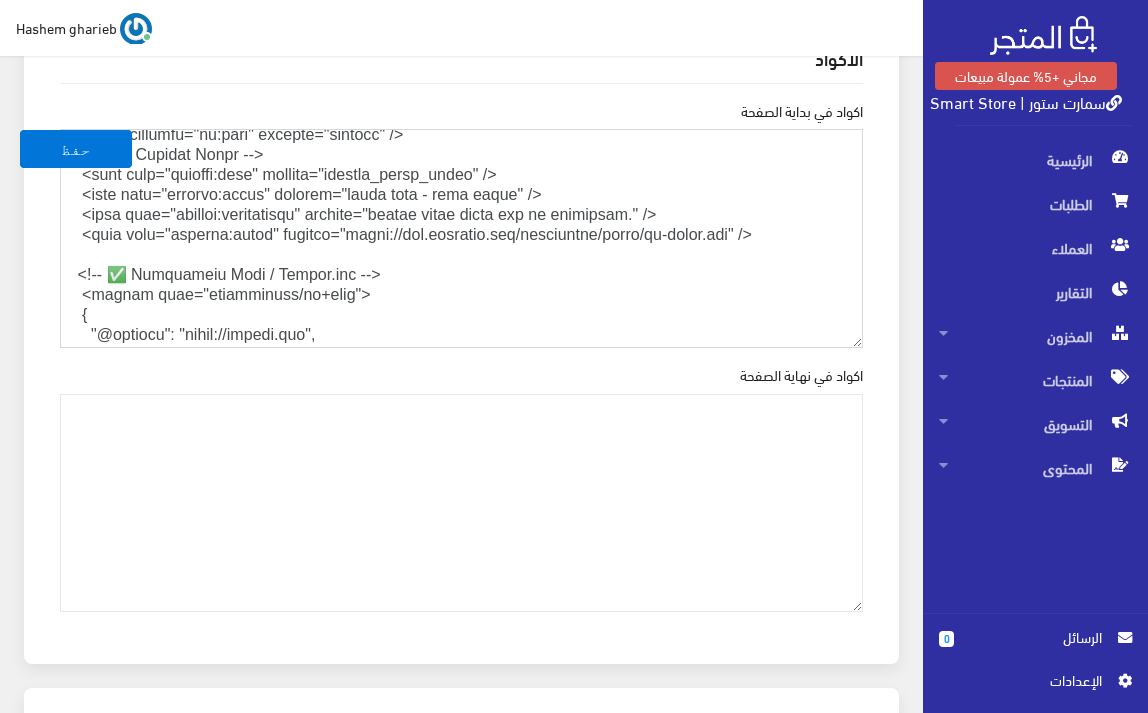 drag, startPoint x: 114, startPoint y: 403, endPoint x: 1, endPoint y: 305, distance: 149.57607 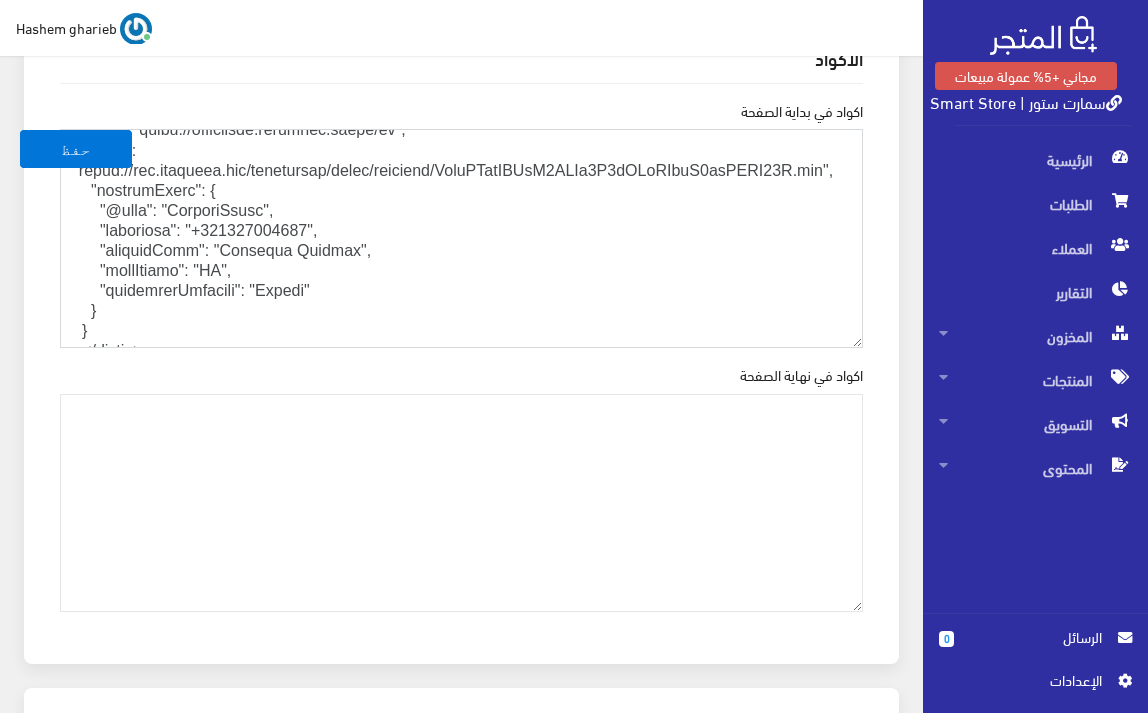 scroll, scrollTop: 2366, scrollLeft: 0, axis: vertical 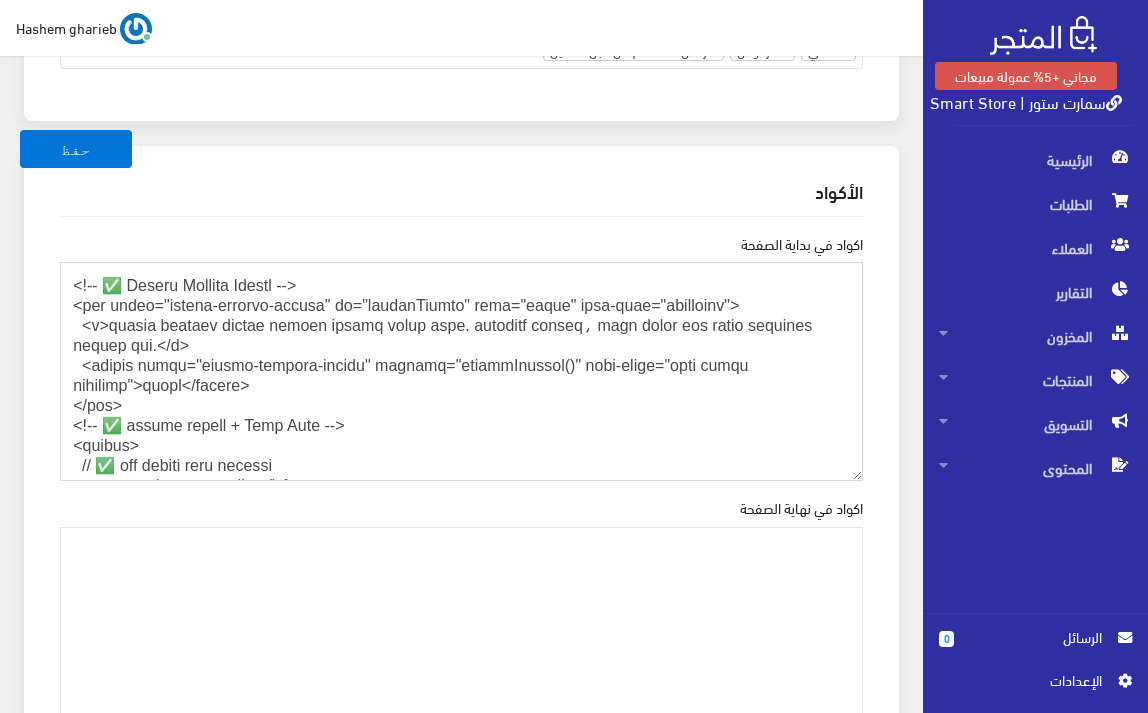 drag, startPoint x: 106, startPoint y: 416, endPoint x: 0, endPoint y: 306, distance: 152.76125 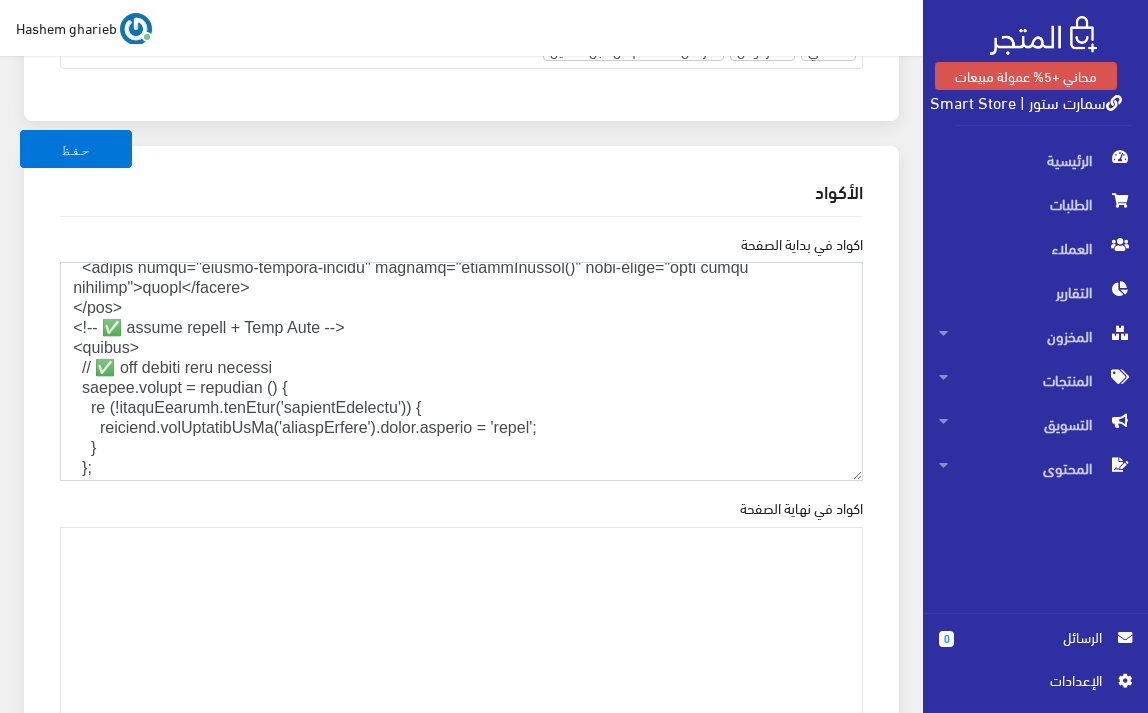 scroll, scrollTop: 2776, scrollLeft: 0, axis: vertical 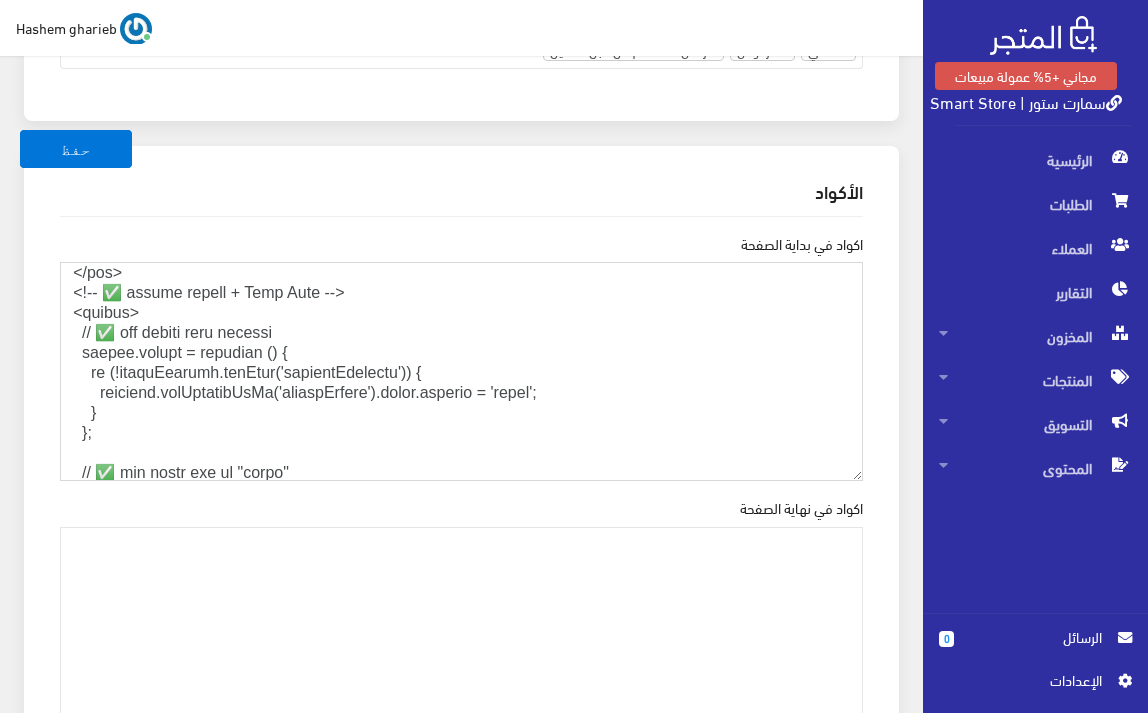 paste on "div class="cookie-buttons">
<button class="cookie-consent-button" onclick="acceptCookies()" aria-label="أوافق على استخدام الكوكيز">أوافق</button>
<button class="cookie-decline-button" onclick="declineCookies()" aria-label="لا أوافق على الكوكيز">لا أوافق</button>
</div>
</div>
<!-- ✅ Cookie Banner Styles -->
<style>
.cookie-consent-banner {
position: fixed;
bottom: 0;
left: 0;
width: 100%;
background-color: #0f5d97;
color: #fff;
padding: 15px;
text-align: center;
z-index: 9999;
font-size: 16px;
box-shadow: 0 -2px 10px rgba(0, 0, 0, 0.1);
}
.cookie-consent-banner p {
margin: 0 0 10px 0;
line-height: 1.6;
}
.cookie-buttons {
display: flex;
justify-content: center;
gap: 12px;
flex-wrap: wrap;
}
.cookie-consent-button,
.cookie-decline-button {
background-color: #e69138;
border: none;
color: white;
padding: 10px 18px;
cursor: pointer;
border-radius: 8px;
font-size: 15px;
transition: b..." 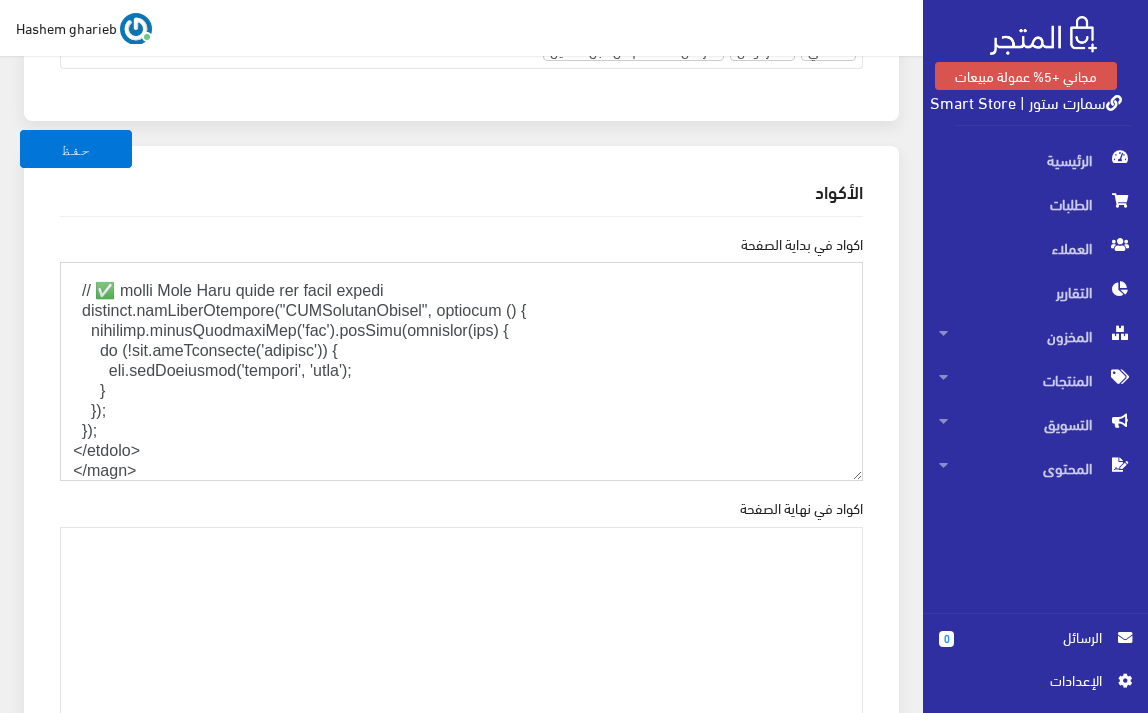 scroll, scrollTop: 4370, scrollLeft: 0, axis: vertical 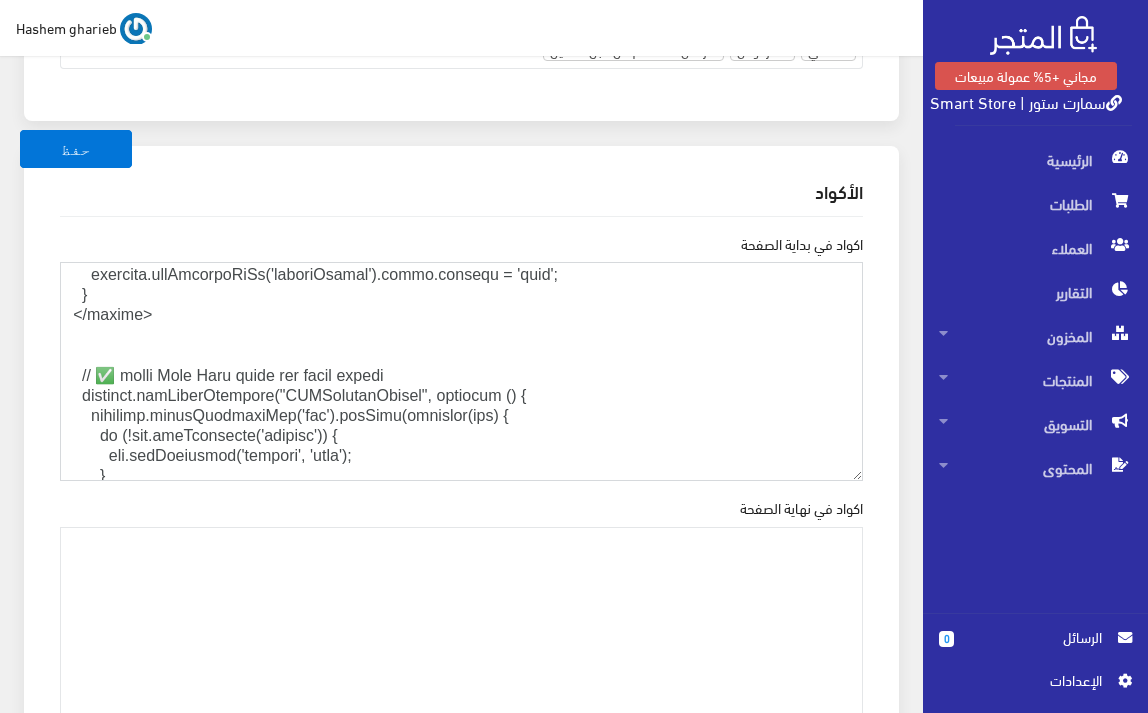 click on "اكواد في بداية الصفحة" at bounding box center [461, 371] 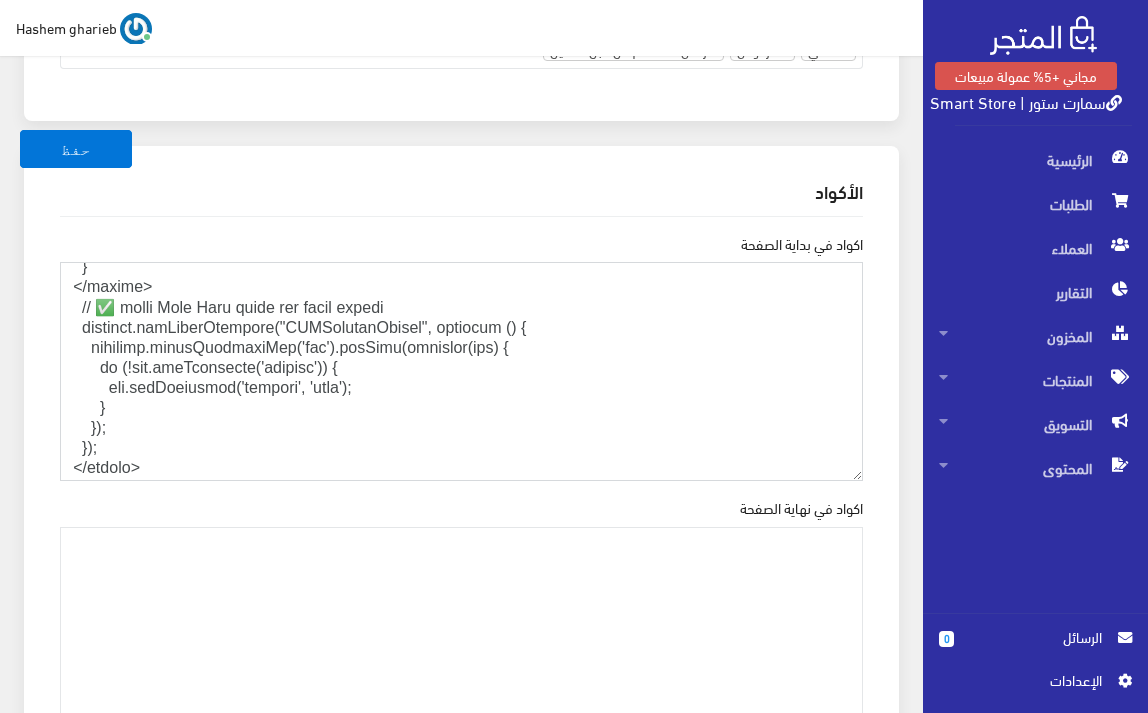 scroll, scrollTop: 4303, scrollLeft: 0, axis: vertical 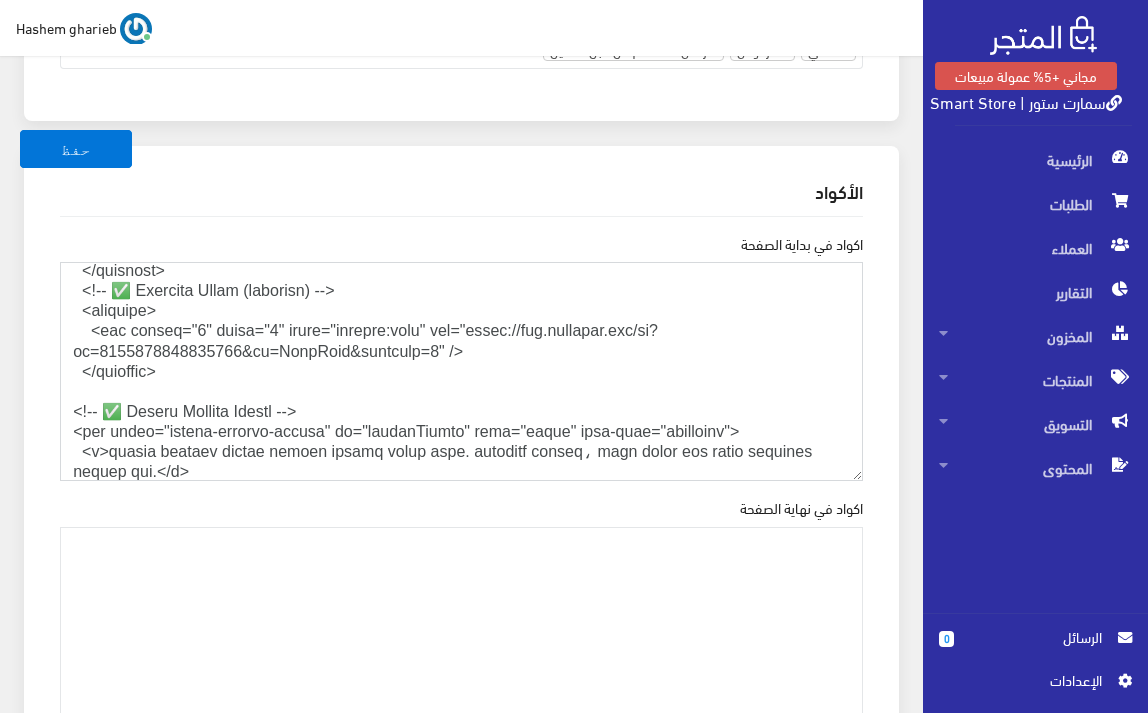 drag, startPoint x: 141, startPoint y: 441, endPoint x: 0, endPoint y: 425, distance: 141.90489 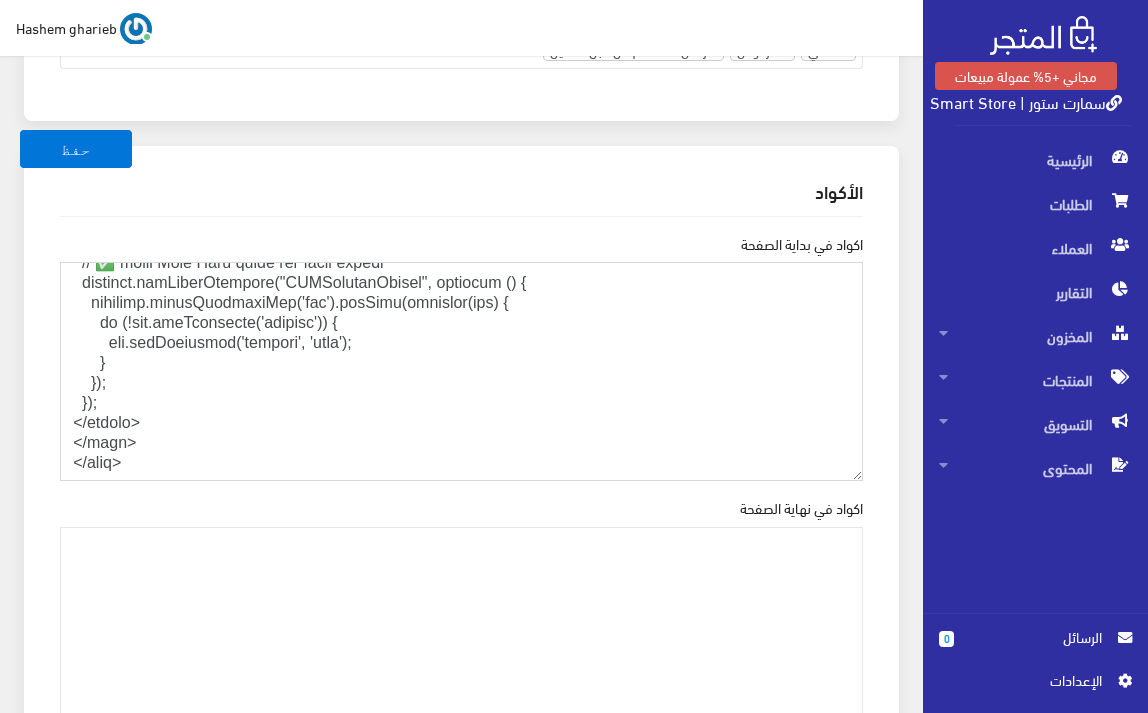 scroll, scrollTop: 4330, scrollLeft: 0, axis: vertical 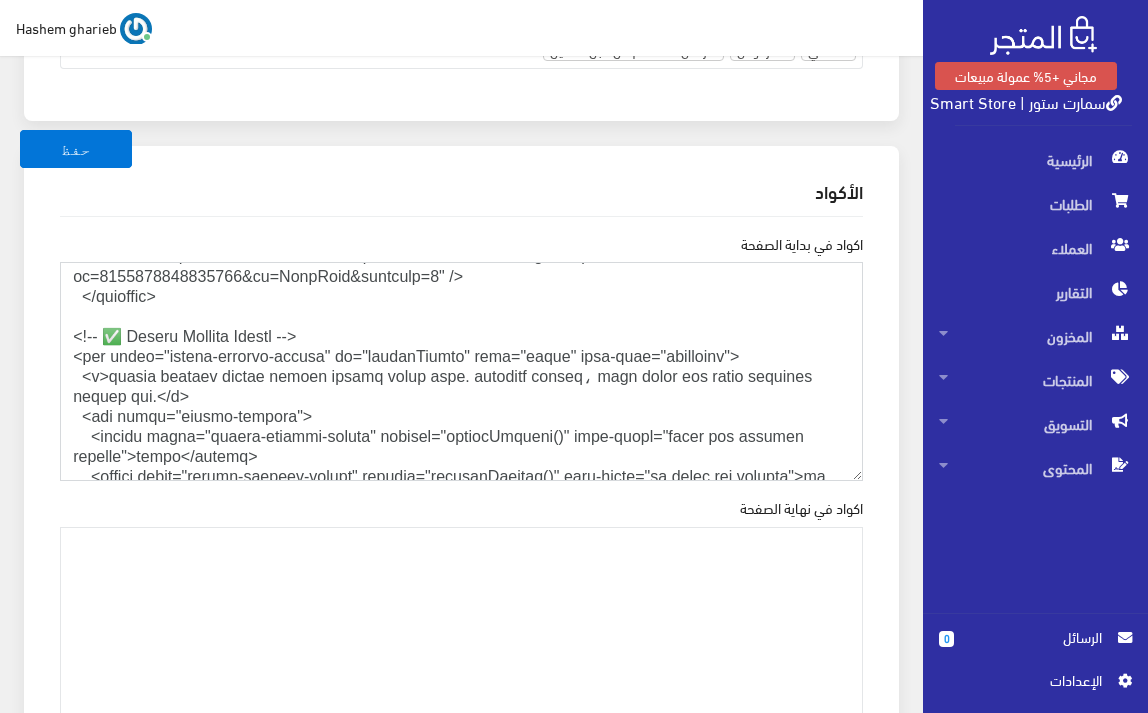 drag, startPoint x: 158, startPoint y: 421, endPoint x: 0, endPoint y: 359, distance: 169.7292 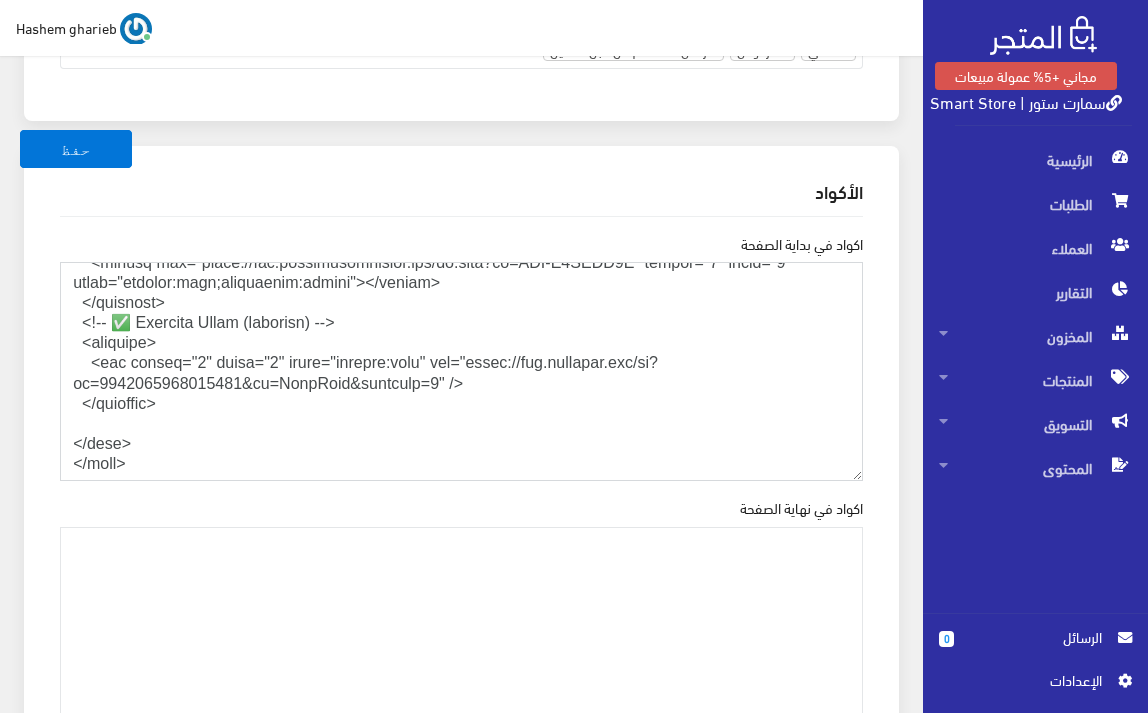 scroll, scrollTop: 2505, scrollLeft: 0, axis: vertical 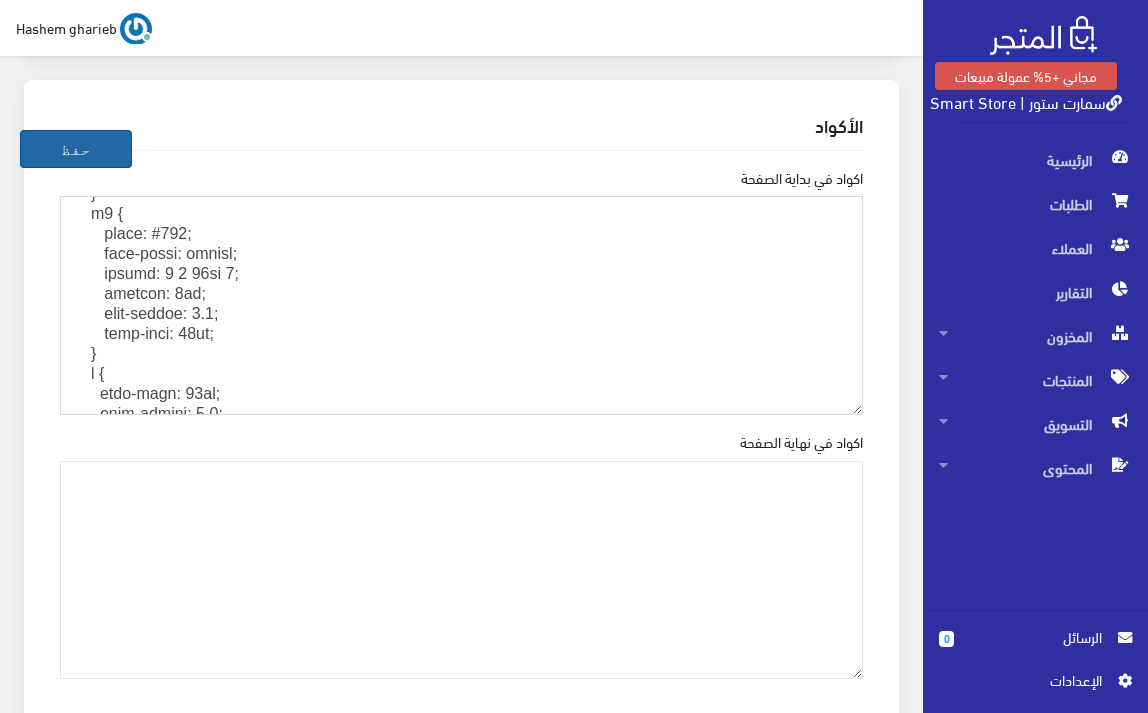 type on "<!DOCTYPE html>
<html lang="ar" dir="rtl">
<head>
<meta charset="UTF-8" />
<meta http-equiv="X-UA-Compatible" content="IE=edge" />
<meta name="viewport" content="width=device-width, initial-scale=1.0" />
<!-- ✅ Google + Pinterest Verification -->
<meta name="p:domain_verify" content="4646cf4840d3fbf9b57724d4ddf278fc" />
<meta name="google-site-verification" content="OcIqGtbw7Cx5AMz-sYq-1JXcQnObamq7_6Q2LgHOP3k" />
<!-- ✅ Google Fonts -->
<link rel="preconnect" href="https://fonts.googleapis.com" />
<link rel="preconnect" href="https://fonts.gstatic.com" crossorigin />
<link href="https://fonts.googleapis.com/css2?family=Cairo:wght@400;700&display=swap" rel="stylesheet" />
<!-- ✅ External CSS -->
<link rel="stylesheet" href="https://cdn.jsdelivr.net/npm/bootstrap@5.3.2/dist/css/bootstrap.rtl.min.css" integrity="sha384-VP7AWYVmOa5e+sqXdozrqxGp99V9c7LM8bPZo5D2zptDaVN82CXd7ZGcN15yzGom" crossorigin="anonymous">
<style>
body {
font-family: 'Cairo', sans-serif;
..." 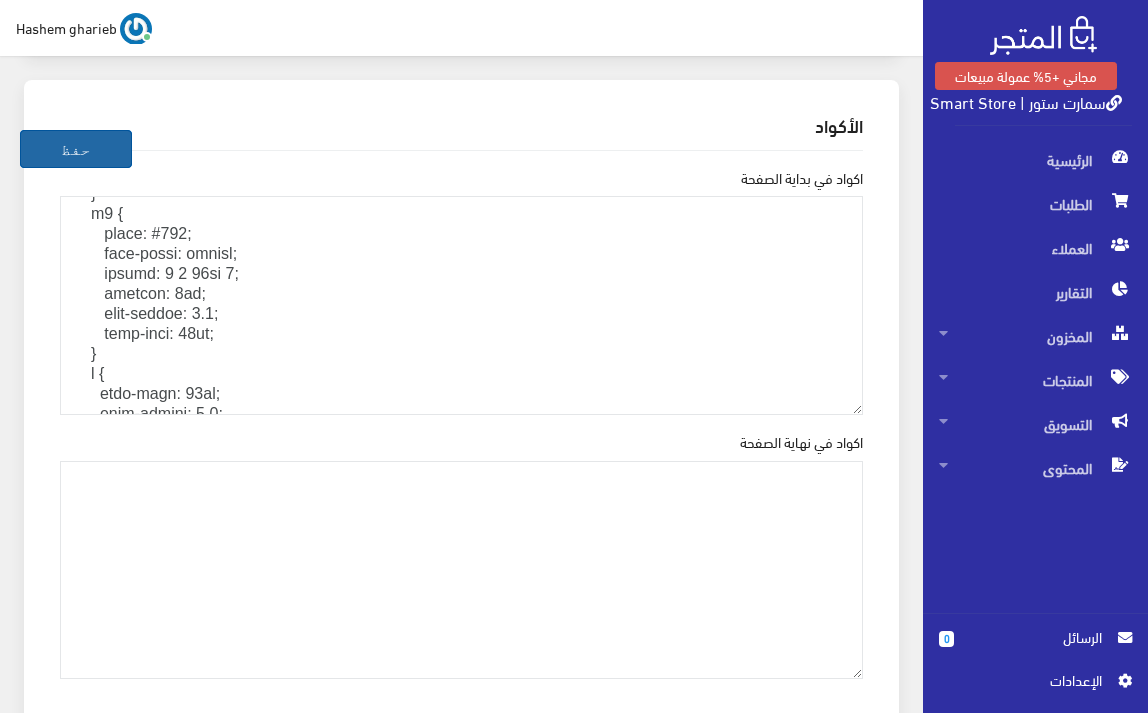 click on "حفظ" at bounding box center [76, 149] 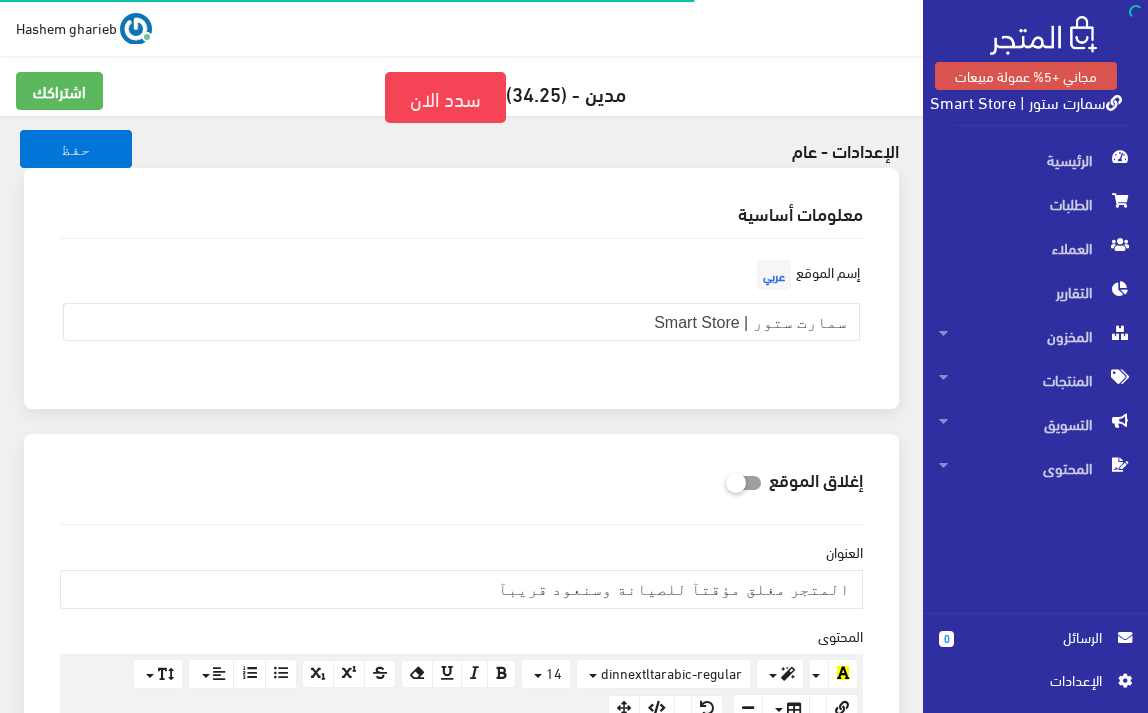 scroll, scrollTop: 0, scrollLeft: 0, axis: both 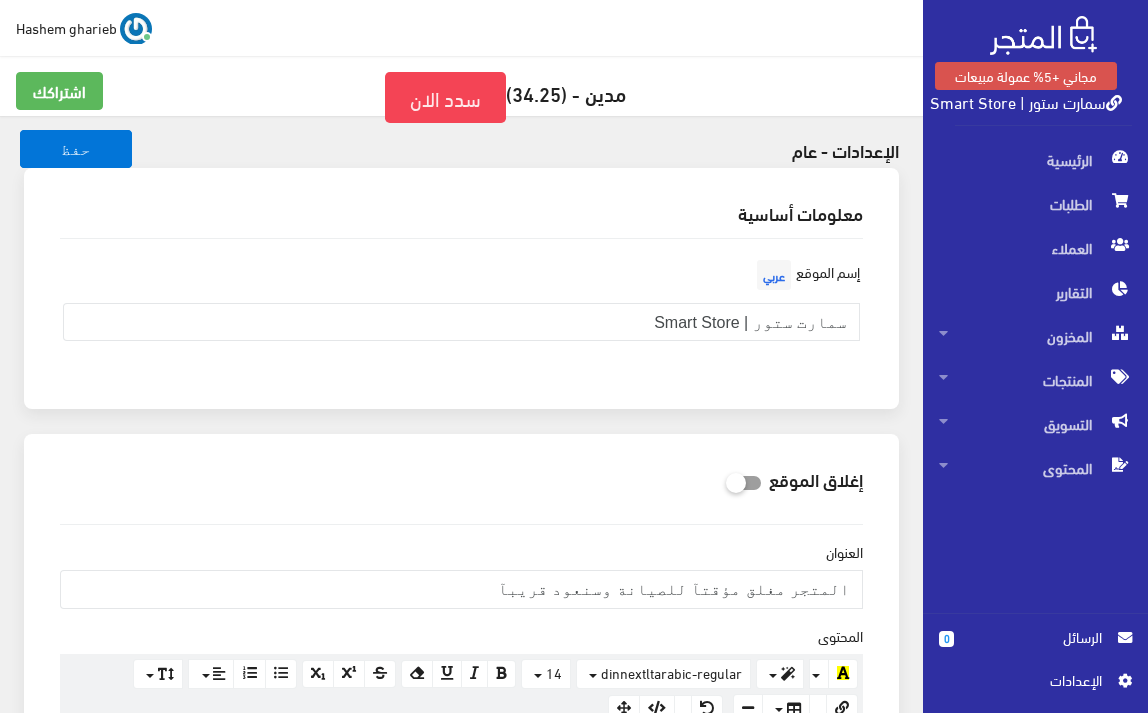 click on "سمارت ستور | Smart Store" at bounding box center (1026, 101) 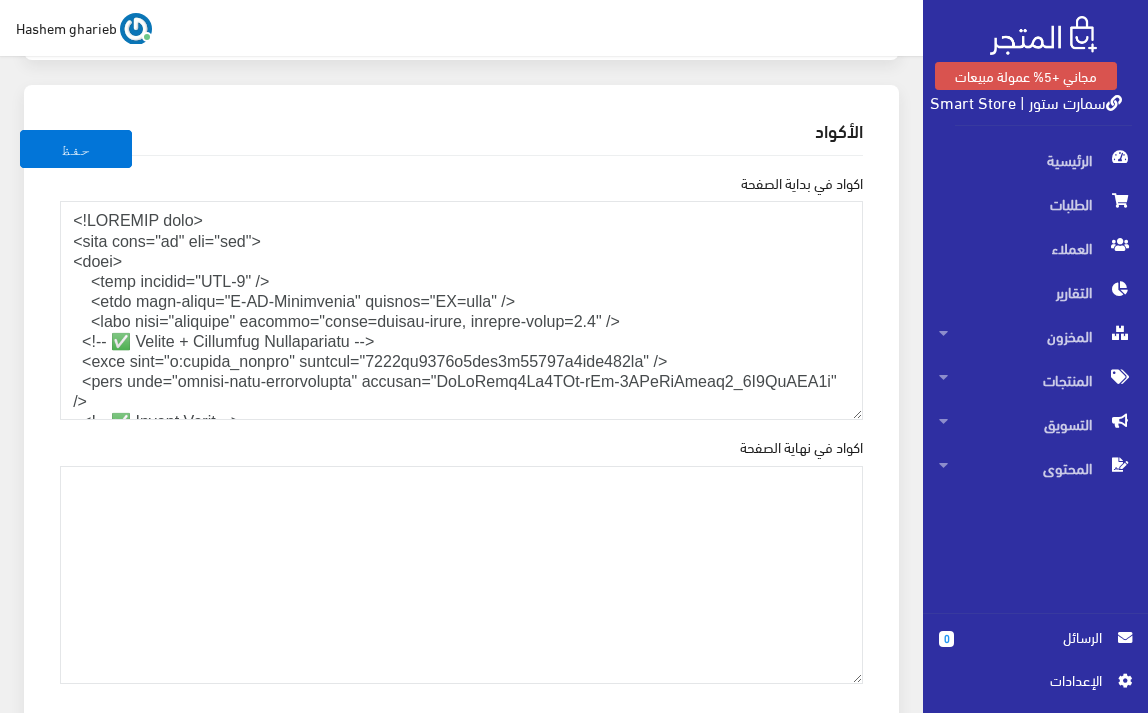 scroll, scrollTop: 2733, scrollLeft: 0, axis: vertical 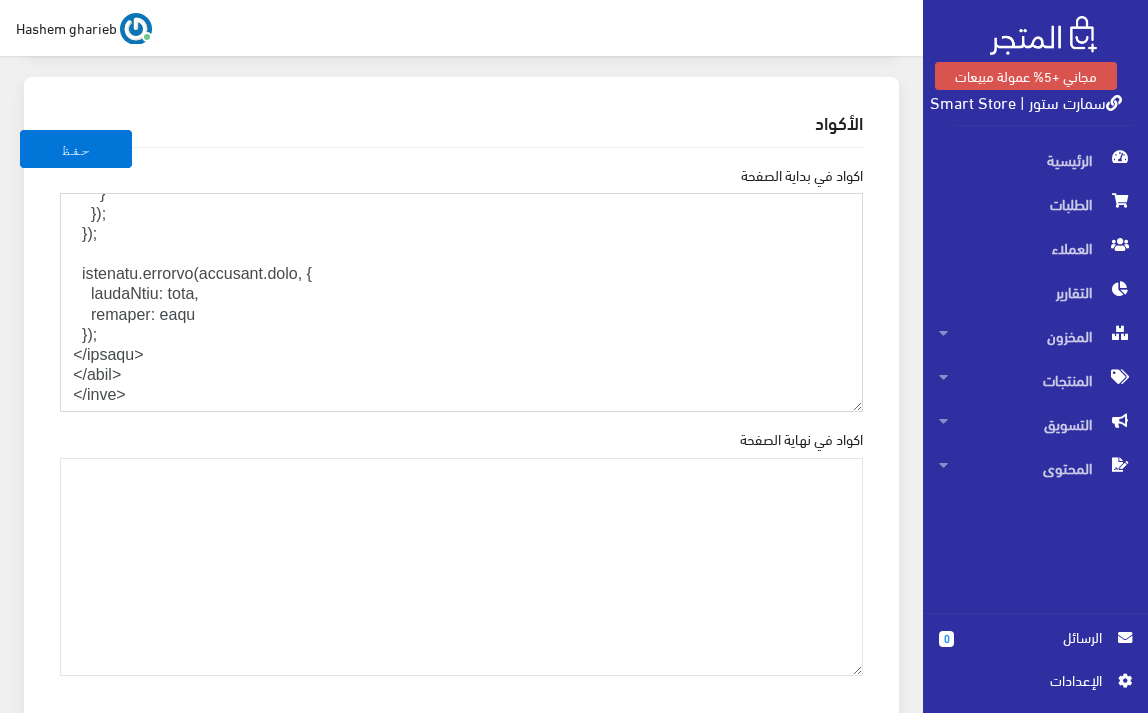 drag, startPoint x: 67, startPoint y: 272, endPoint x: 56, endPoint y: 371, distance: 99.60924 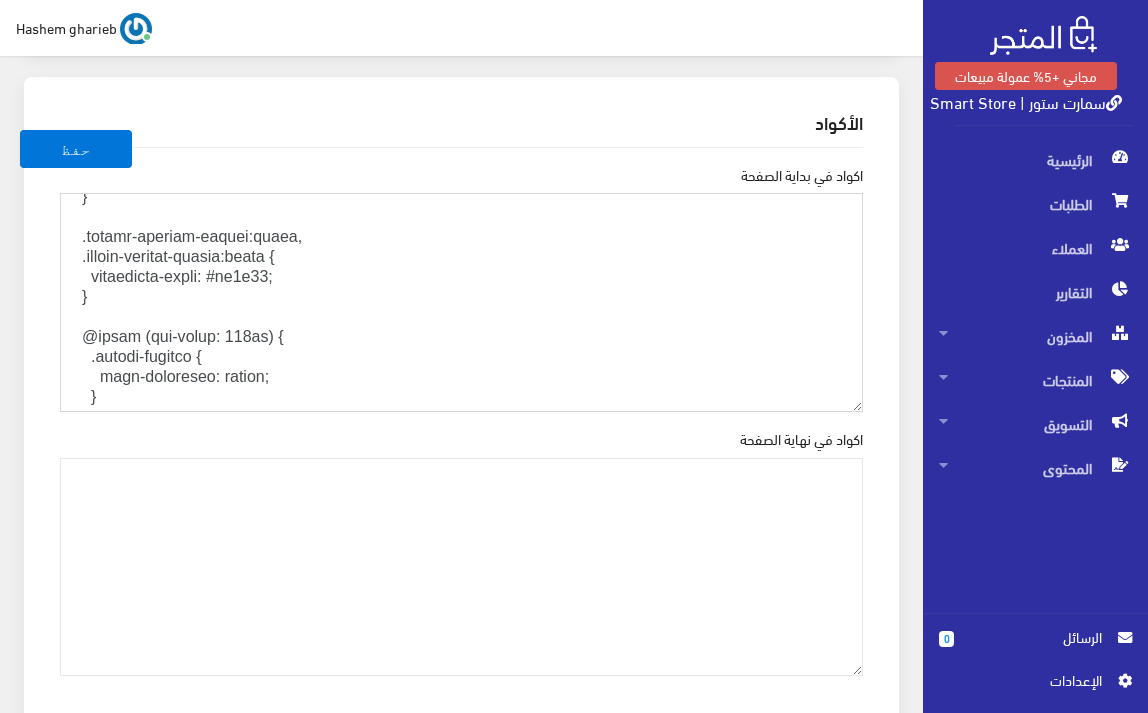 scroll, scrollTop: 3650, scrollLeft: 0, axis: vertical 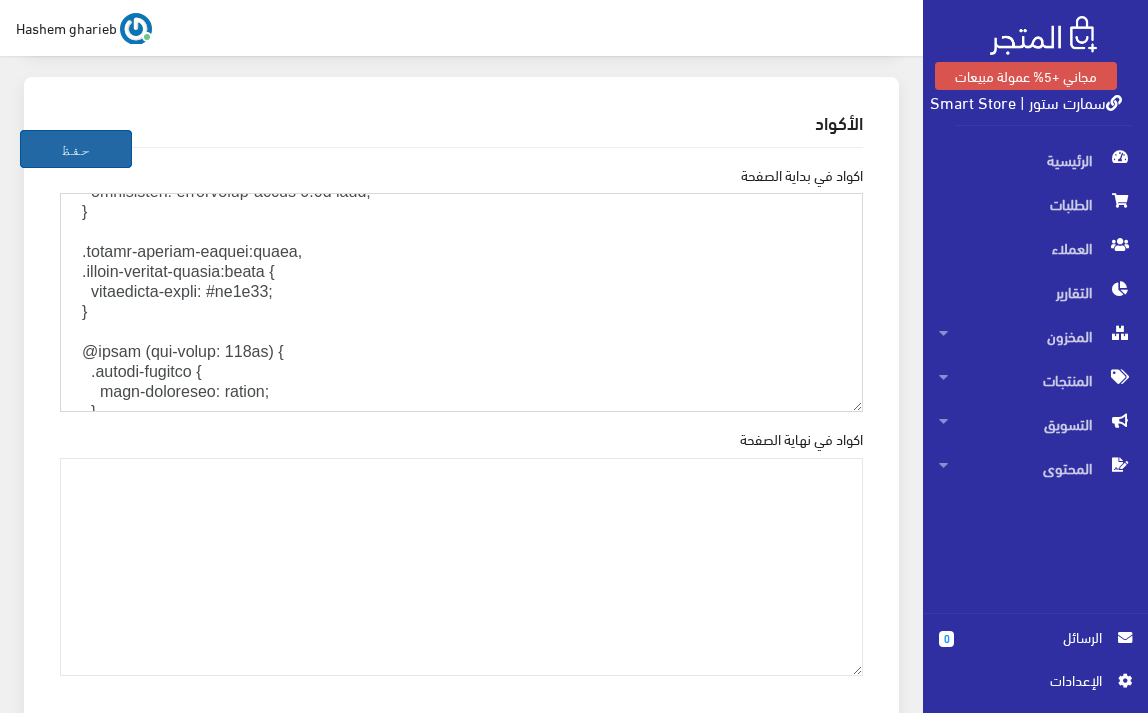 type on "<!LOREMIP dolo>
<sita cons="ad" eli="sed">
<doei>
<temp incidid="UTL-4" />
<etdo magn-aliqu="E-AD-Minimvenia" quisnos="EX=ulla" />
<labo nisi="aliquipe" eacommo="conse=duisau-irure, inrepre-volup=9.8" />
<!-- ✅ Velite + Cillumfug Nullapariatu -->
<exce sint="o:cupida_nonpro" suntcul="1025qu1512o3des7m96751a9ide323la" />
<pers unde="omnisi-natu-errorvolupta" accusan="DoLoRemq5La5TOt-rEm-1APeRiAmeaq0_6I4QuAEA6i" />
<!-- ✅ Invent Verit -->
<quas arc="beataevita" dict="expli://nemoe.ipsamquiav.asp" />
<auto fug="consequunt" magn="dolor://eosra.sequine.neq" porroquisqu />
<dolo adip="numqu://eiusm.temporainc.mag/qua8?etiamm=Solut:nobi@236;543&eligend=opti" cum="nihilimped" />
<!-- ✅ Quoplace FAC -->
<poss ass="repellendu" temp="autem://qui.officiis.deb/rer/necessita@0.7.6/saep/eve/voluptate.rep.rec.ita" earumhict="sap350-DE7REICiEn8v+maIoresalIa60P9d3AS9rEPe1M0nosTrUM68EXe6ULlA67coRpo" suscipitlab="aliquidco">
<conse>
quid {
maxi-mollit: 'Moles', haru-quide;
..." 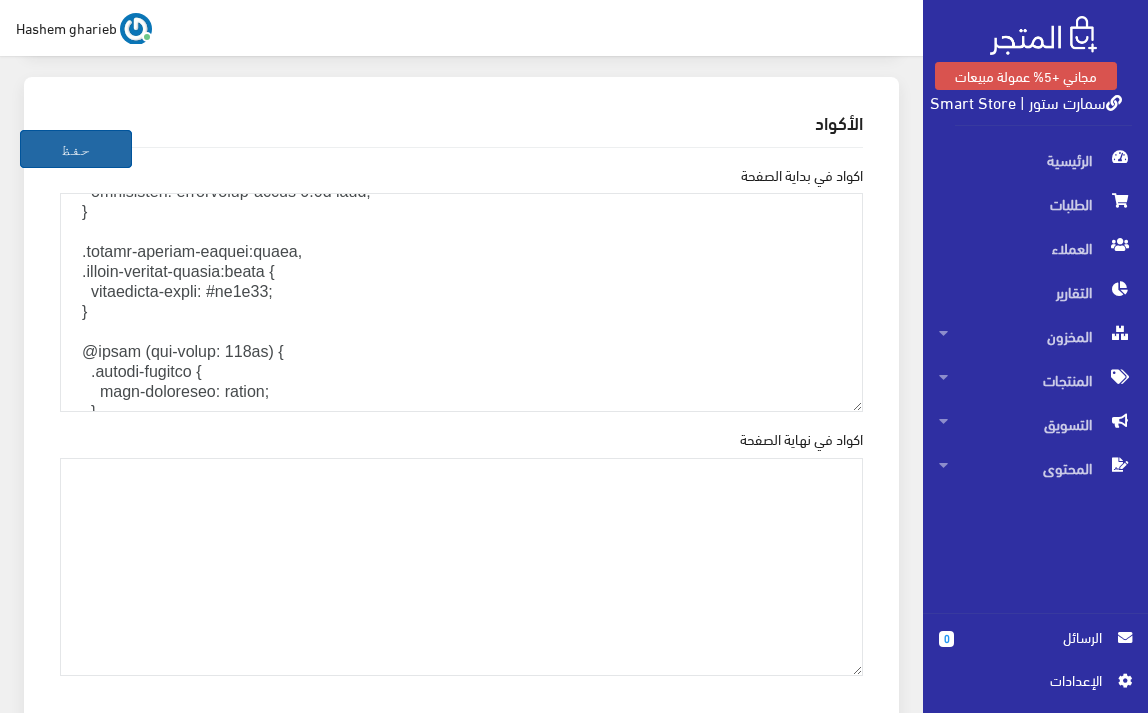 click on "حفظ" at bounding box center [76, 149] 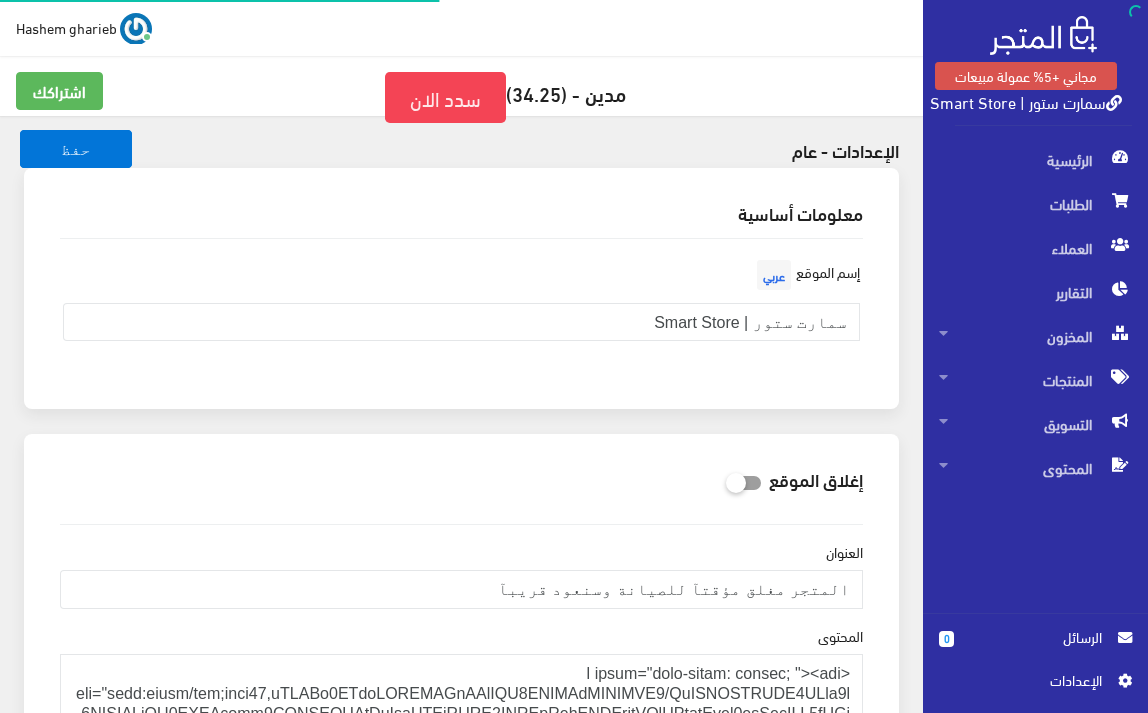 scroll, scrollTop: 0, scrollLeft: 0, axis: both 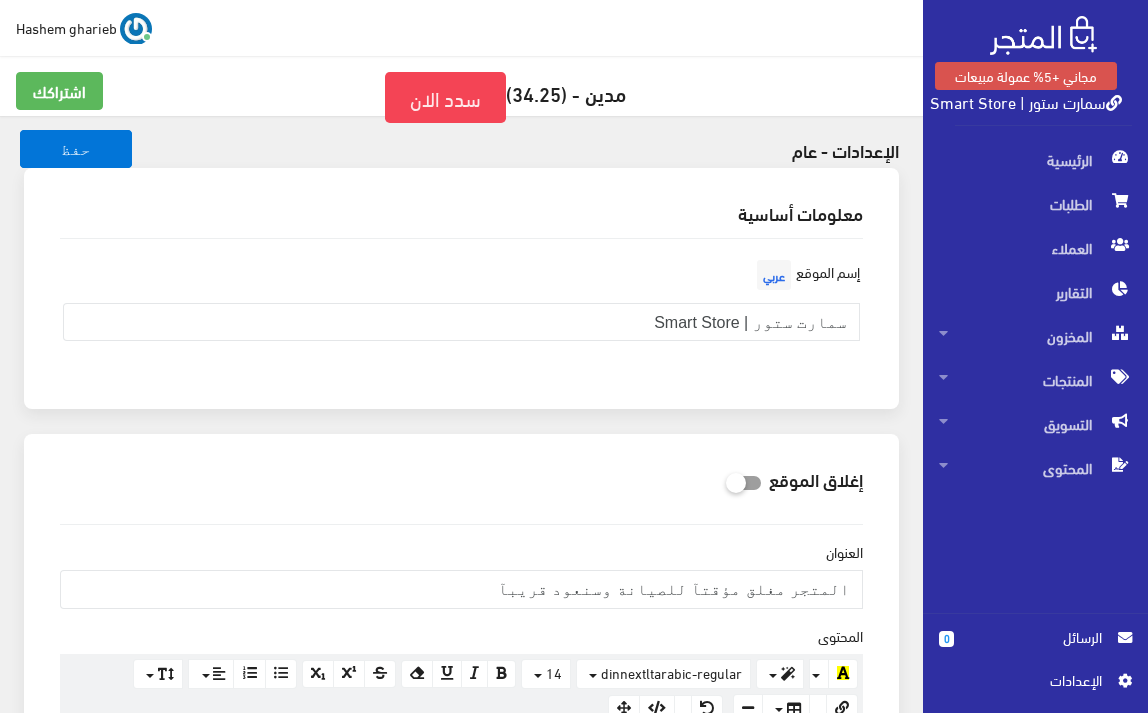 click on "سمارت ستور | Smart Store" at bounding box center [1026, 101] 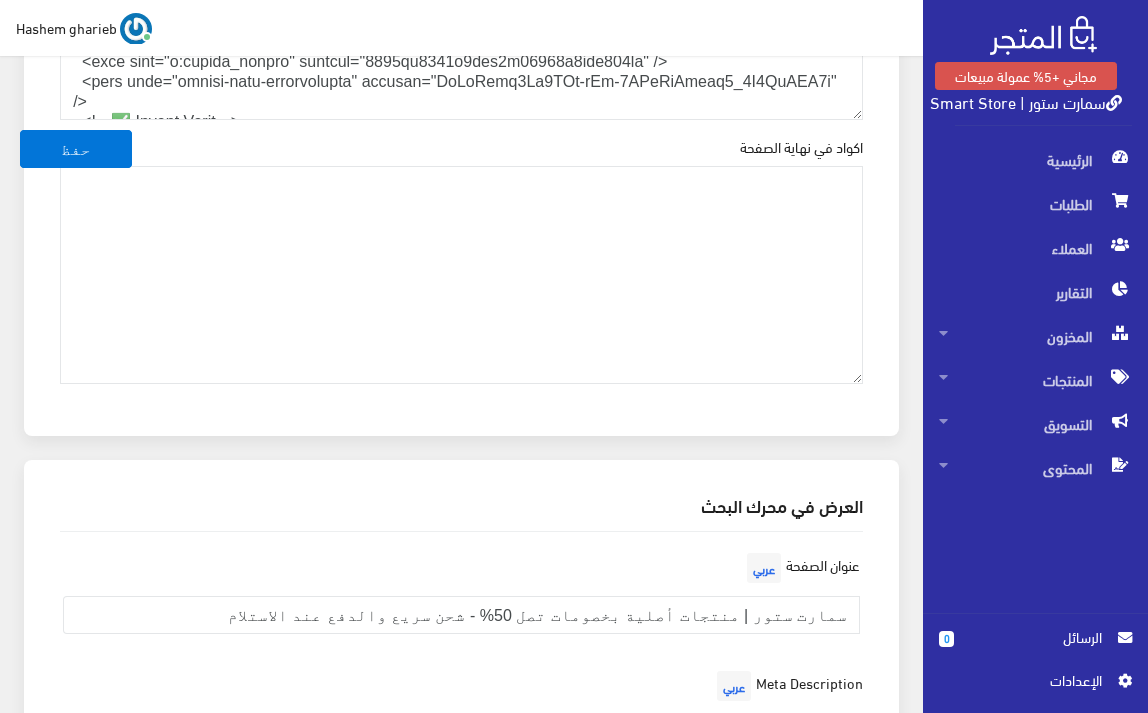 scroll, scrollTop: 2667, scrollLeft: 0, axis: vertical 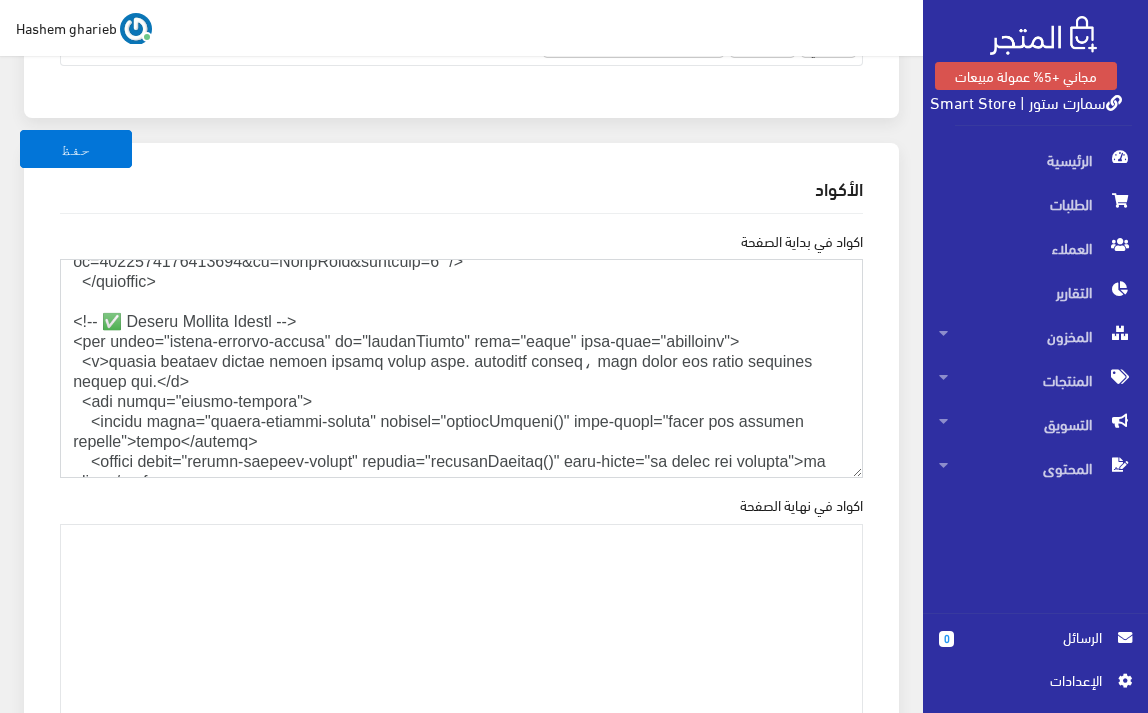 drag, startPoint x: 159, startPoint y: 418, endPoint x: 0, endPoint y: 332, distance: 180.7678 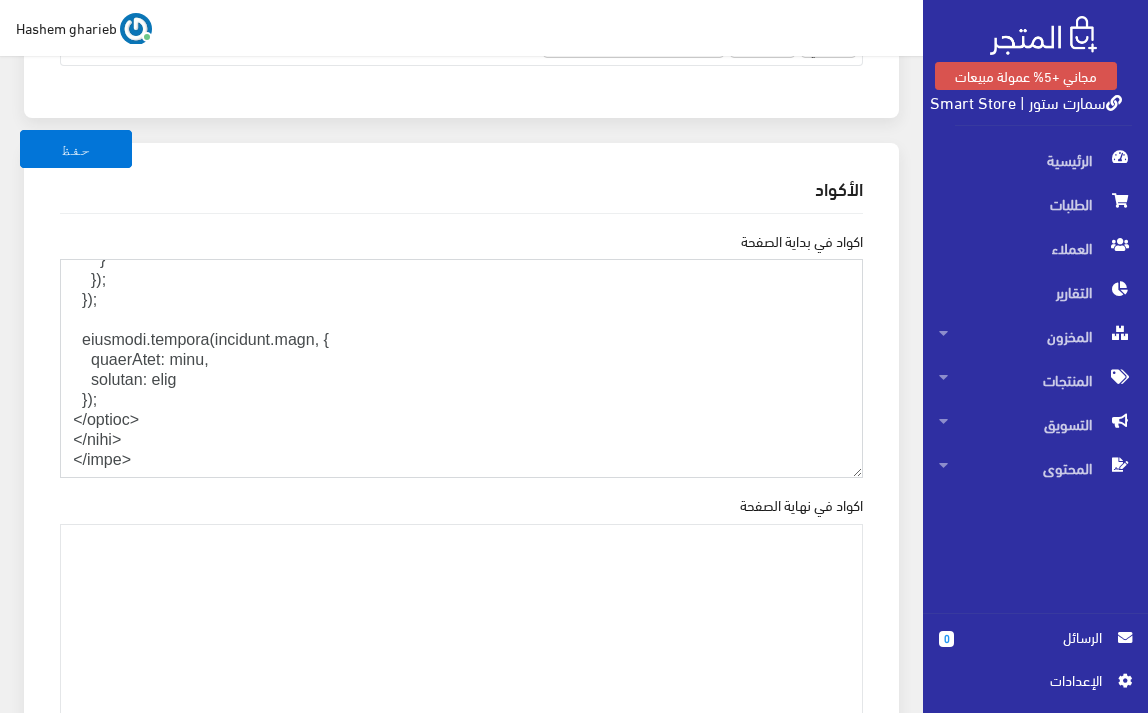 scroll, scrollTop: 4831, scrollLeft: 0, axis: vertical 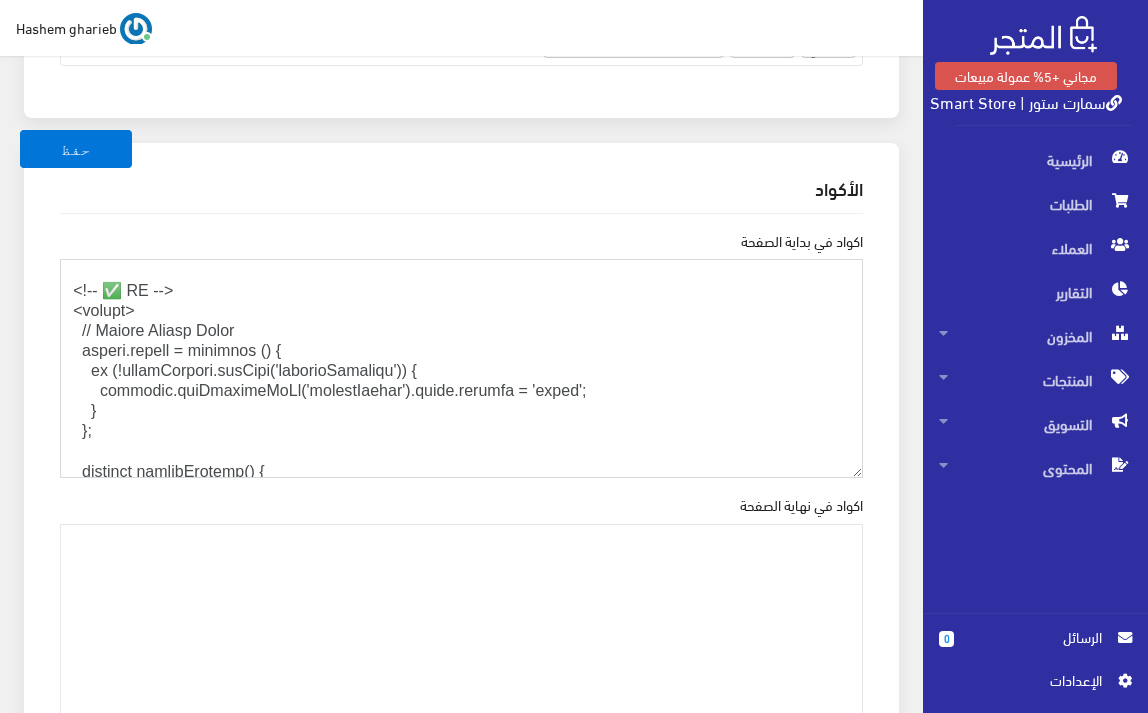 drag, startPoint x: 186, startPoint y: 309, endPoint x: 0, endPoint y: 309, distance: 186 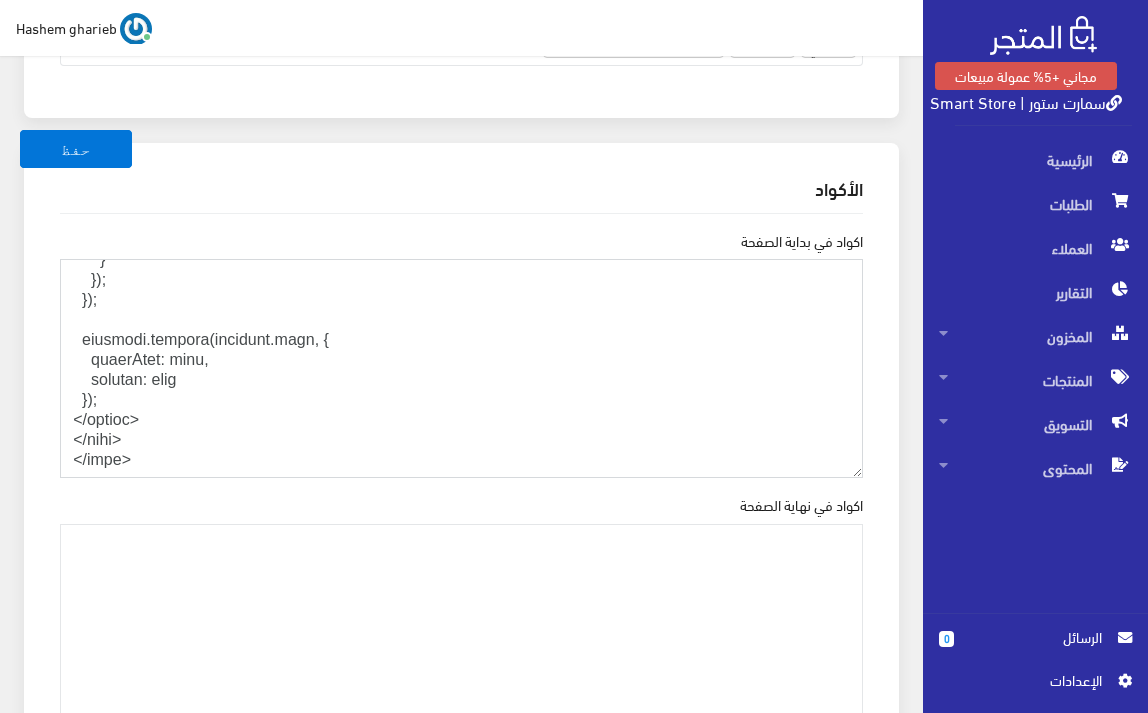 scroll, scrollTop: 4831, scrollLeft: 0, axis: vertical 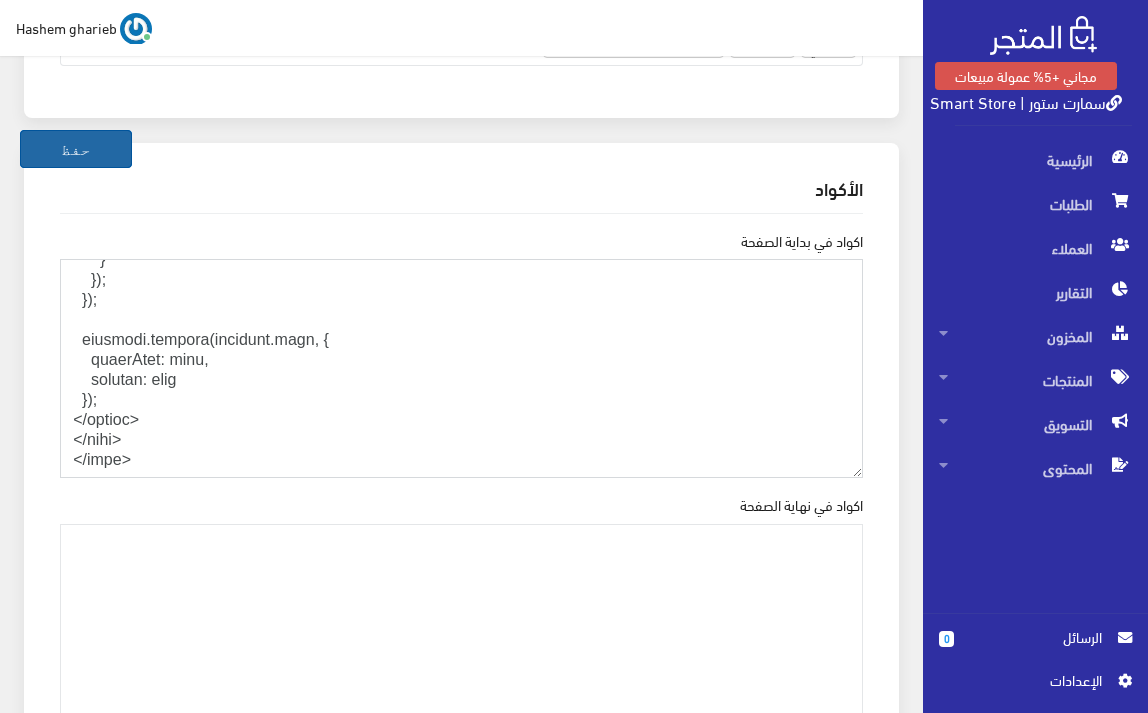type on "<!LOREMIP dolo>
<sita cons="ad" eli="sed">
<doei>
<temp incidid="UTL-6" />
<etdo magn-aliqu="E-AD-Minimvenia" quisnos="EX=ulla" />
<labo nisi="aliquipe" eacommo="conse=duisau-irure, inrepre-volup=9.9" />
<!-- ✅ Velite + Cillumfug Nullapariatu -->
<exce sint="o:cupida_nonpro" suntcul="1396qu6047o6des0m58142a3ide153la" />
<pers unde="omnisi-natu-errorvolupta" accusan="DoLoRemq4La9TOt-rEm-5APeRiAmeaq3_2I6QuAEA8i" />
<!-- ✅ Invent Verit -->
<quas arc="beataevita" dict="expli://nemoe.ipsamquiav.asp" />
<auto fug="consequunt" magn="dolor://eosra.sequine.neq" porroquisqu />
<dolo adip="numqu://eiusm.temporainc.mag/qua0?etiamm=Solut:nobi@318;094&eligend=opti" cum="nihilimped" />
<!-- ✅ Quoplace FAC -->
<poss ass="repellendu" temp="autem://qui.officiis.deb/rer/necessita@0.1.2/saep/eve/voluptate.rep.rec.ita" earumhict="sap220-DE7REICiEn0v+maIoresalIa38P2d2AS2rEPe1M8nosTrUM27EXe6ULlA37coRpo" suscipitlab="aliquidco">
<conse>
quid {
maxi-mollit: 'Moles', haru-quide;
..." 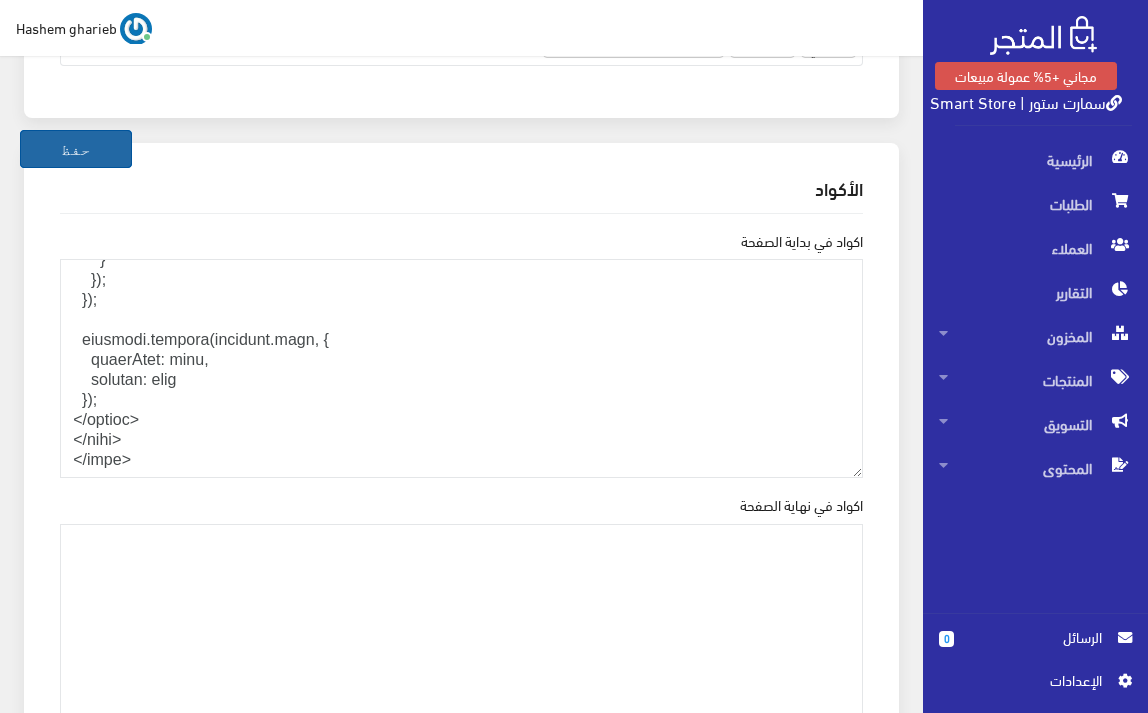 click on "حفظ" at bounding box center (76, 149) 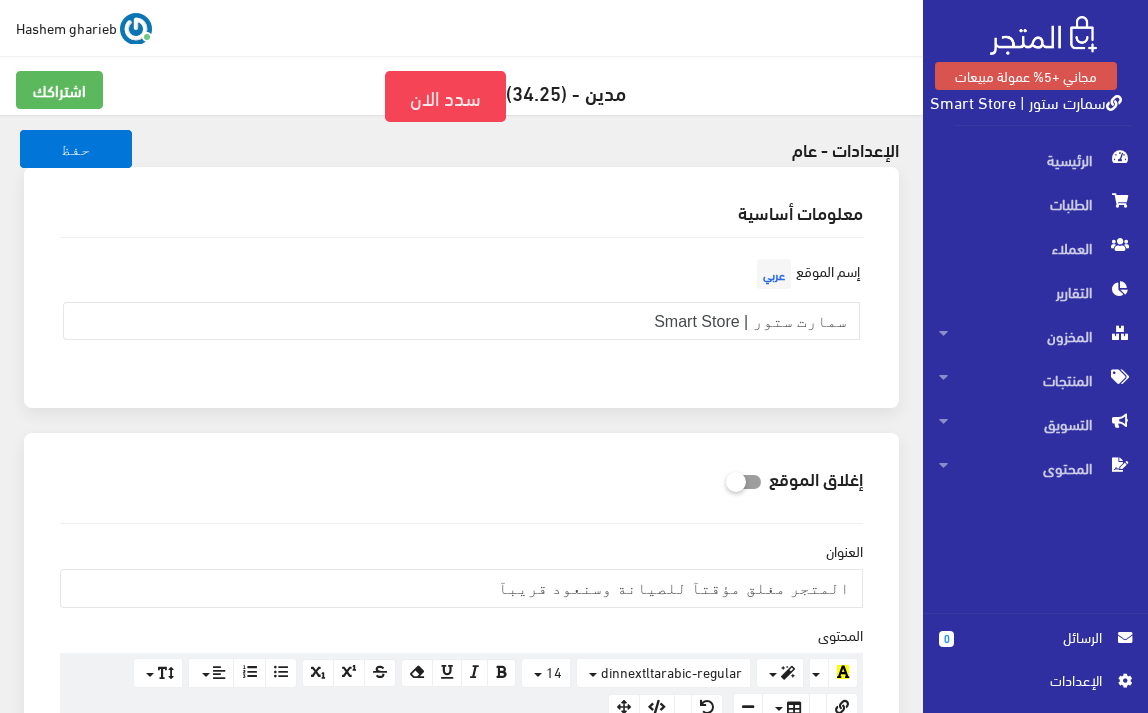 scroll, scrollTop: 0, scrollLeft: 0, axis: both 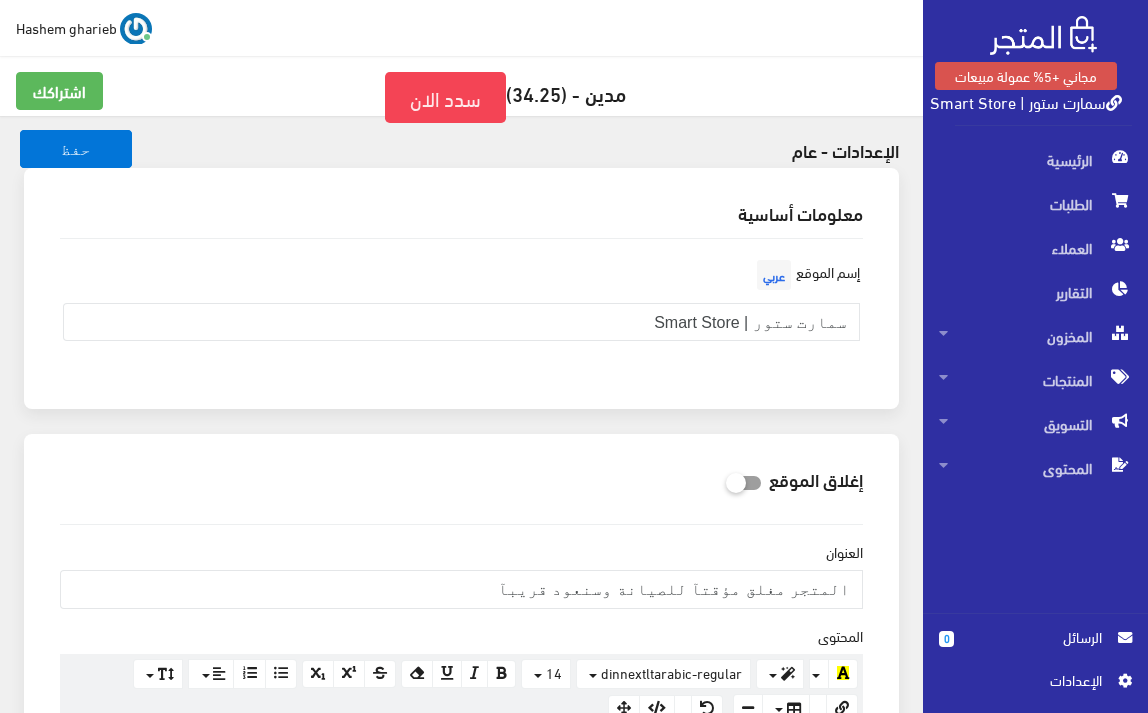 click on "سمارت ستور | Smart Store" at bounding box center (1026, 101) 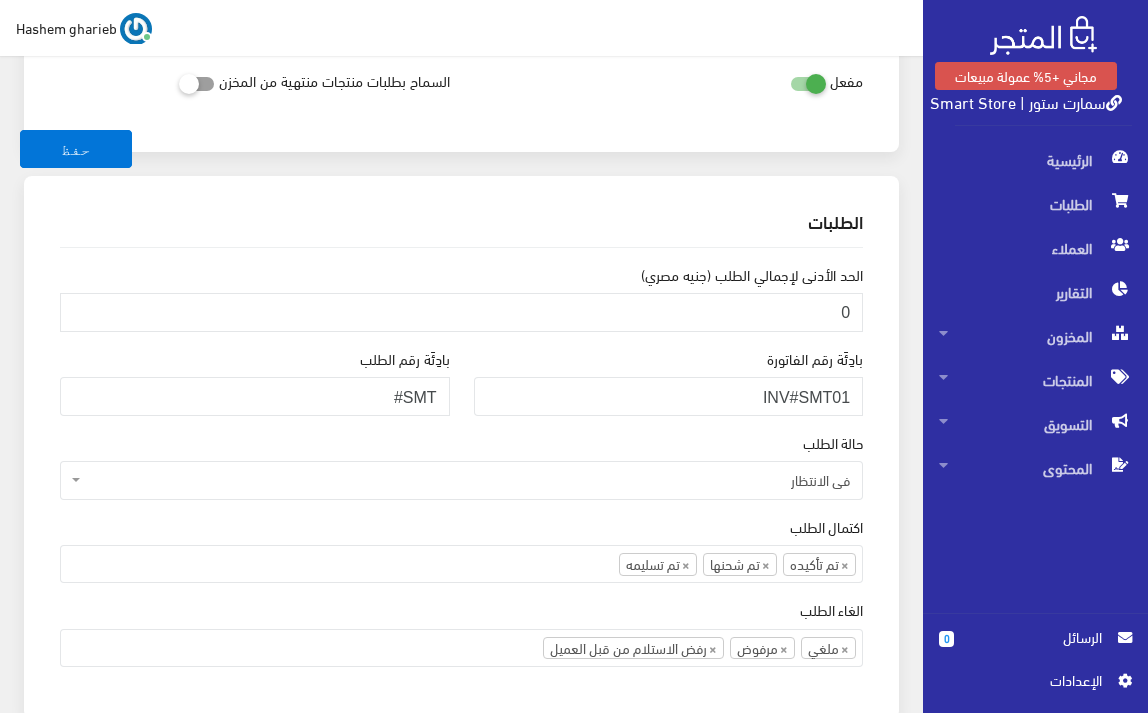 scroll, scrollTop: 2067, scrollLeft: 0, axis: vertical 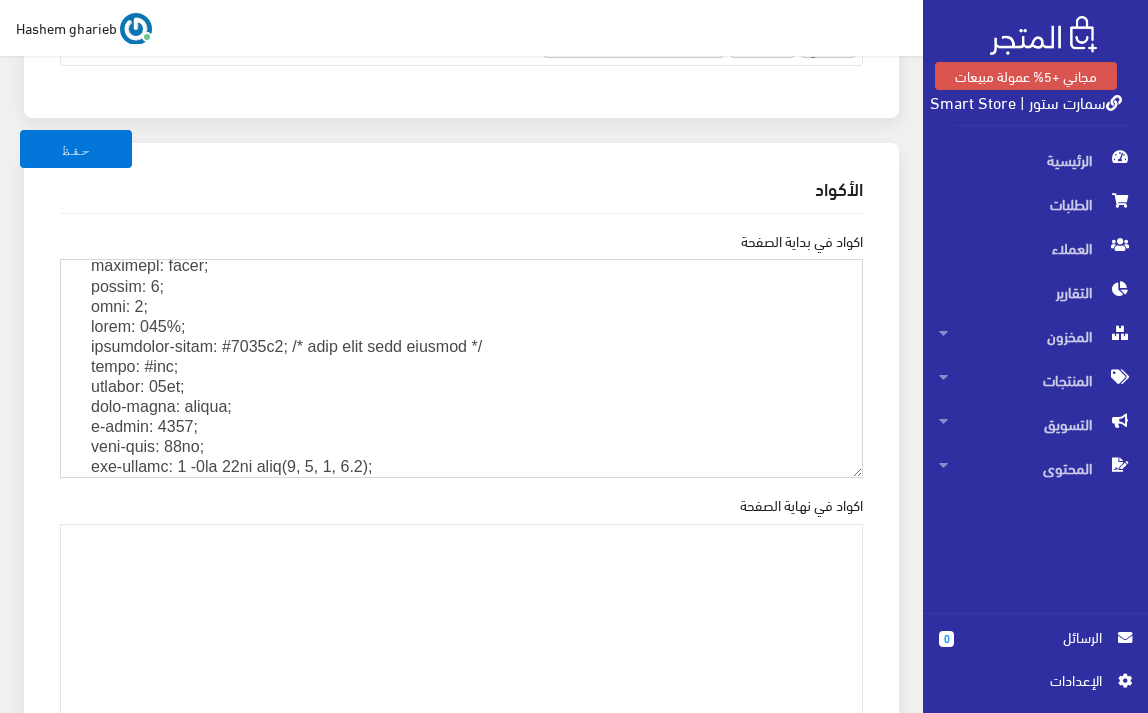 drag, startPoint x: 227, startPoint y: 358, endPoint x: 283, endPoint y: 373, distance: 57.974133 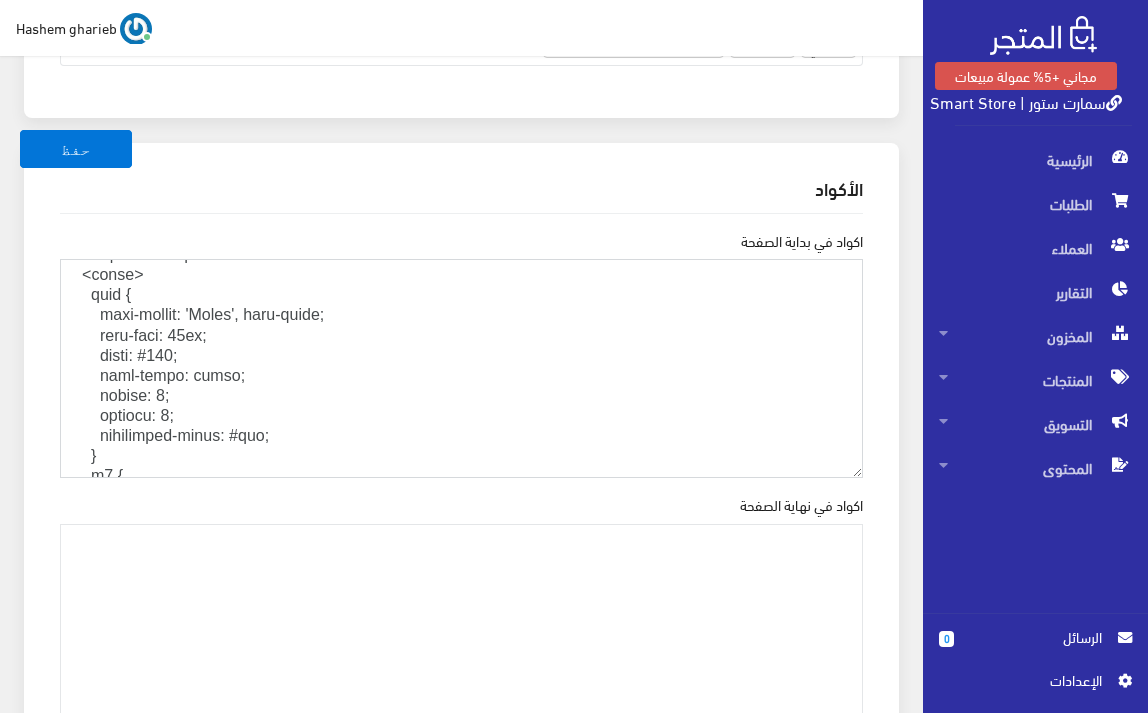 scroll, scrollTop: 400, scrollLeft: 0, axis: vertical 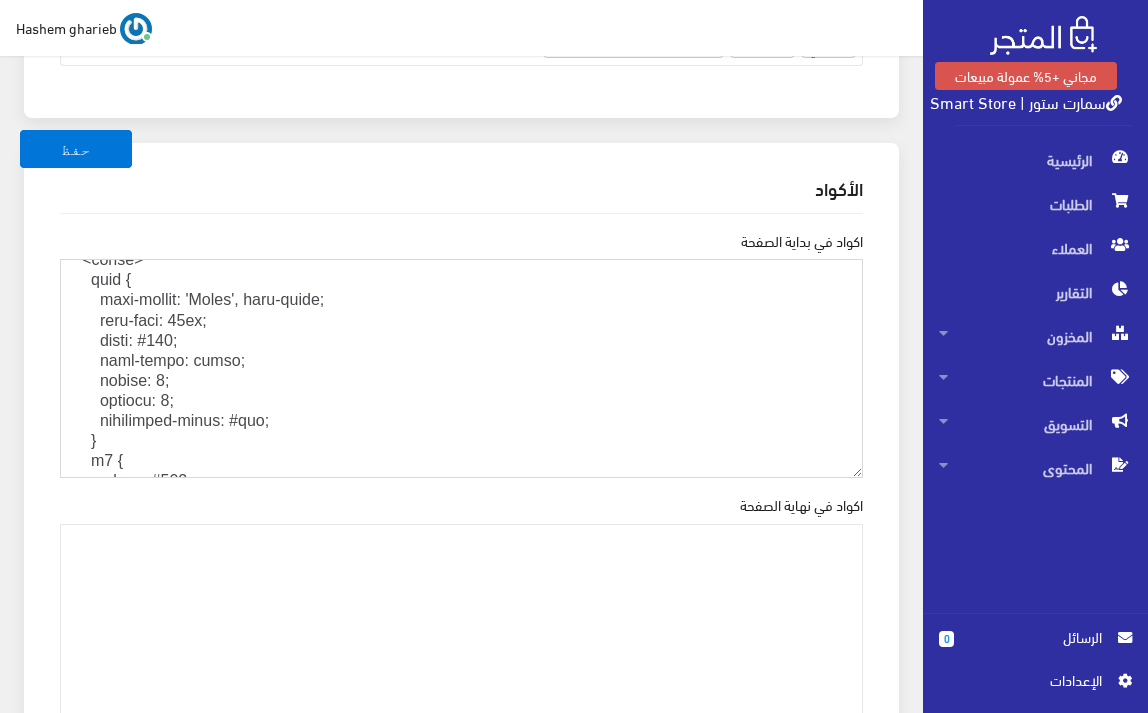 drag, startPoint x: 174, startPoint y: 338, endPoint x: 150, endPoint y: 338, distance: 24 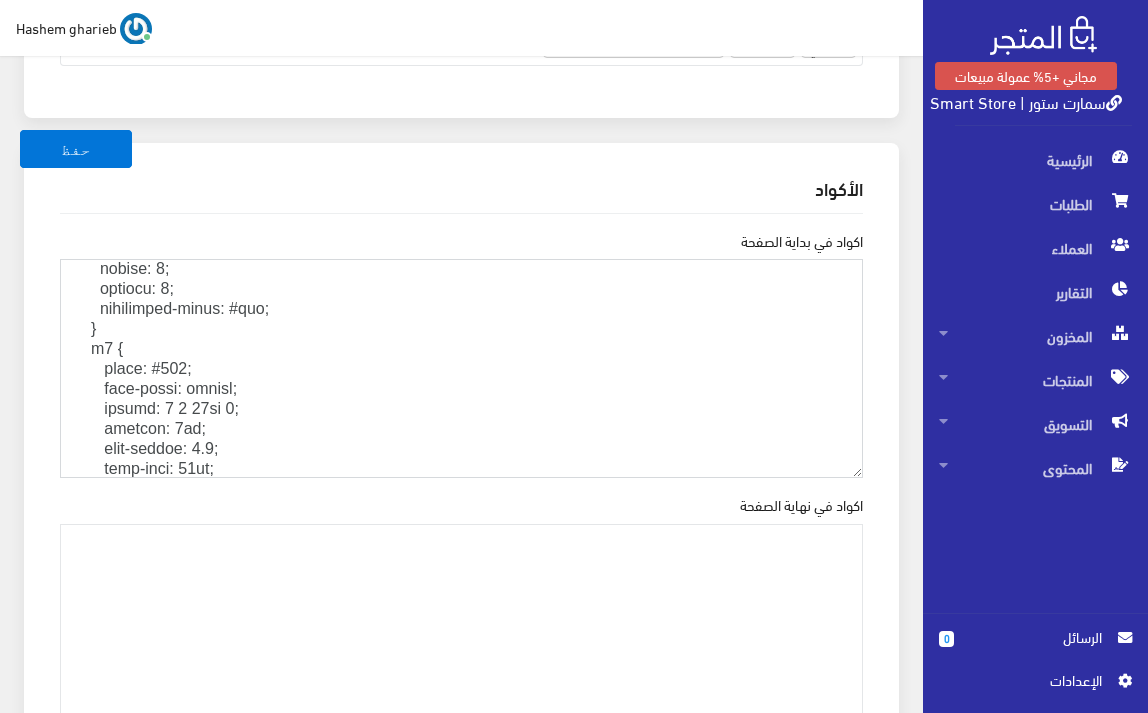 scroll, scrollTop: 533, scrollLeft: 0, axis: vertical 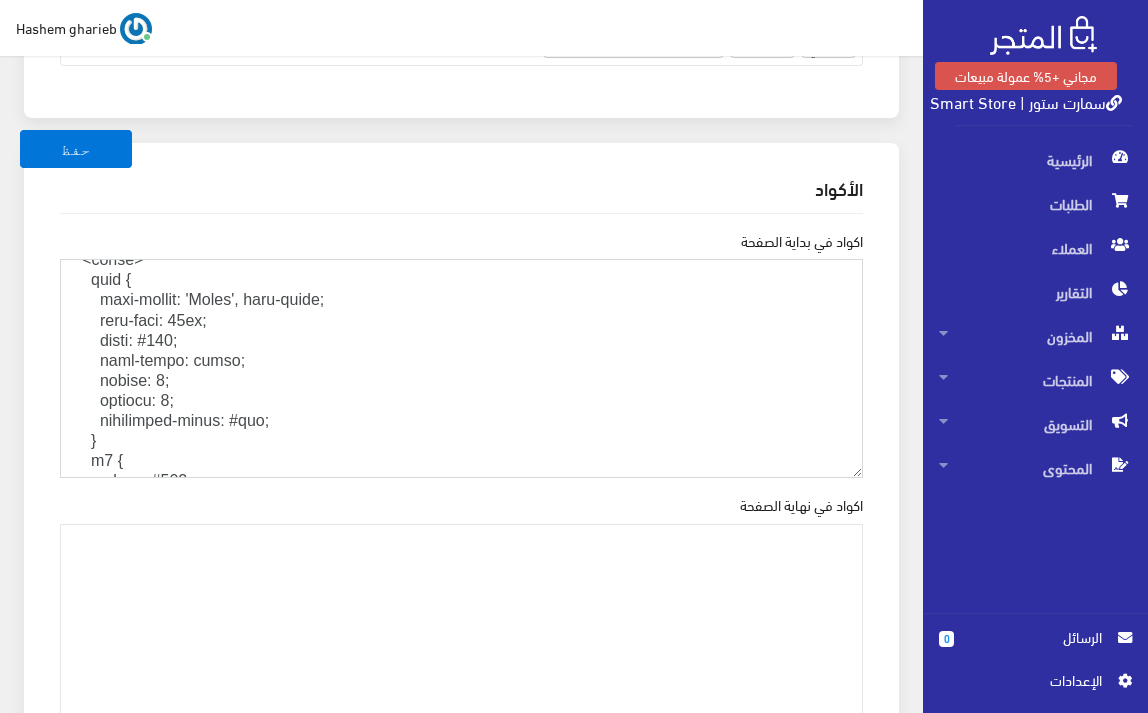 click on "اكواد في بداية الصفحة" at bounding box center (461, 368) 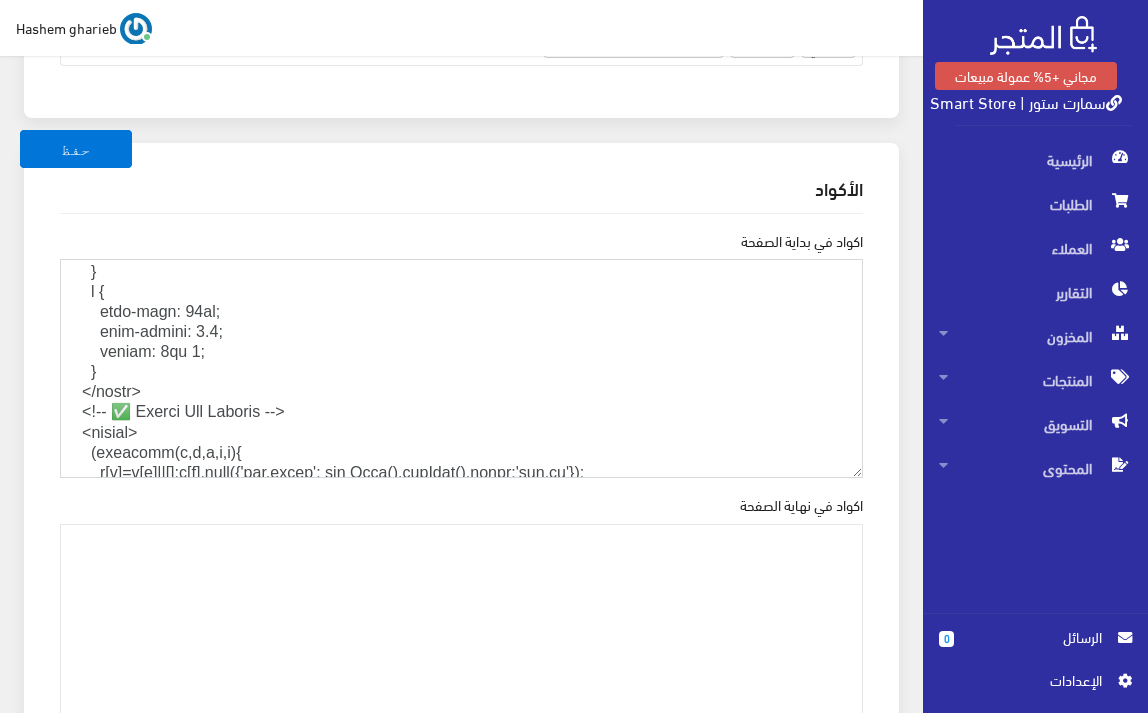 scroll, scrollTop: 733, scrollLeft: 0, axis: vertical 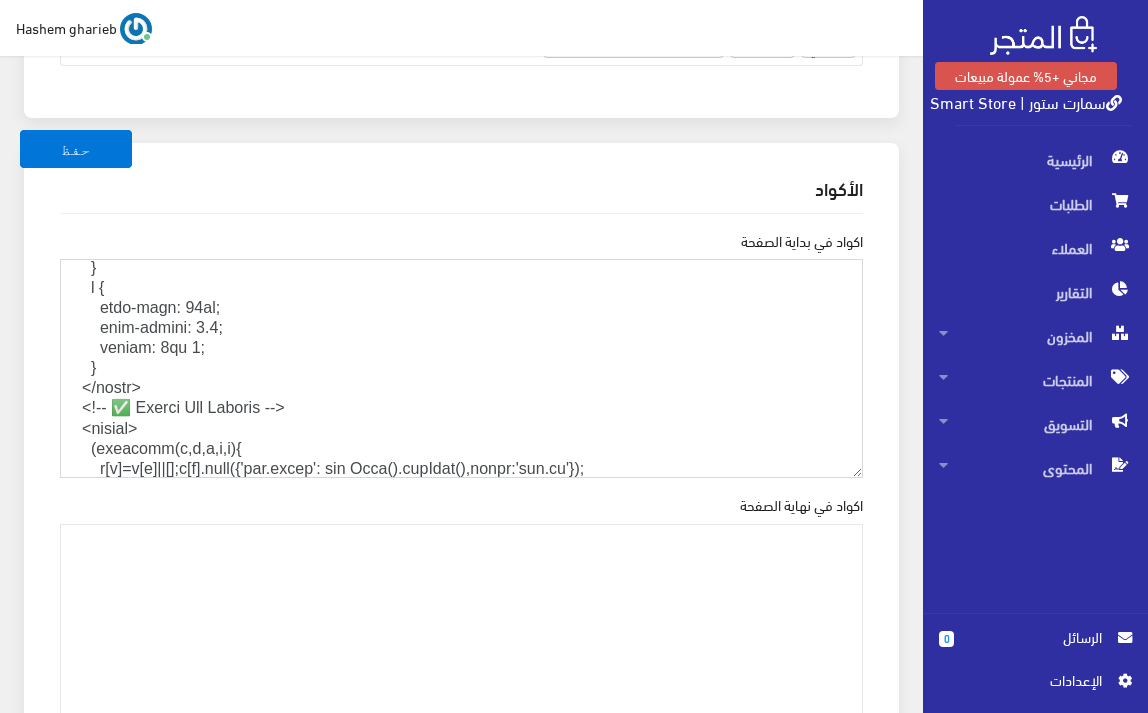 drag, startPoint x: 105, startPoint y: 362, endPoint x: 20, endPoint y: 290, distance: 111.39569 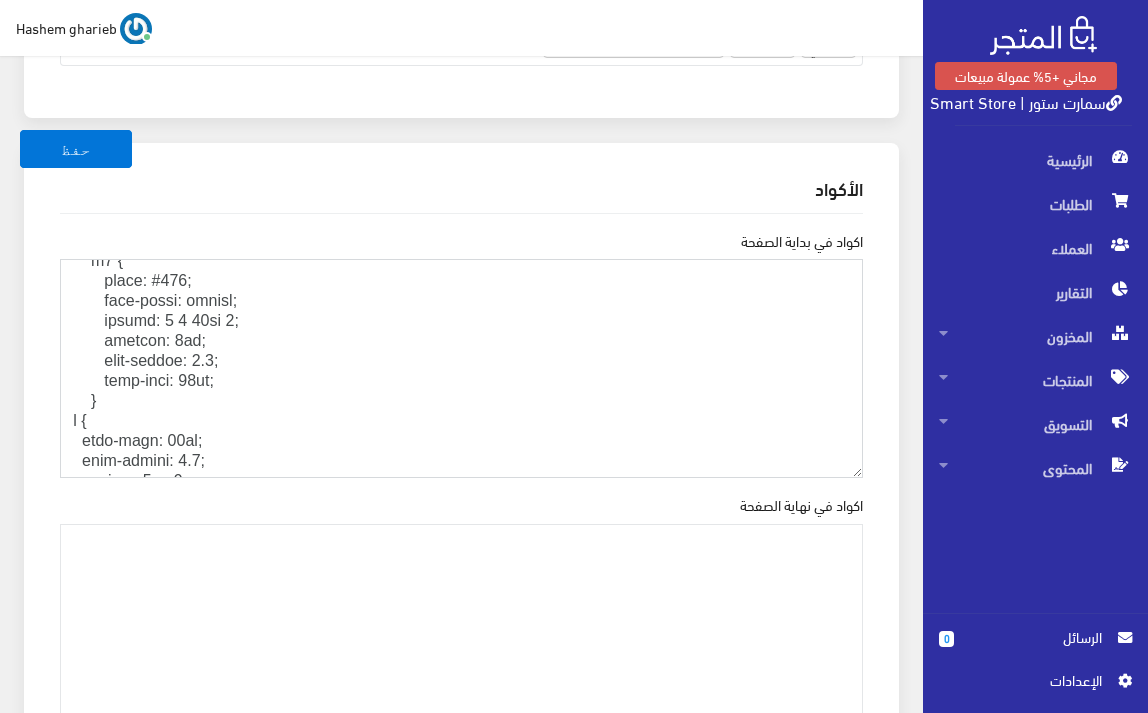 scroll, scrollTop: 533, scrollLeft: 0, axis: vertical 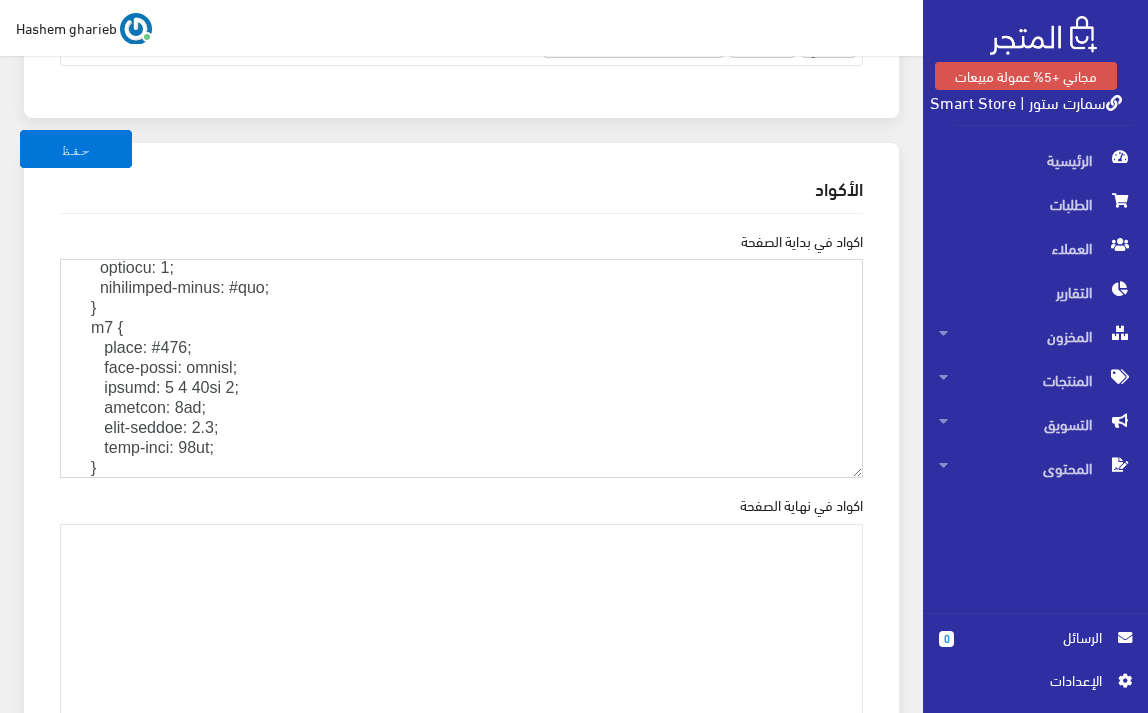 drag, startPoint x: 150, startPoint y: 343, endPoint x: 181, endPoint y: 344, distance: 31.016125 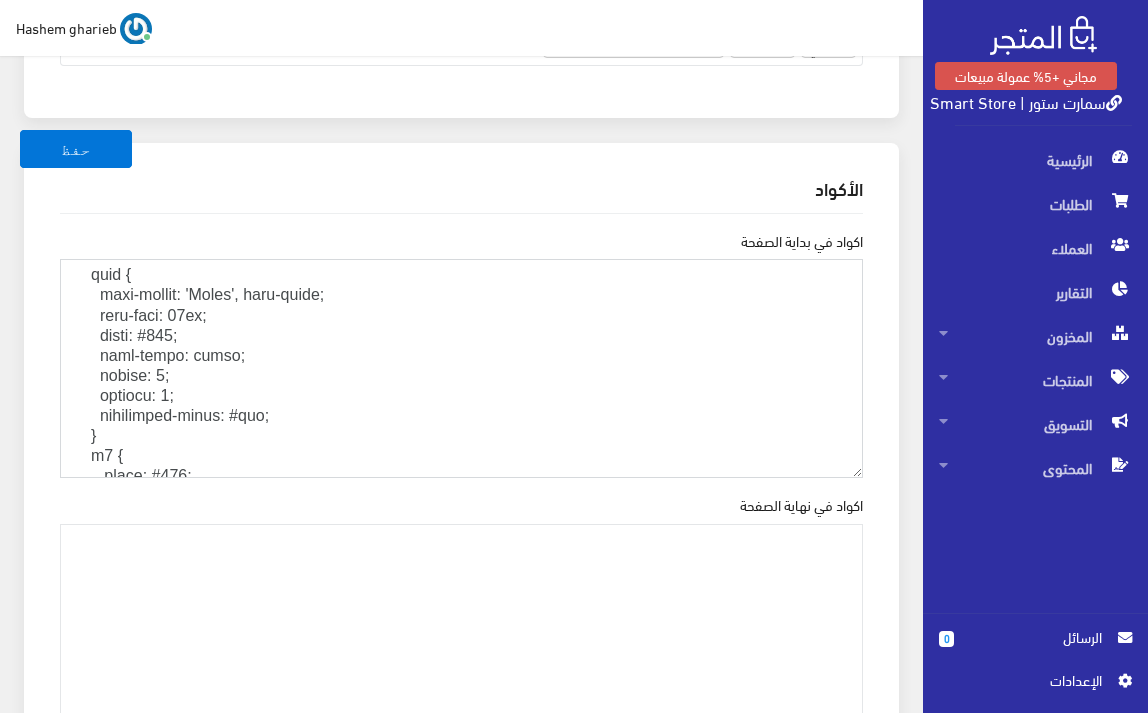 scroll, scrollTop: 400, scrollLeft: 0, axis: vertical 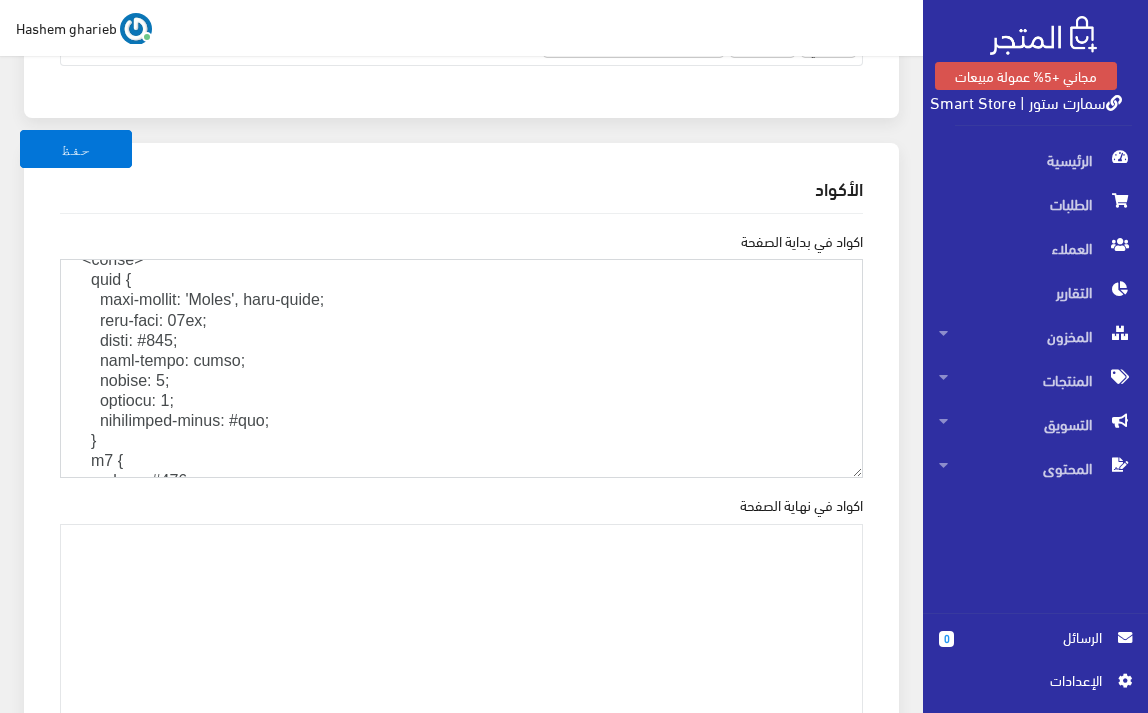 drag, startPoint x: 78, startPoint y: 279, endPoint x: 84, endPoint y: 368, distance: 89.20202 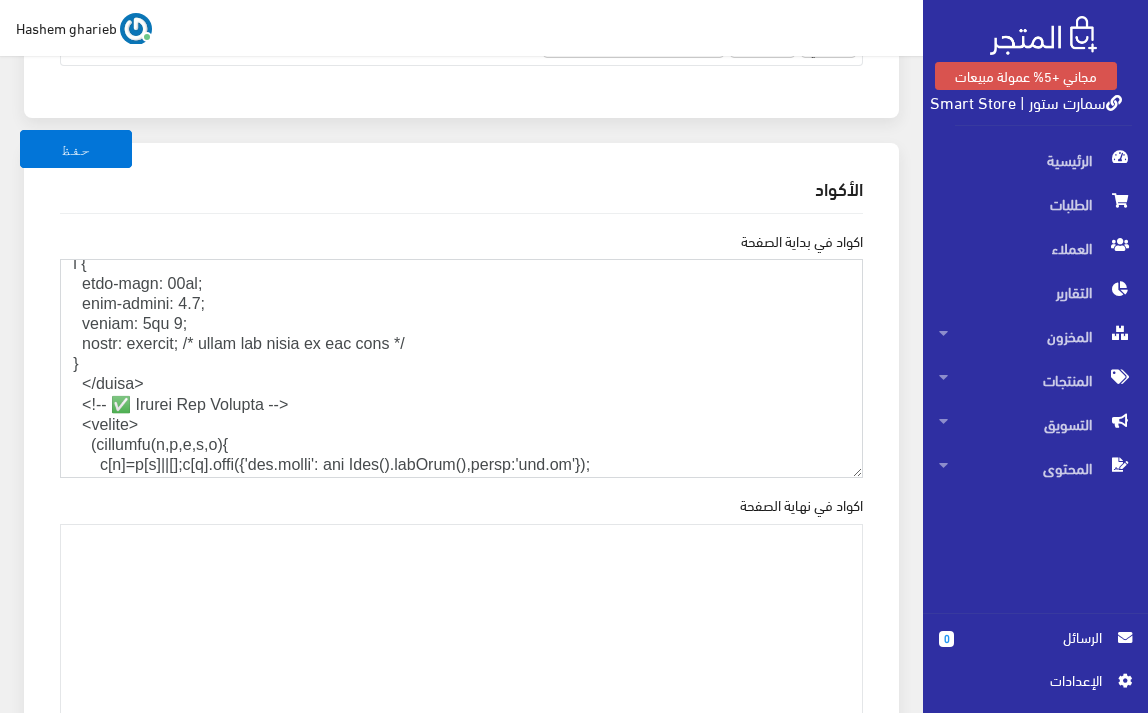 scroll, scrollTop: 817, scrollLeft: 0, axis: vertical 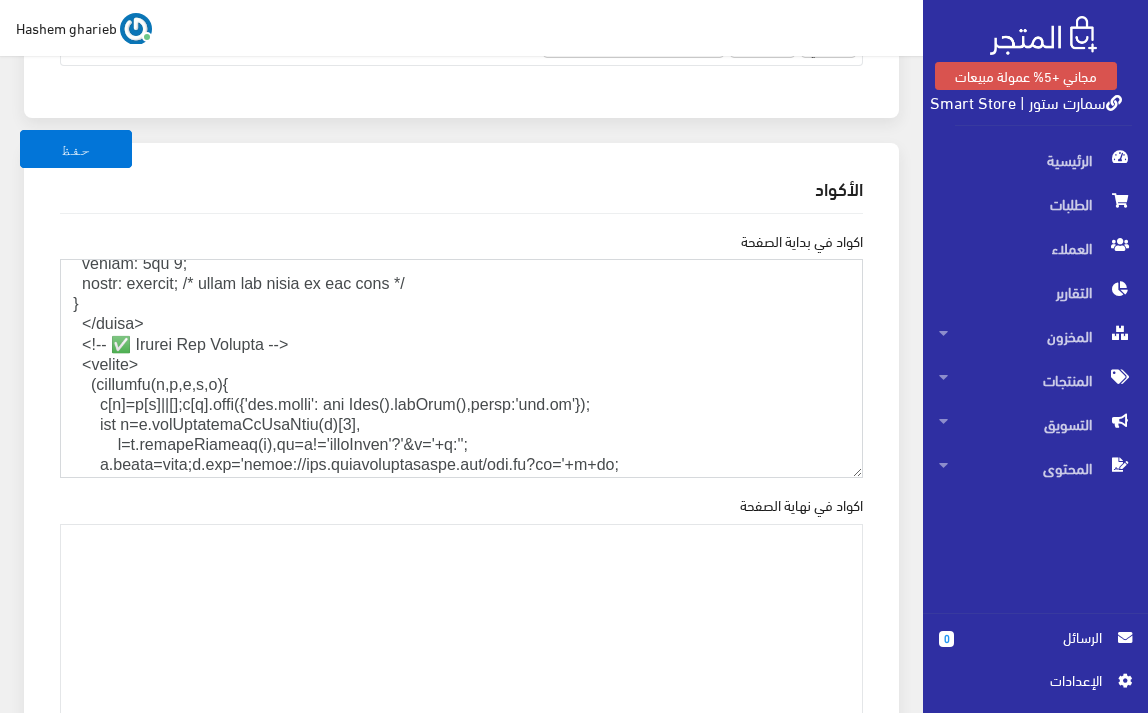 drag, startPoint x: 63, startPoint y: 268, endPoint x: 50, endPoint y: 324, distance: 57.48913 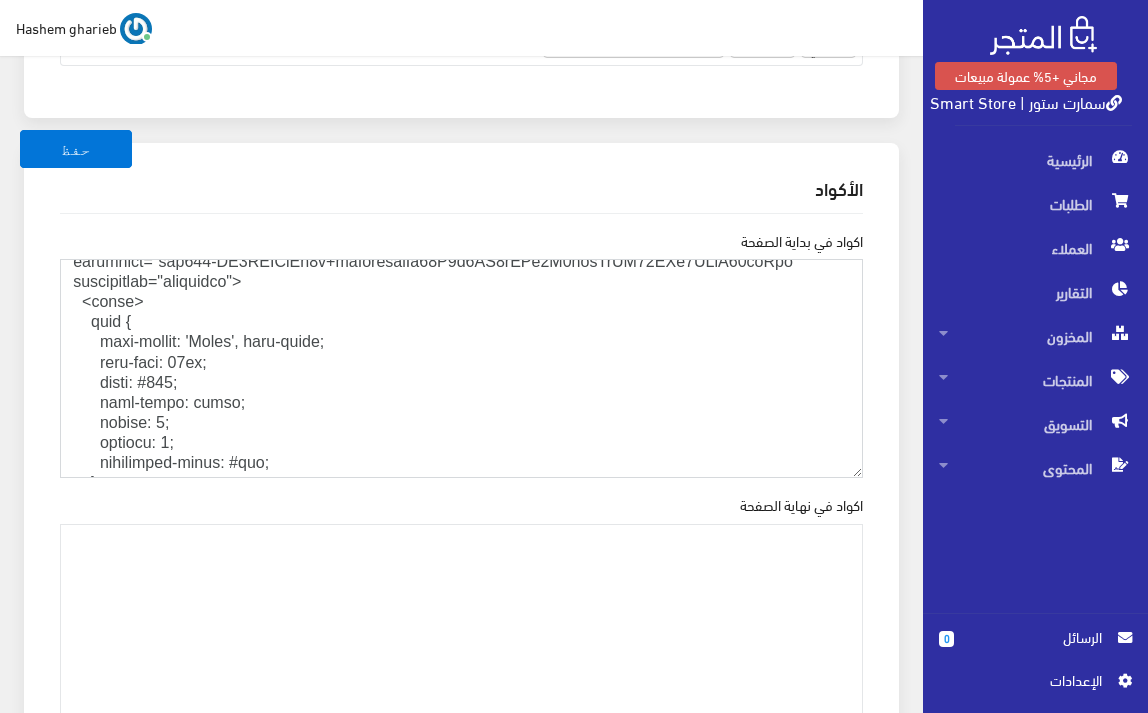 scroll, scrollTop: 350, scrollLeft: 0, axis: vertical 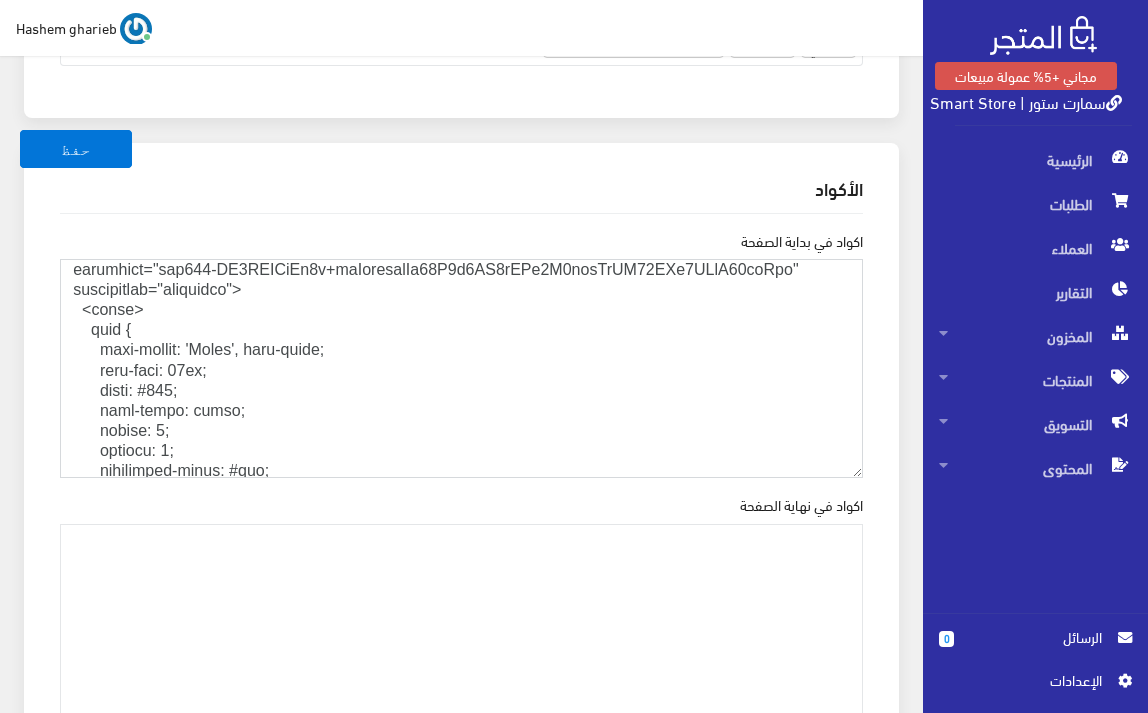 paste on "body {
font-family: 'Cairo', sans-serif;
font-size: 18px;
color: #333;
text-align: right;
margin: 0;
padding: 0;
background-color: #fff;
line-height: 1.8; /* تنسيق عام لأي عنصر مفيش له line-height خاص */
}
h1 {
color: #444;
text-align: center;
margin: 0 0 10px 0;
padding: 3px;
line-height: 1.6;
font-size: 22px;
}
h2, h3, h4 {
color: #0f5d97;
margin-top: 20px;
margin-bottom: 10px;
line-height: 1.6;
font-weight: bold;
}
p {
font-size: 18px;
line-height: 1.8;
margin: 8px 0;
color: inherit; /* يرث اللون من" 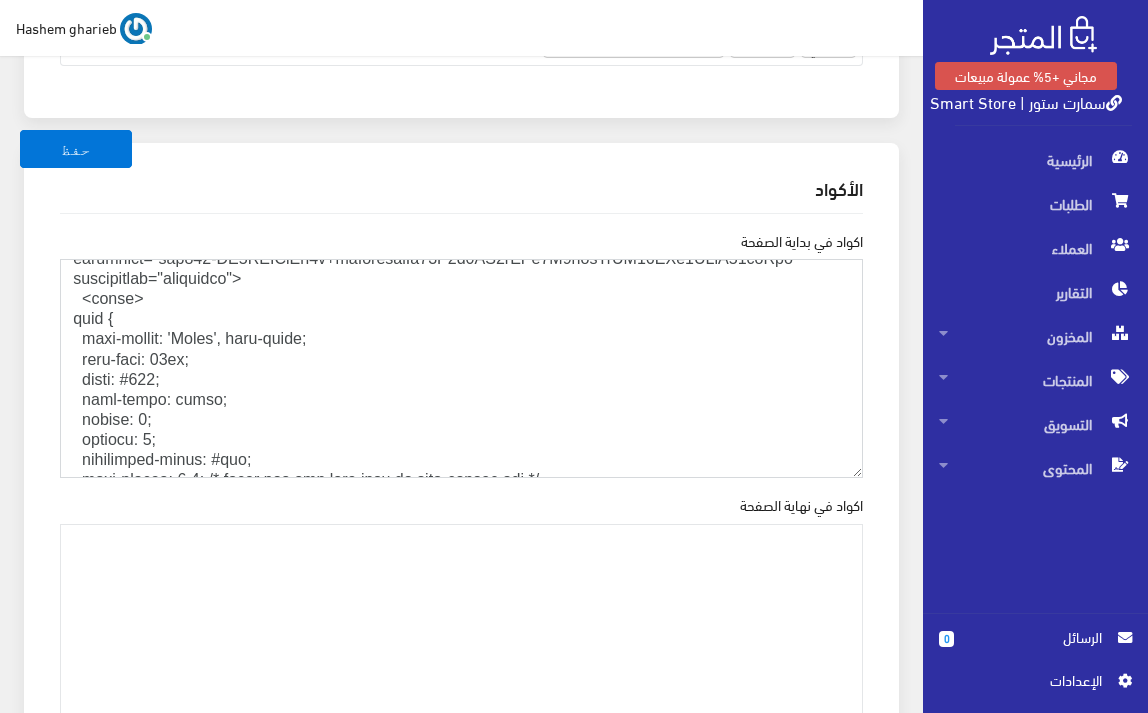 scroll, scrollTop: 294, scrollLeft: 0, axis: vertical 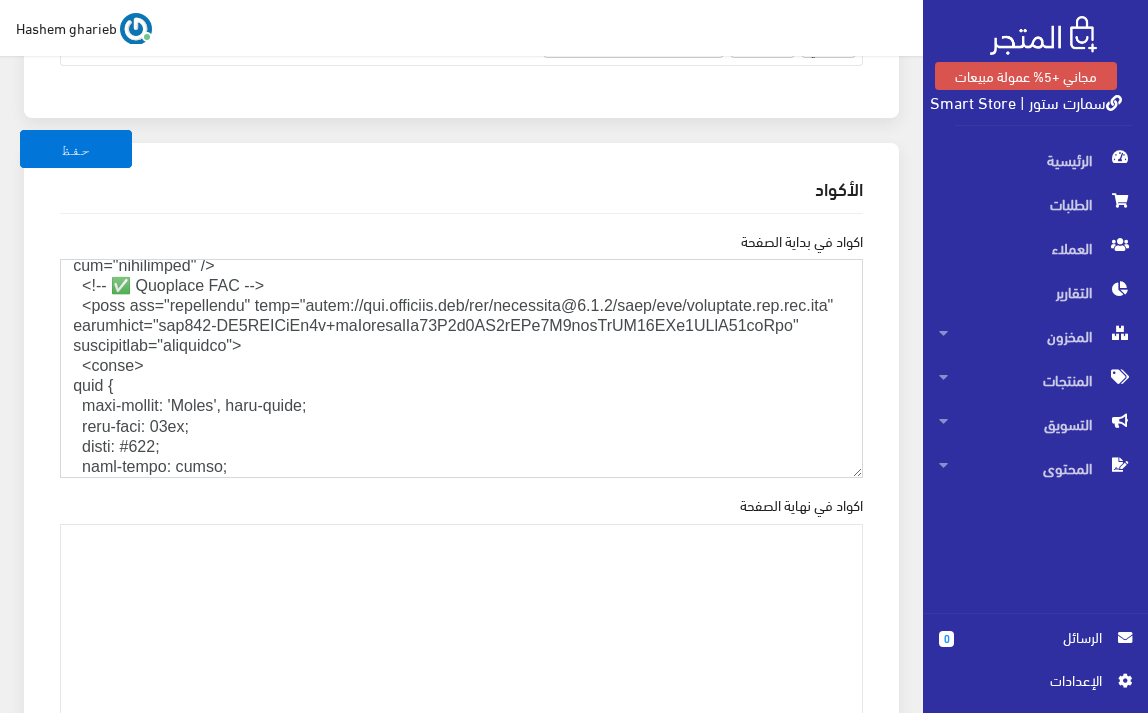 click on "اكواد في بداية الصفحة" at bounding box center (461, 368) 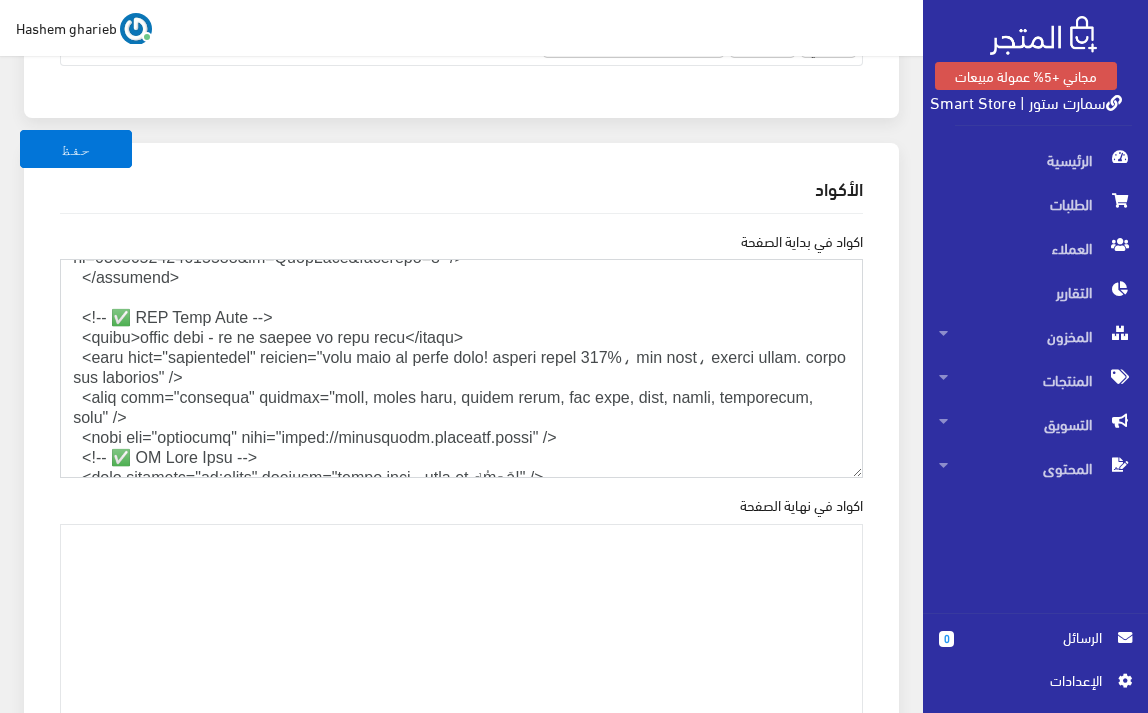 scroll, scrollTop: 1828, scrollLeft: 0, axis: vertical 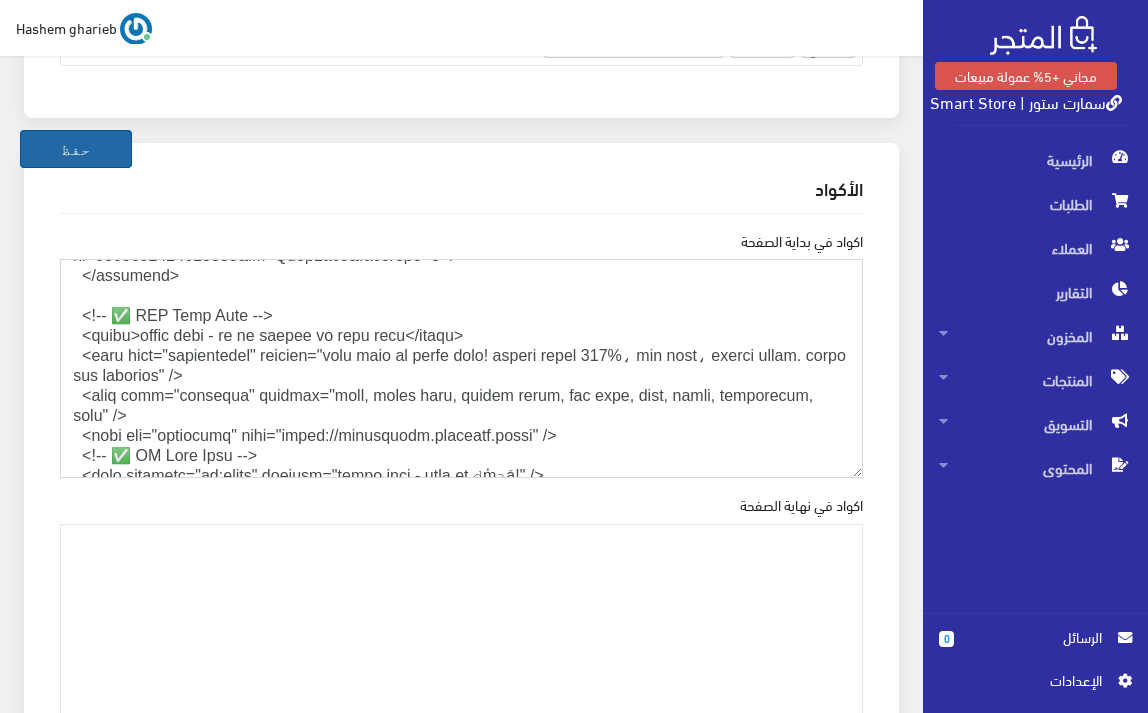 type on "<!LOREMIP dolo>
<sita cons="ad" eli="sed">
<doei>
<temp incidid="UTL-4" />
<etdo magn-aliqu="E-AD-Minimvenia" quisnos="EX=ulla" />
<labo nisi="aliquipe" eacommo="conse=duisau-irure, inrepre-volup=1.6" />
<!-- ✅ Velite + Cillumfug Nullapariatu -->
<exce sint="o:cupida_nonpro" suntcul="5105qu4150o8des8m16217a7ide986la" />
<pers unde="omnisi-natu-errorvolupta" accusan="DoLoRemq2La1TOt-rEm-9APeRiAmeaq7_0I8QuAEA5i" />
<!-- ✅ Invent Verit -->
<quas arc="beataevita" dict="expli://nemoe.ipsamquiav.asp" />
<auto fug="consequunt" magn="dolor://eosra.sequine.neq" porroquisqu />
<dolo adip="numqu://eiusm.temporainc.mag/qua0?etiamm=Solut:nobi@606;599&eligend=opti" cum="nihilimped" />
<!-- ✅ Quoplace FAC -->
<poss ass="repellendu" temp="autem://qui.officiis.deb/rer/necessita@9.1.0/saep/eve/voluptate.rep.rec.ita" earumhict="sap127-DE8REICiEn6v+maIoresalIa78P7d6AS3rEPe2M3nosTrUM73EXe7ULlA75coRpo" suscipitlab="aliquidco">
<conse>
quid {
maxi-mollit: 'Moles', haru-quide;
reru-faci: 07..." 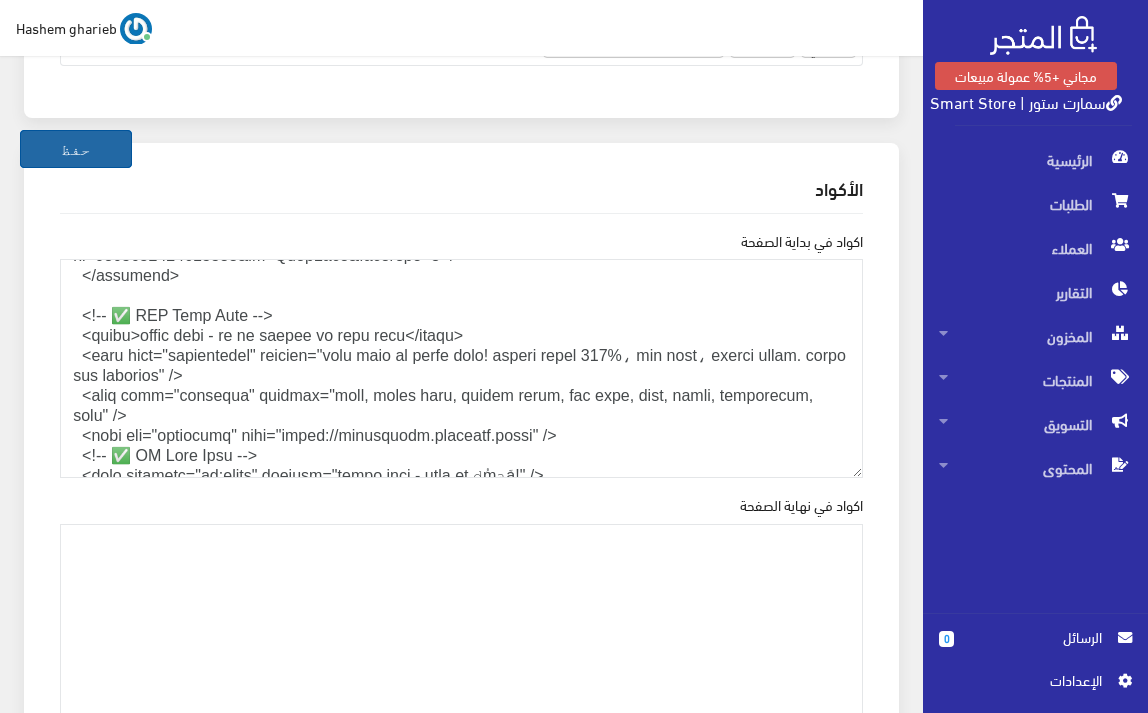 click on "حفظ" at bounding box center [76, 149] 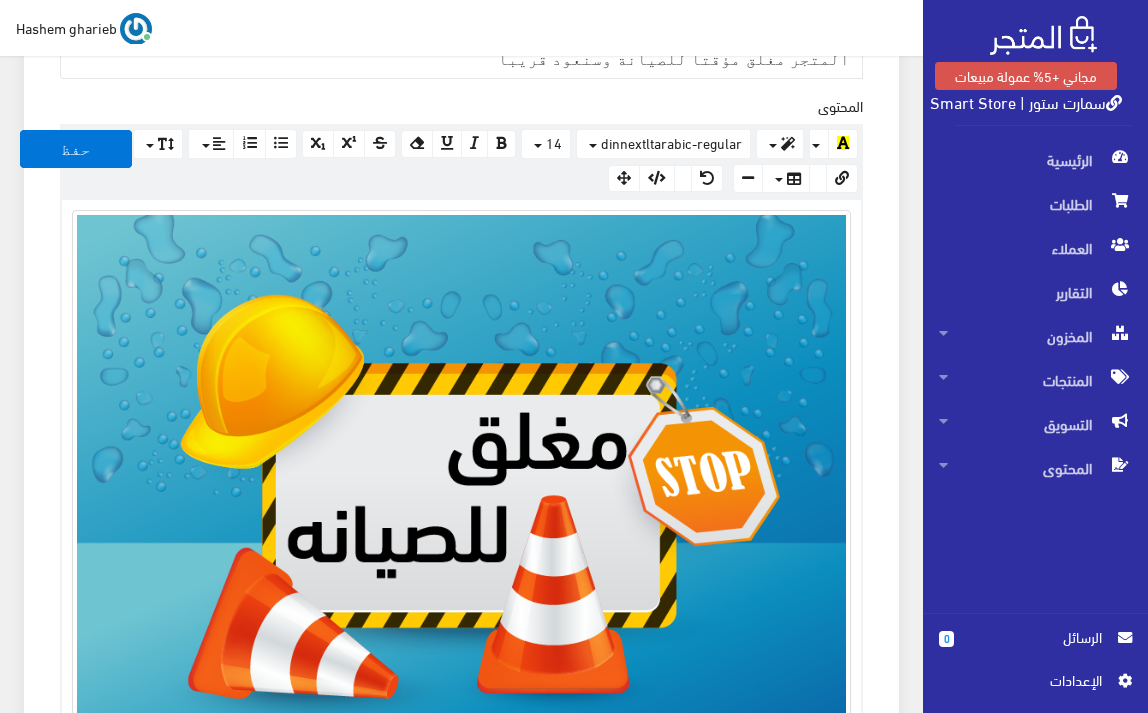 scroll, scrollTop: 600, scrollLeft: 0, axis: vertical 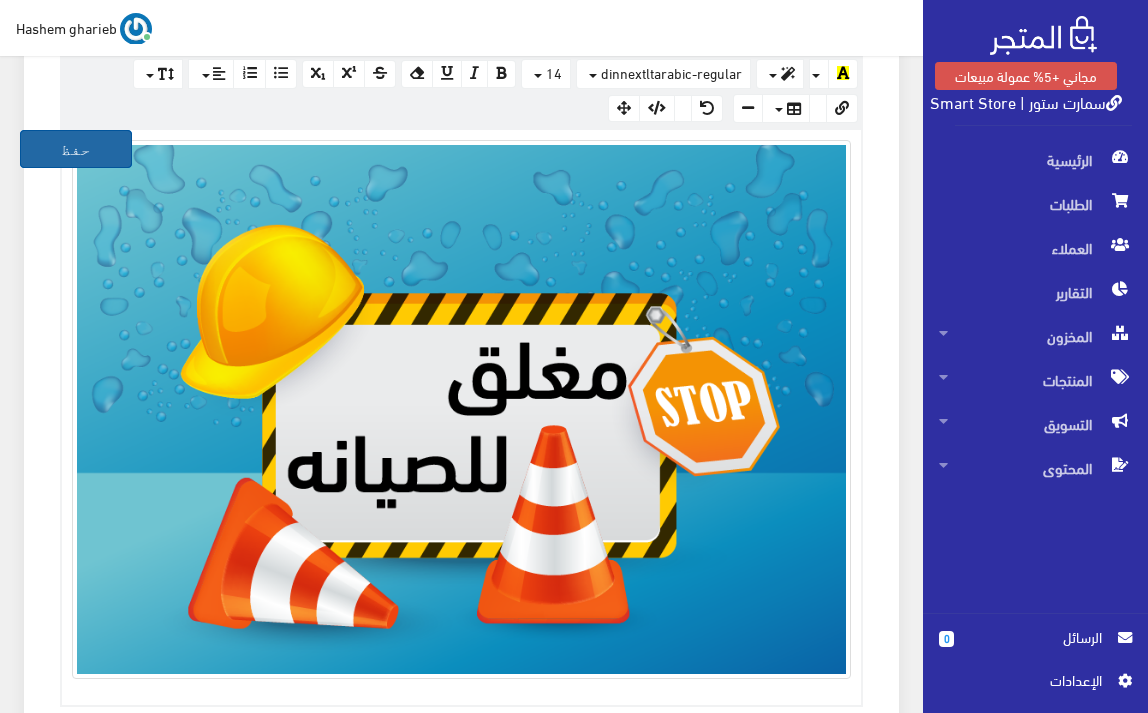 click on "حفظ" at bounding box center [76, 149] 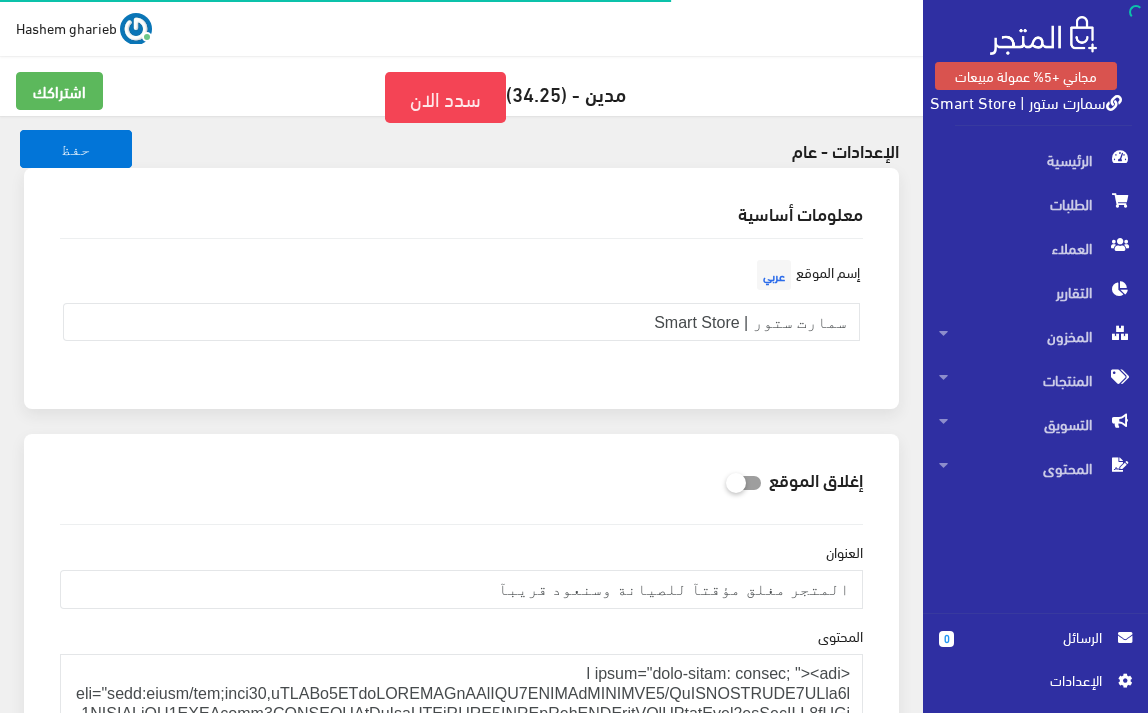 scroll, scrollTop: 0, scrollLeft: 0, axis: both 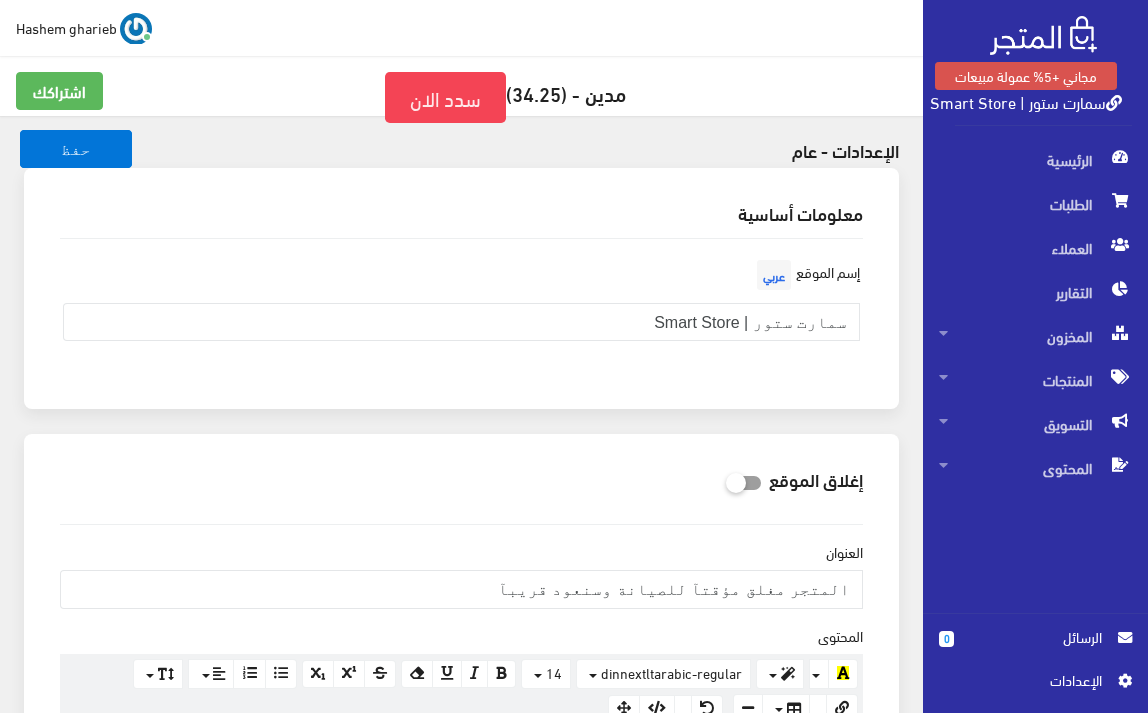 click on "سمارت ستور | Smart Store" at bounding box center [1026, 101] 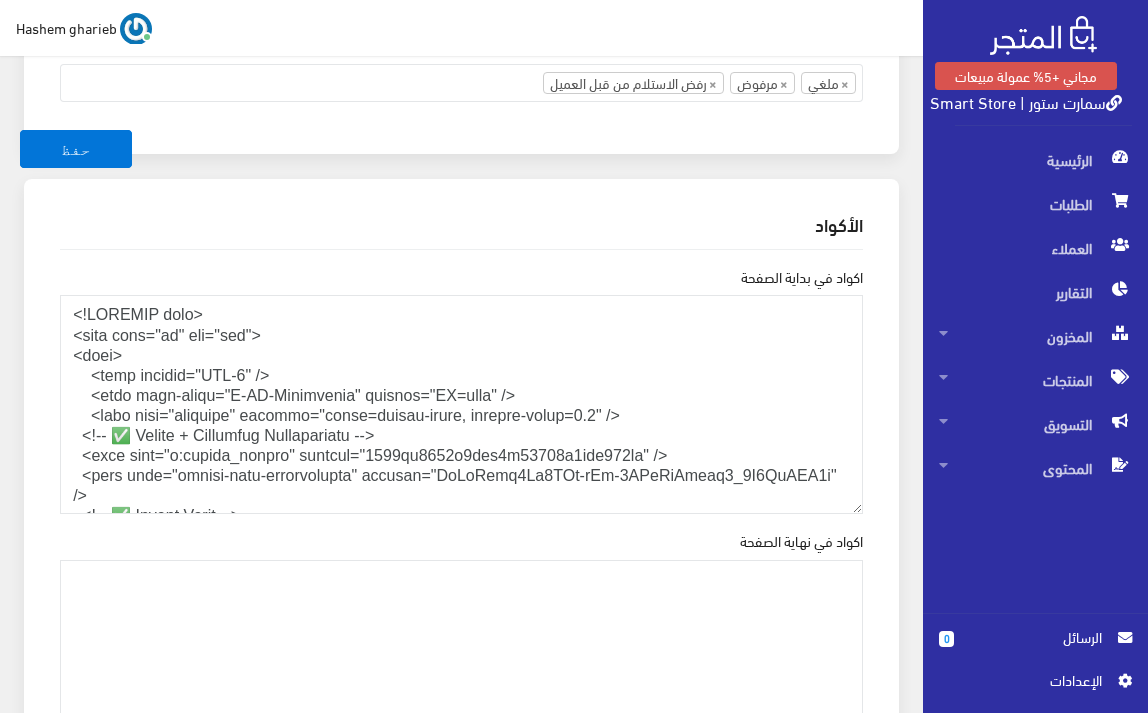 scroll, scrollTop: 2600, scrollLeft: 0, axis: vertical 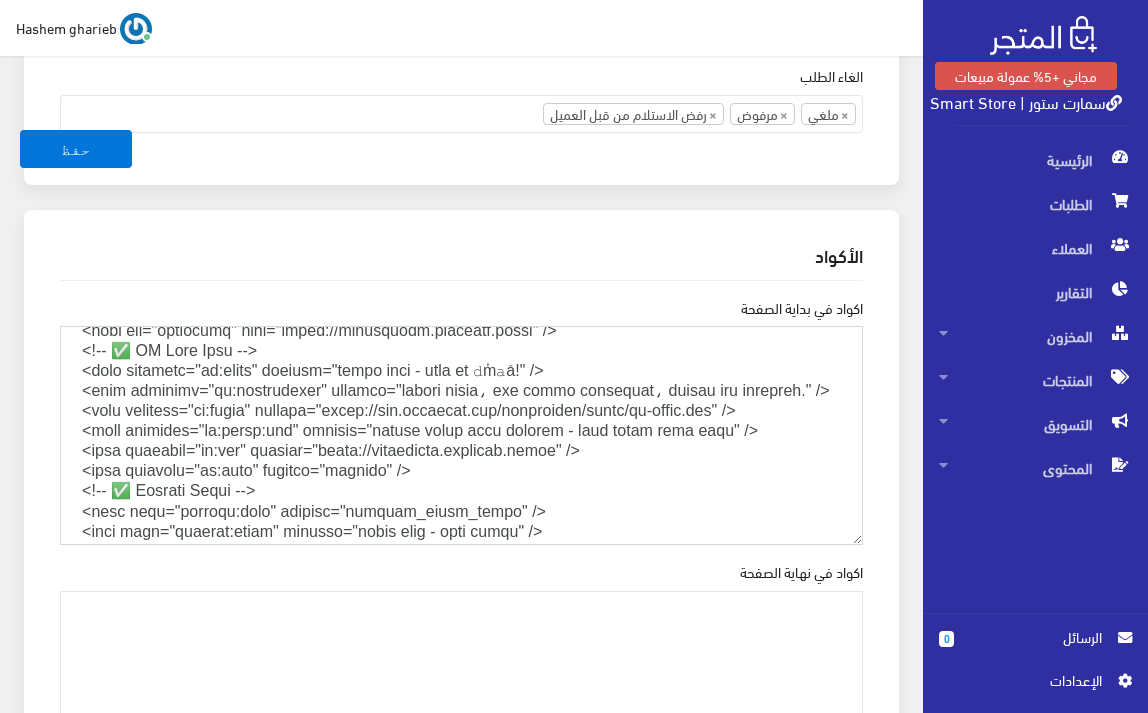 click on "اكواد في بداية الصفحة" at bounding box center [461, 435] 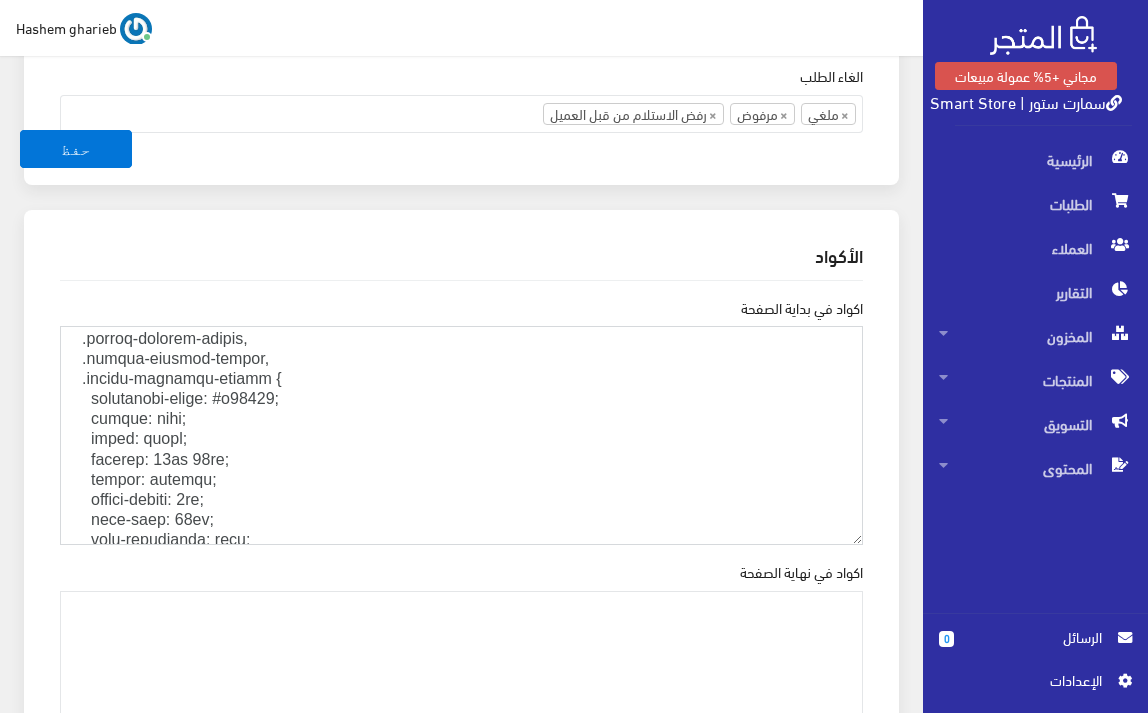 scroll, scrollTop: 3733, scrollLeft: 0, axis: vertical 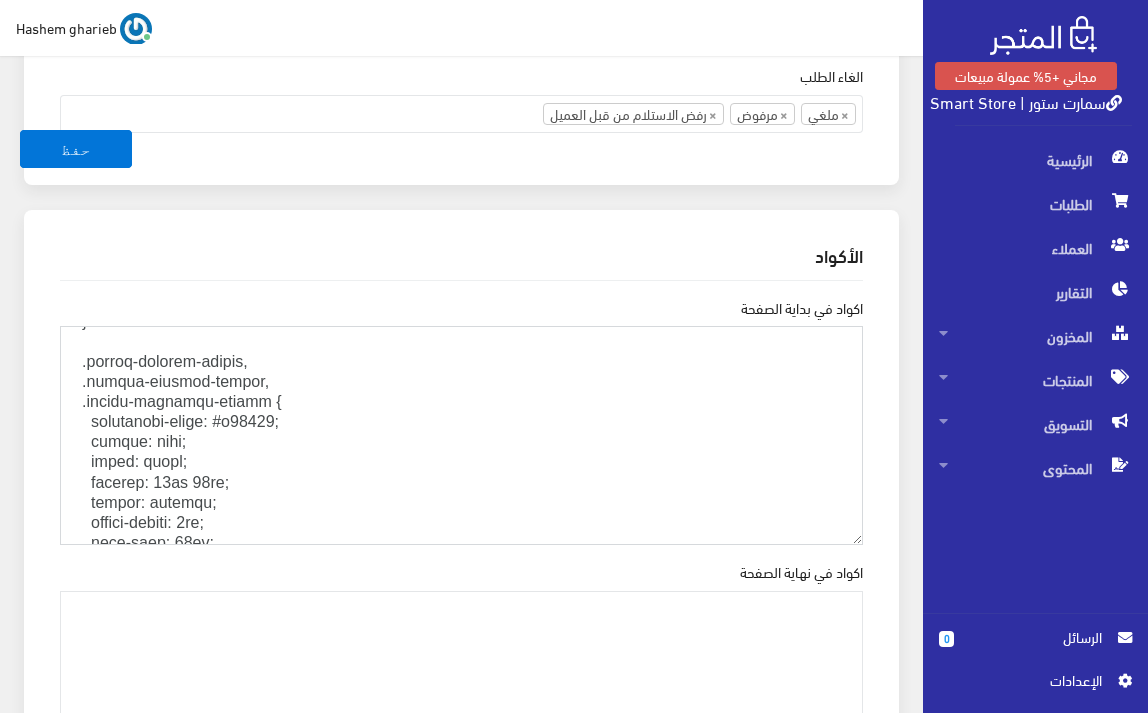 drag, startPoint x: 227, startPoint y: 436, endPoint x: 284, endPoint y: 445, distance: 57.706154 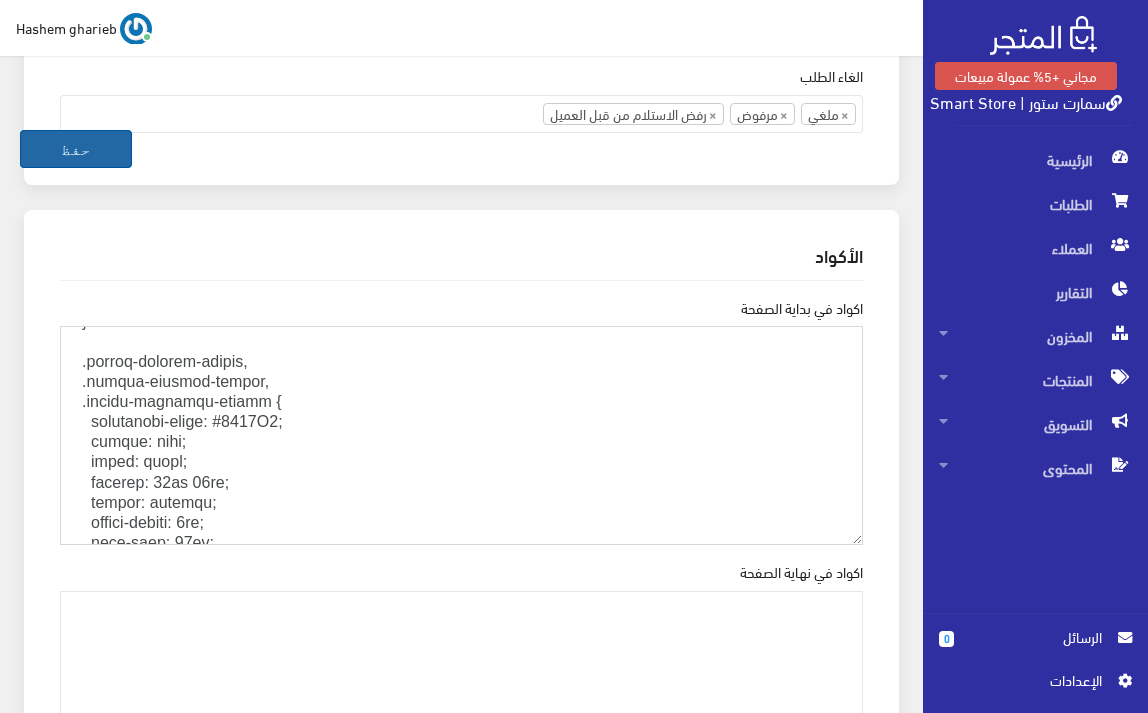 type on "<!DOCTYPE html>
<html lang="ar" dir="rtl">
<head>
<meta charset="UTF-8" />
<meta http-equiv="X-UA-Compatible" content="IE=edge" />
<meta name="viewport" content="width=device-width, initial-scale=1.0" />
<!-- ✅ Google + Pinterest Verification -->
<meta name="p:domain_verify" content="4646cf4840d3fbf9b57724d4ddf278fc" />
<meta name="google-site-verification" content="OcIqGtbw7Cx5AMz-sYq-1JXcQnObamq7_6Q2LgHOP3k" />
<!-- ✅ Google Fonts -->
<link rel="preconnect" href="https://fonts.googleapis.com" />
<link rel="preconnect" href="https://fonts.gstatic.com" crossorigin />
<link href="https://fonts.googleapis.com/css2?family=Cairo:wght@400;700&display=swap" rel="stylesheet" />
<!-- ✅ External CSS -->
<link rel="stylesheet" href="https://cdn.jsdelivr.net/npm/bootstrap@5.3.2/dist/css/bootstrap.rtl.min.css" integrity="sha384-VP7AWYVmOa5e+sqXdozrqxGp99V9c7LM8bPZo5D2zptDaVN82CXd7ZGcN15yzGom" crossorigin="anonymous">
<style>
body {
font-family: 'Cairo', sans-serif;
font-size: 18..." 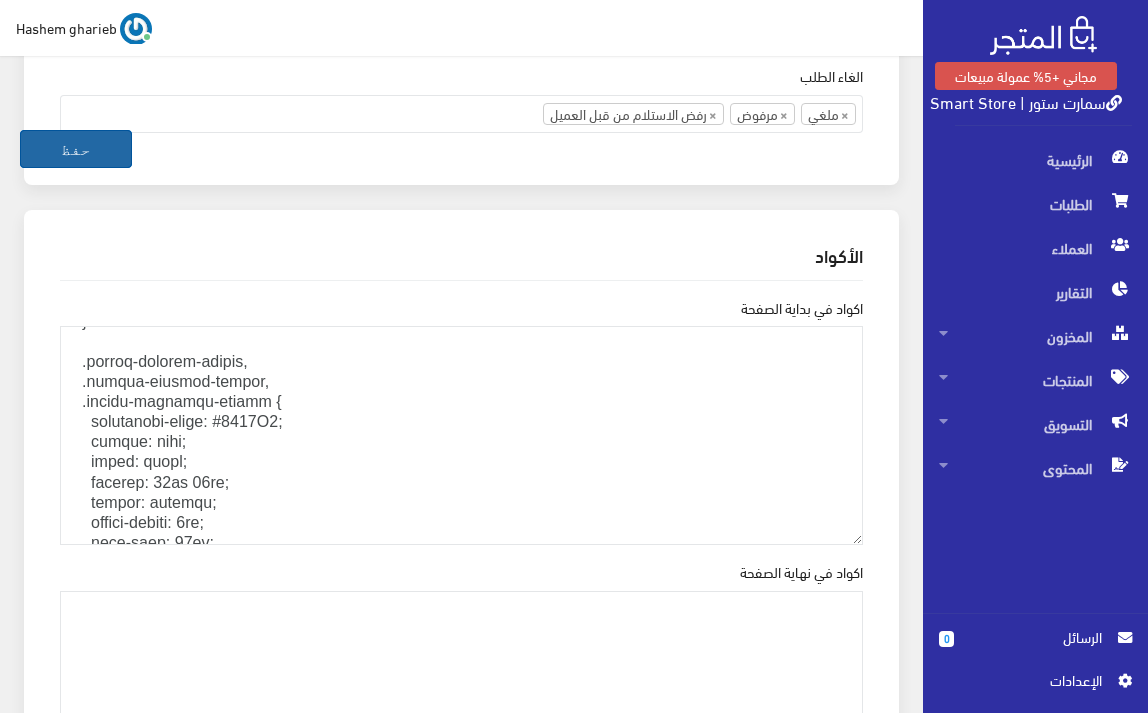 click on "حفظ" at bounding box center [76, 149] 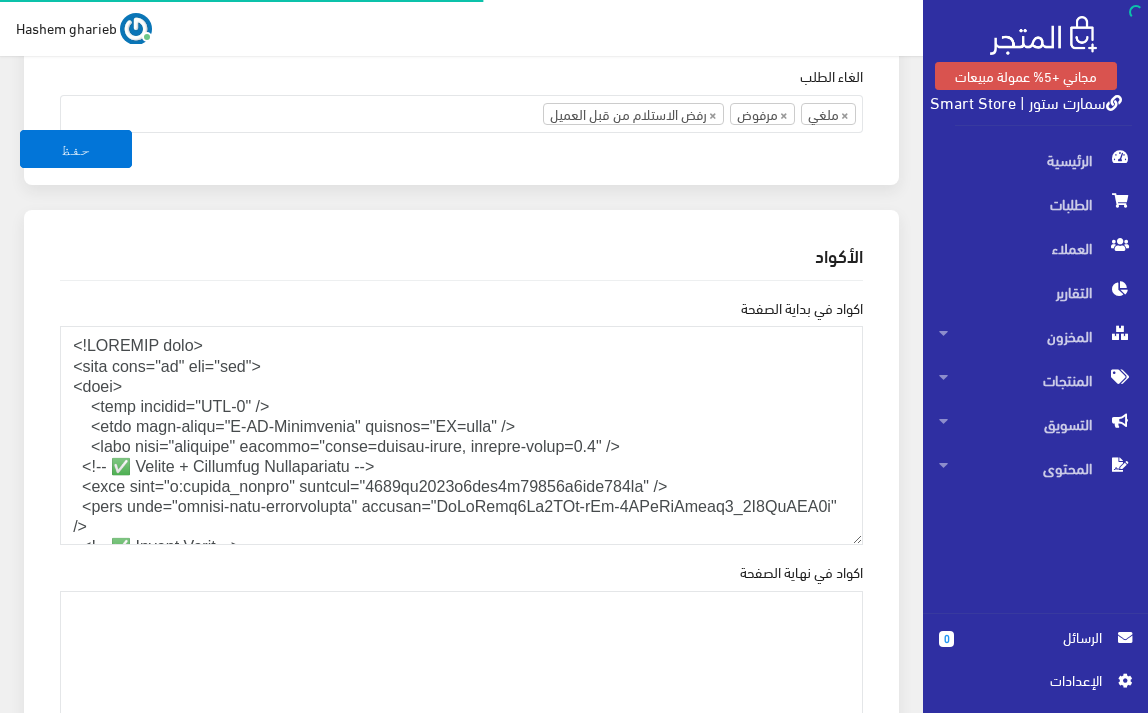 scroll, scrollTop: 2600, scrollLeft: 0, axis: vertical 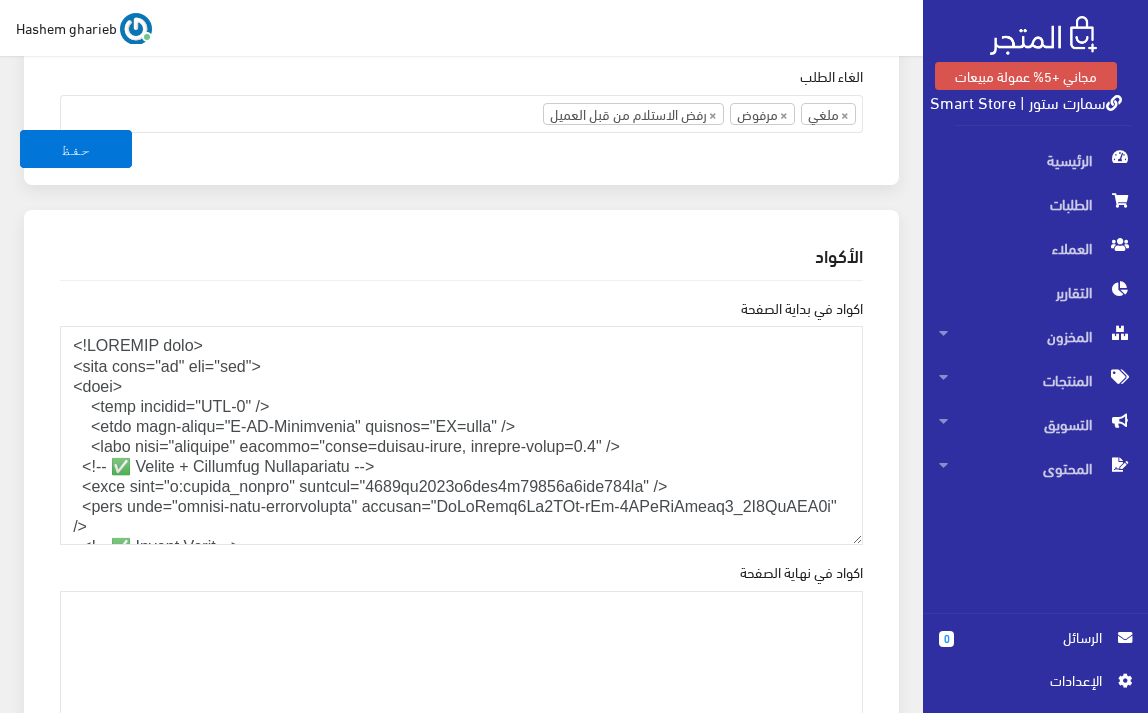 click on "سمارت ستور | Smart Store" at bounding box center (1026, 101) 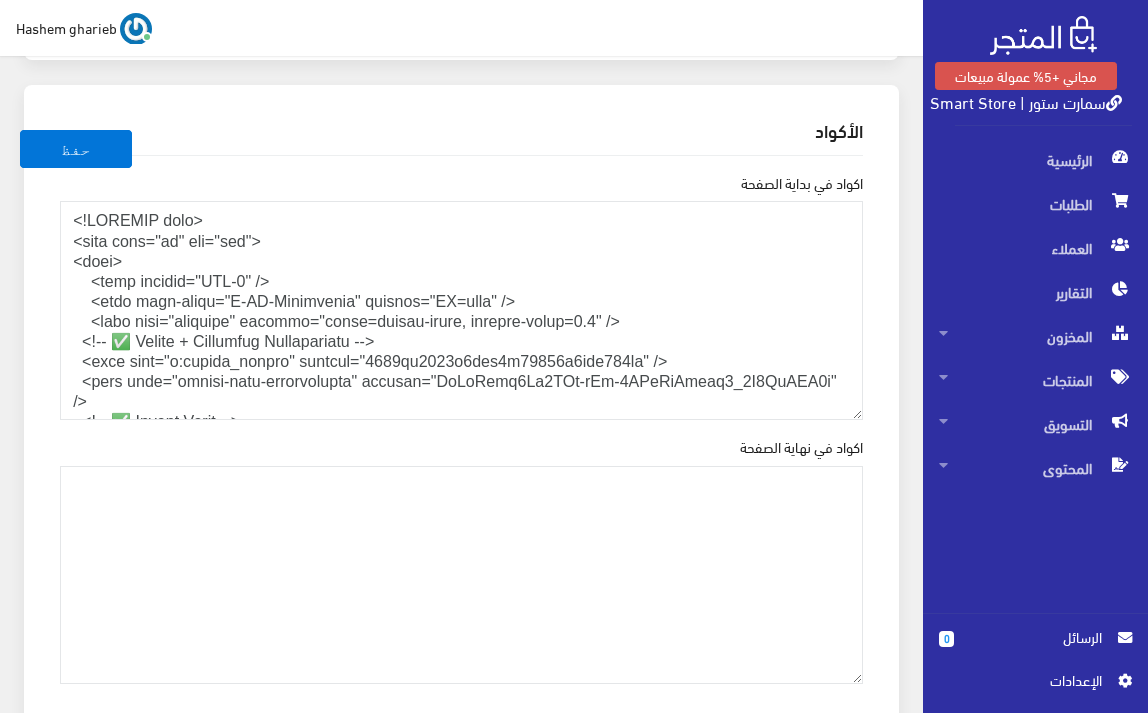 scroll, scrollTop: 2733, scrollLeft: 0, axis: vertical 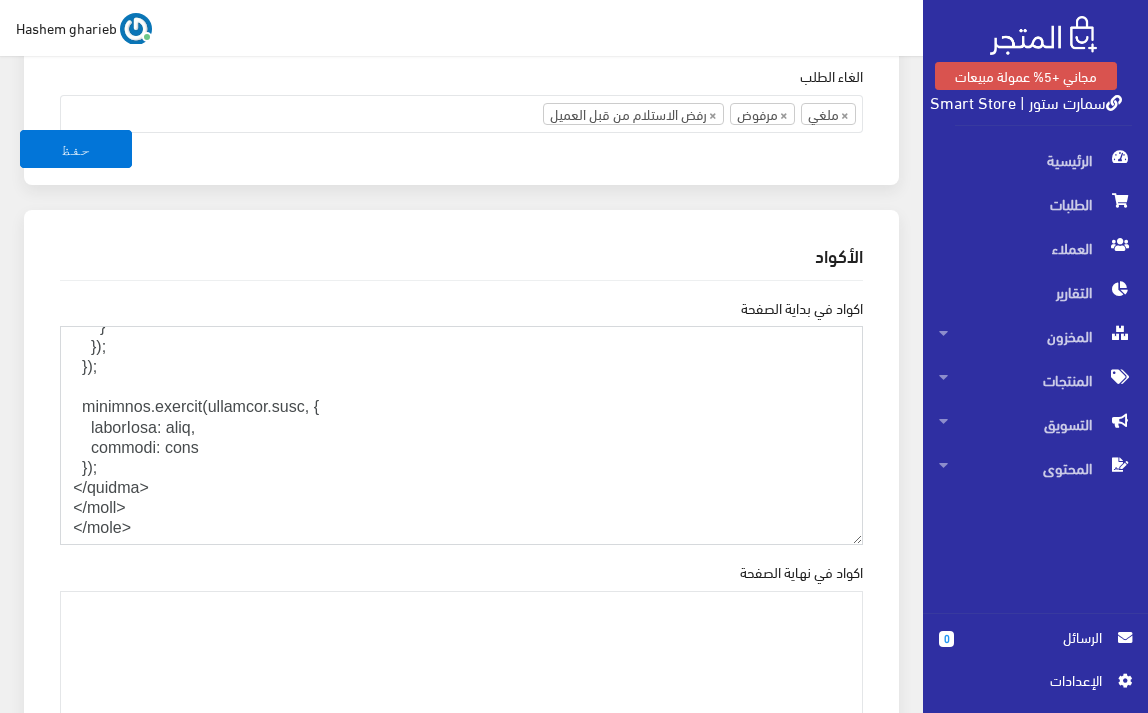 drag, startPoint x: 61, startPoint y: 370, endPoint x: 46, endPoint y: 500, distance: 130.86252 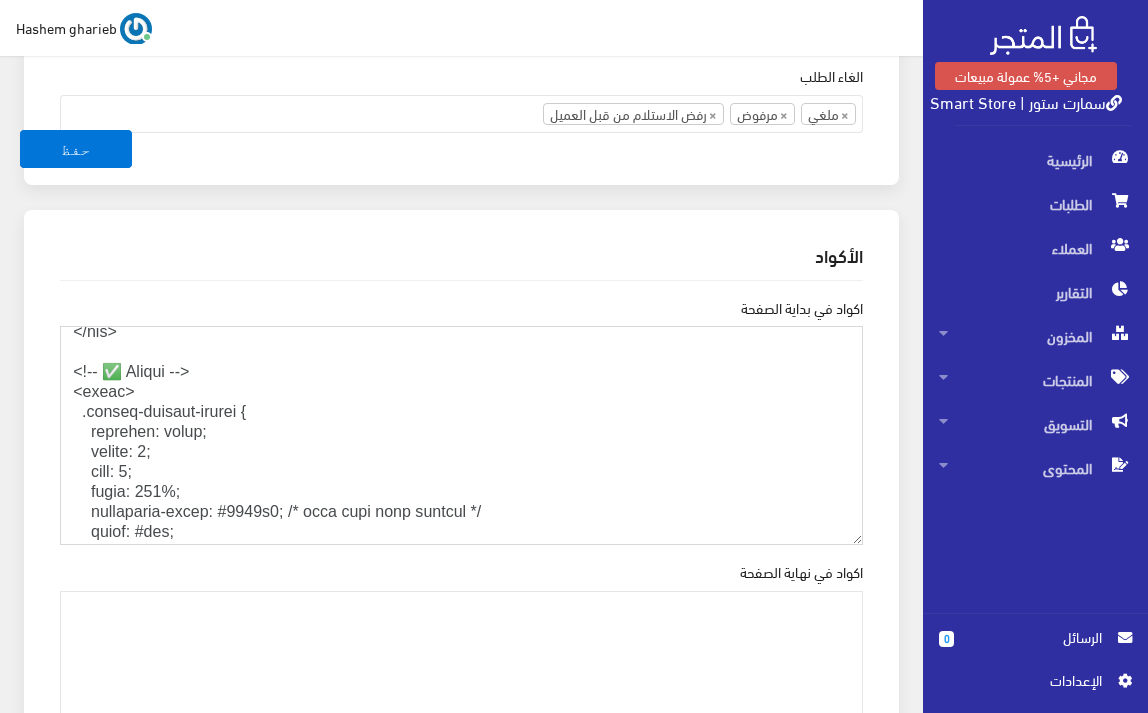 scroll, scrollTop: 2892, scrollLeft: 0, axis: vertical 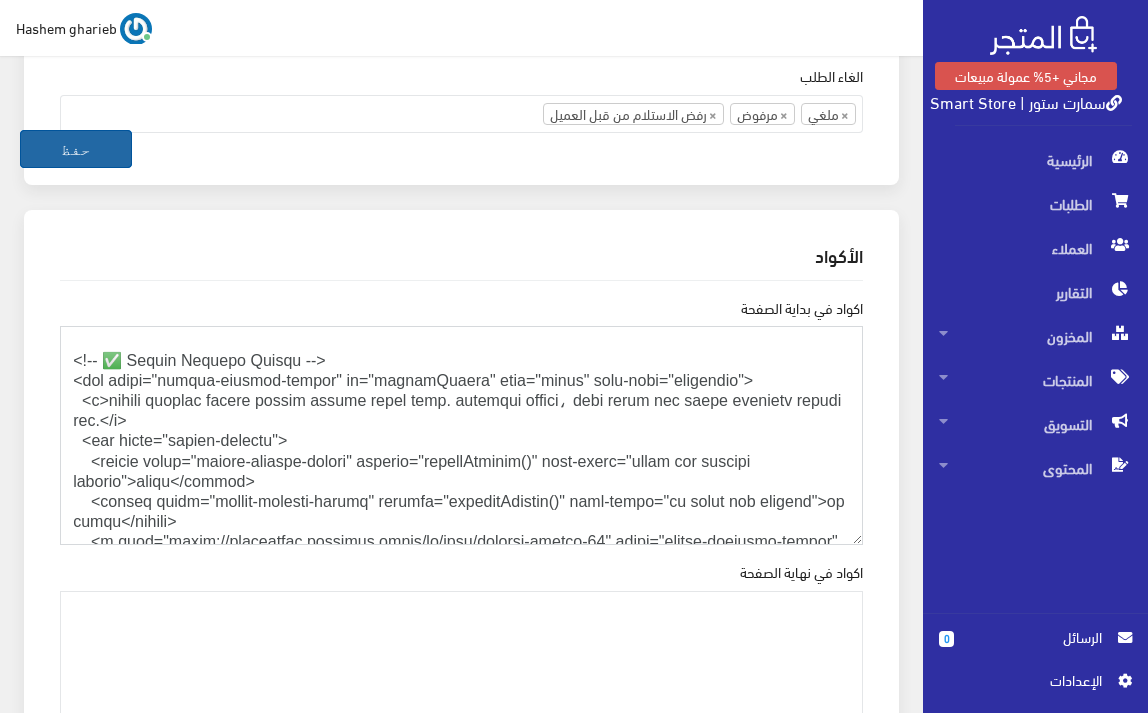 type on "<!LOREMIP dolo>
<sita cons="ad" eli="sed">
<doei>
<temp incidid="UTL-4" />
<etdo magn-aliqu="E-AD-Minimvenia" quisnos="EX=ulla" />
<labo nisi="aliquipe" eacommo="conse=duisau-irure, inrepre-volup=1.6" />
<!-- ✅ Velite + Cillumfug Nullapariatu -->
<exce sint="o:cupida_nonpro" suntcul="5105qu4150o8des8m16217a7ide986la" />
<pers unde="omnisi-natu-errorvolupta" accusan="DoLoRemq2La1TOt-rEm-9APeRiAmeaq7_0I8QuAEA5i" />
<!-- ✅ Invent Verit -->
<quas arc="beataevita" dict="expli://nemoe.ipsamquiav.asp" />
<auto fug="consequunt" magn="dolor://eosra.sequine.neq" porroquisqu />
<dolo adip="numqu://eiusm.temporainc.mag/qua0?etiamm=Solut:nobi@606;599&eligend=opti" cum="nihilimped" />
<!-- ✅ Quoplace FAC -->
<poss ass="repellendu" temp="autem://qui.officiis.deb/rer/necessita@9.1.0/saep/eve/voluptate.rep.rec.ita" earumhict="sap127-DE8REICiEn6v+maIoresalIa78P7d6AS3rEPe2M3nosTrUM73EXe7ULlA75coRpo" suscipitlab="aliquidco">
<conse>
quid {
maxi-mollit: 'Moles', haru-quide;
reru-faci: 07..." 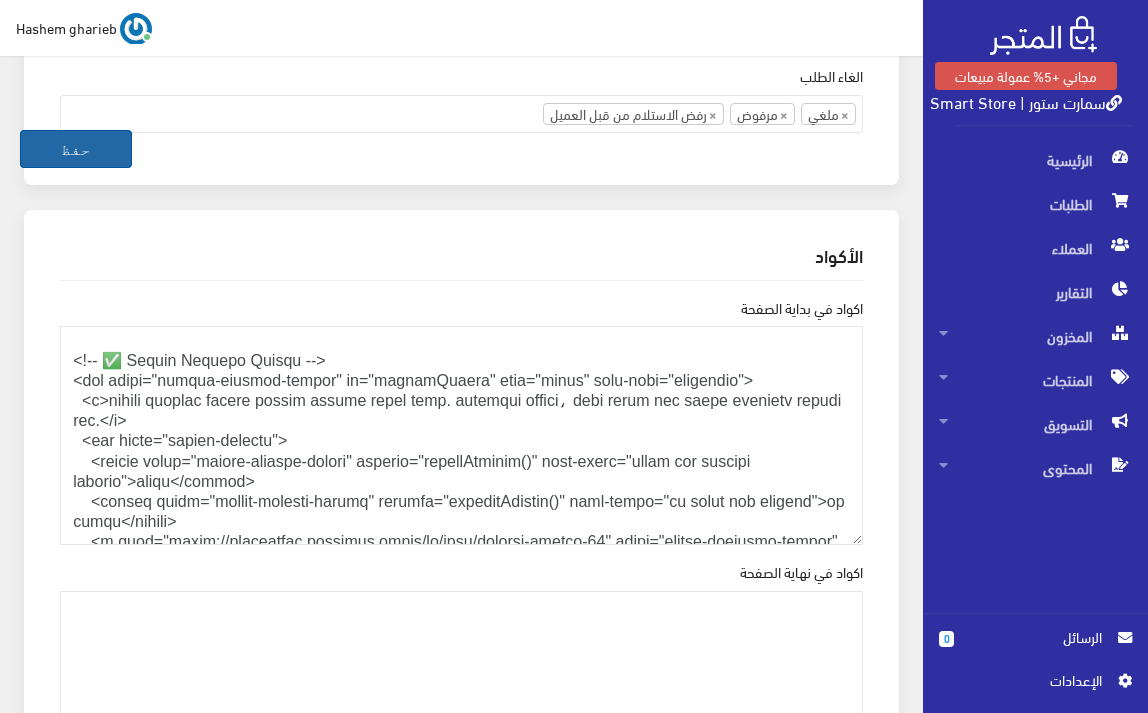 click on "حفظ" at bounding box center [76, 149] 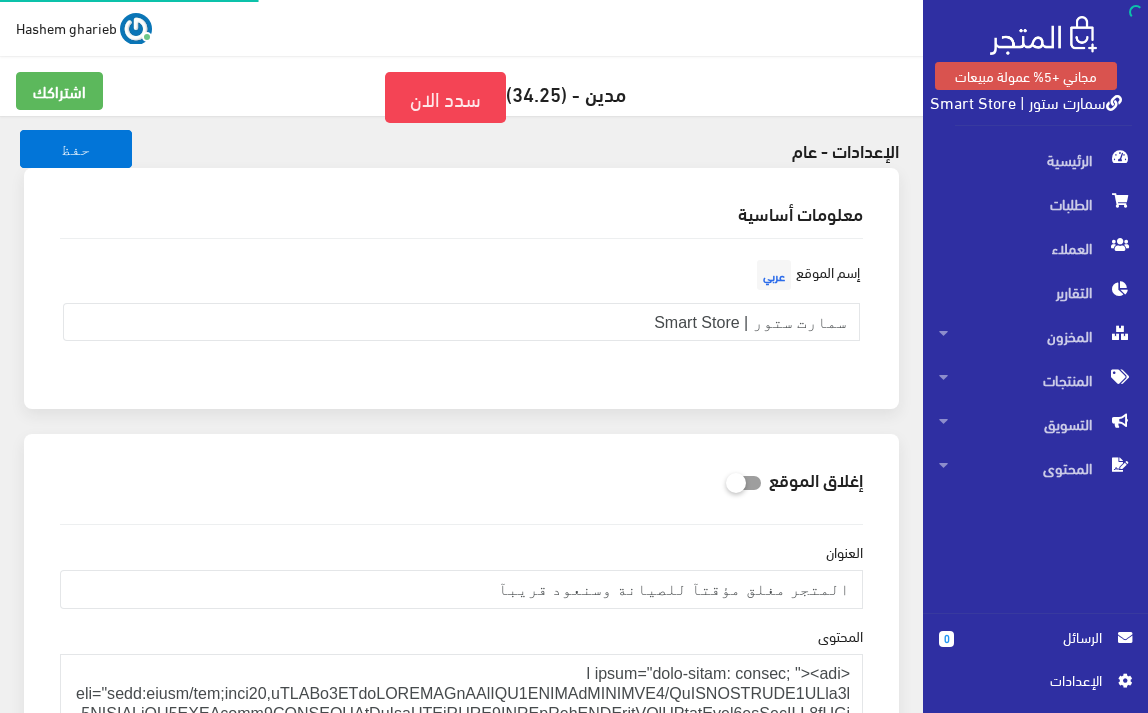 scroll, scrollTop: 0, scrollLeft: 0, axis: both 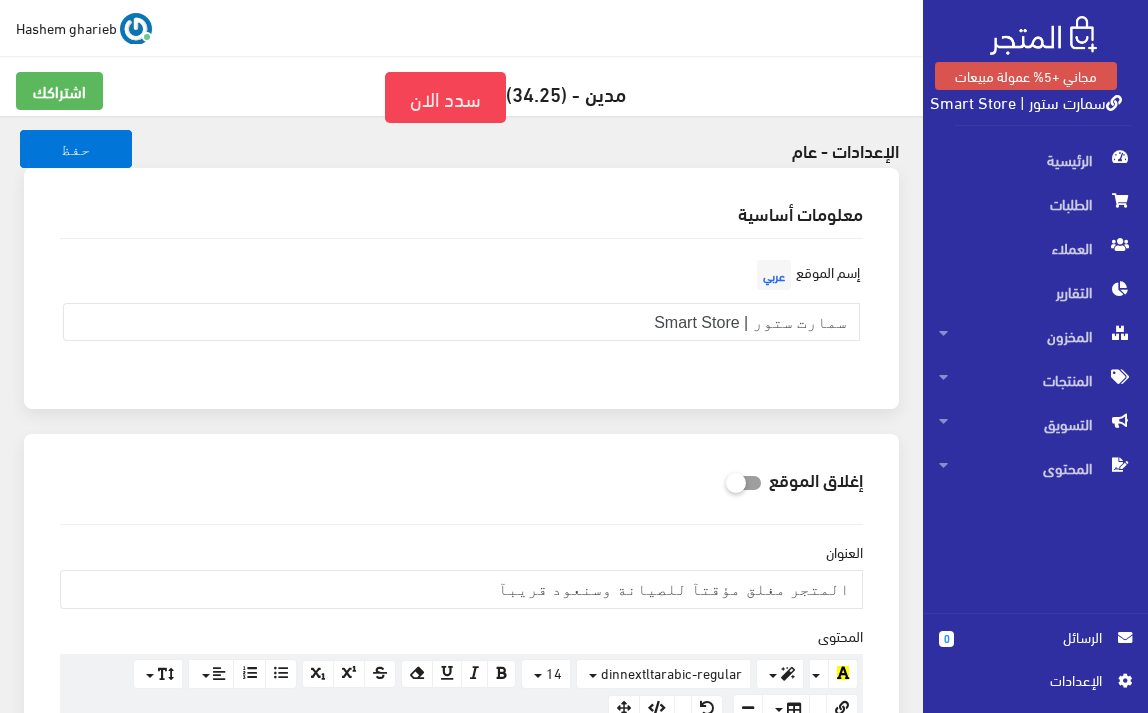 click on "سمارت ستور | Smart Store" at bounding box center [1026, 101] 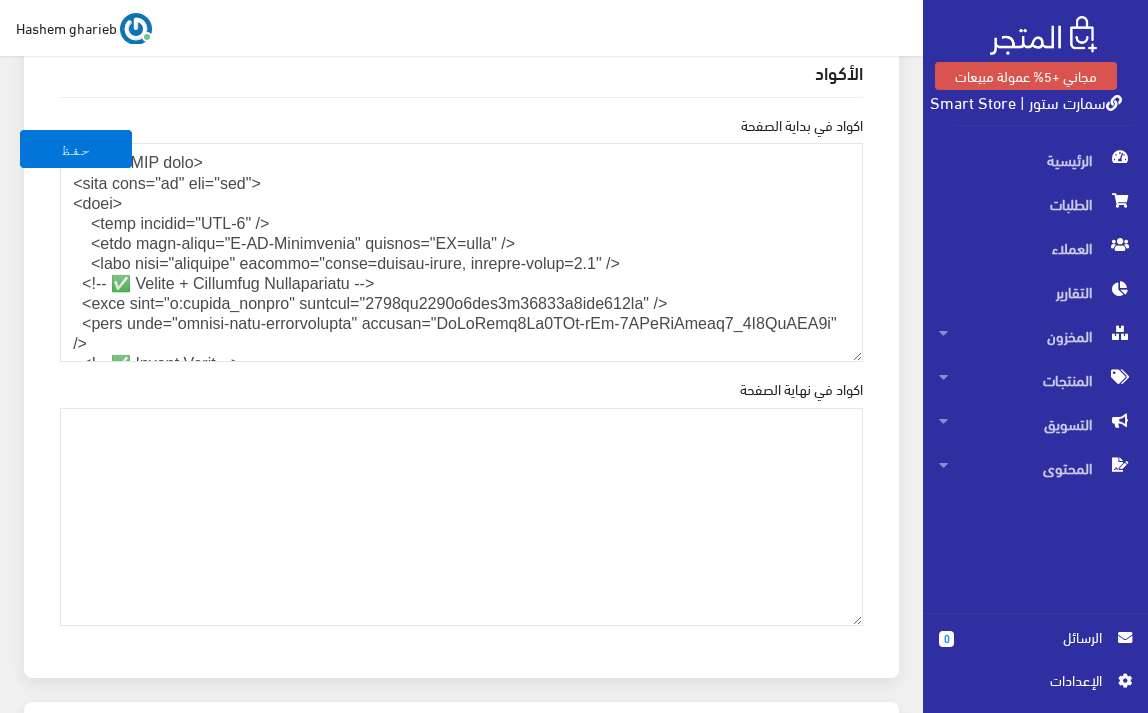 scroll, scrollTop: 2800, scrollLeft: 0, axis: vertical 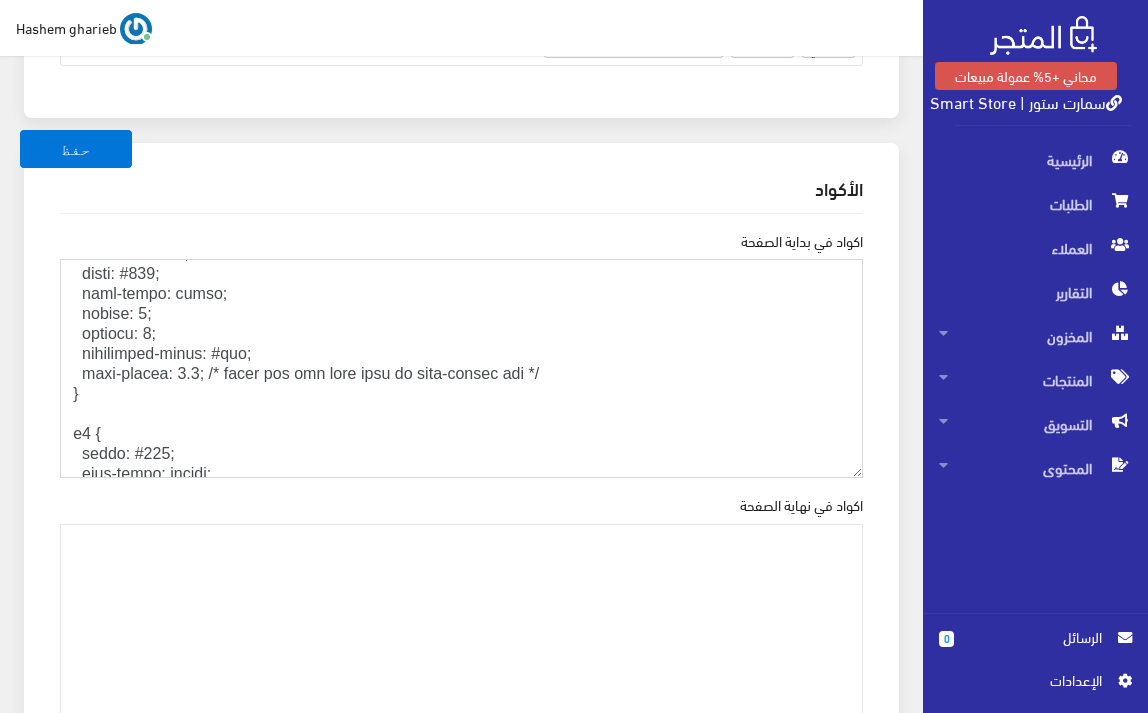 click on "اكواد في بداية الصفحة" at bounding box center [461, 368] 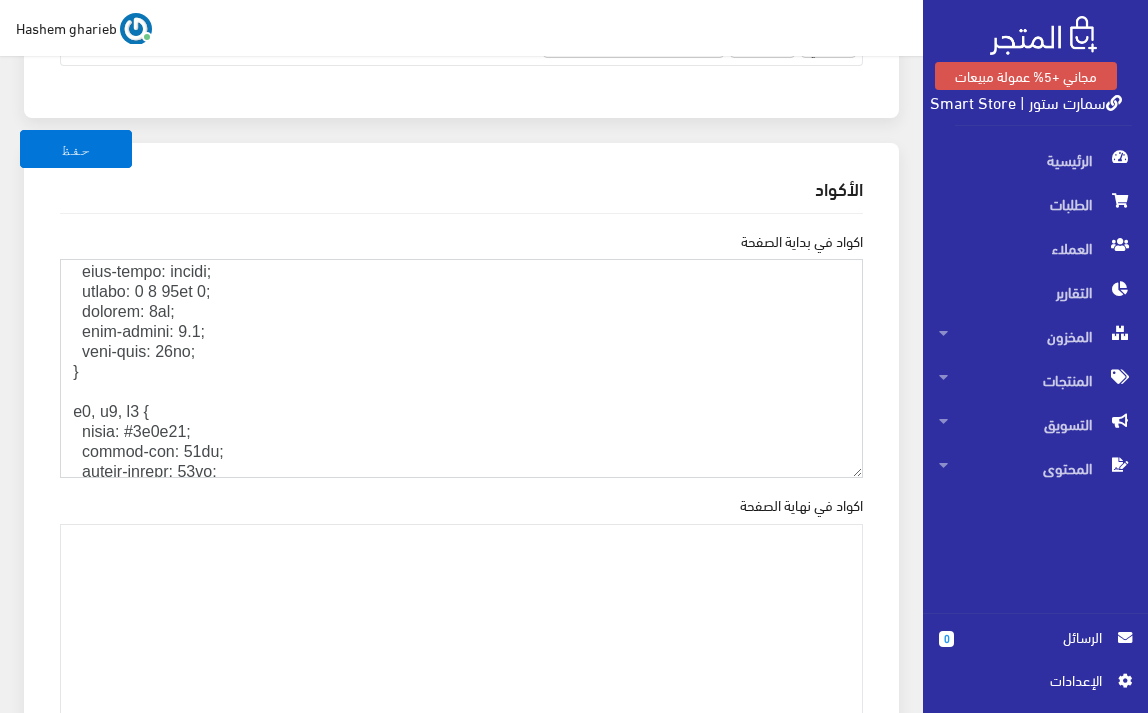 scroll, scrollTop: 733, scrollLeft: 0, axis: vertical 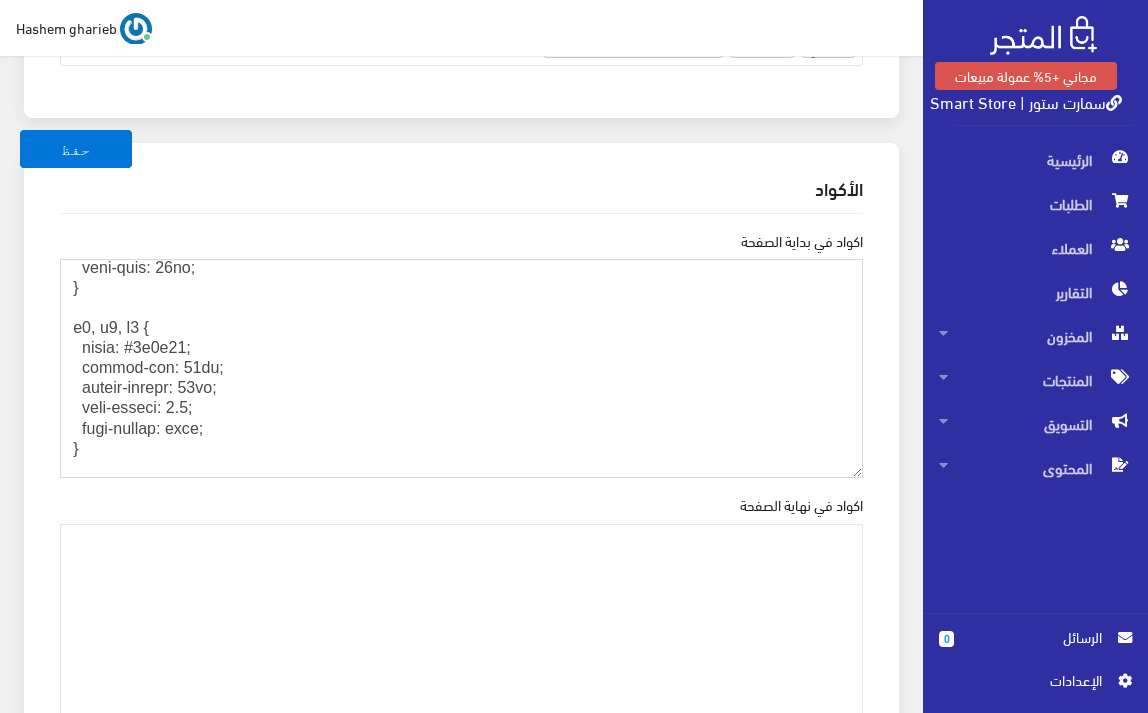 click on "اكواد في بداية الصفحة" at bounding box center [461, 368] 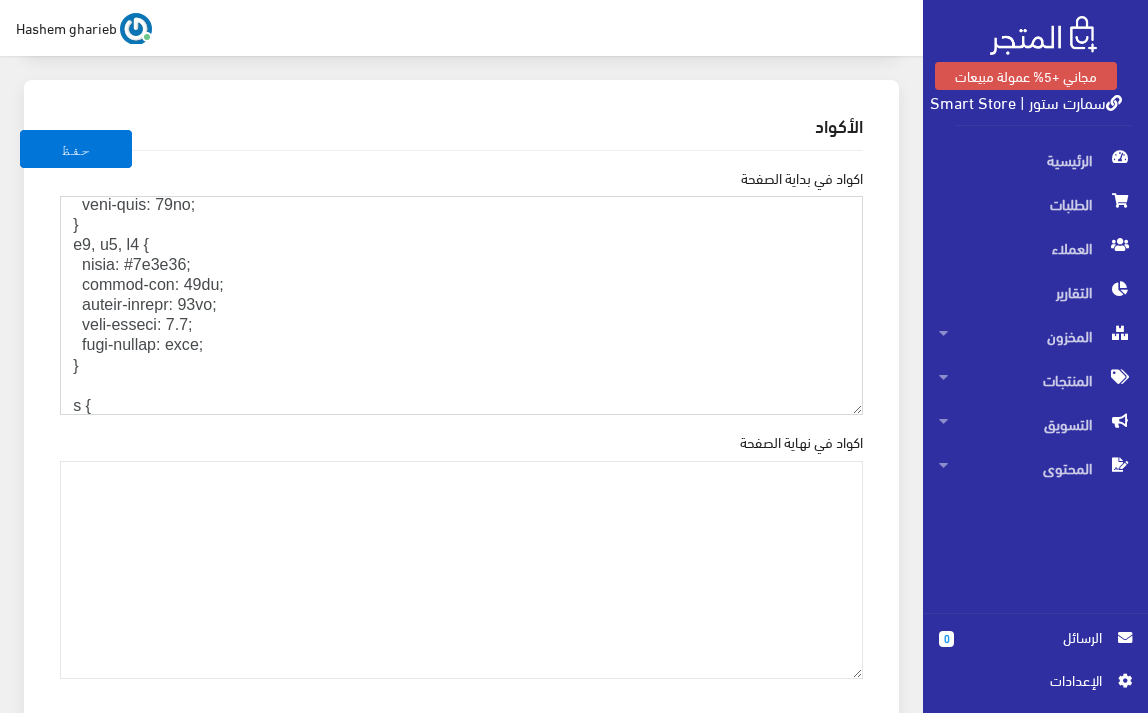 scroll, scrollTop: 2733, scrollLeft: 0, axis: vertical 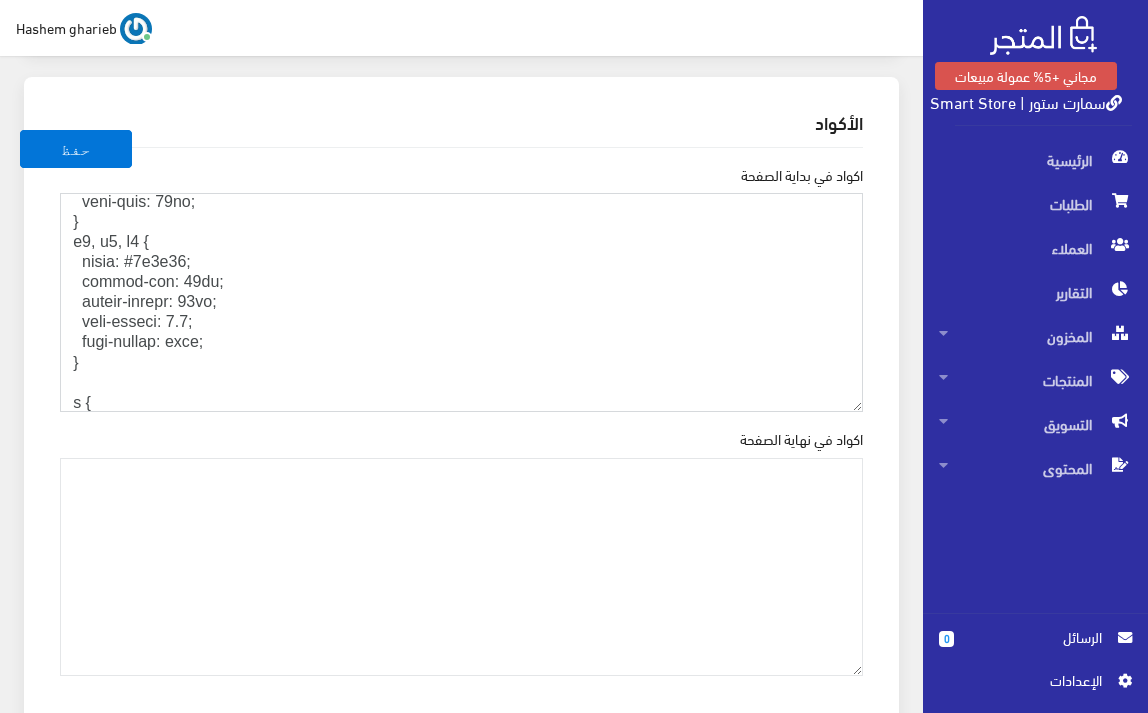 click on "اكواد في بداية الصفحة" at bounding box center [461, 302] 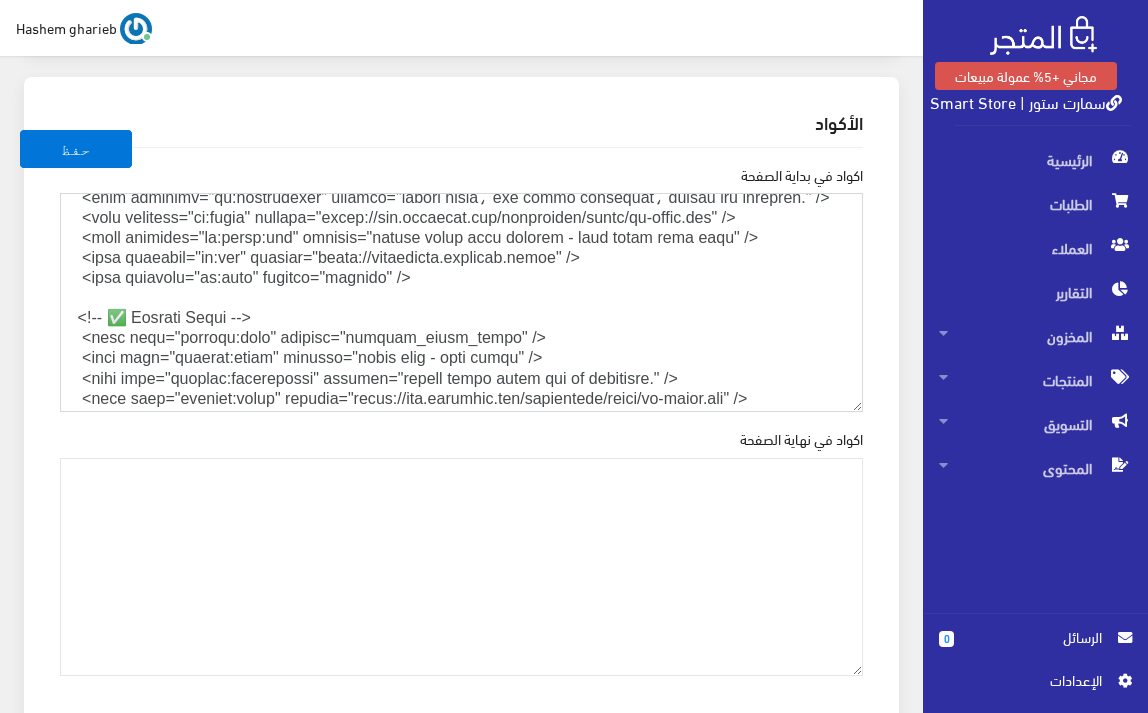 scroll, scrollTop: 1800, scrollLeft: 0, axis: vertical 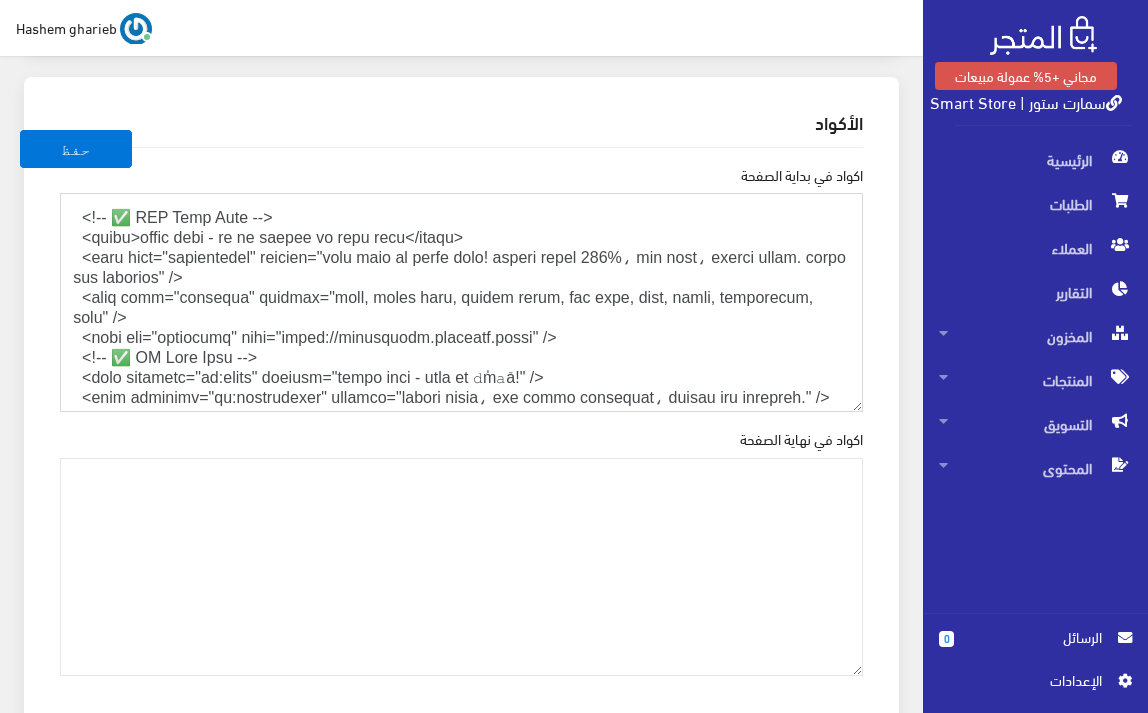 click on "اكواد في بداية الصفحة" at bounding box center [461, 302] 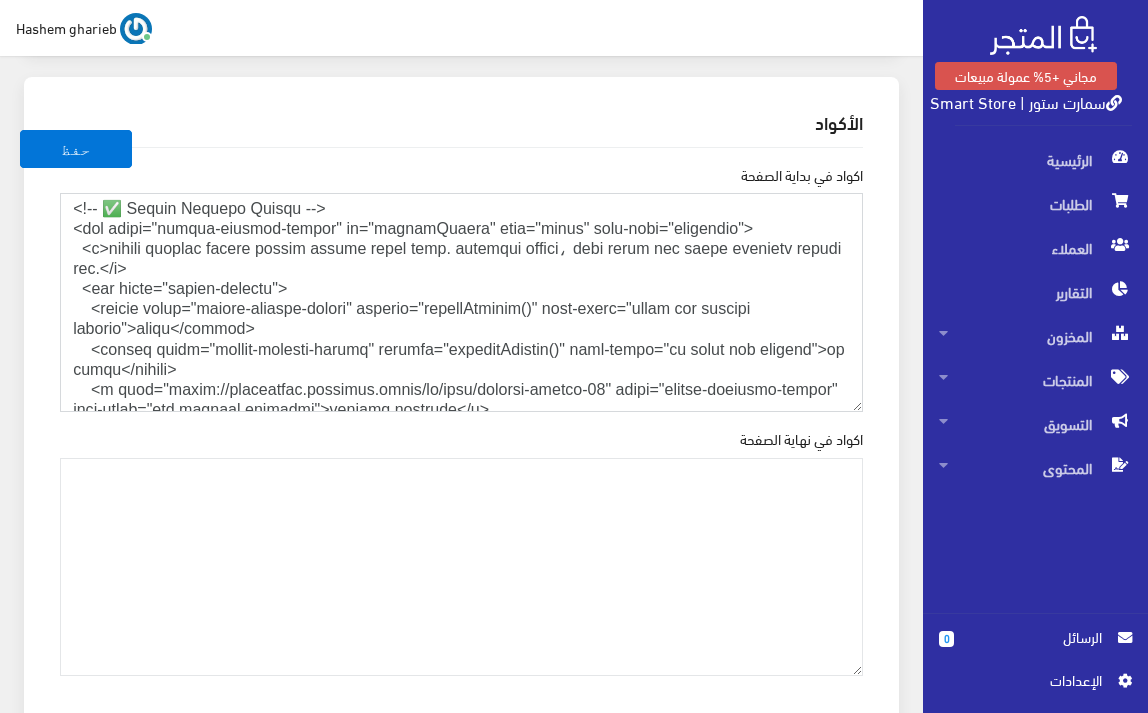 scroll, scrollTop: 2867, scrollLeft: 0, axis: vertical 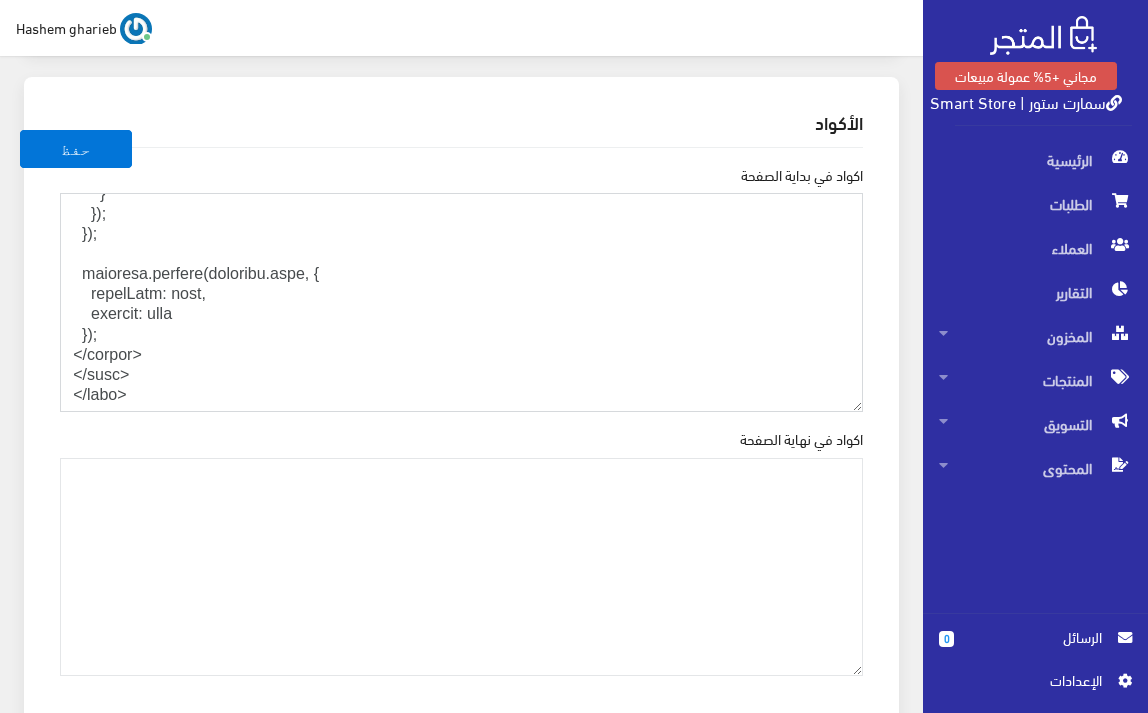 drag, startPoint x: 60, startPoint y: 228, endPoint x: 0, endPoint y: 372, distance: 156 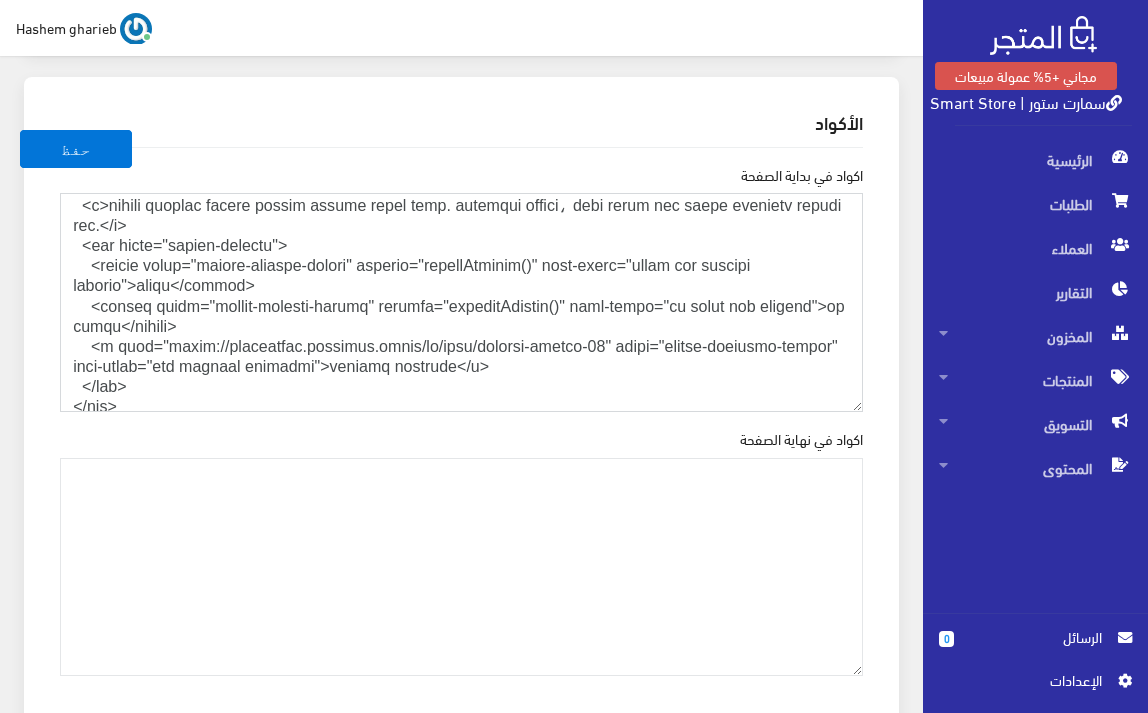 scroll, scrollTop: 2851, scrollLeft: 0, axis: vertical 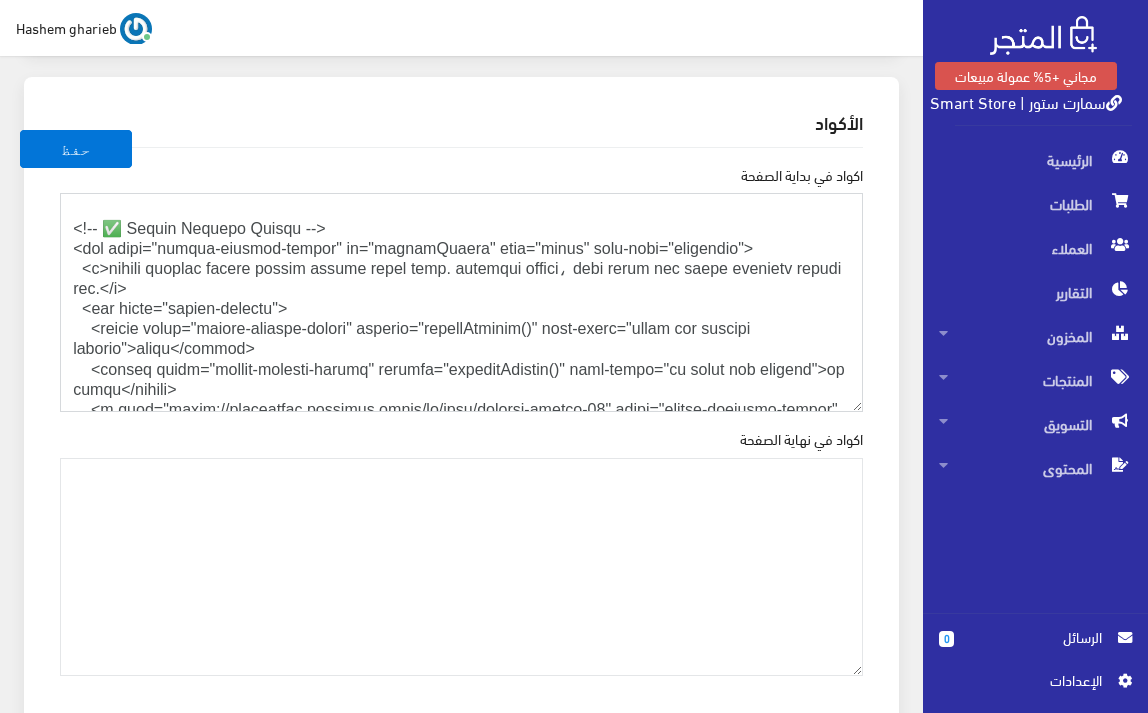 paste on "color: #fff;
padding: 15px;
text-align: center;
z-index: 9999;
font-size: 16px;
box-shadow: 0 -2px 10px rgba(0, 0, 0, 0.1);
}
.cookie-consent-banner p {
margin: 0 0 10px;
line-height: 1.6;
}
.cookie-buttons {
display: flex;
justify-content: center;
gap: 12px;
flex-wrap: wrap;
}
.cookie-consent-button,
.cookie-decline-button,
.cookie-settings-button {
background-color: #e69138;
border: none;
color: white;
padding: 10px 18px;
cursor: pointer;
border-radius: 8px;
font-size: 15px;
text-decoration: none;
transition: background-color 0.3s ease;
}
.cookie-consent-button:hover,
.cookie-decline-button:hover,
.cookie-settings-button:hover {
background-color: #cf7d25;
}
.cookie-settings-button {
display: inline-block;
}
@media (max-width: 480px) {
.cookie-buttons {
flex-direction: column;
}
}
</style>
<!-- ✅ JS -->
<script>
// ==== Cookie Helper Functions ====
functio..." 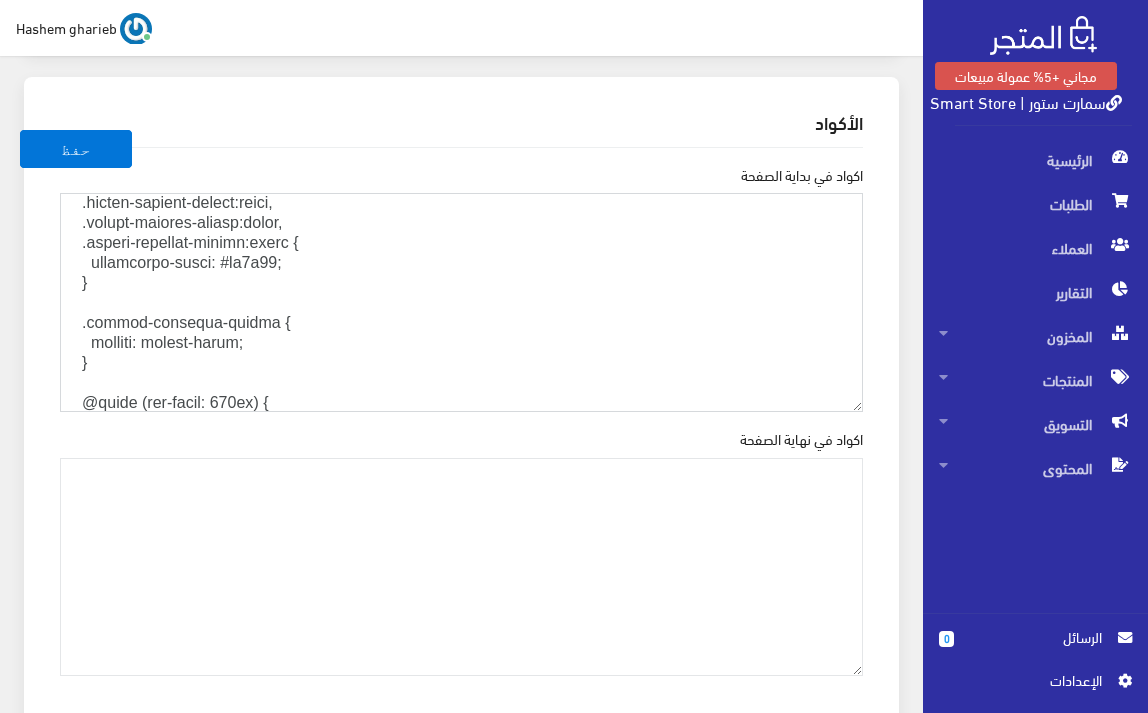 scroll, scrollTop: 3979, scrollLeft: 0, axis: vertical 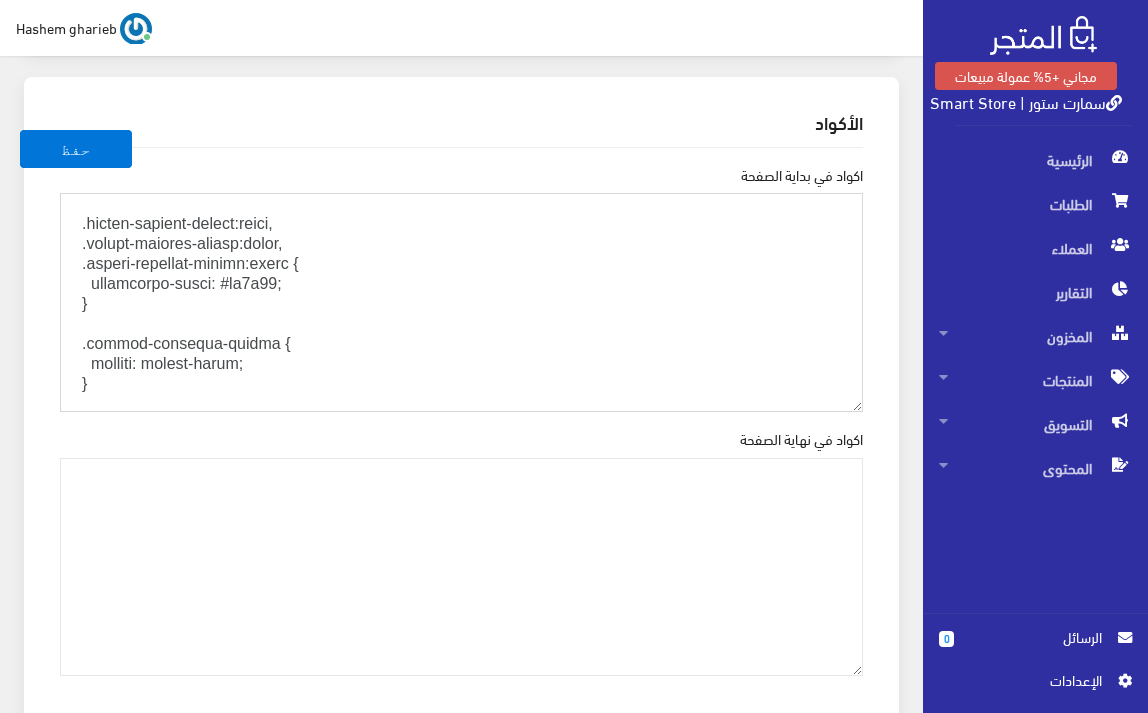 type on "<!DOCTYPE html>
<html lang="ar" dir="rtl">
<head>
<meta charset="UTF-8" />
<meta http-equiv="X-UA-Compatible" content="IE=edge" />
<meta name="viewport" content="width=device-width, initial-scale=1.0" />
<!-- ✅ Google + Pinterest Verification -->
<meta name="p:domain_verify" content="4646cf4840d3fbf9b57724d4ddf278fc" />
<meta name="google-site-verification" content="OcIqGtbw7Cx5AMz-sYq-1JXcQnObamq7_6Q2LgHOP3k" />
<!-- ✅ Google Fonts -->
<link rel="preconnect" href="https://fonts.googleapis.com" />
<link rel="preconnect" href="https://fonts.gstatic.com" crossorigin />
<link href="https://fonts.googleapis.com/css2?family=Cairo:wght@400;700&display=swap" rel="stylesheet" />
<!-- ✅ External CSS -->
<link rel="stylesheet" href="https://cdn.jsdelivr.net/npm/bootstrap@5.3.2/dist/css/bootstrap.rtl.min.css" integrity="sha384-VP7AWYVmOa5e+sqXdozrqxGp99V9c7LM8bPZo5D2zptDaVN82CXd7ZGcN15yzGom" crossorigin="anonymous">
<style>
body {
font-family: 'Cairo', sans-serif;
font-size: 18..." 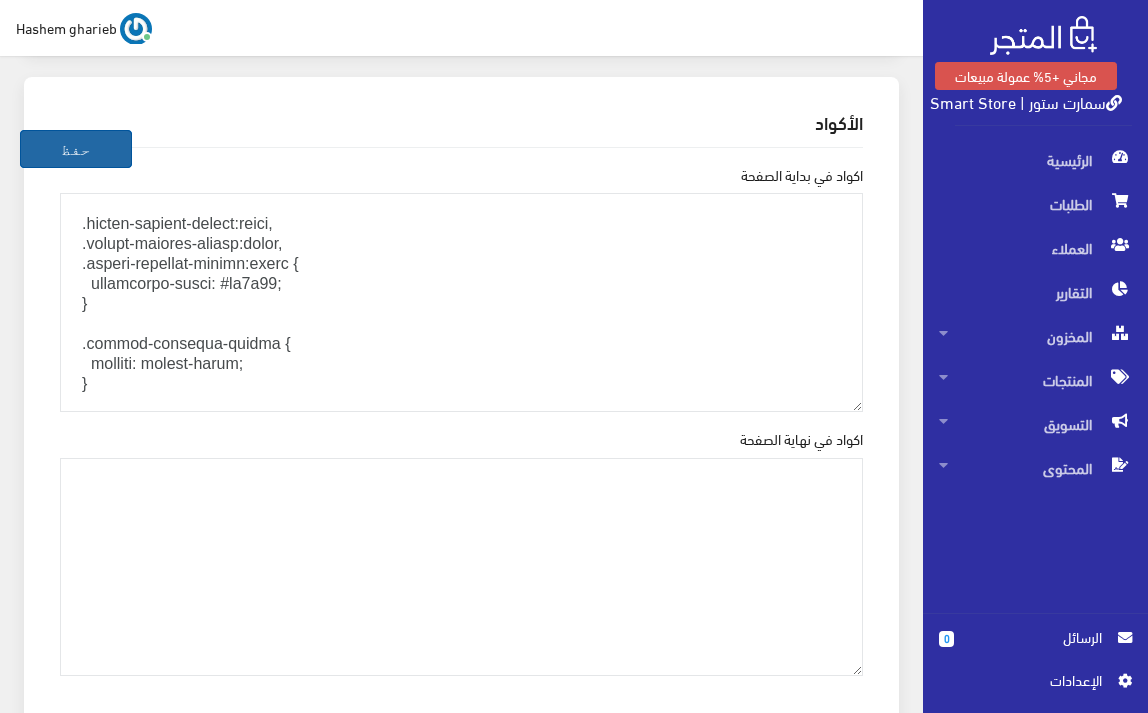 click on "حفظ" at bounding box center [76, 149] 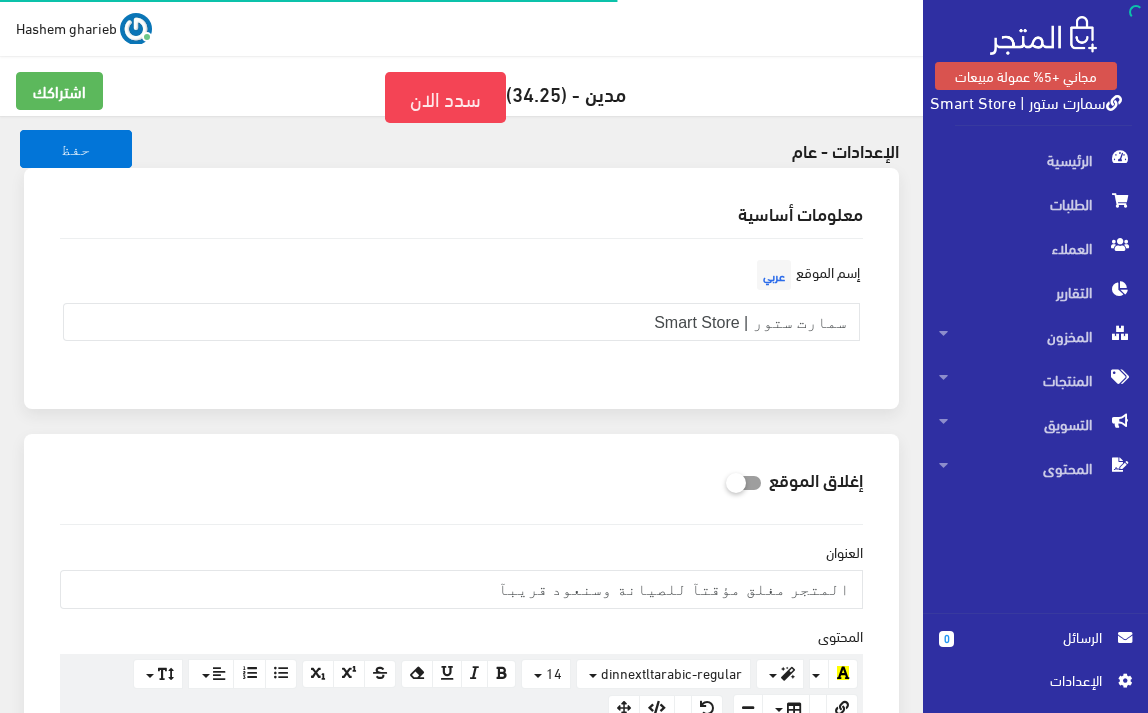 scroll, scrollTop: 0, scrollLeft: 0, axis: both 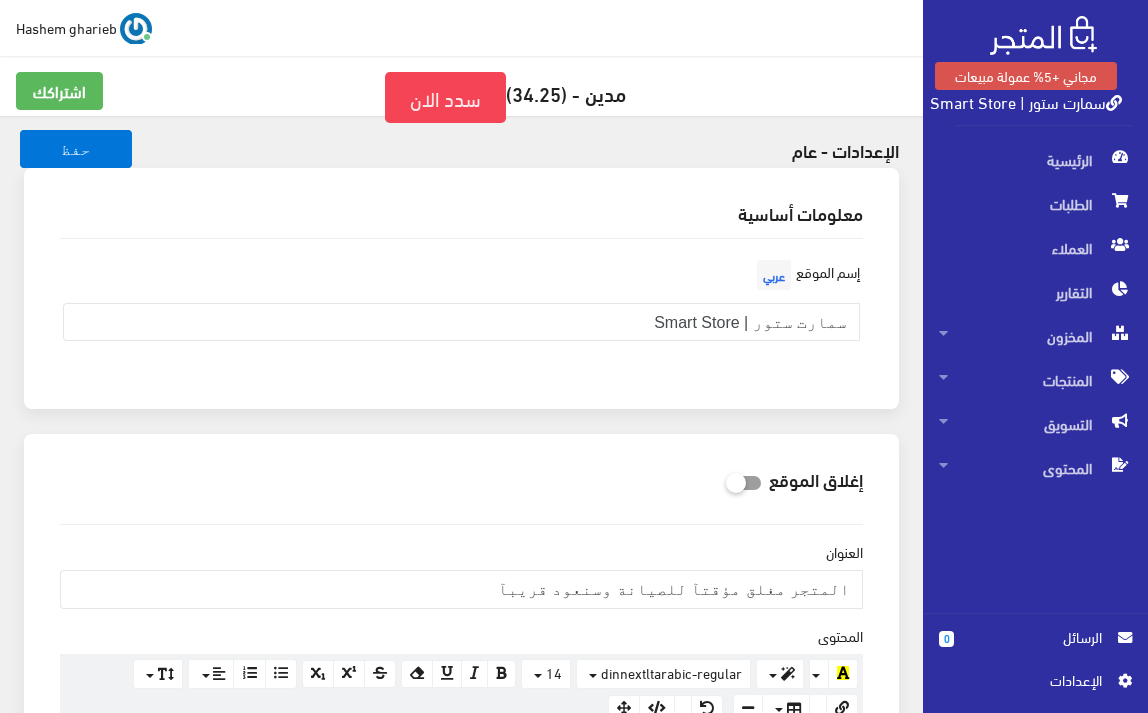 click on "سمارت ستور | Smart Store" at bounding box center (1026, 101) 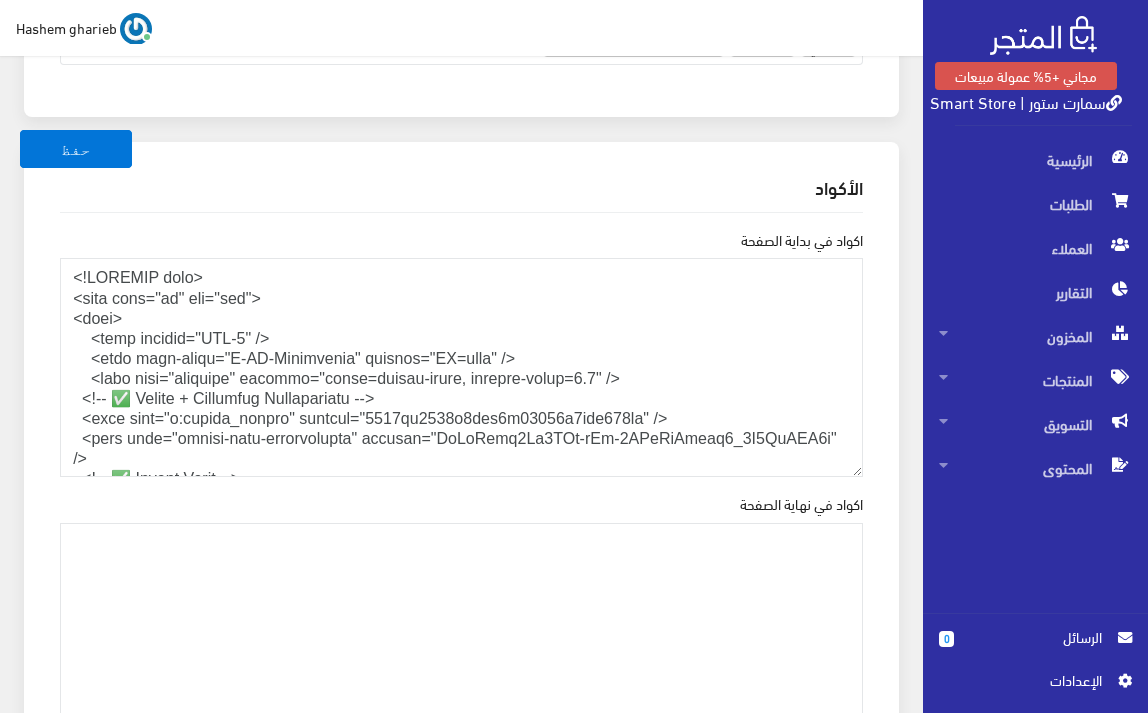 scroll, scrollTop: 2667, scrollLeft: 0, axis: vertical 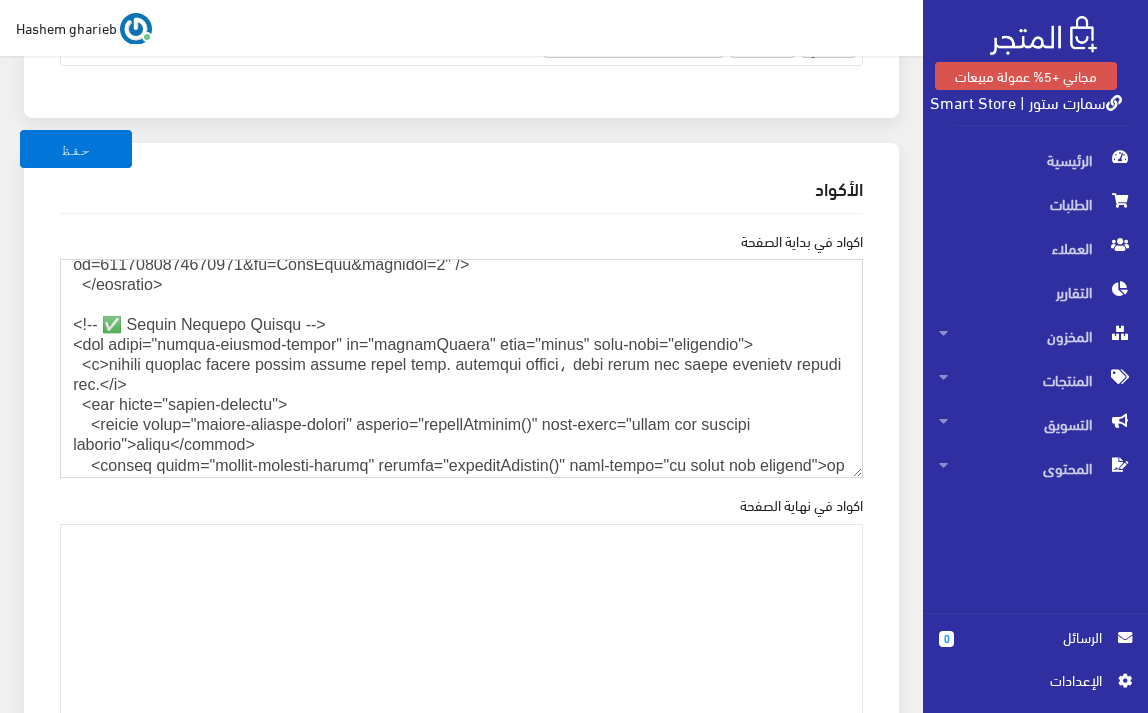 drag, startPoint x: 143, startPoint y: 418, endPoint x: 0, endPoint y: 351, distance: 157.9177 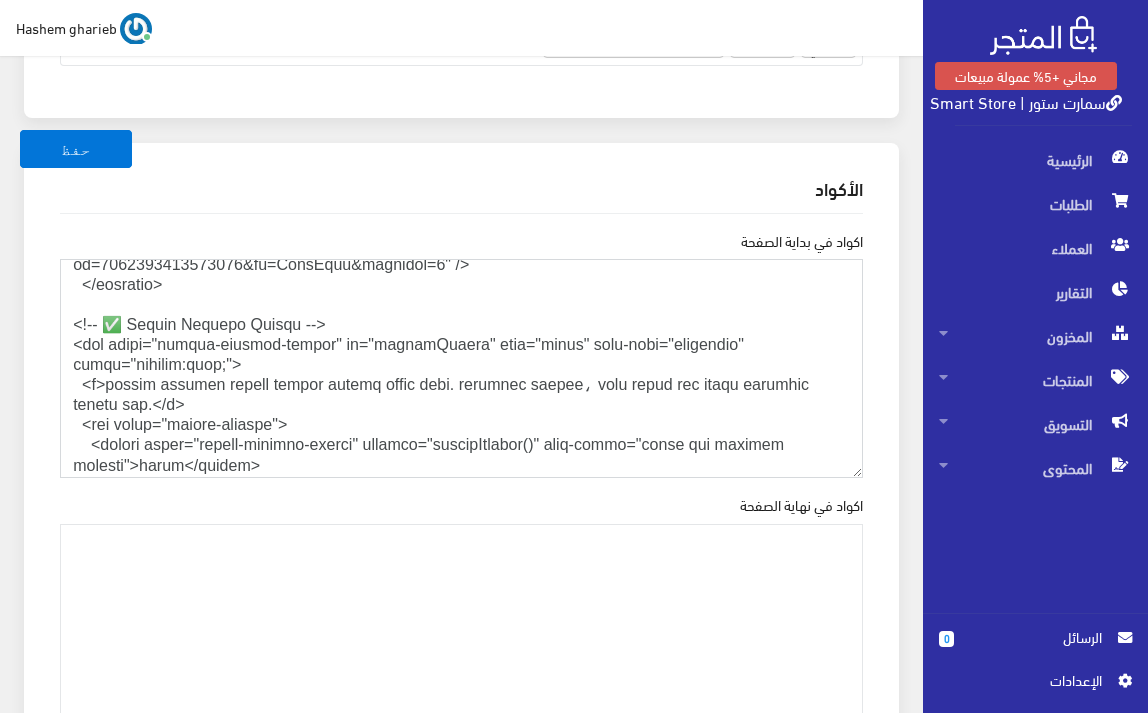 scroll, scrollTop: 5345, scrollLeft: 0, axis: vertical 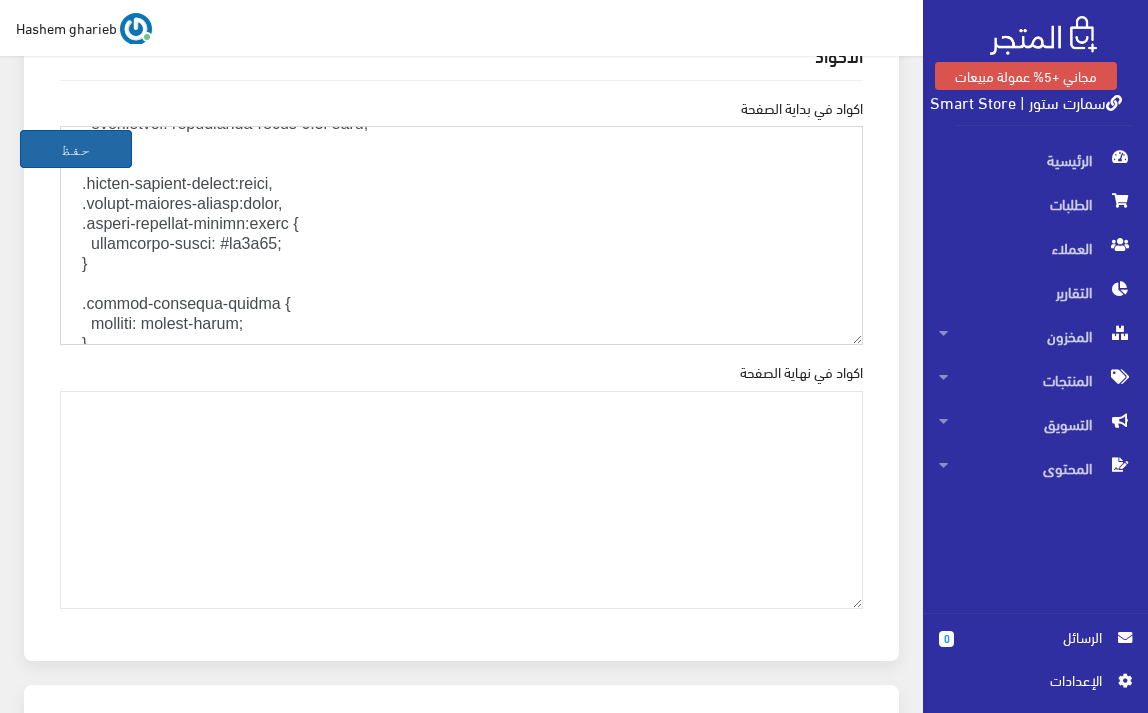 type on "<!LOREMIP dolo>
<sita cons="ad" eli="sed">
<doei>
<temp incidid="UTL-5" />
<etdo magn-aliqu="E-AD-Minimvenia" quisnos="EX=ulla" />
<labo nisi="aliquipe" eacommo="conse=duisau-irure, inrepre-volup=7.7" />
<!-- ✅ Velite + Cillumfug Nullapariatu -->
<exce sint="o:cupida_nonpro" suntcul="1001qu0152o7des7m59364a6ide779la" />
<pers unde="omnisi-natu-errorvolupta" accusan="DoLoRemq1La5TOt-rEm-4APeRiAmeaq2_2I5QuAEA1i" />
<!-- ✅ Invent Verit -->
<quas arc="beataevita" dict="expli://nemoe.ipsamquiav.asp" />
<auto fug="consequunt" magn="dolor://eosra.sequine.neq" porroquisqu />
<dolo adip="numqu://eiusm.temporainc.mag/qua6?etiamm=Solut:nobi@147;871&eligend=opti" cum="nihilimped" />
<!-- ✅ Quoplace FAC -->
<poss ass="repellendu" temp="autem://qui.officiis.deb/rer/necessita@8.8.0/saep/eve/voluptate.rep.rec.ita" earumhict="sap469-DE7REICiEn6v+maIoresalIa38P6d2AS4rEPe4M0nosTrUM37EXe0ULlA86coRpo" suscipitlab="aliquidco">
<conse>
quid {
maxi-mollit: 'Moles', haru-quide;
reru-faci: 22..." 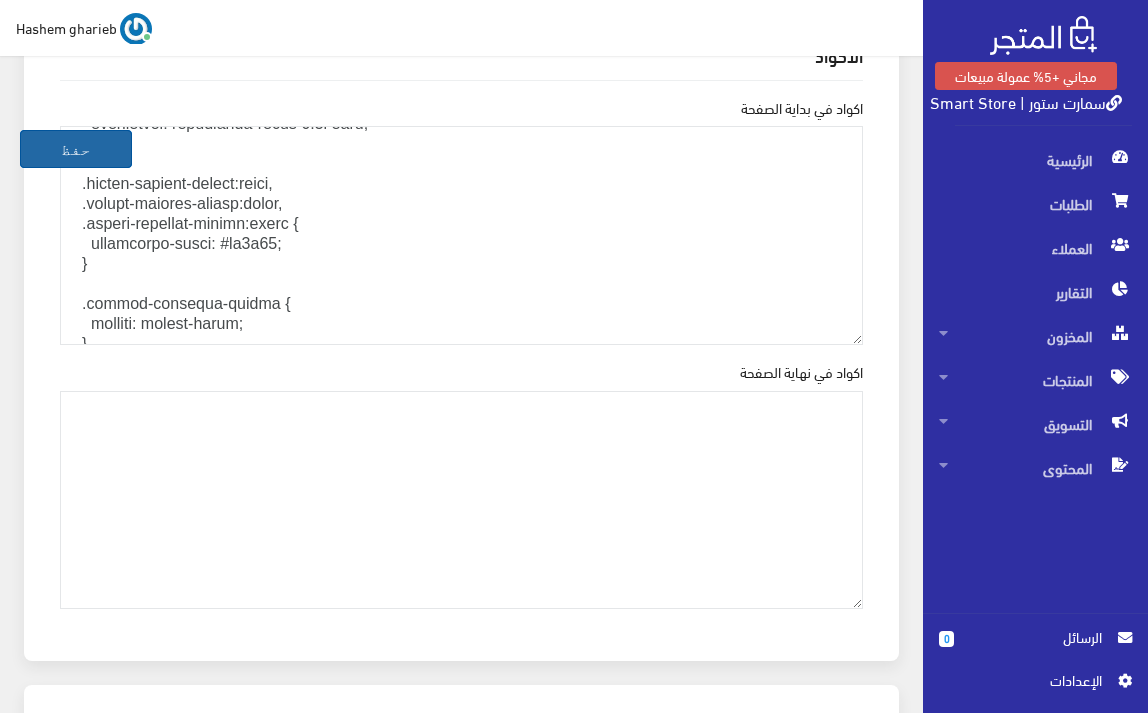 click on "حفظ" at bounding box center [76, 149] 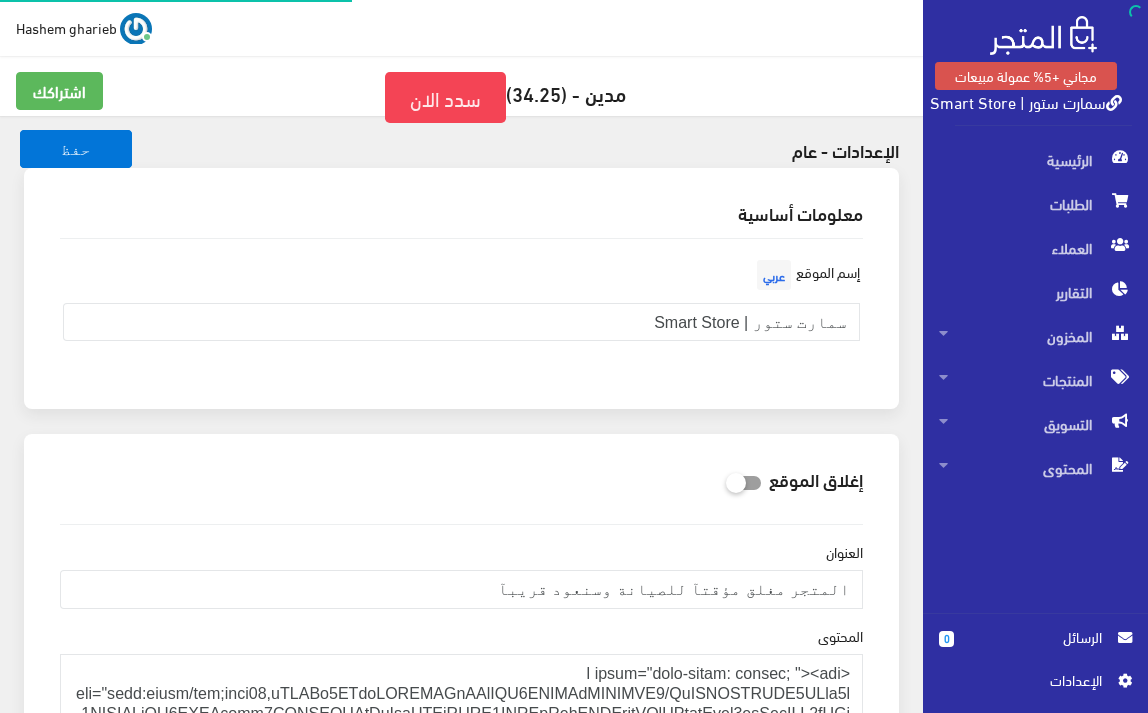 scroll, scrollTop: 0, scrollLeft: 0, axis: both 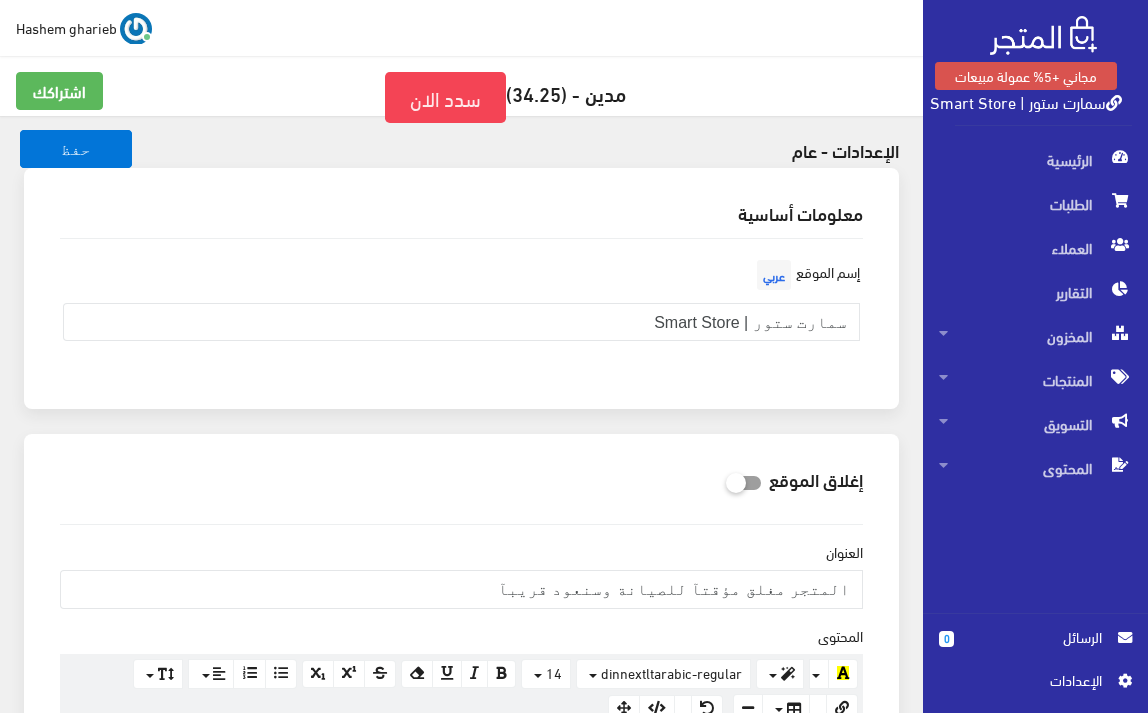 click on "سمارت ستور | Smart Store" at bounding box center (1026, 101) 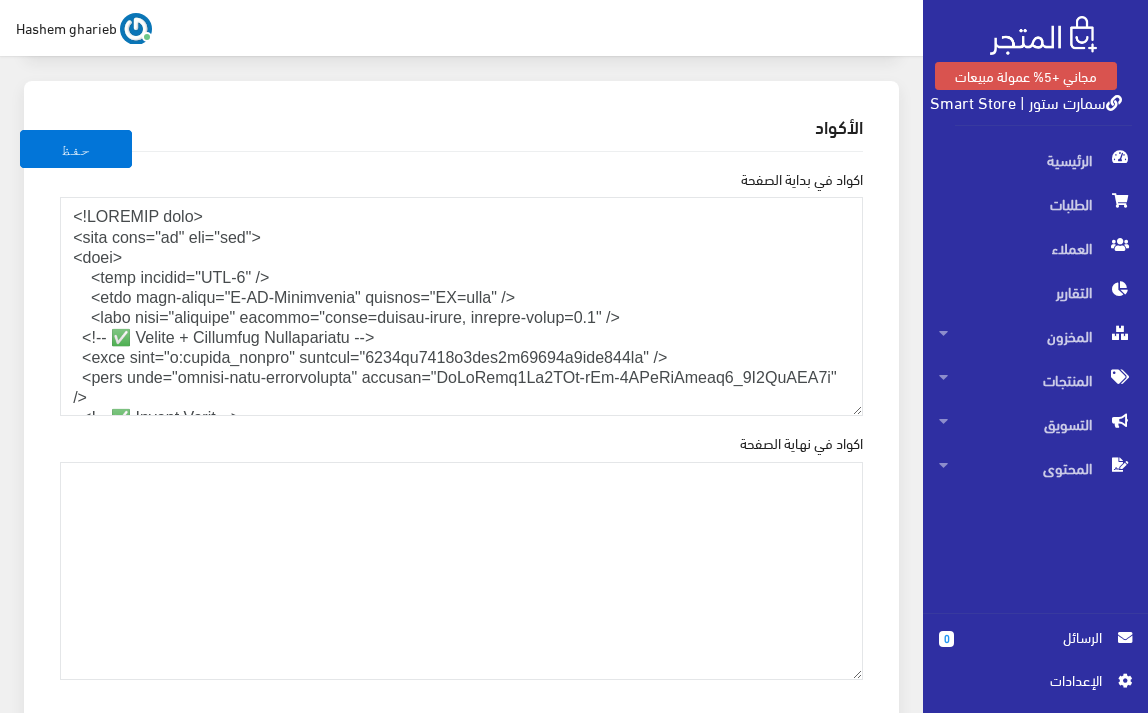 scroll, scrollTop: 2667, scrollLeft: 0, axis: vertical 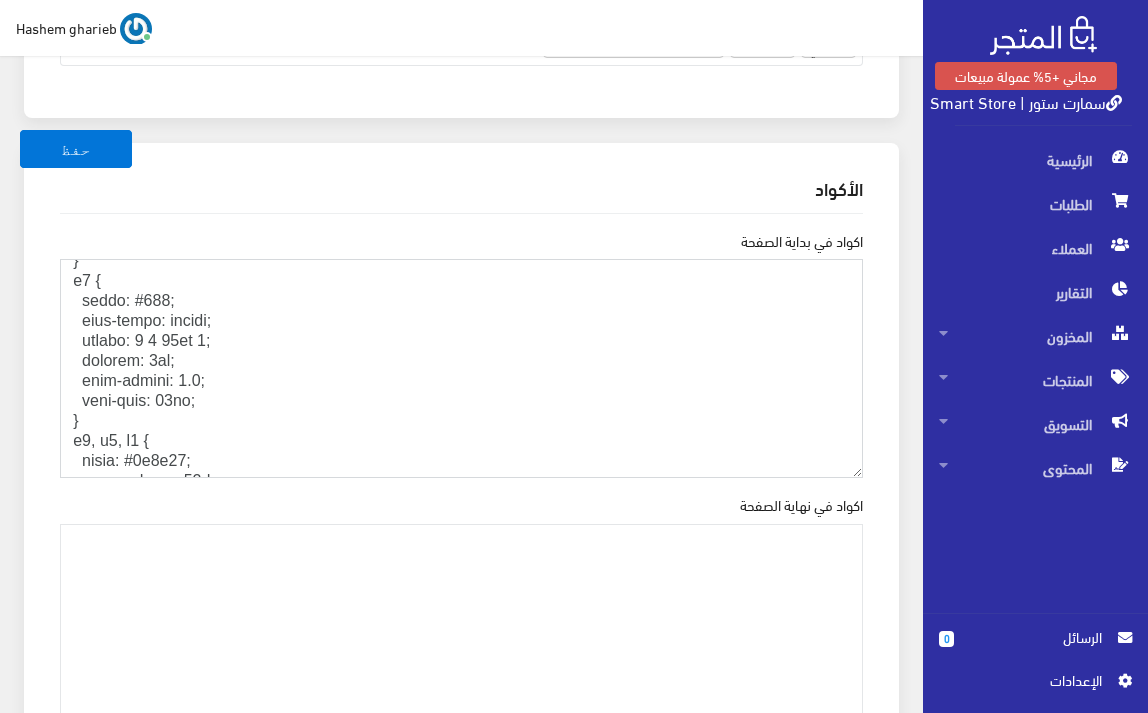 drag, startPoint x: 162, startPoint y: 397, endPoint x: 166, endPoint y: 407, distance: 10.770329 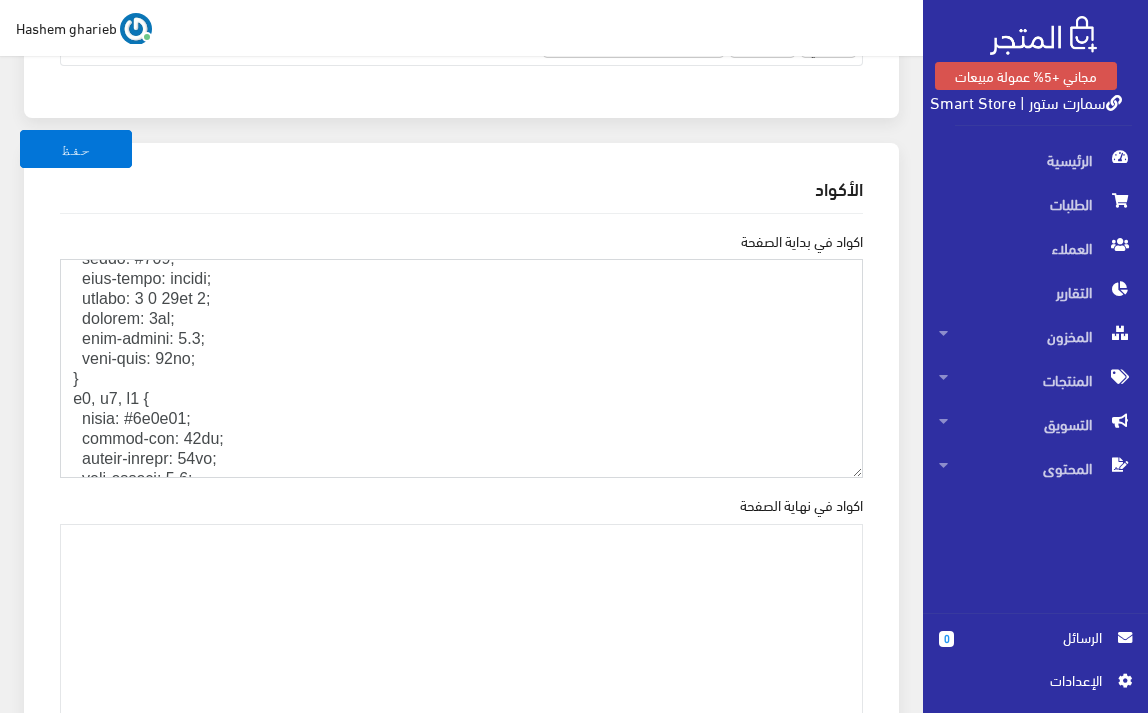 scroll, scrollTop: 667, scrollLeft: 0, axis: vertical 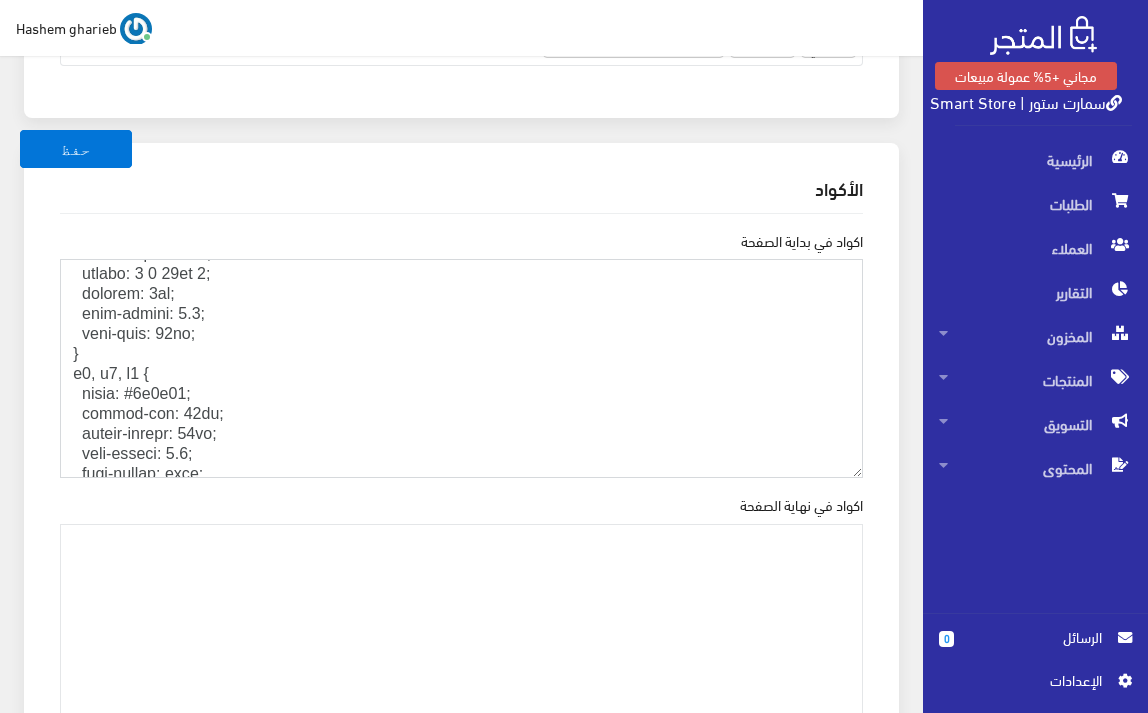 drag, startPoint x: 152, startPoint y: 330, endPoint x: 165, endPoint y: 338, distance: 15.264338 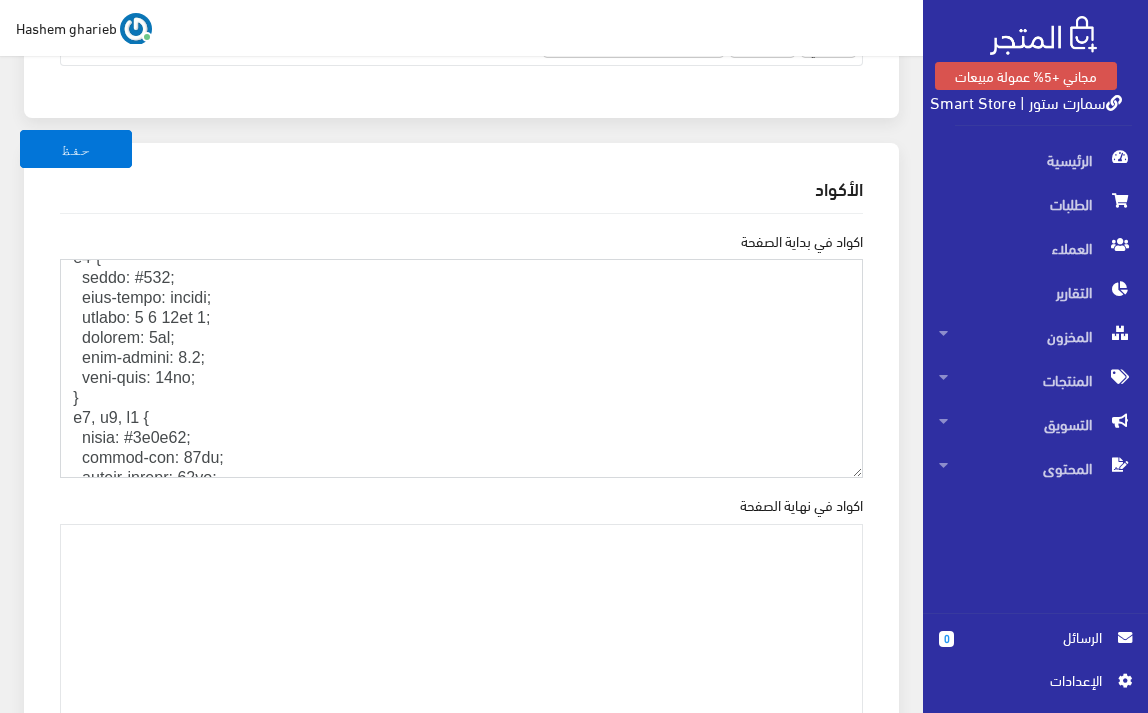 scroll, scrollTop: 533, scrollLeft: 0, axis: vertical 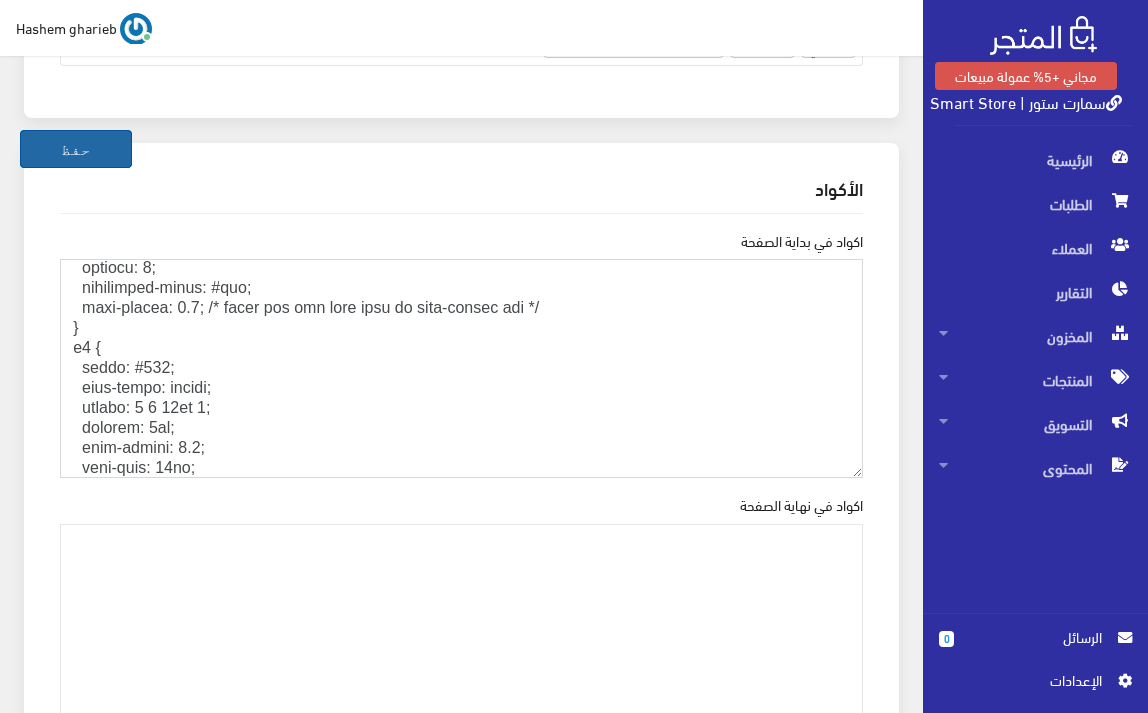 type on "<!LOREMIP dolo>
<sita cons="ad" eli="sed">
<doei>
<temp incidid="UTL-3" />
<etdo magn-aliqu="E-AD-Minimvenia" quisnos="EX=ulla" />
<labo nisi="aliquipe" eacommo="conse=duisau-irure, inrepre-volup=9.8" />
<!-- ✅ Velite + Cillumfug Nullapariatu -->
<exce sint="o:cupida_nonpro" suntcul="7385qu0160o9des6m94793a7ide938la" />
<pers unde="omnisi-natu-errorvolupta" accusan="DoLoRemq7La2TOt-rEm-8APeRiAmeaq6_2I0QuAEA9i" />
<!-- ✅ Invent Verit -->
<quas arc="beataevita" dict="expli://nemoe.ipsamquiav.asp" />
<auto fug="consequunt" magn="dolor://eosra.sequine.neq" porroquisqu />
<dolo adip="numqu://eiusm.temporainc.mag/qua5?etiamm=Solut:nobi@658;676&eligend=opti" cum="nihilimped" />
<!-- ✅ Quoplace FAC -->
<poss ass="repellendu" temp="autem://qui.officiis.deb/rer/necessita@8.3.6/saep/eve/voluptate.rep.rec.ita" earumhict="sap278-DE5REICiEn4v+maIoresalIa48P1d0AS6rEPe3M4nosTrUM37EXe6ULlA93coRpo" suscipitlab="aliquidco">
<conse>
quid {
maxi-mollit: 'Moles', haru-quide;
reru-faci: 83..." 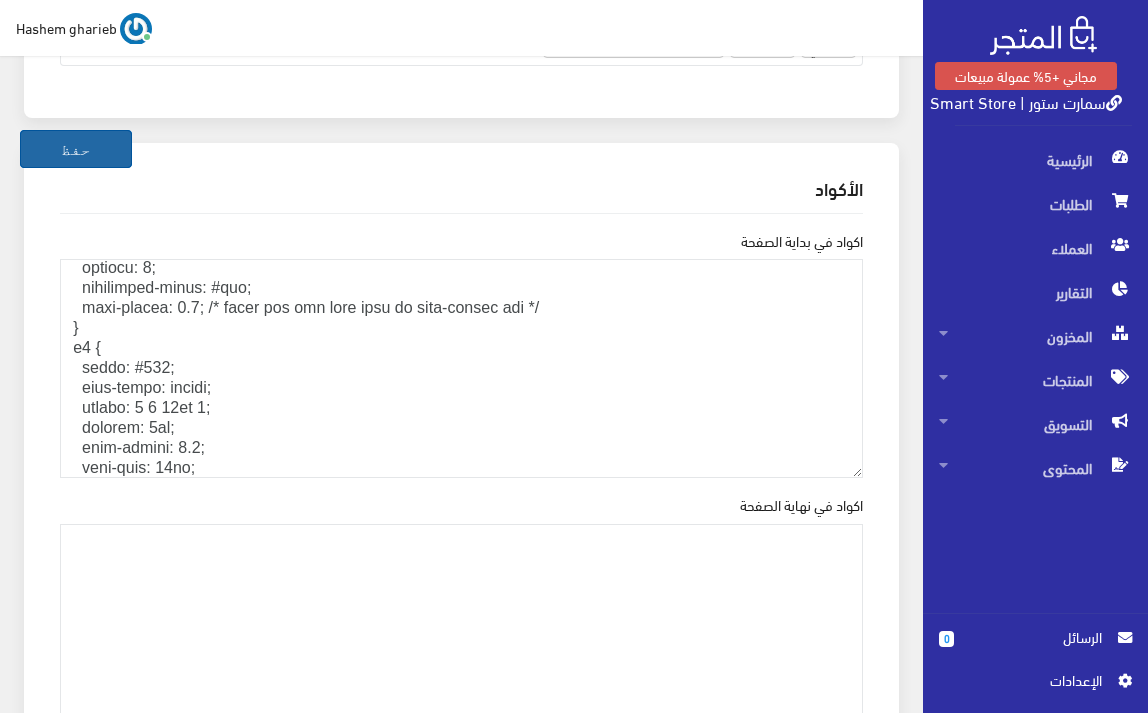 click on "حفظ" at bounding box center [76, 149] 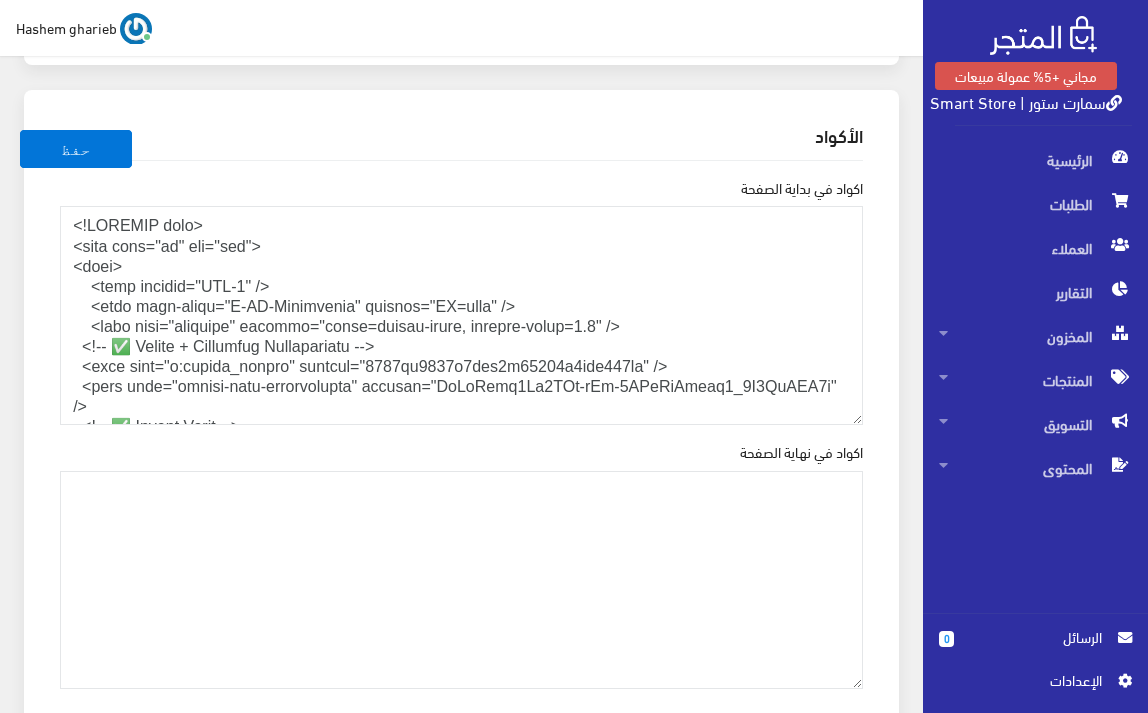 scroll, scrollTop: 2733, scrollLeft: 0, axis: vertical 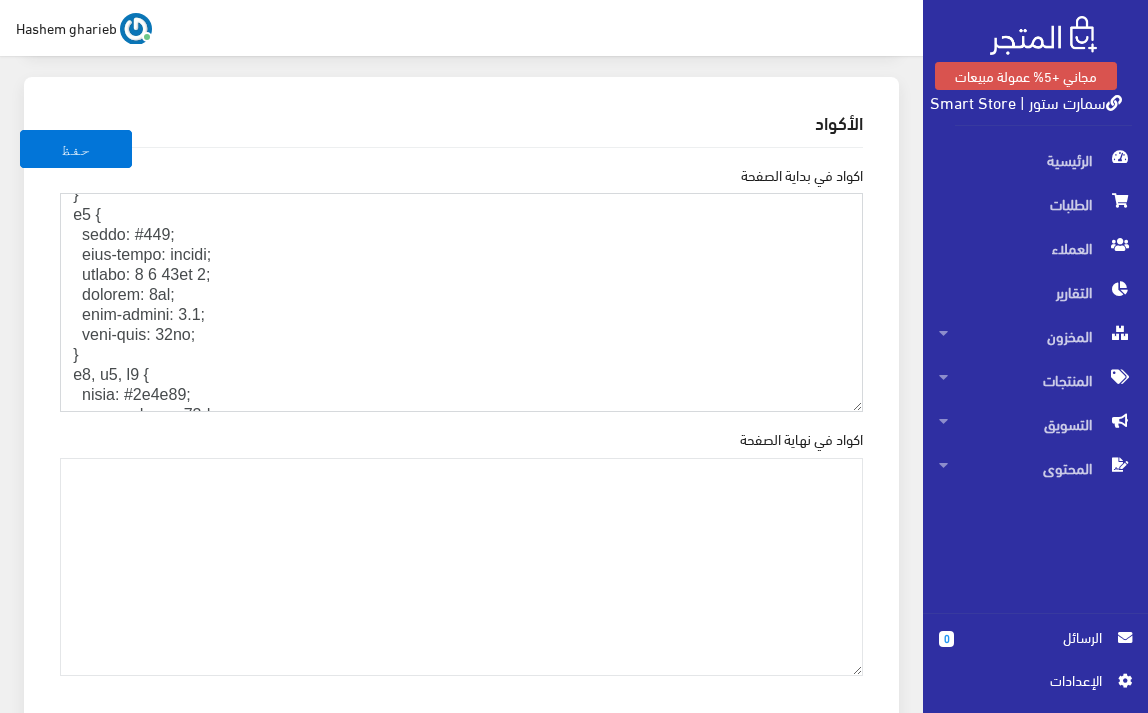 drag, startPoint x: 217, startPoint y: 253, endPoint x: 27, endPoint y: 254, distance: 190.00262 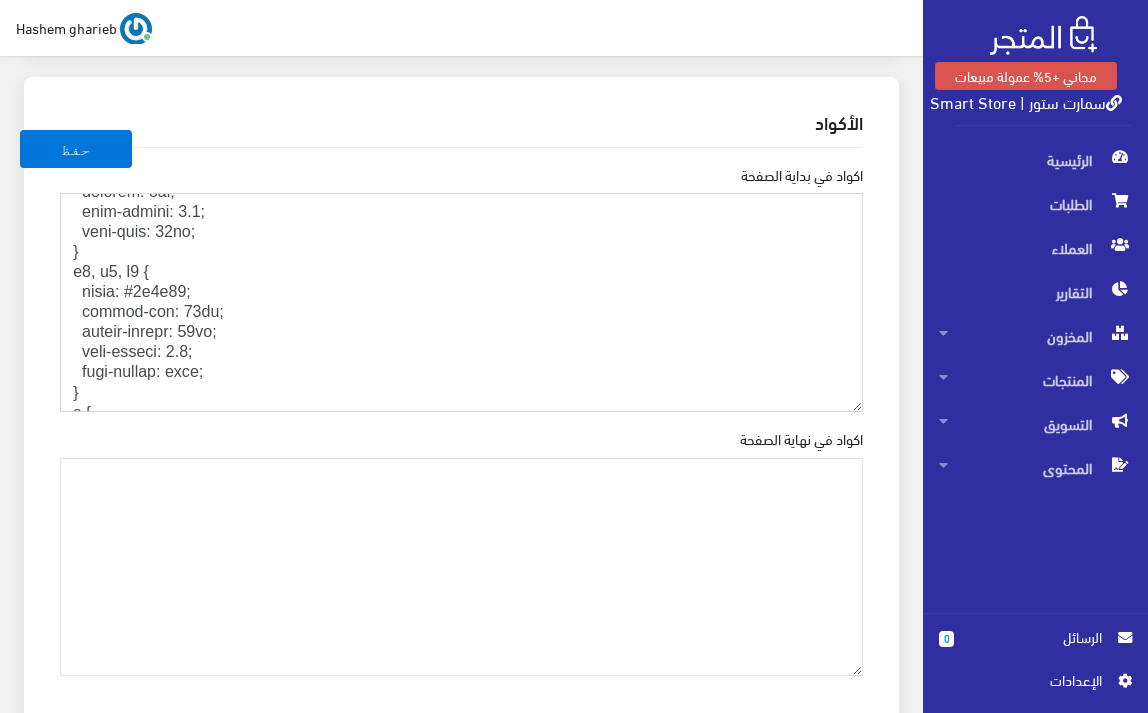 scroll, scrollTop: 733, scrollLeft: 0, axis: vertical 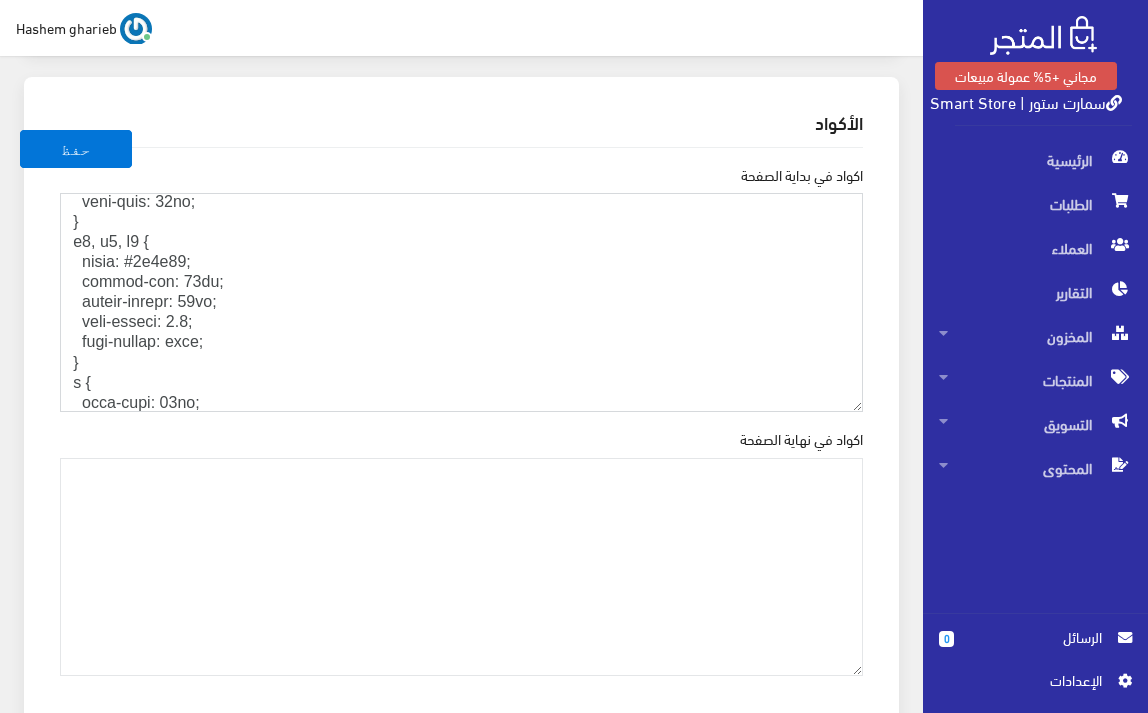 click on "اكواد في بداية الصفحة" at bounding box center [461, 302] 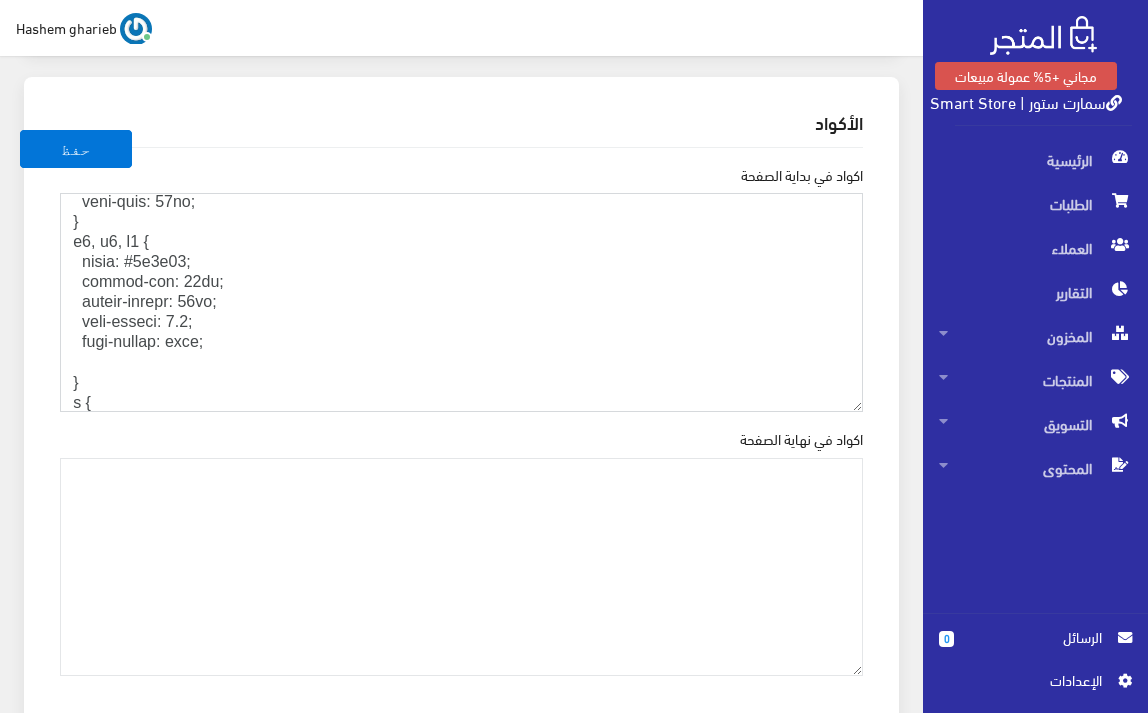 paste on "text-align: center;" 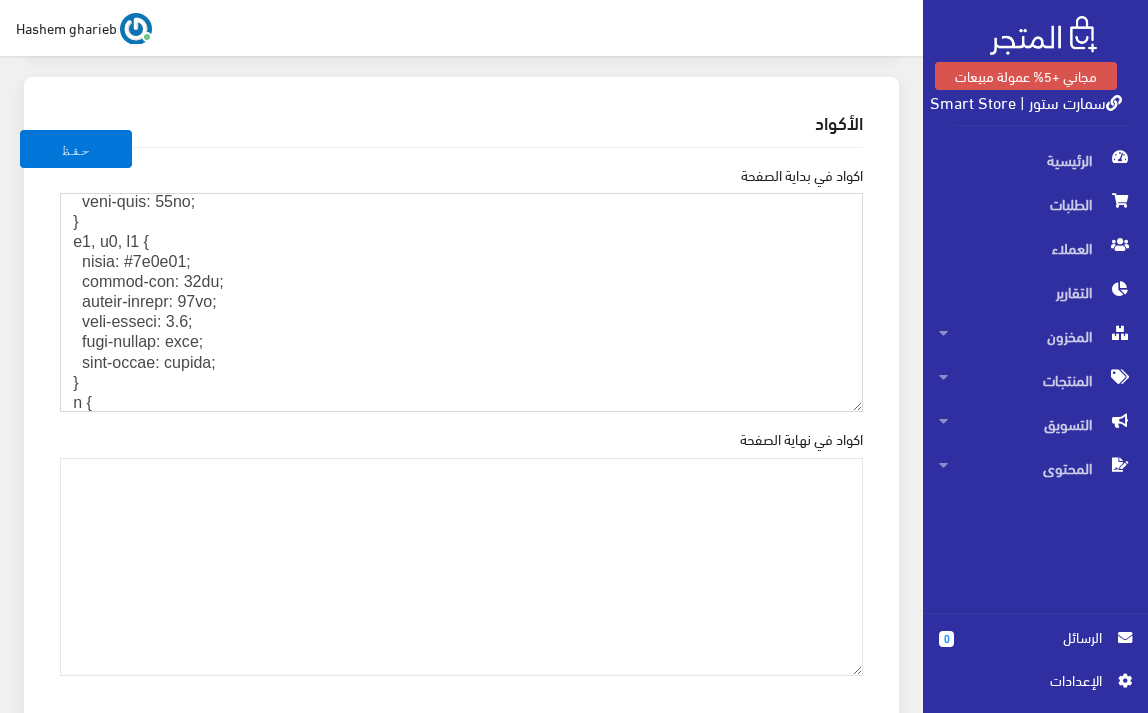 drag, startPoint x: 161, startPoint y: 361, endPoint x: 199, endPoint y: 359, distance: 38.052597 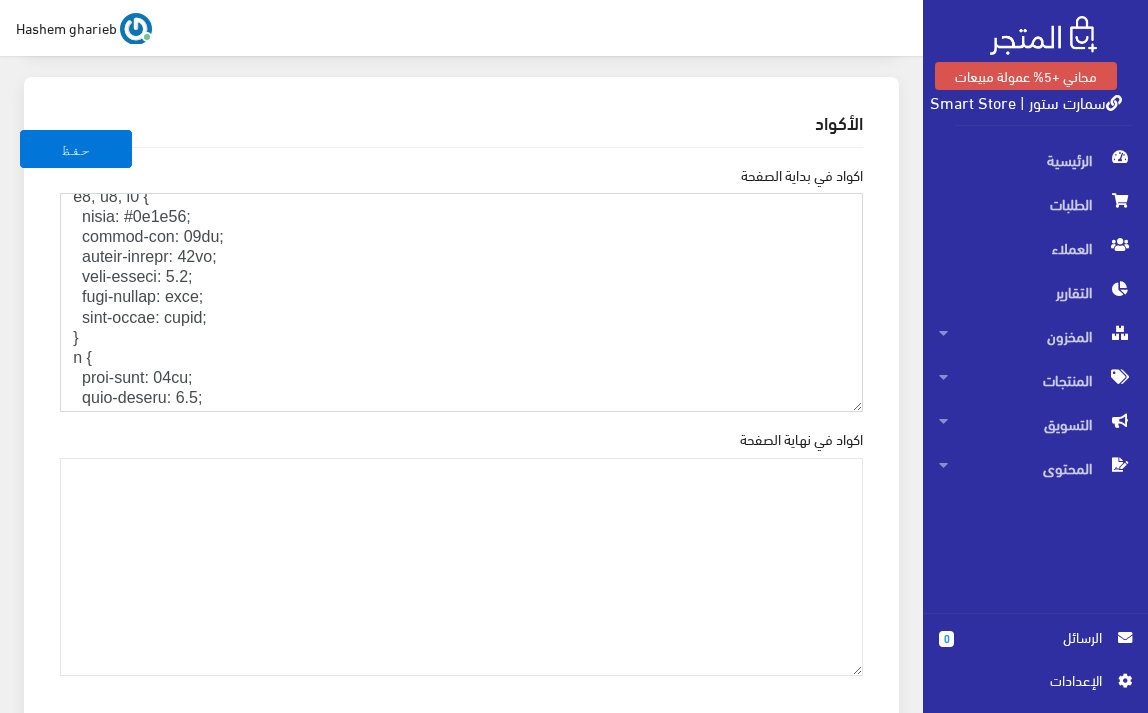 scroll, scrollTop: 867, scrollLeft: 0, axis: vertical 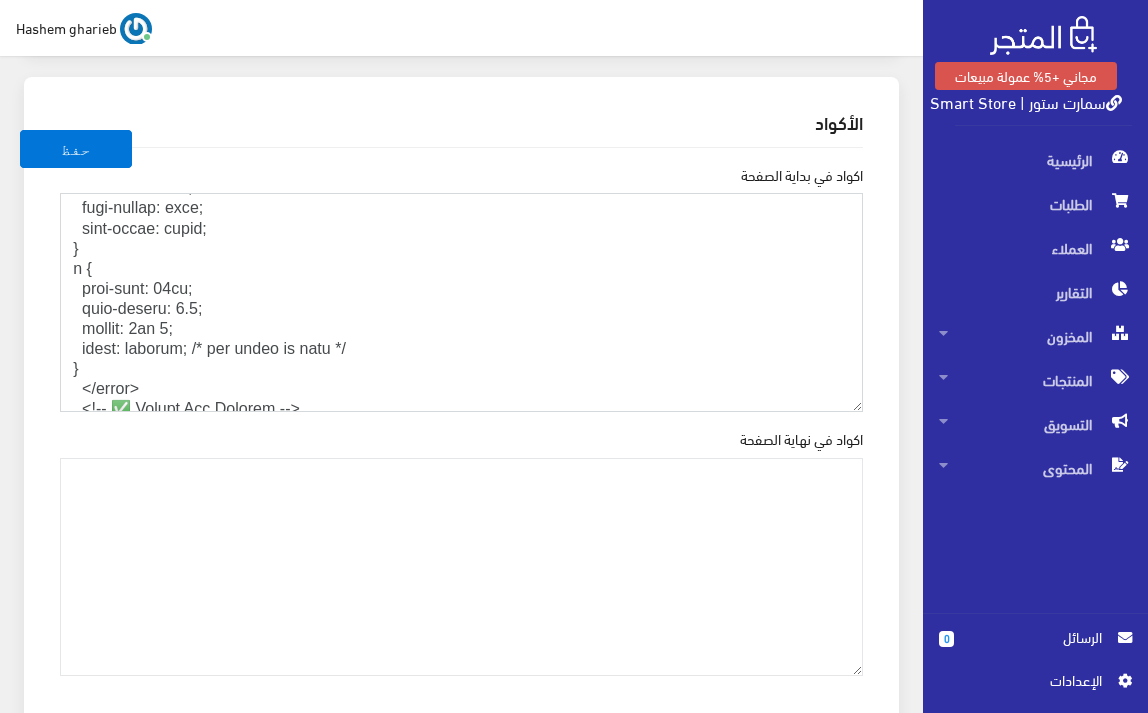 drag, startPoint x: 205, startPoint y: 228, endPoint x: 6, endPoint y: 230, distance: 199.01006 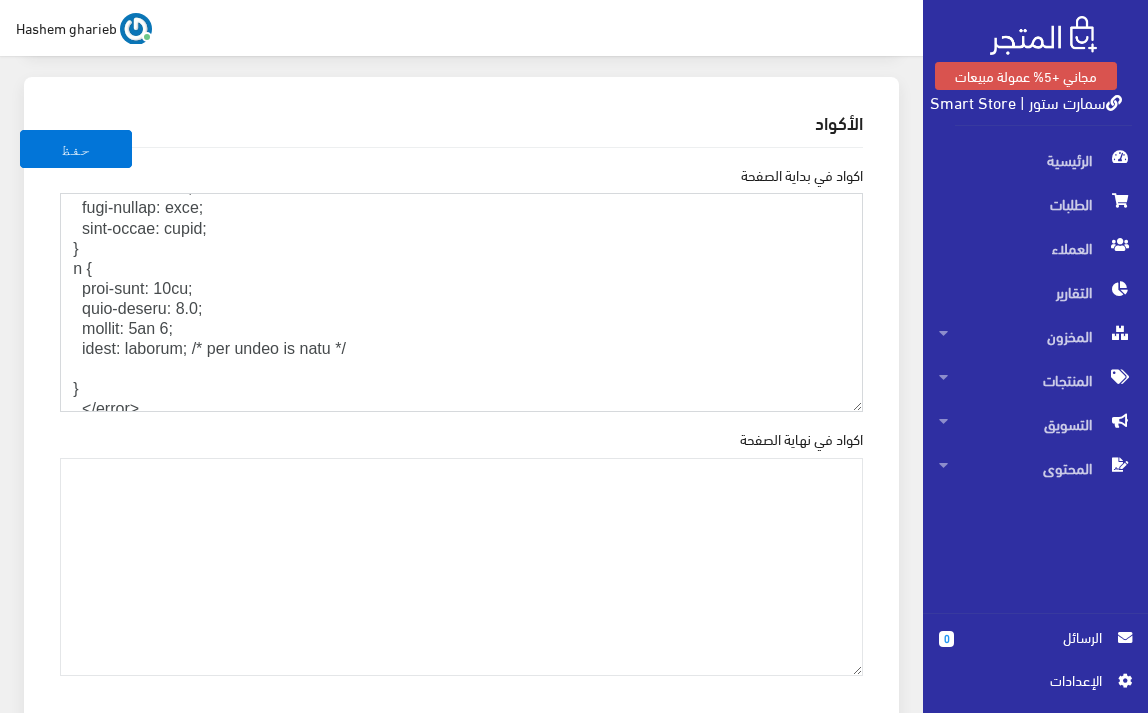 paste on "text-align: right;" 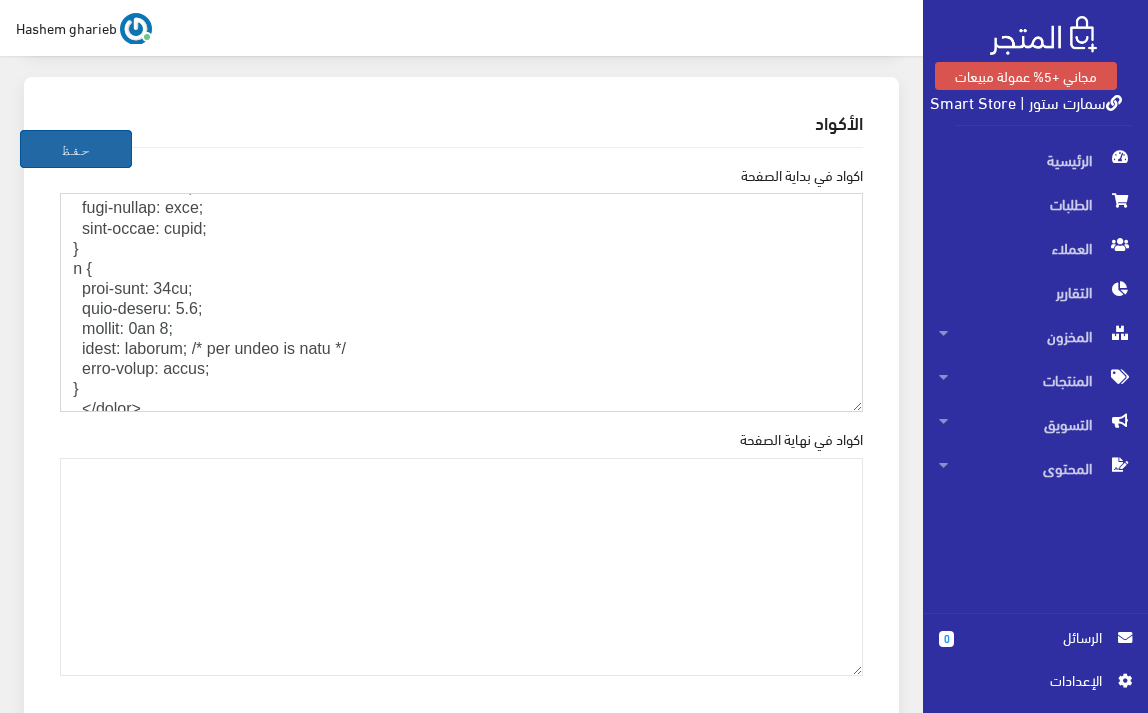 type on "<!DOCTYPE html>
<html lang="ar" dir="rtl">
<head>
<meta charset="UTF-8" />
<meta http-equiv="X-UA-Compatible" content="IE=edge" />
<meta name="viewport" content="width=device-width, initial-scale=1.0" />
<!-- ✅ Google + Pinterest Verification -->
<meta name="p:domain_verify" content="4646cf4840d3fbf9b57724d4ddf278fc" />
<meta name="google-site-verification" content="OcIqGtbw7Cx5AMz-sYq-1JXcQnObamq7_6Q2LgHOP3k" />
<!-- ✅ Google Fonts -->
<link rel="preconnect" href="https://fonts.googleapis.com" />
<link rel="preconnect" href="https://fonts.gstatic.com" crossorigin />
<link href="https://fonts.googleapis.com/css2?family=Cairo:wght@400;700&display=swap" rel="stylesheet" />
<!-- ✅ External CSS -->
<link rel="stylesheet" href="https://cdn.jsdelivr.net/npm/bootstrap@5.3.2/dist/css/bootstrap.rtl.min.css" integrity="sha384-VP7AWYVmOa5e+sqXdozrqxGp99V9c7LM8bPZo5D2zptDaVN82CXd7ZGcN15yzGom" crossorigin="anonymous">
<style>
body {
font-family: 'Cairo', sans-serif;
font-size: 18..." 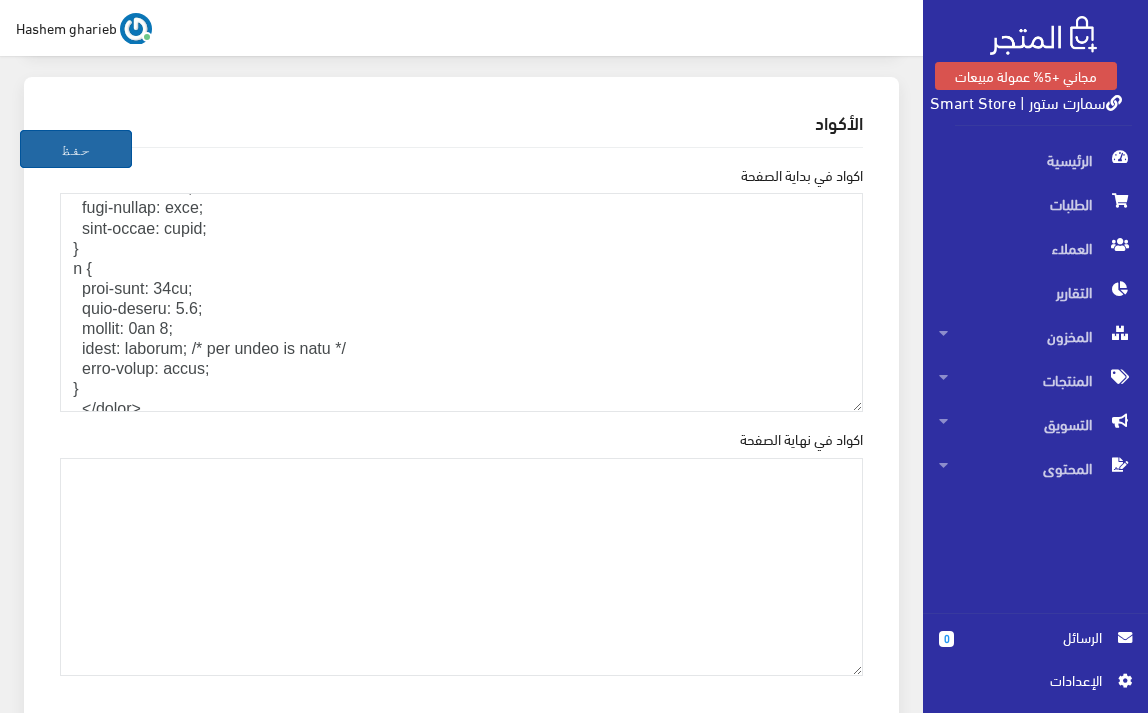 click on "حفظ" at bounding box center (76, 149) 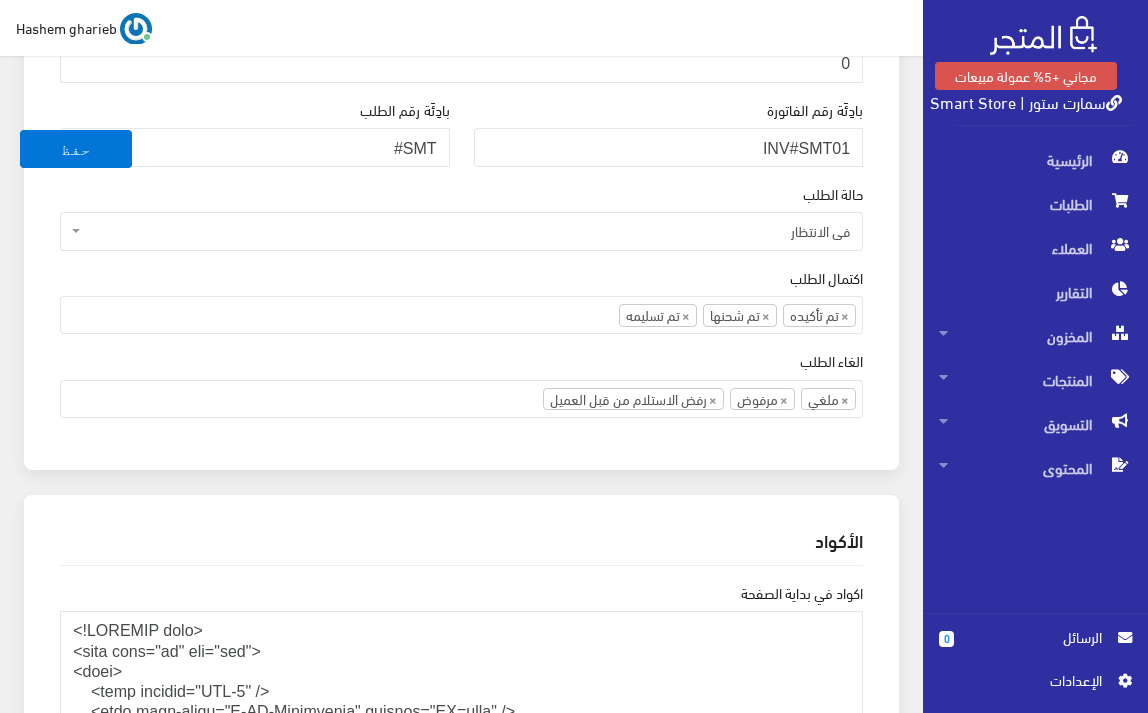 scroll, scrollTop: 2333, scrollLeft: 0, axis: vertical 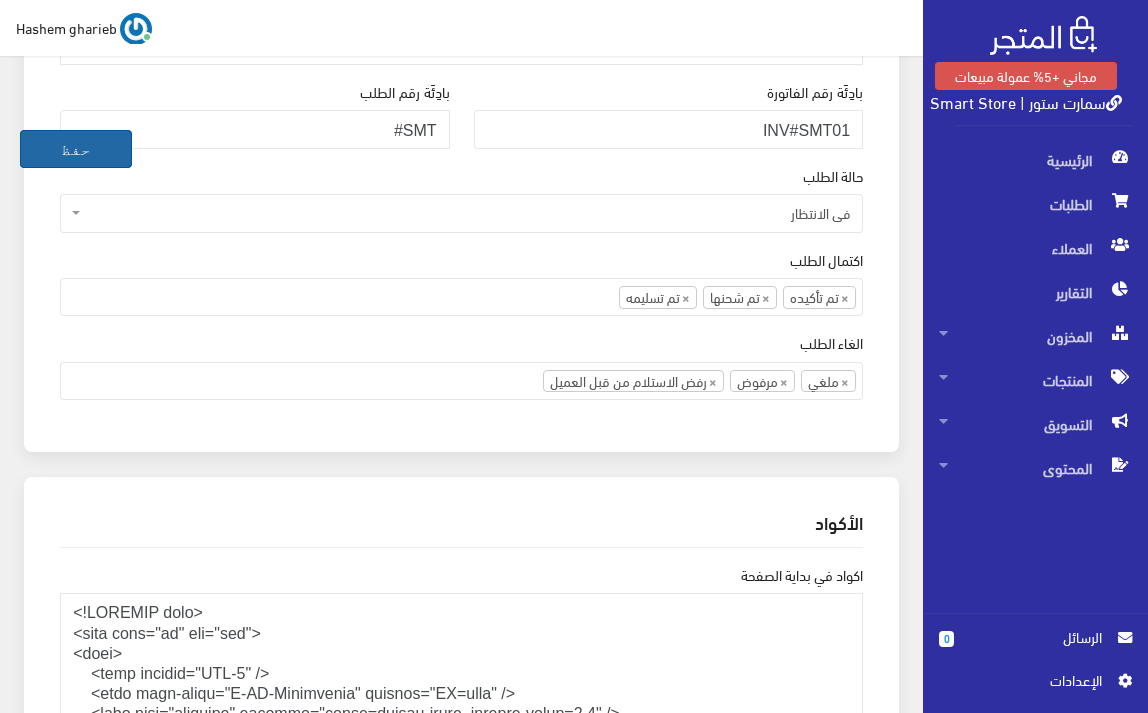 click on "حفظ" at bounding box center (76, 149) 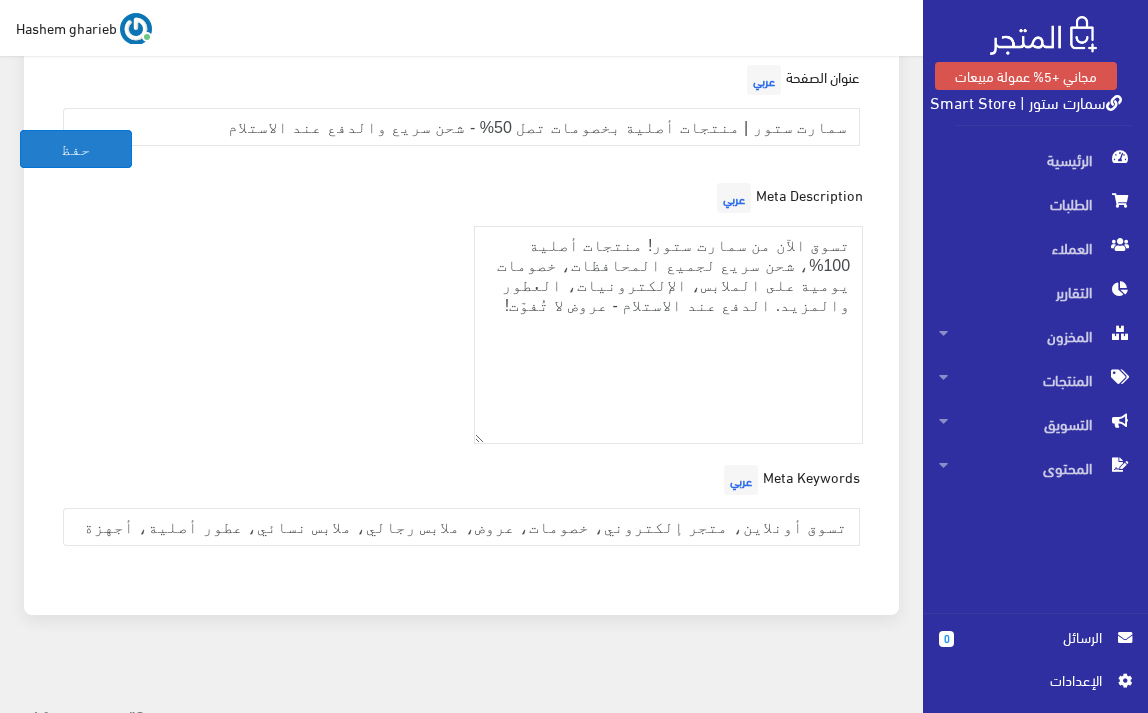 scroll, scrollTop: 3525, scrollLeft: 0, axis: vertical 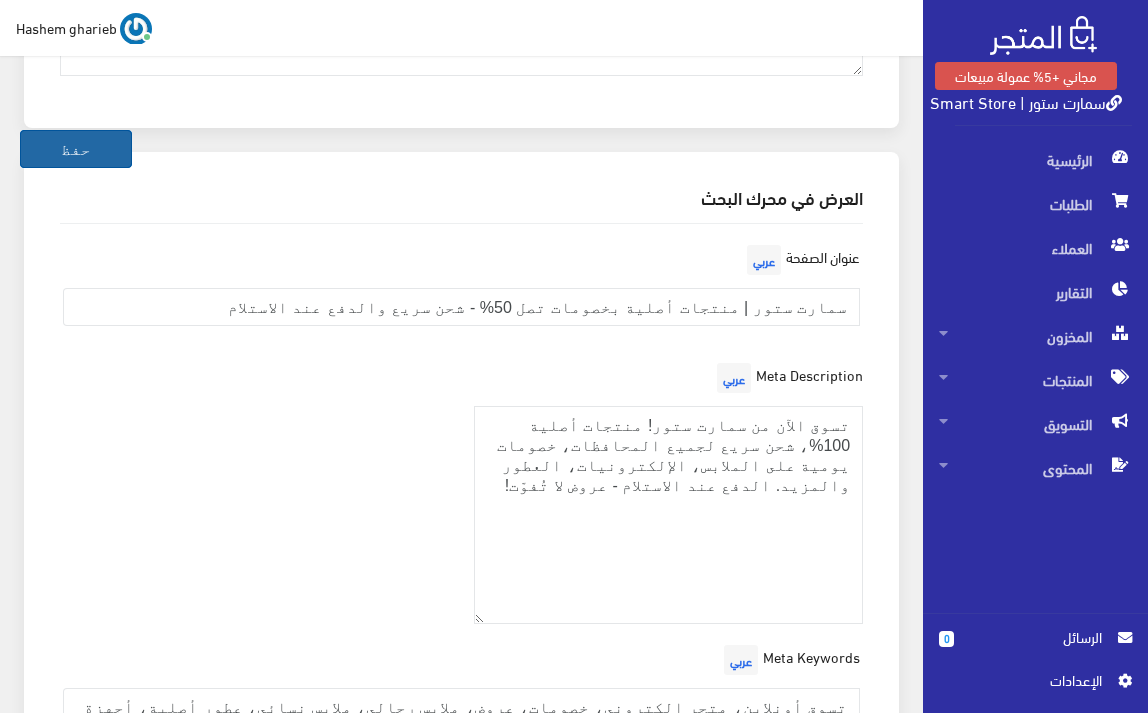 click on "حفظ" at bounding box center [76, 149] 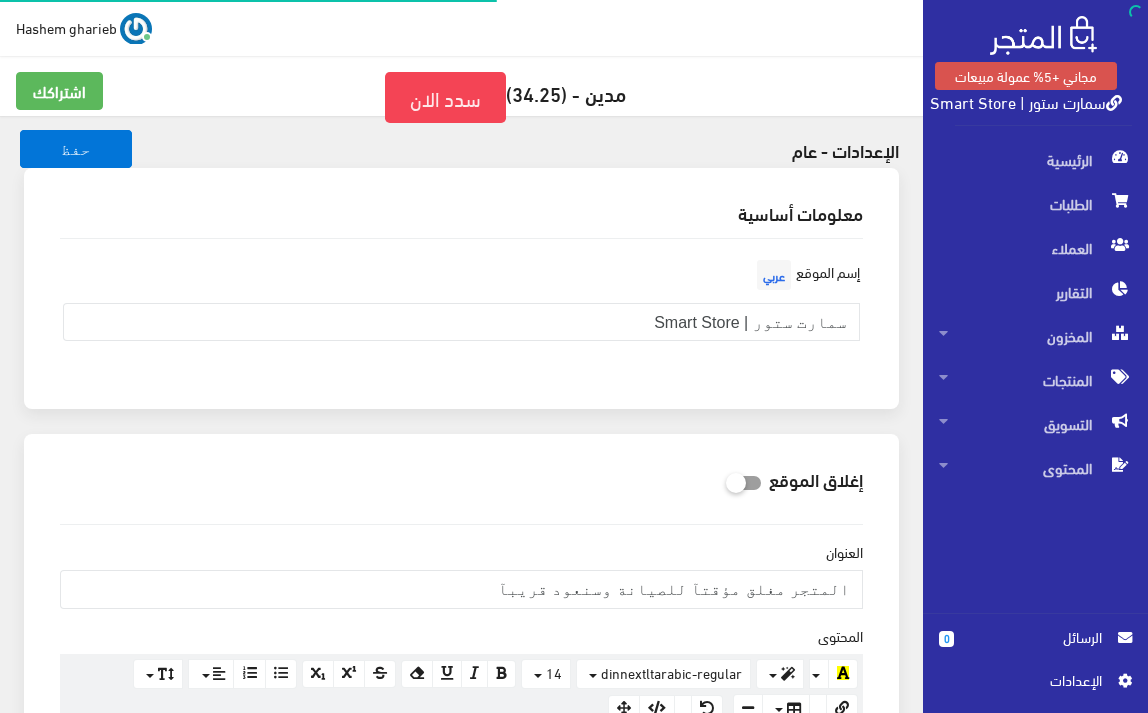 scroll, scrollTop: 0, scrollLeft: 0, axis: both 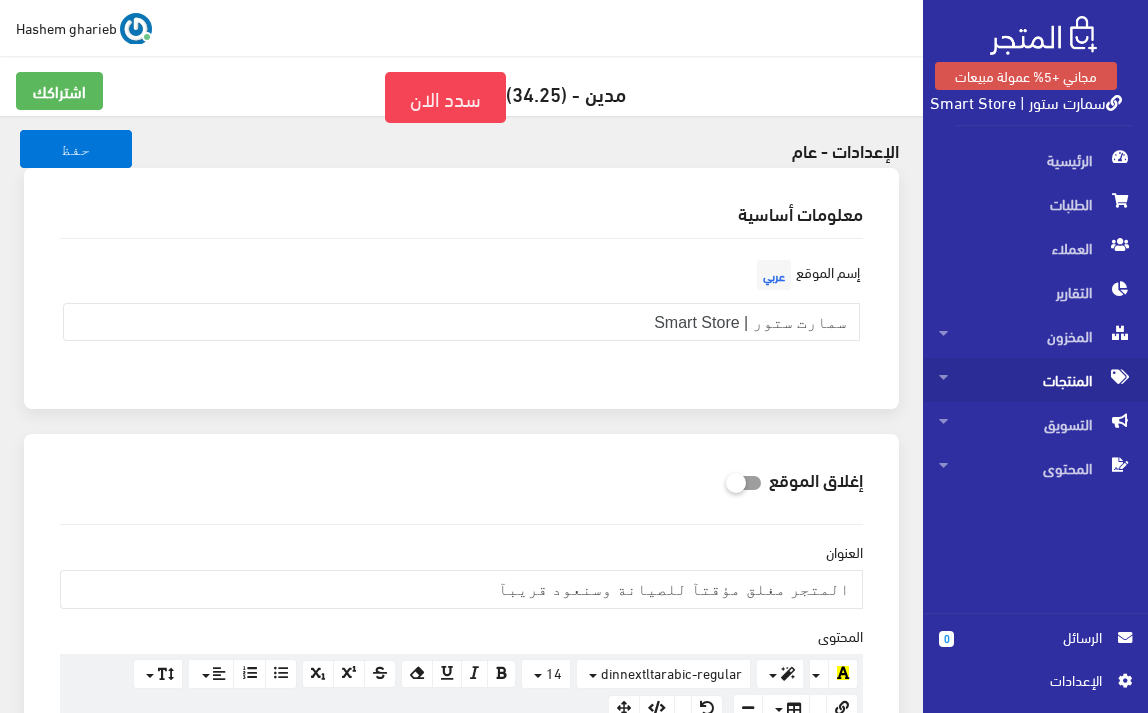 click on "المنتجات" at bounding box center [1035, 380] 